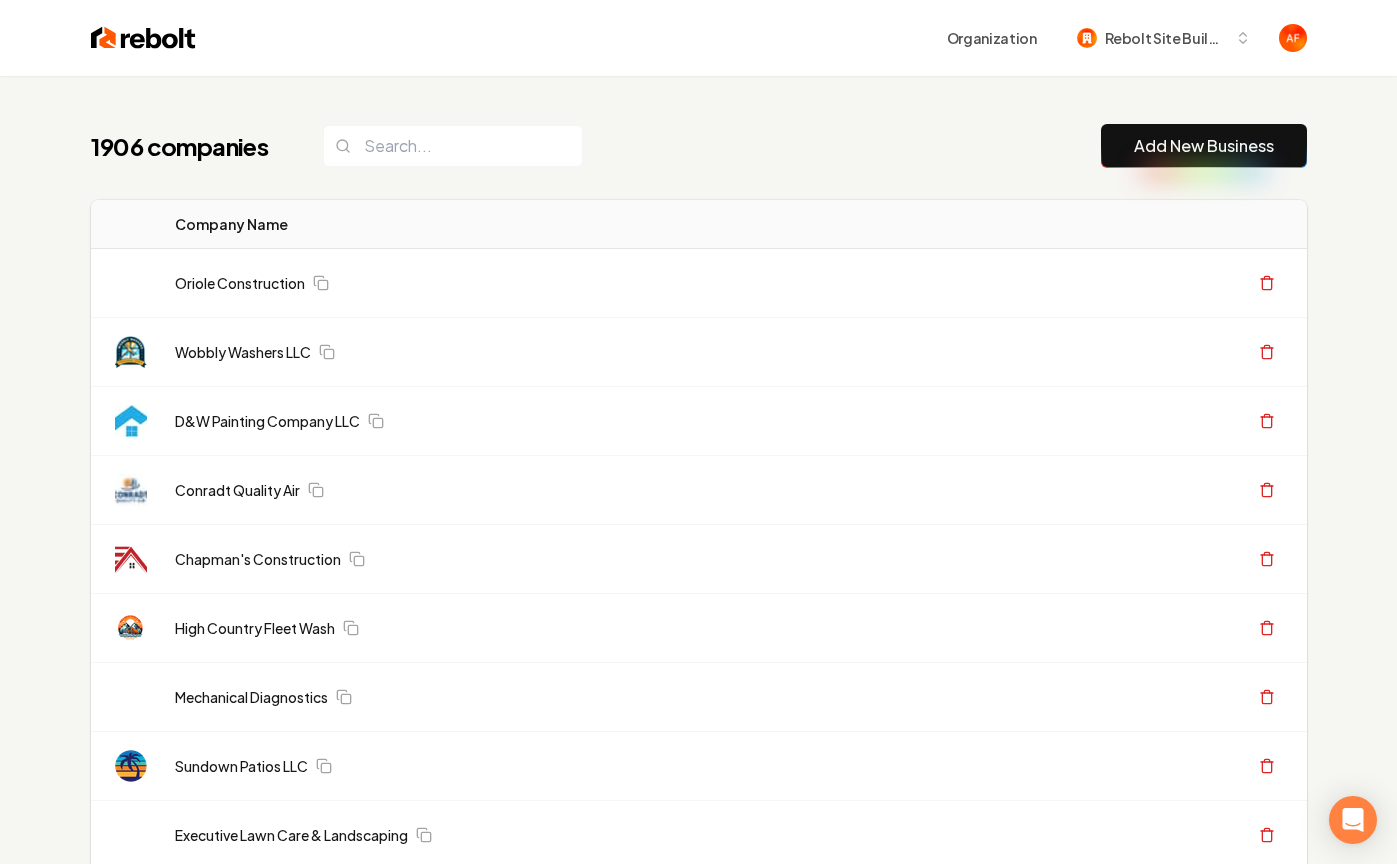 scroll, scrollTop: 0, scrollLeft: 0, axis: both 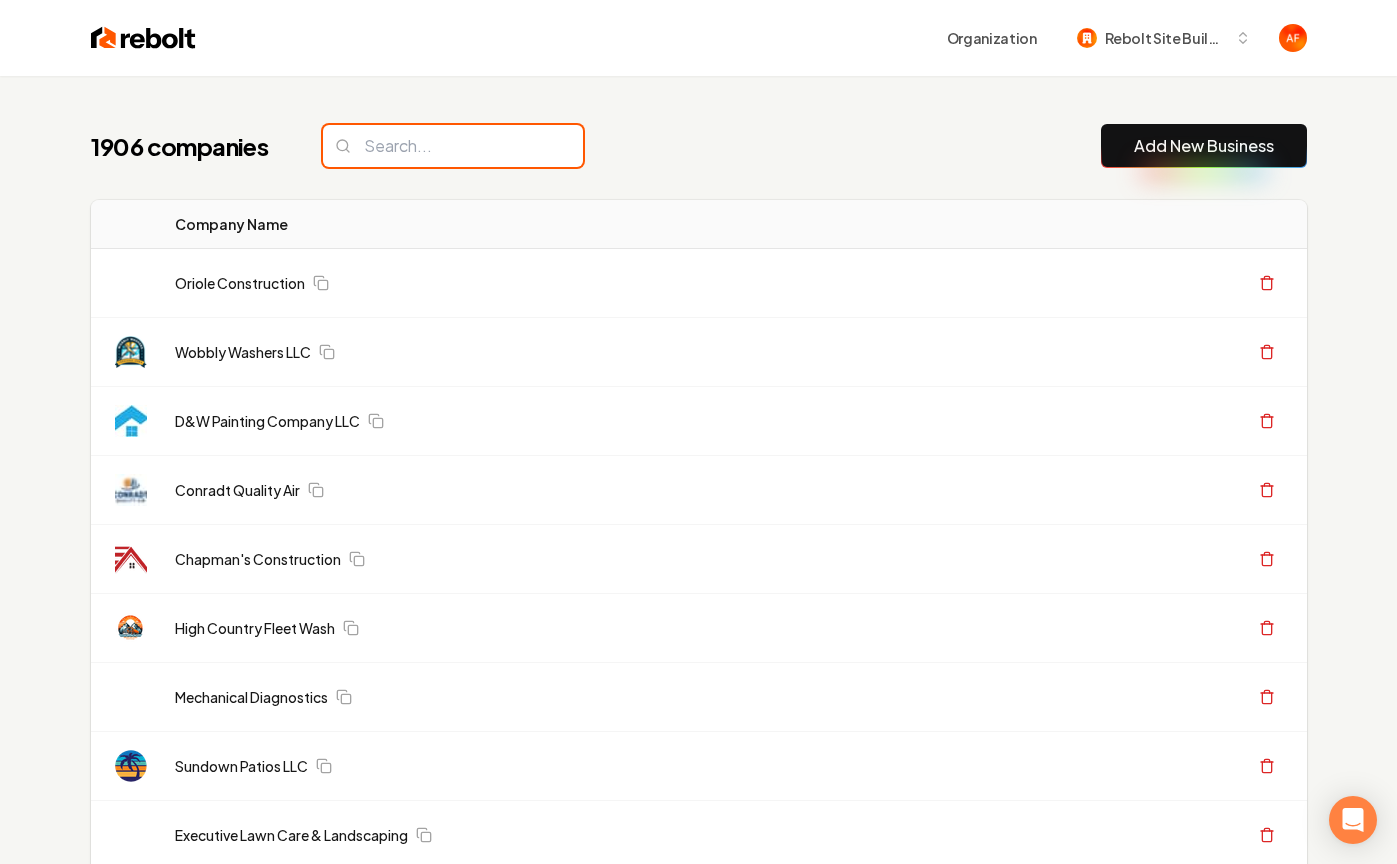 click at bounding box center (453, 146) 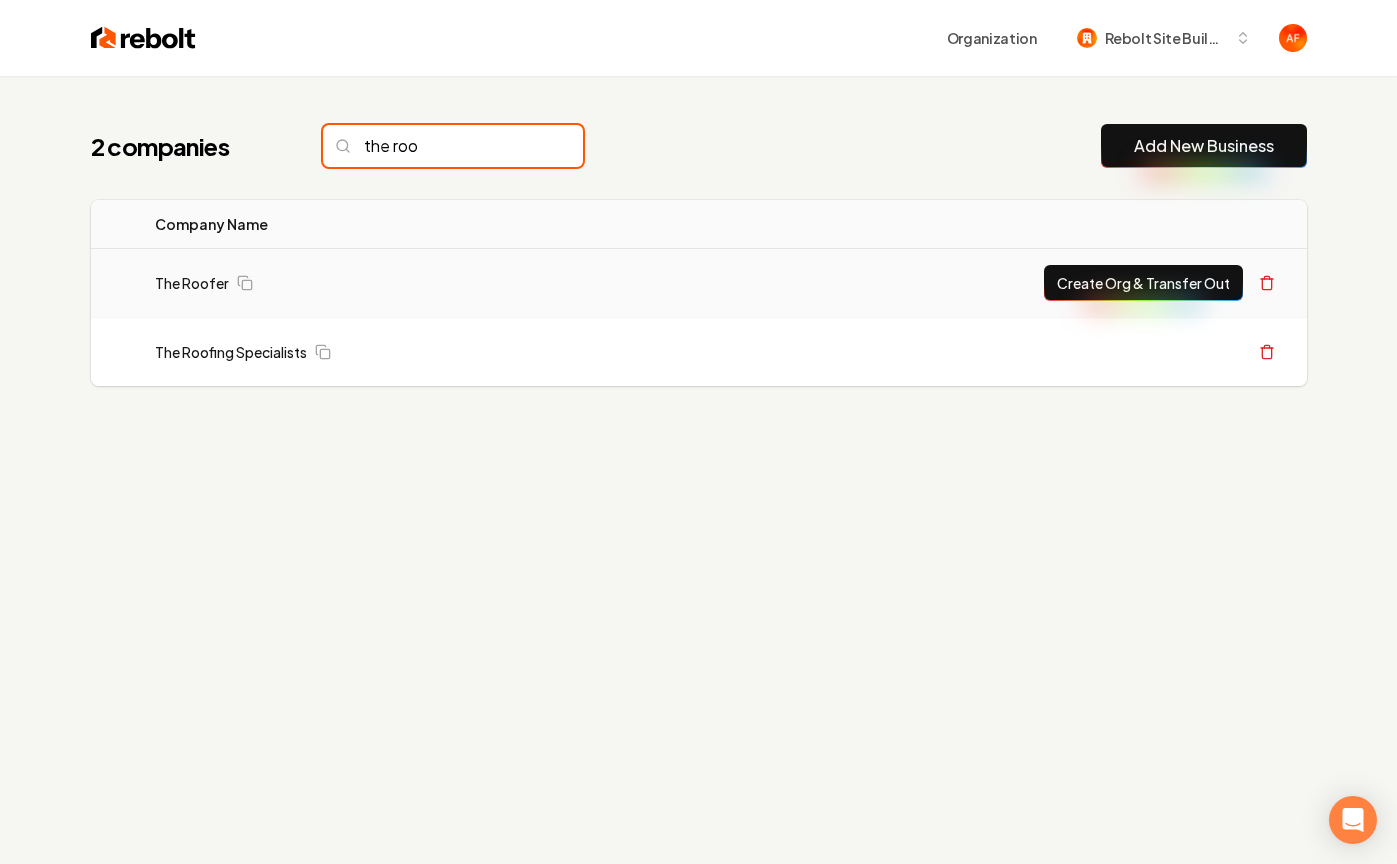 type on "the roo" 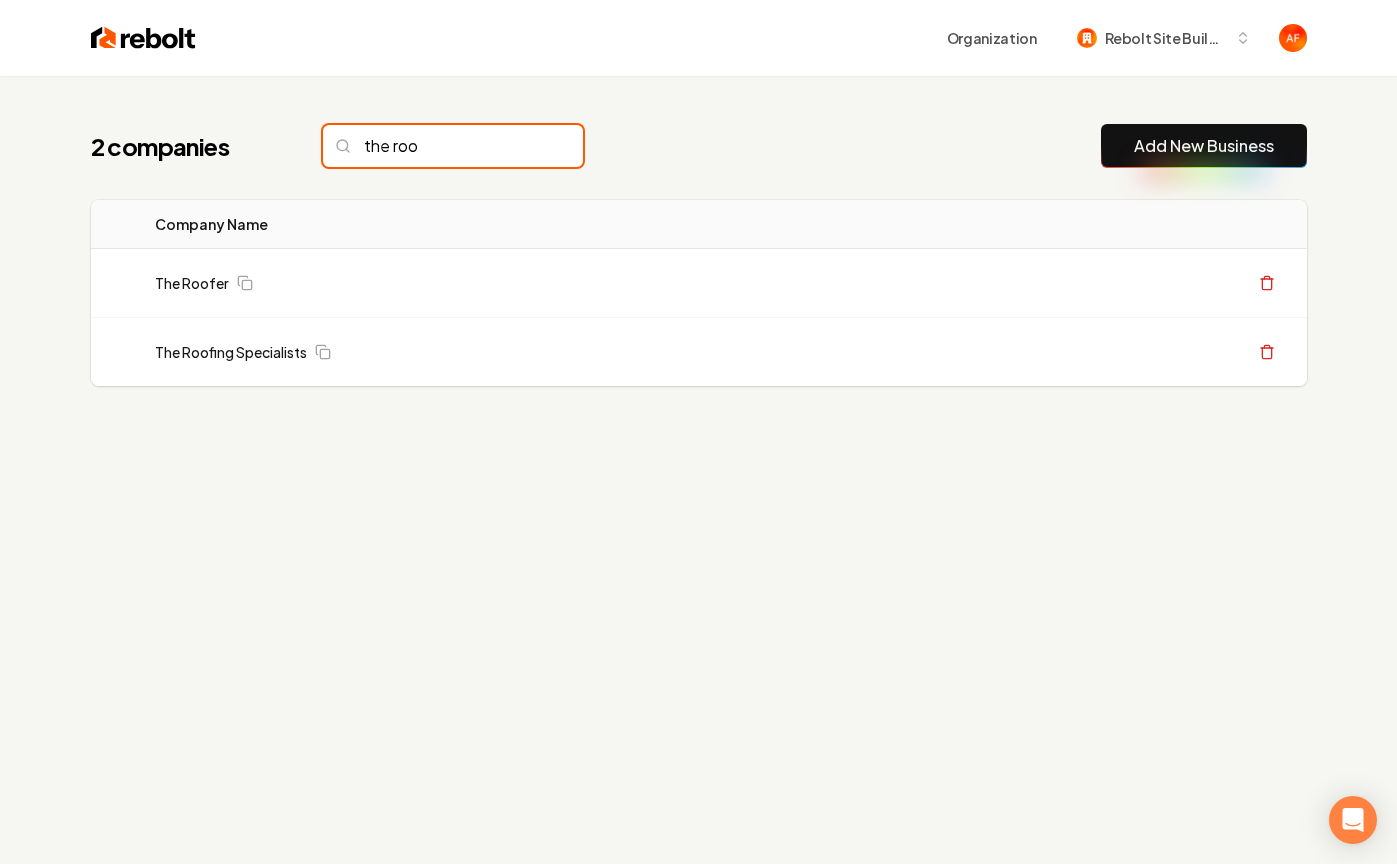 click on "the roo" at bounding box center (453, 146) 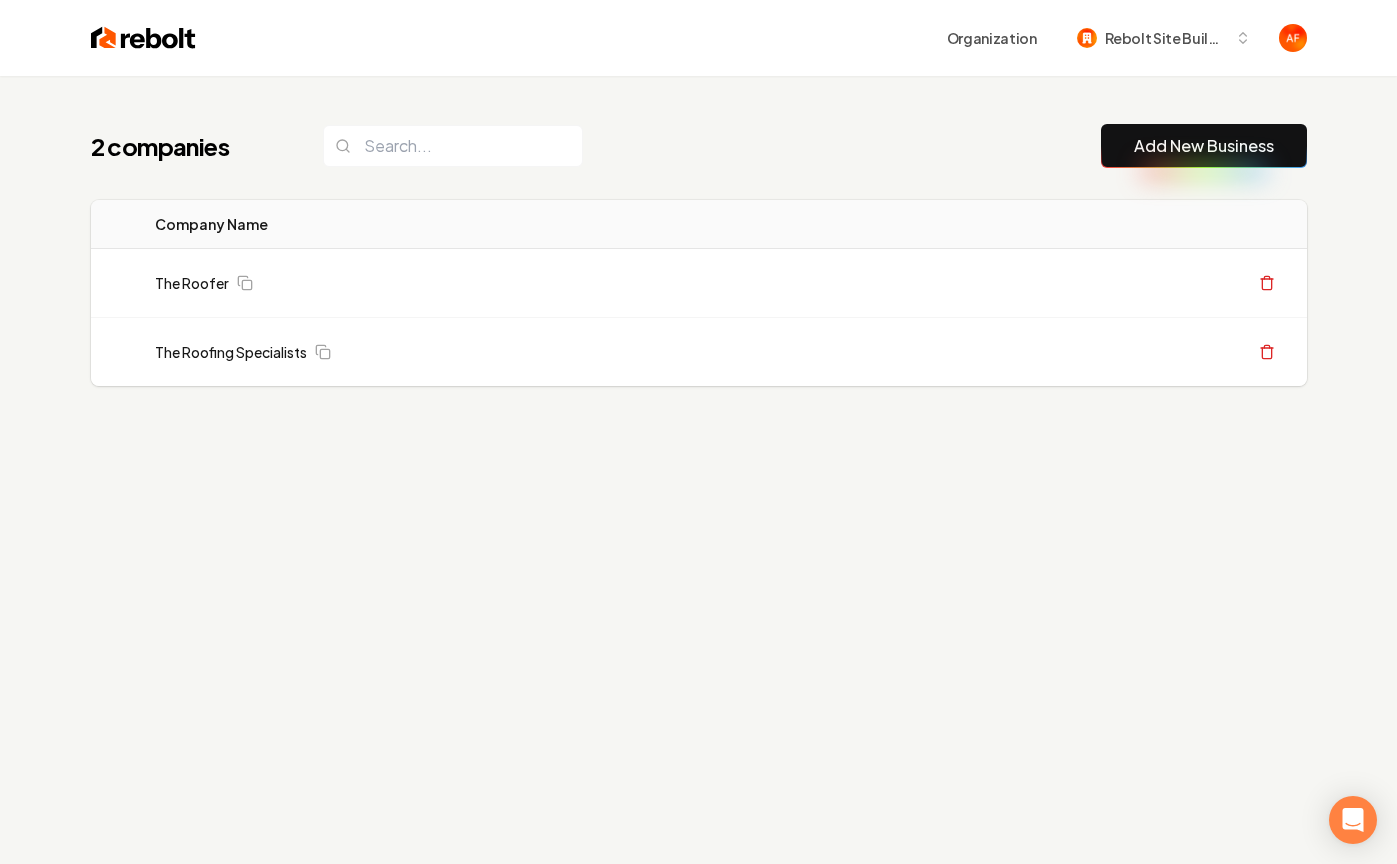 click at bounding box center [143, 38] 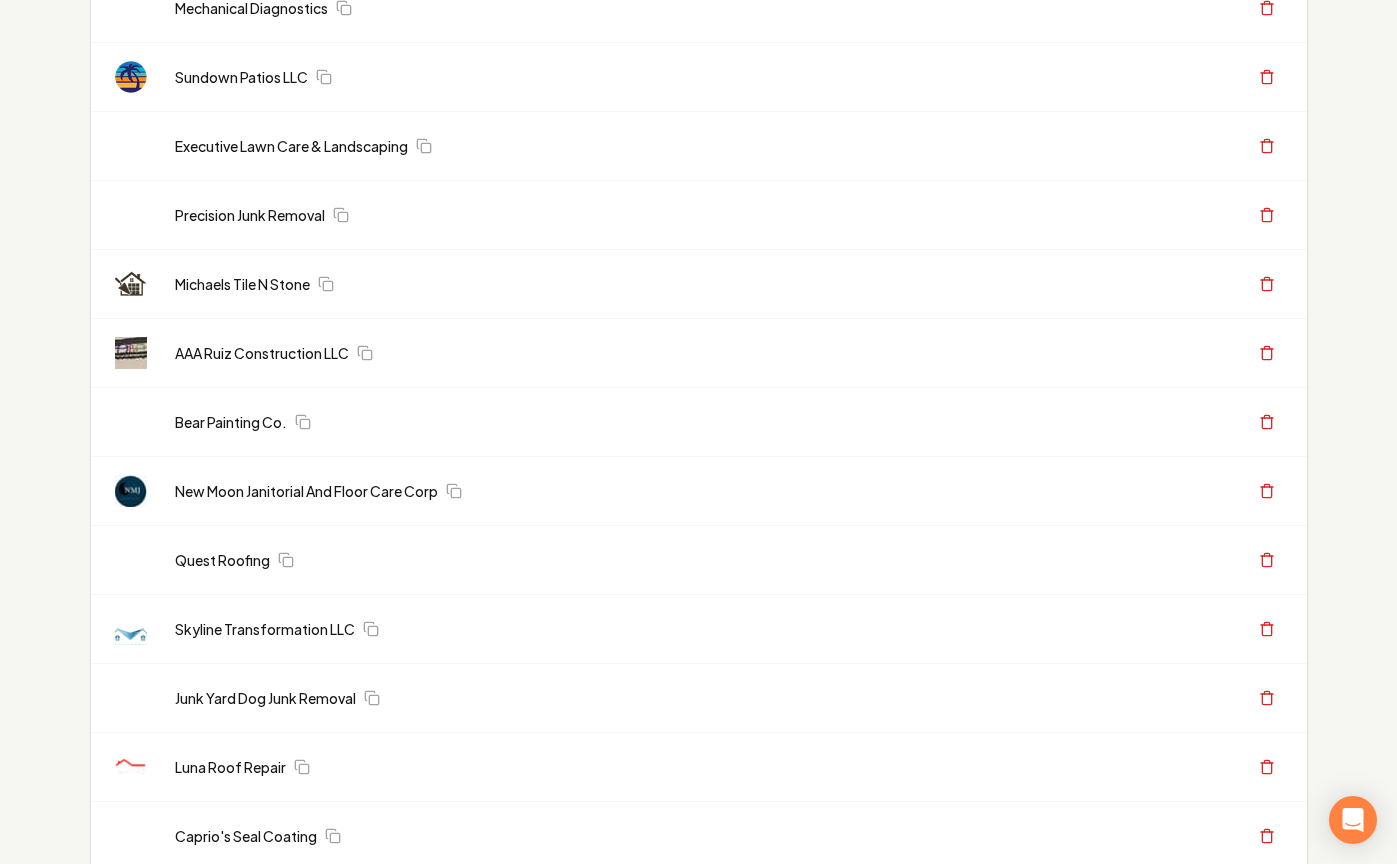 scroll, scrollTop: 0, scrollLeft: 0, axis: both 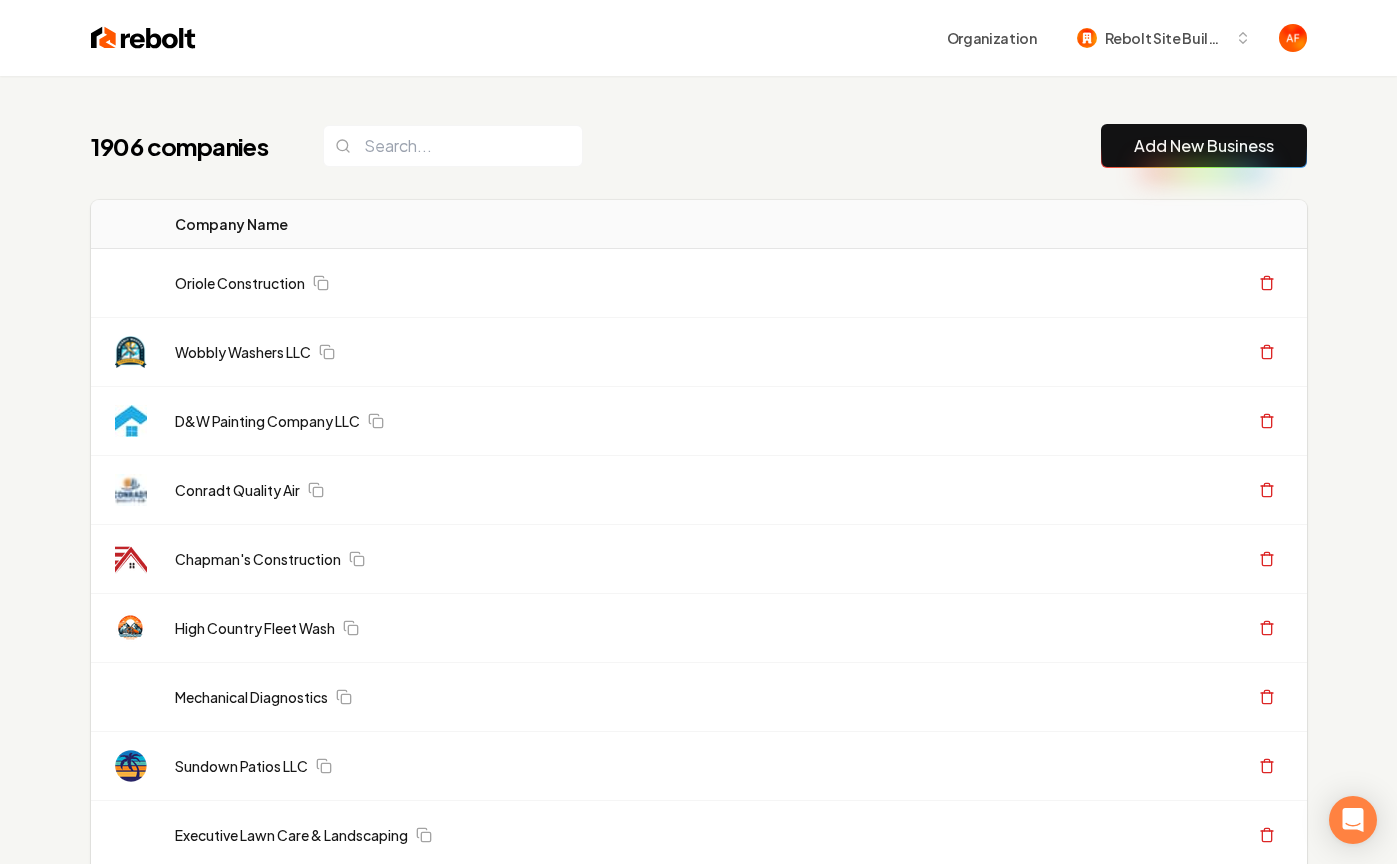 click at bounding box center (143, 38) 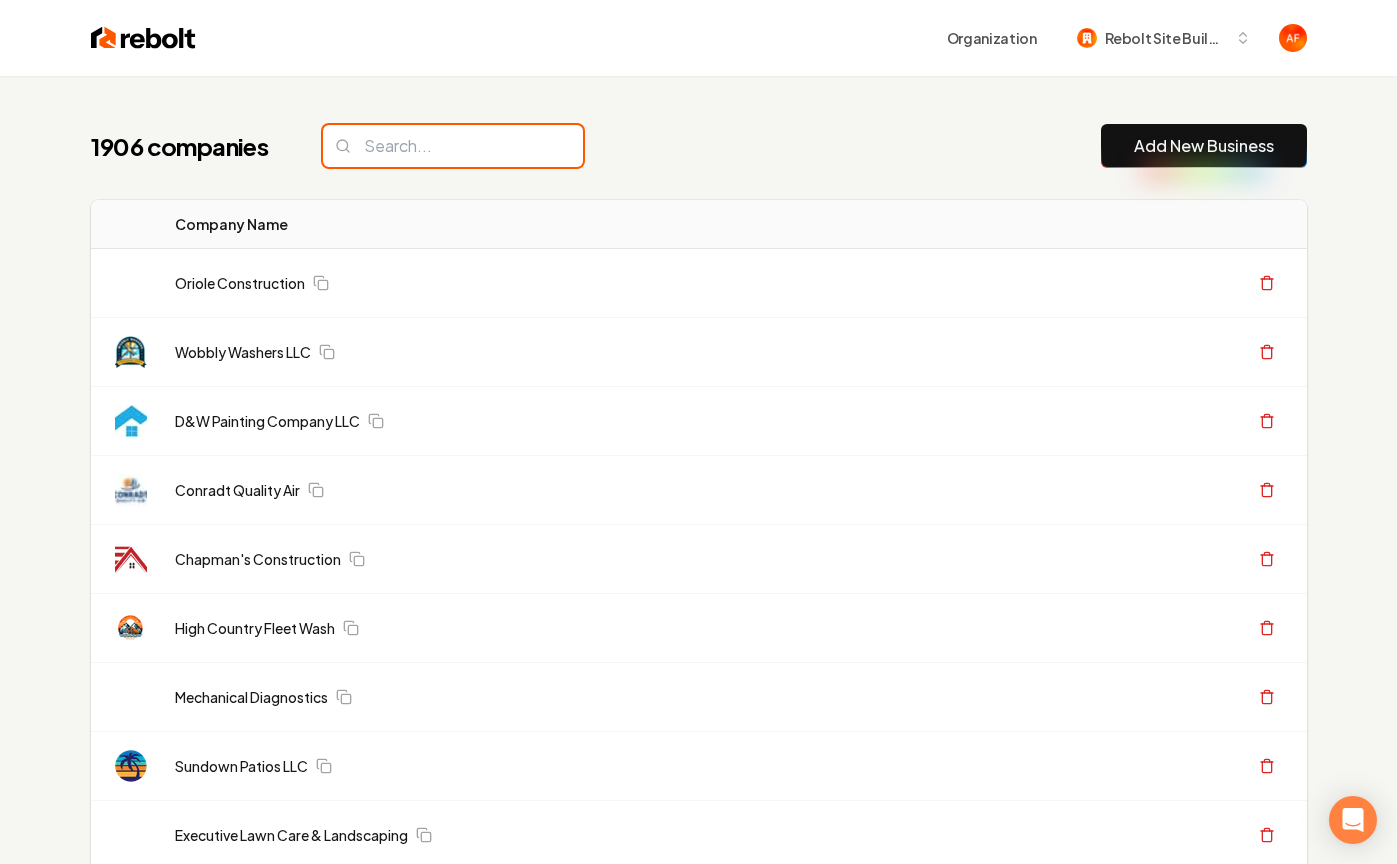 click at bounding box center (453, 146) 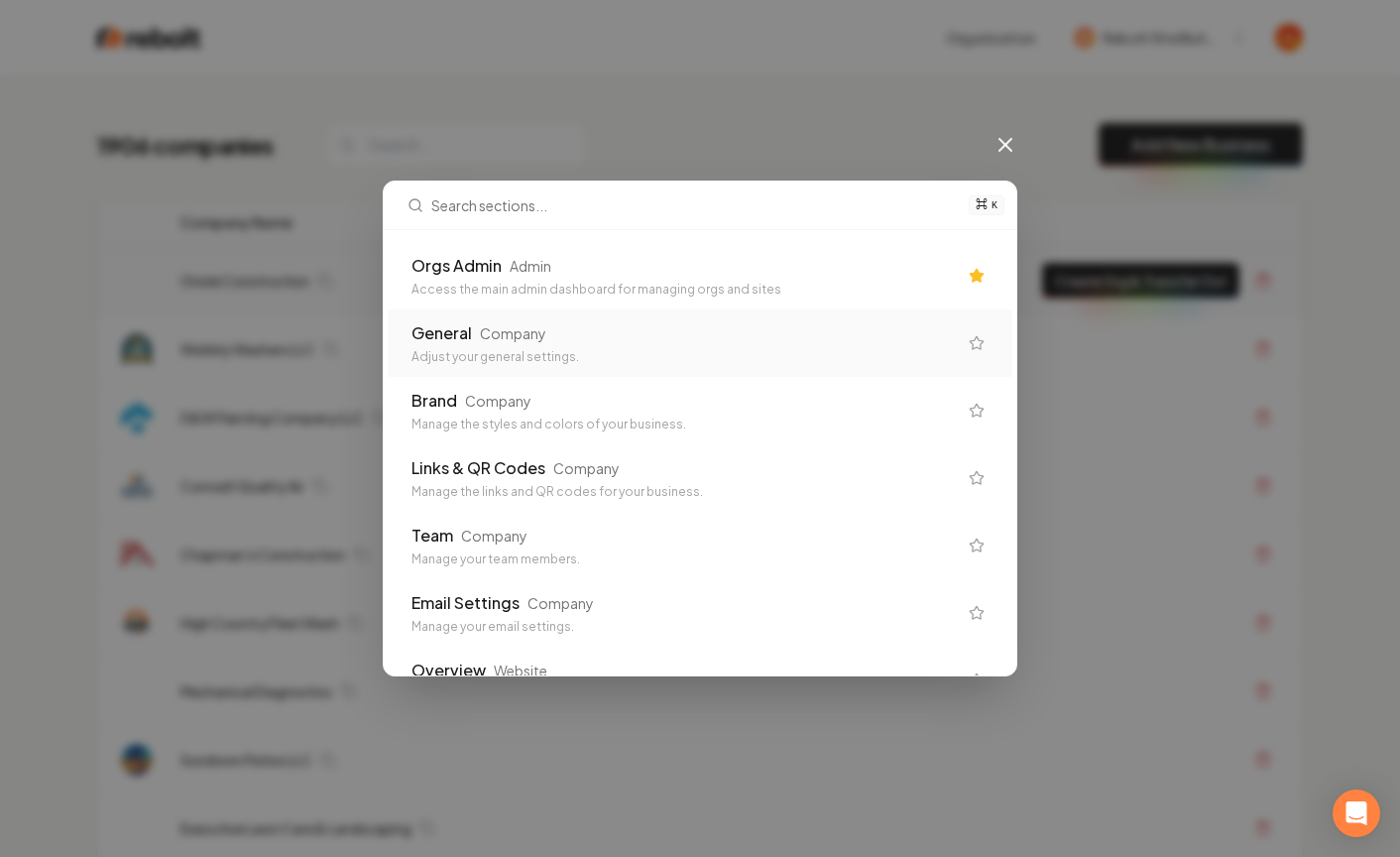 click on "Access the main admin dashboard for managing orgs and sites" at bounding box center [684, 290] 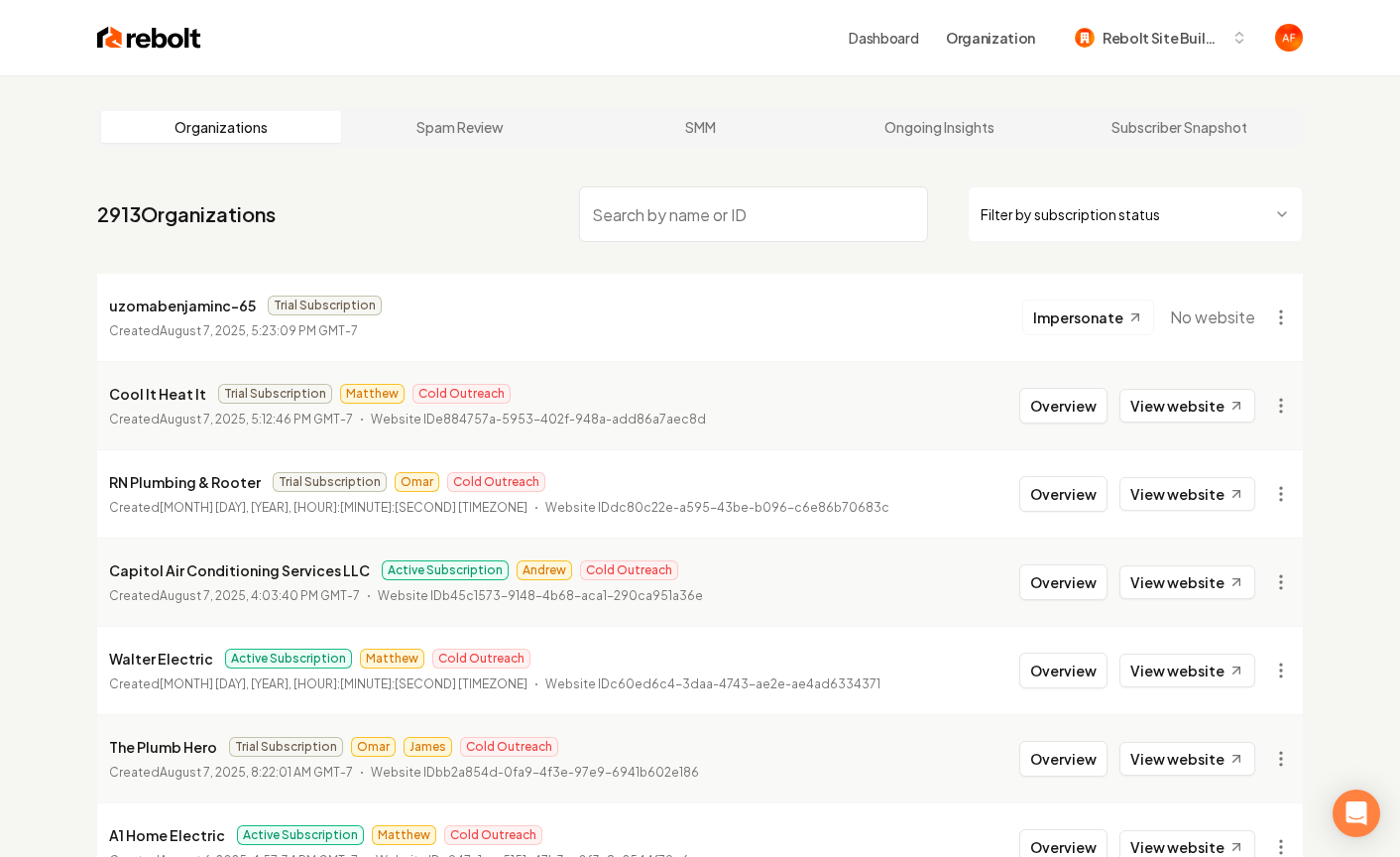 click on "Dashboard Organization Rebolt Site Builder Organizations Spam Review SMM Ongoing Insights Subscriber Snapshot 2913  Organizations Filter by subscription status uzomabenjaminc-65 Trial Subscription Created  August 7, 2025, 5:23:09 PM GMT-7 Impersonate No website Cool It Heat It Trial Subscription Matthew Cold Outreach Created  August 7, 2025, 5:12:46 PM GMT-7   Website ID  e884757a-5953-402f-948a-add86a7aec8d Overview View website RN Plumbing & Rooter Trial Subscription Omar Cold Outreach Created  August 7, 2025, 4:25:03 PM GMT-7   Website ID  dc80c22e-a595-43be-b096-c6e86b70683c Overview View website Capitol Air Conditioning Services LLC Active Subscription Andrew Cold Outreach Created  August 7, 2025, 4:03:40 PM GMT-7   Website ID  b45c1573-9148-4b68-aca1-290ca951a36e Overview View website Walter Electric Active Subscription Matthew Cold Outreach Created  August 7, 2025, 10:17:25 AM GMT-7   Website ID  c60ed6c4-3daa-4743-ae2e-ae4ad6334371 Overview View website The Plumb Hero Trial Subscription Omar" at bounding box center [700, 428] 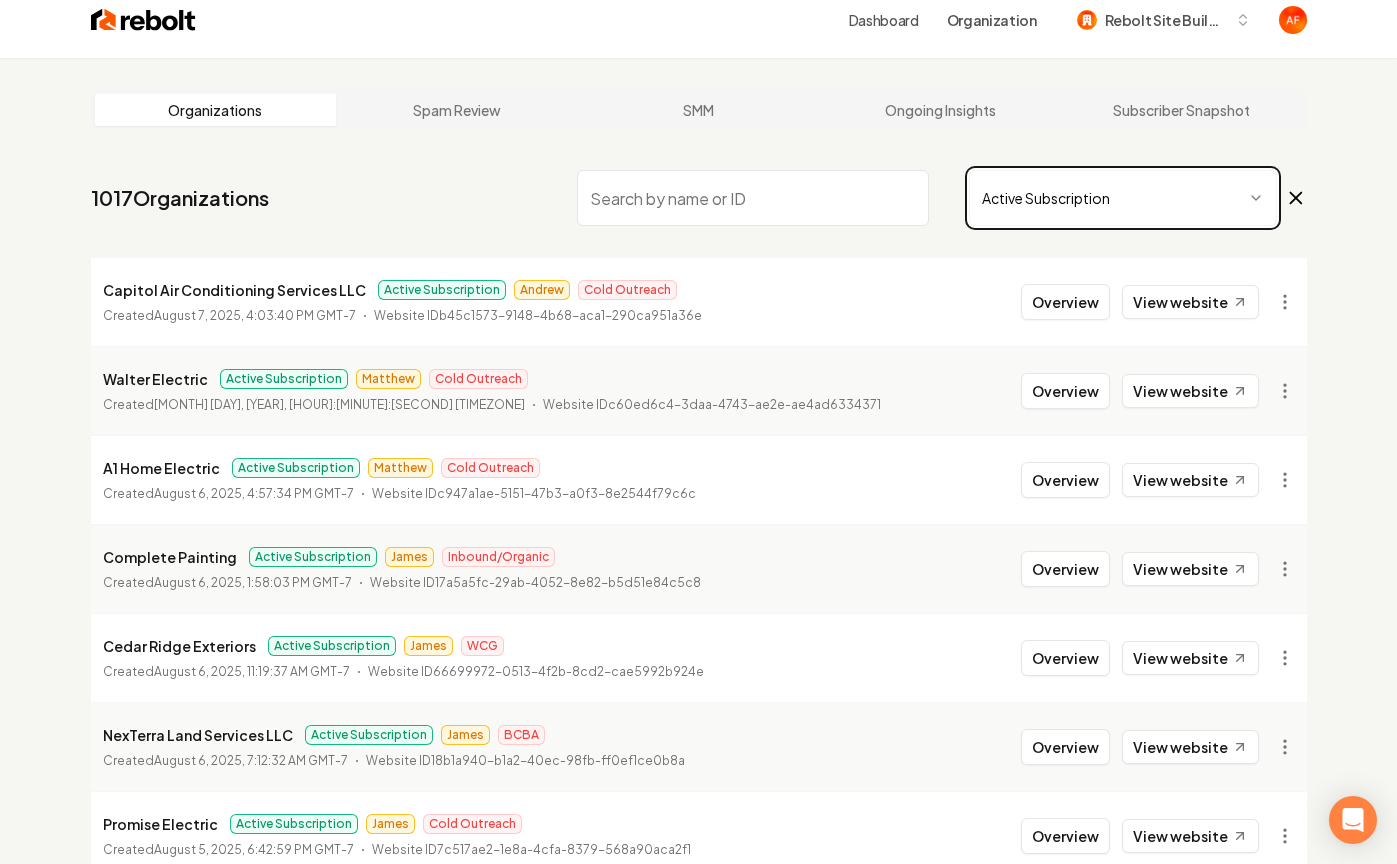 scroll, scrollTop: 21, scrollLeft: 0, axis: vertical 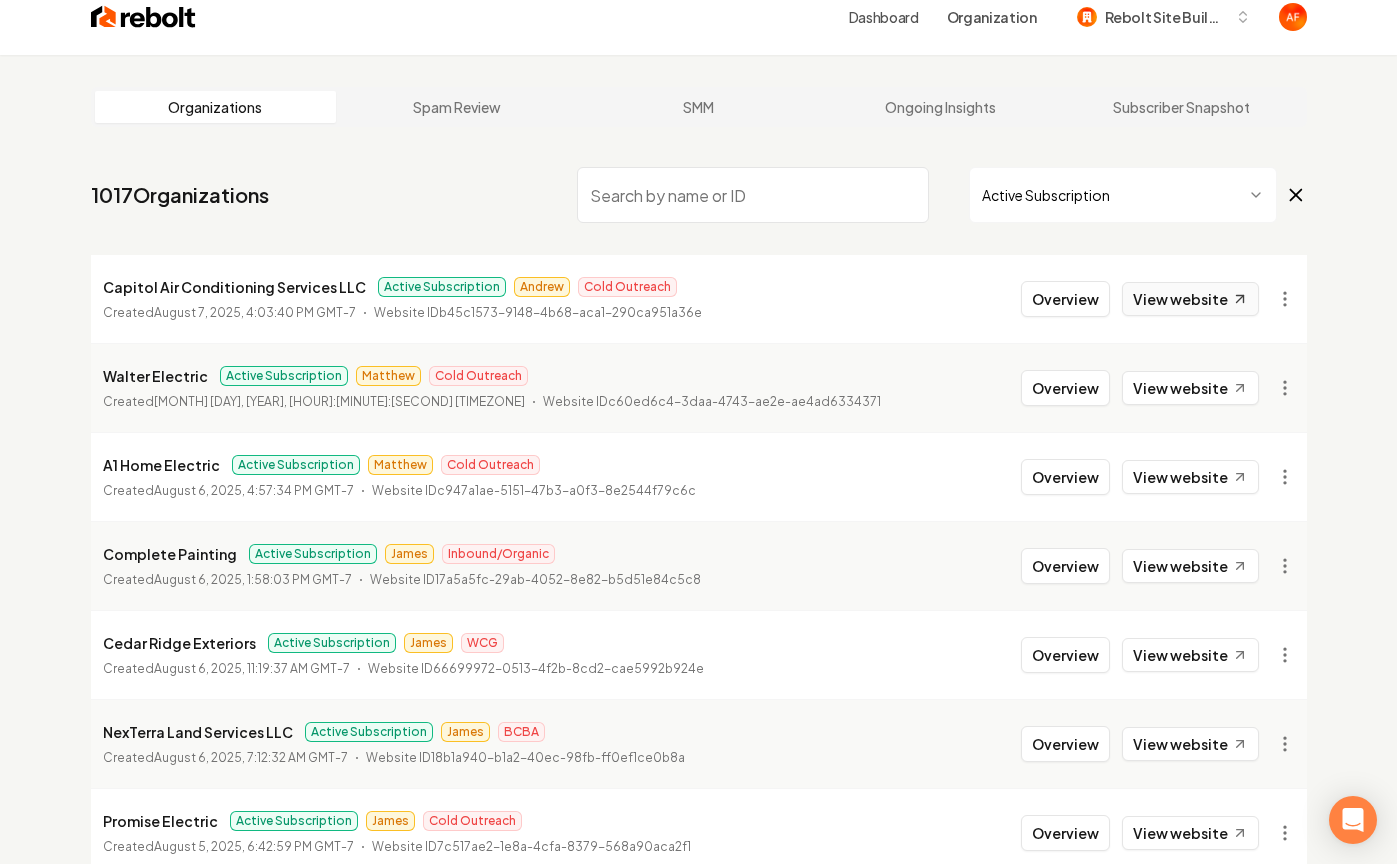 click on "View website" at bounding box center (1190, 299) 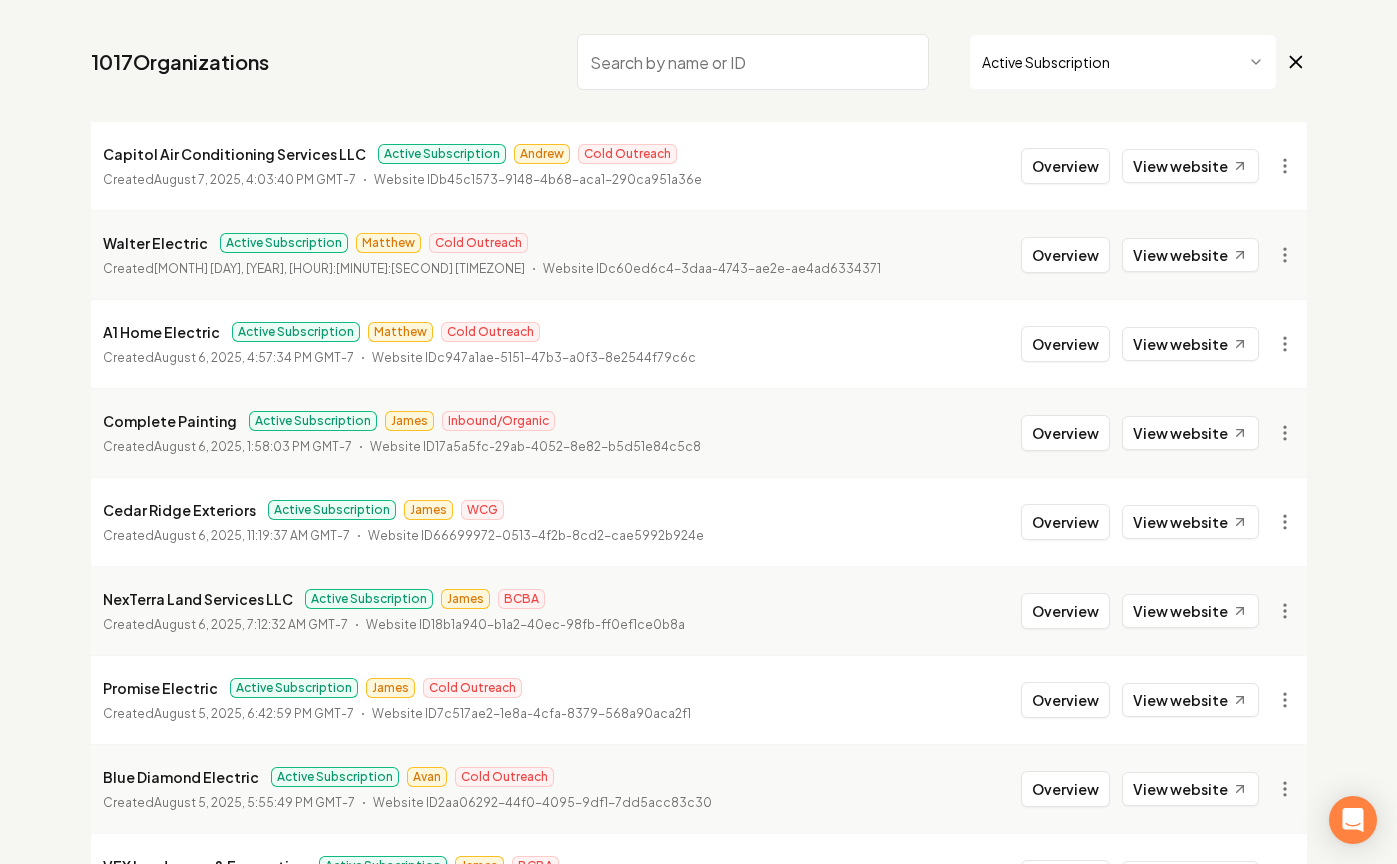 scroll, scrollTop: 174, scrollLeft: 0, axis: vertical 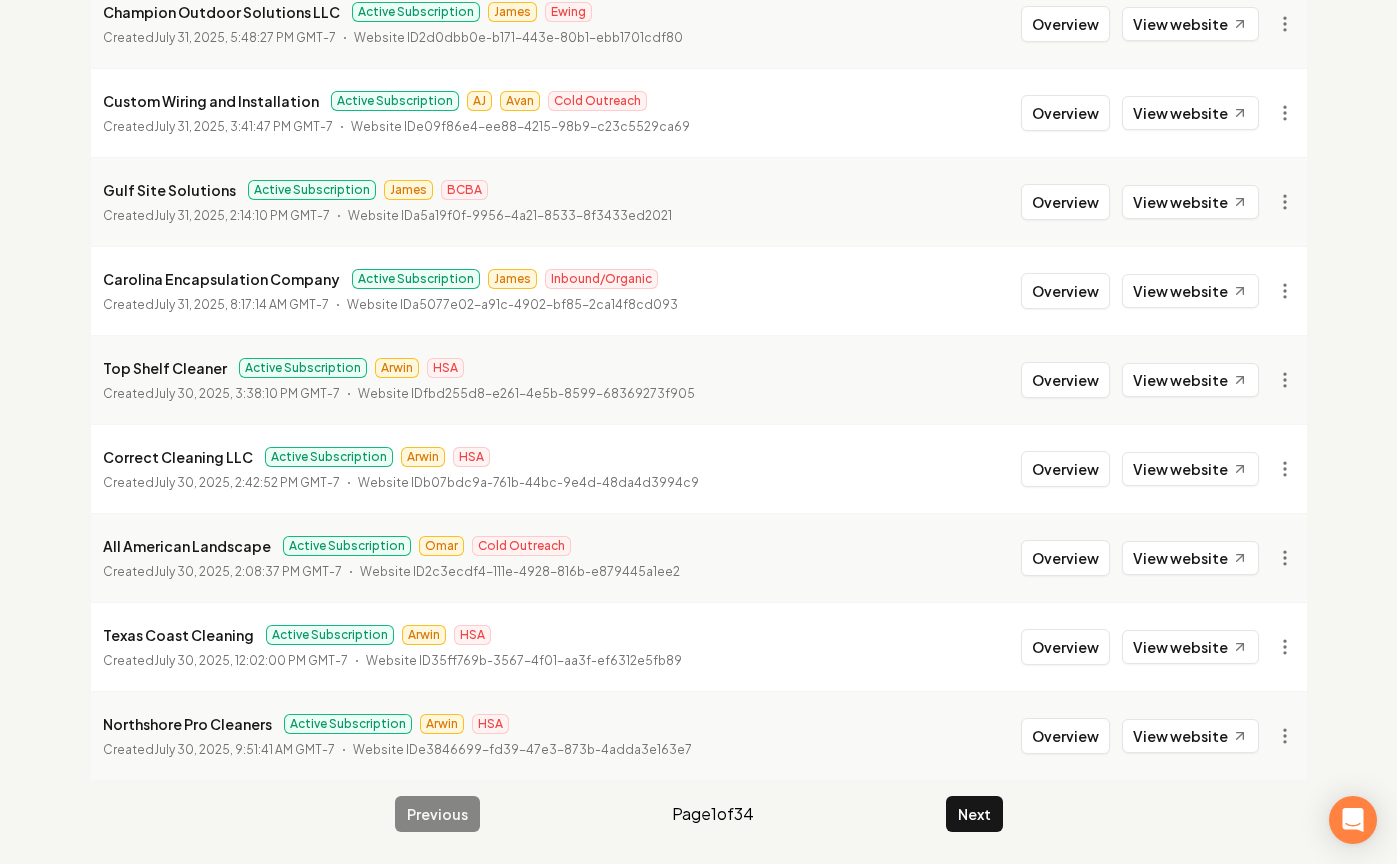 click on "Previous Page  1  of  34 Next" at bounding box center [699, 814] 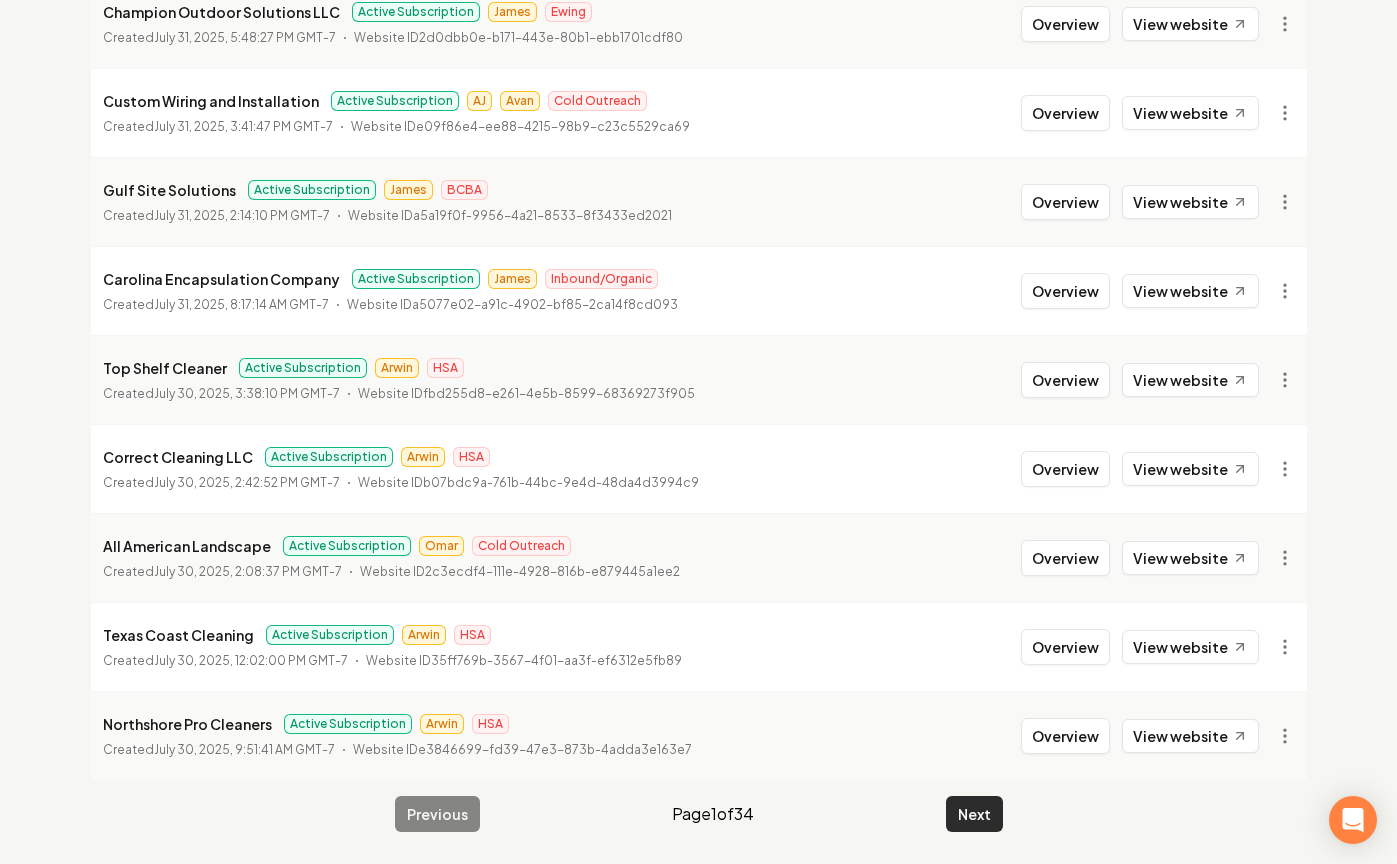 click on "Next" at bounding box center (974, 814) 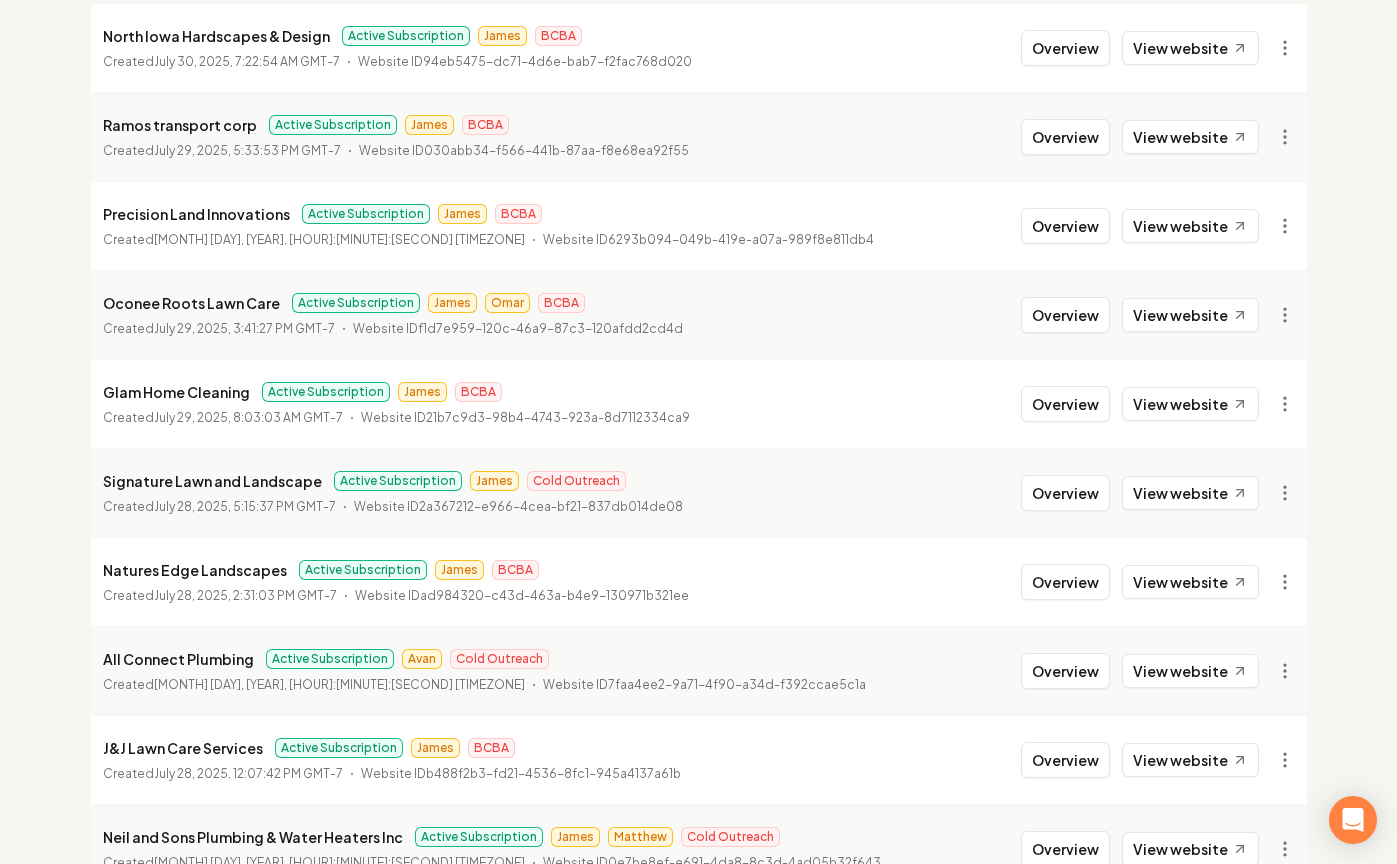 scroll, scrollTop: 679, scrollLeft: 0, axis: vertical 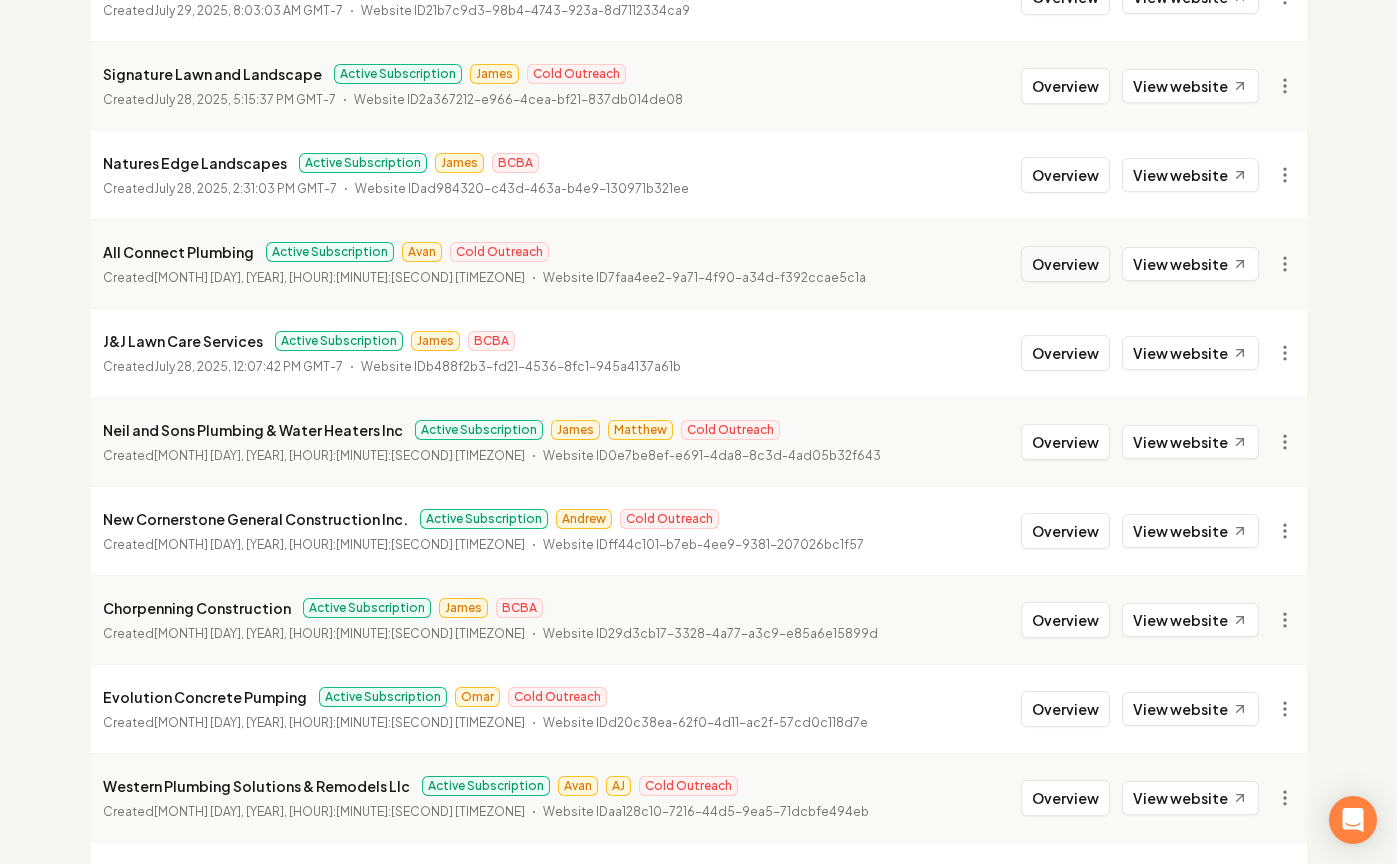 click on "Overview" at bounding box center [1065, 264] 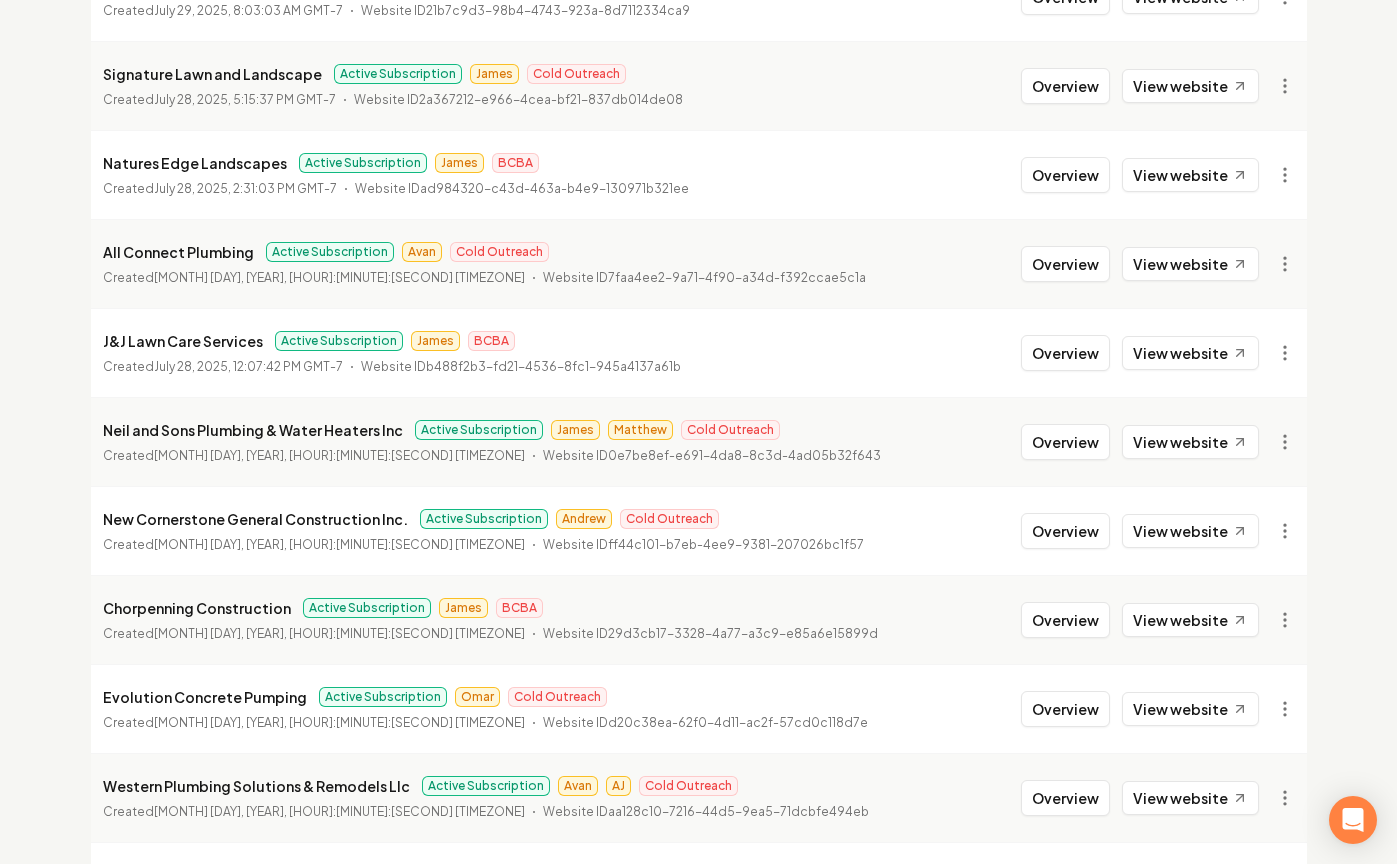 scroll, scrollTop: 0, scrollLeft: 0, axis: both 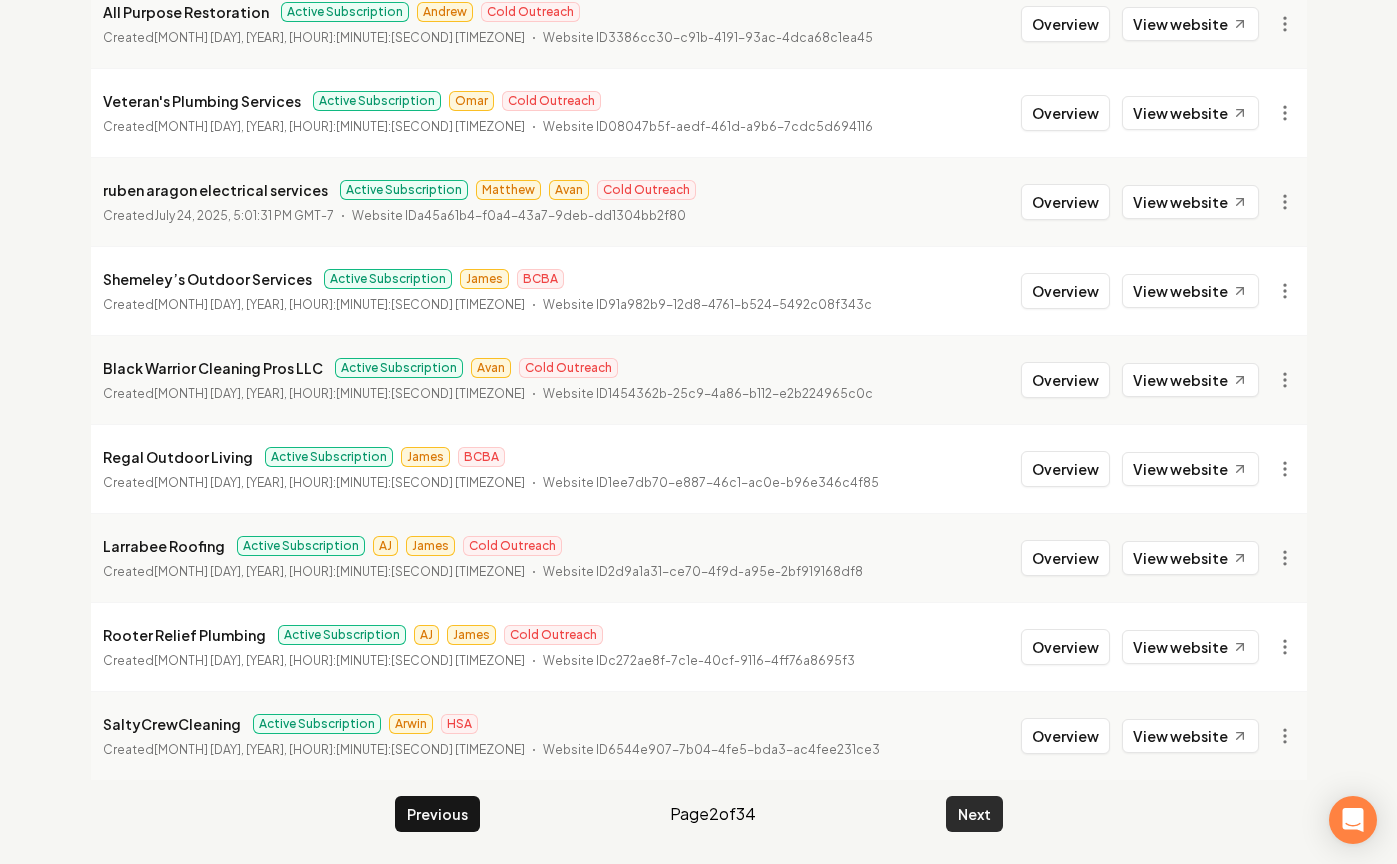 click on "Next" at bounding box center [974, 814] 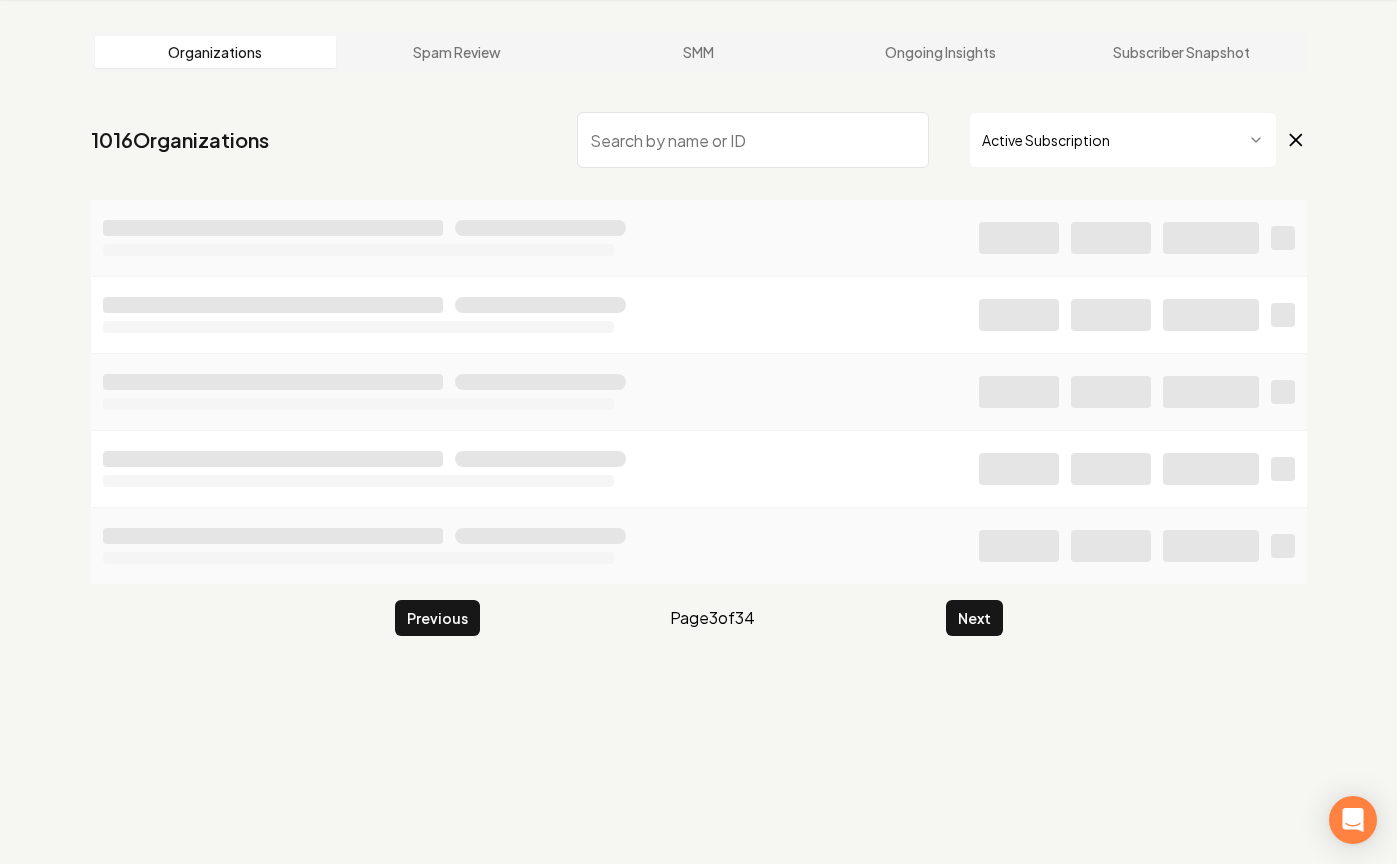 scroll, scrollTop: 2165, scrollLeft: 0, axis: vertical 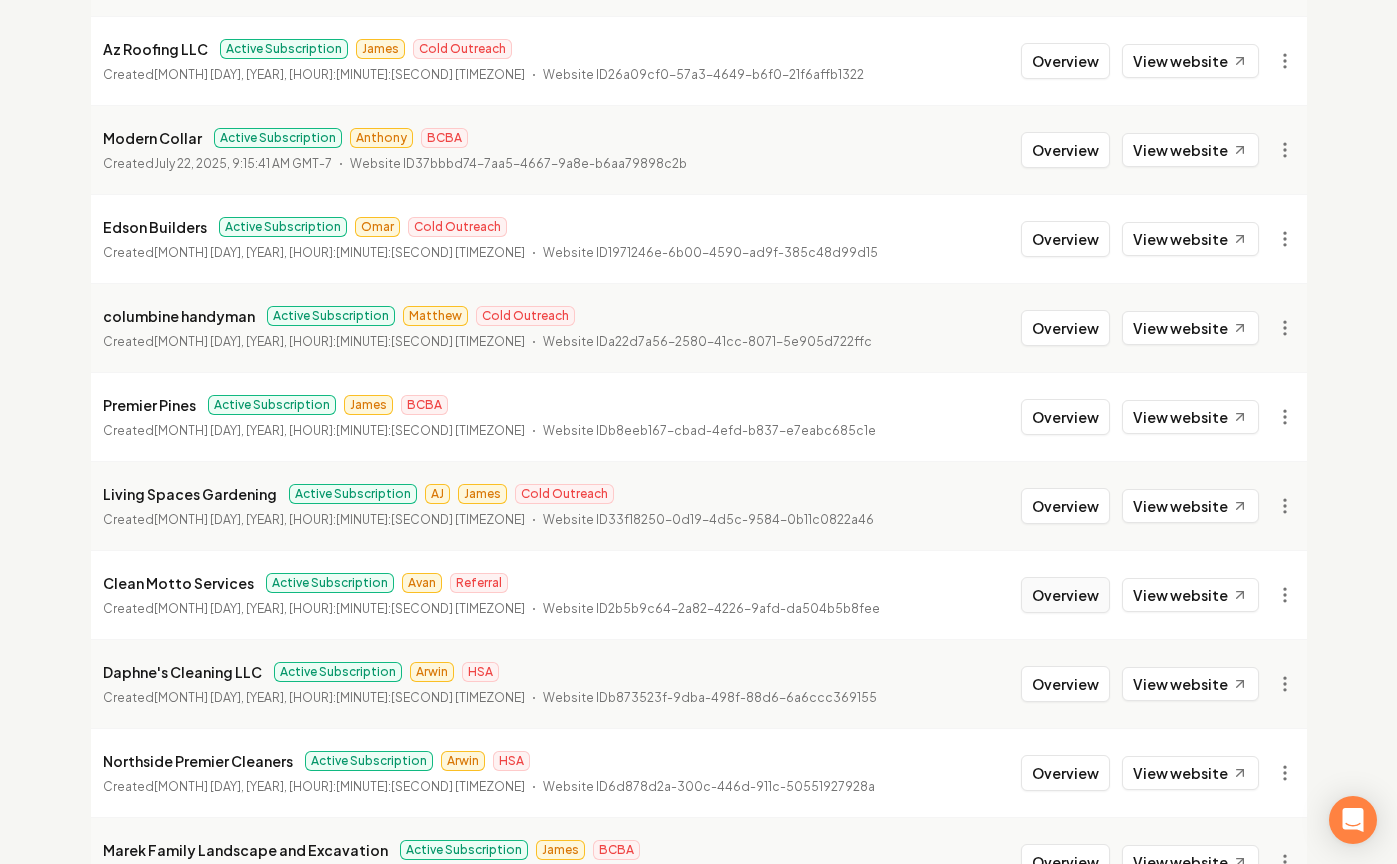 click on "Overview" at bounding box center [1065, 595] 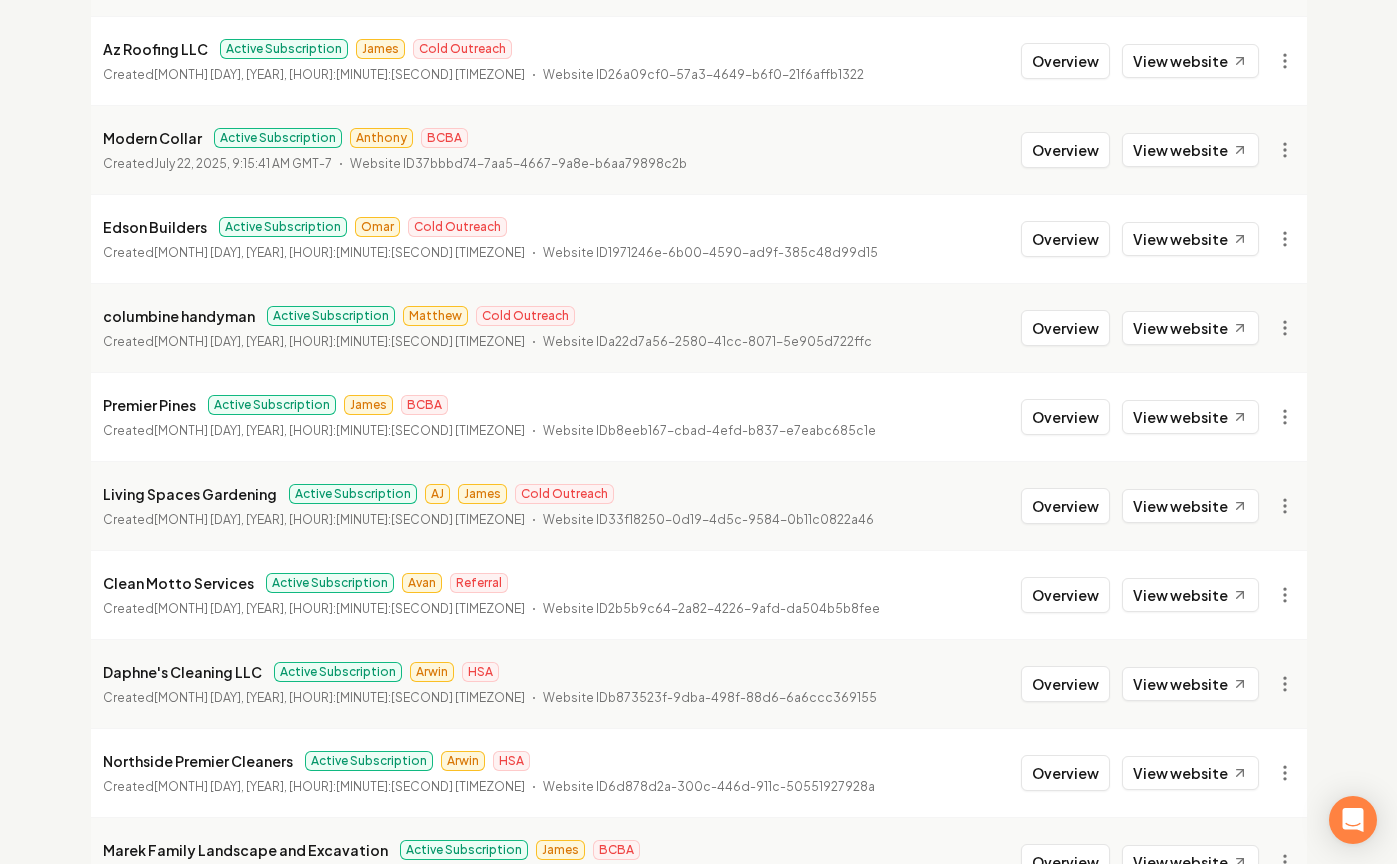 scroll, scrollTop: 0, scrollLeft: 0, axis: both 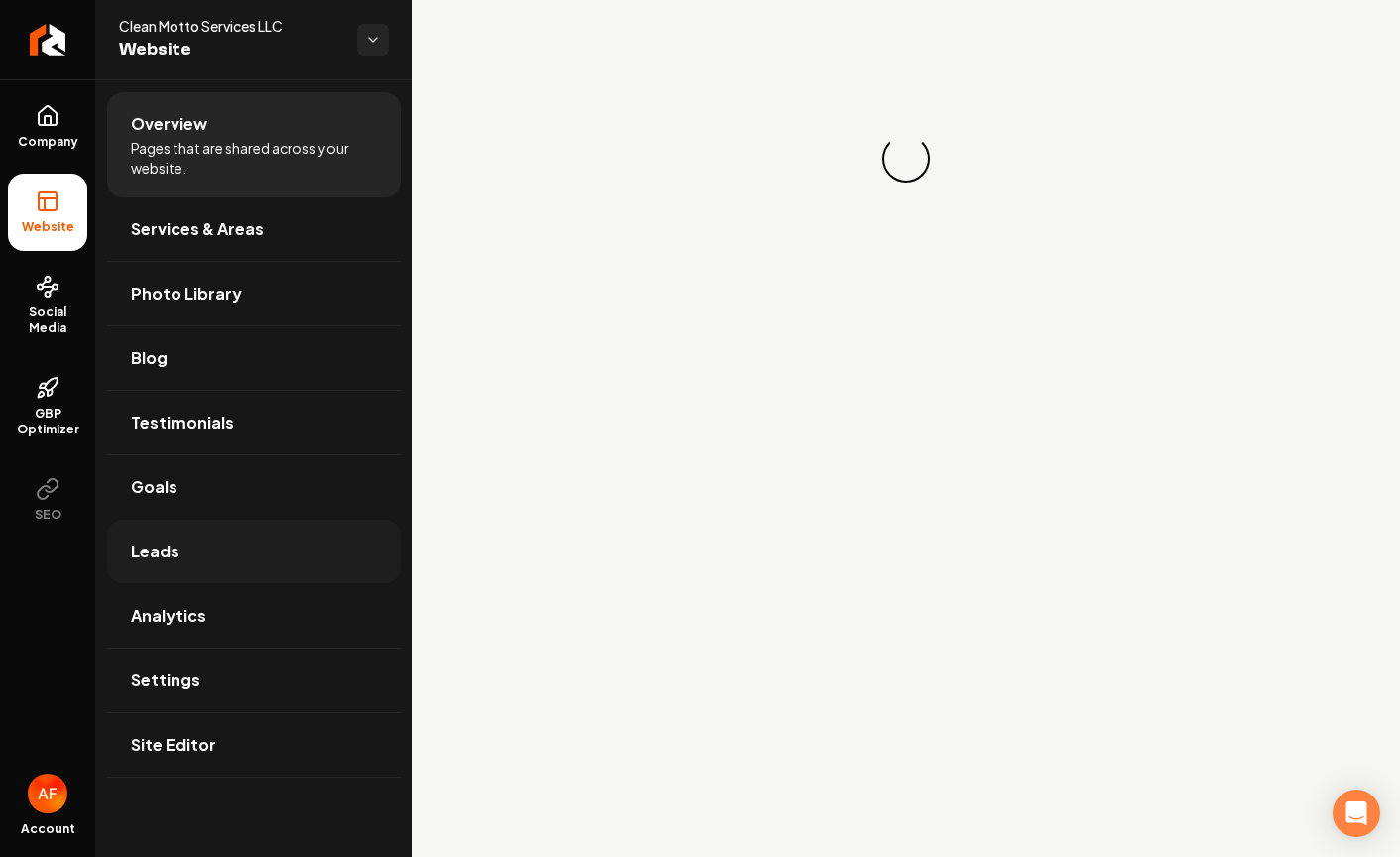 click on "Leads" at bounding box center [254, 551] 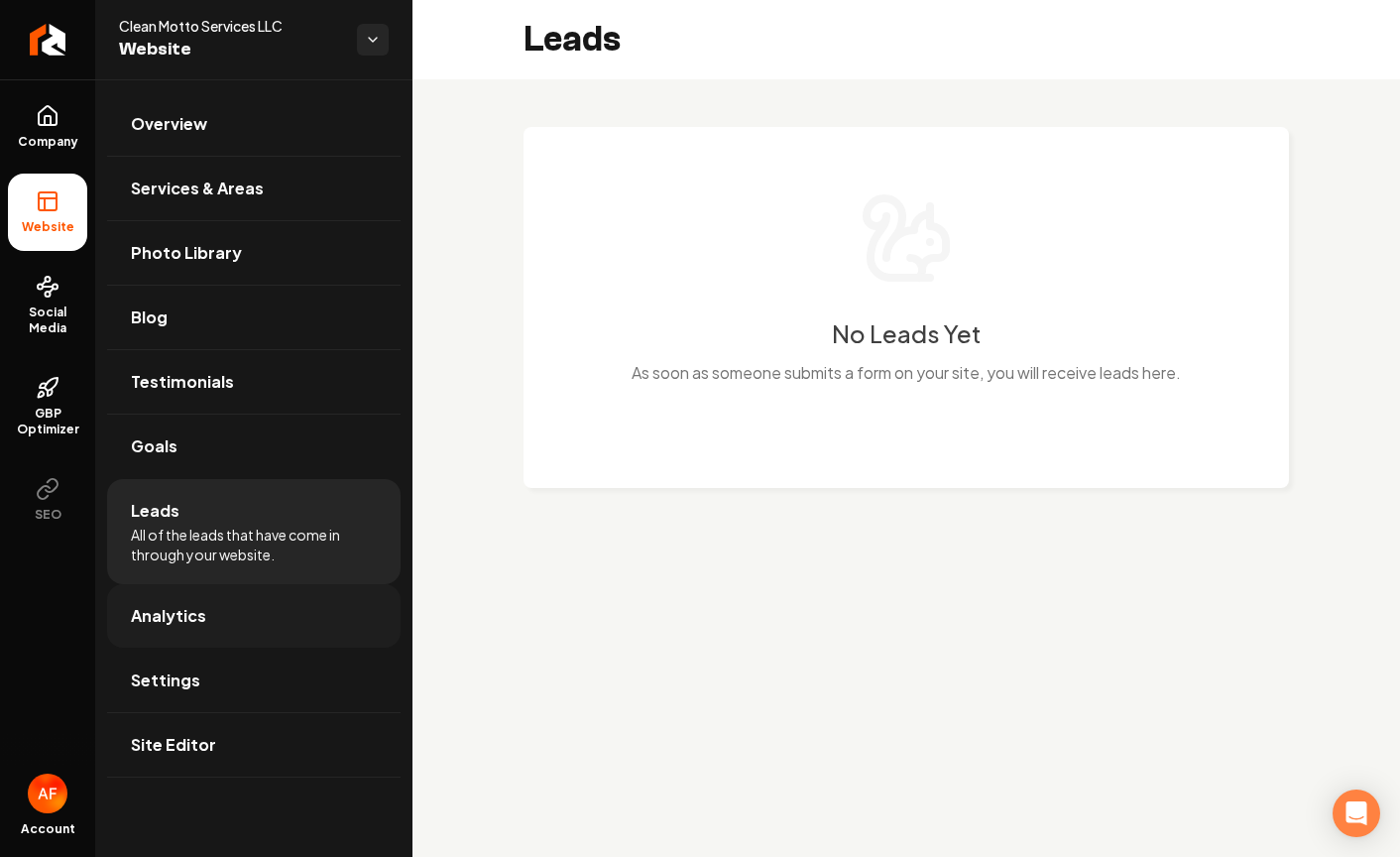 click on "Analytics" at bounding box center (254, 616) 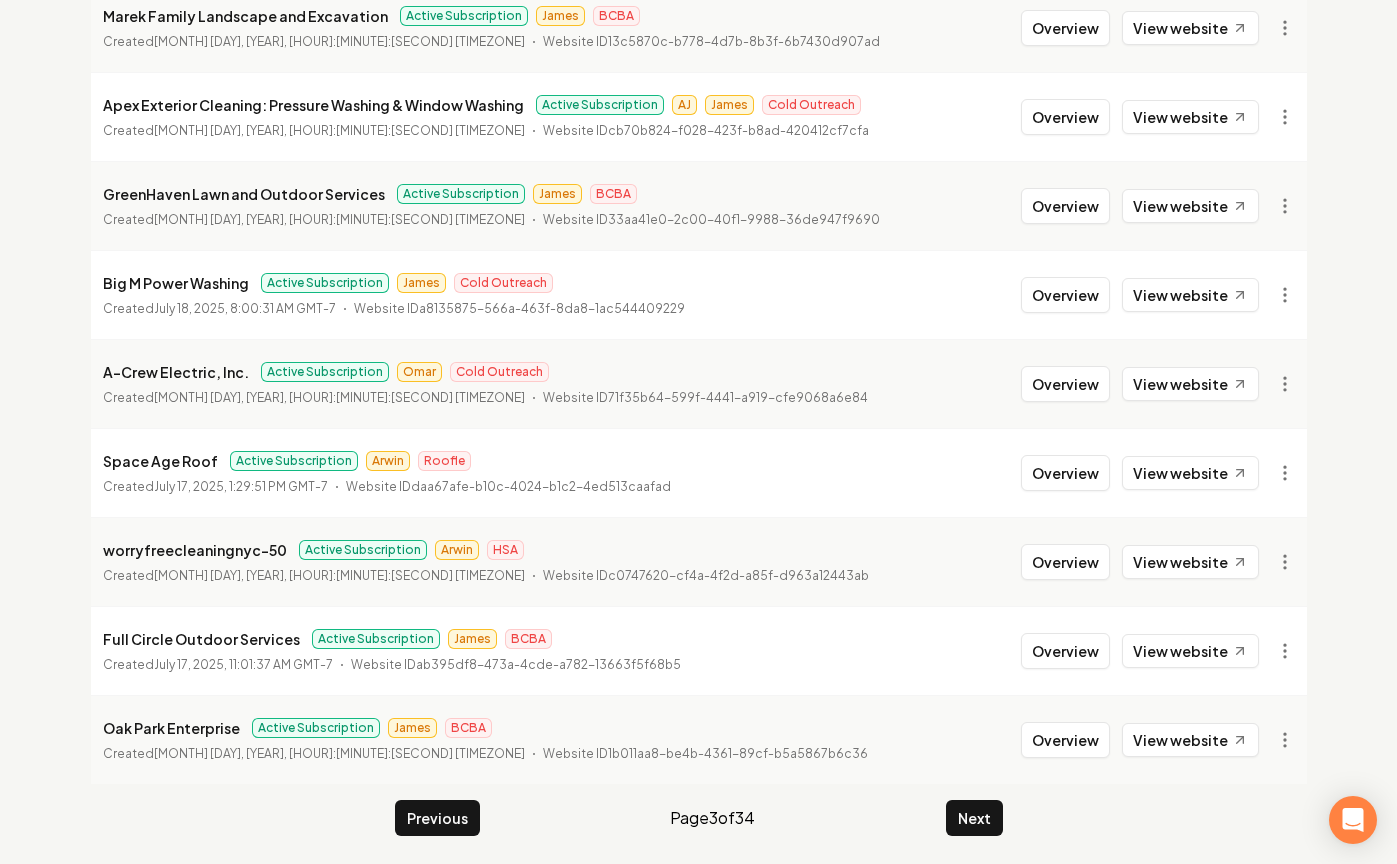 scroll, scrollTop: 2165, scrollLeft: 0, axis: vertical 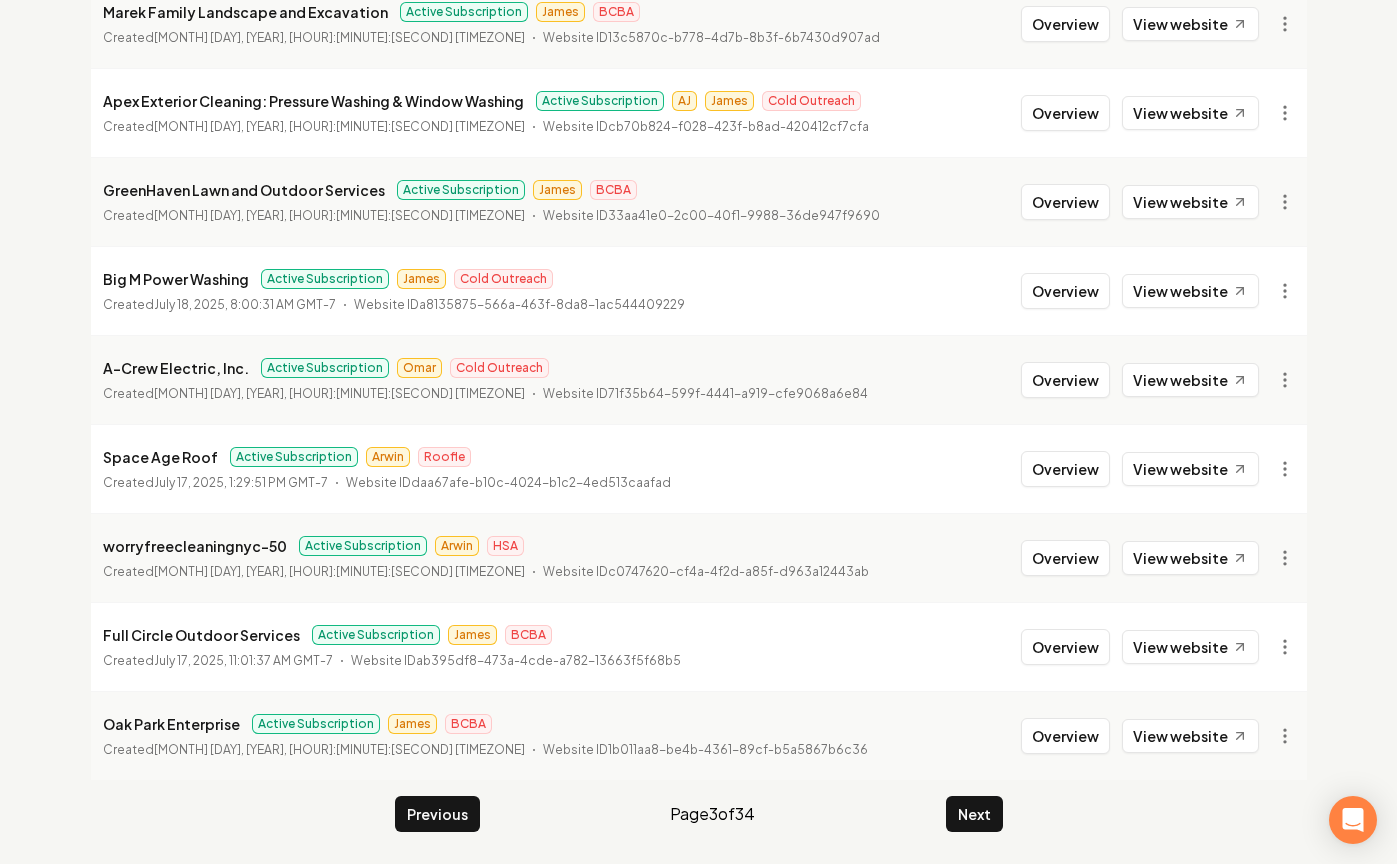 click on "Previous Page  3  of  34 Next" at bounding box center [699, 814] 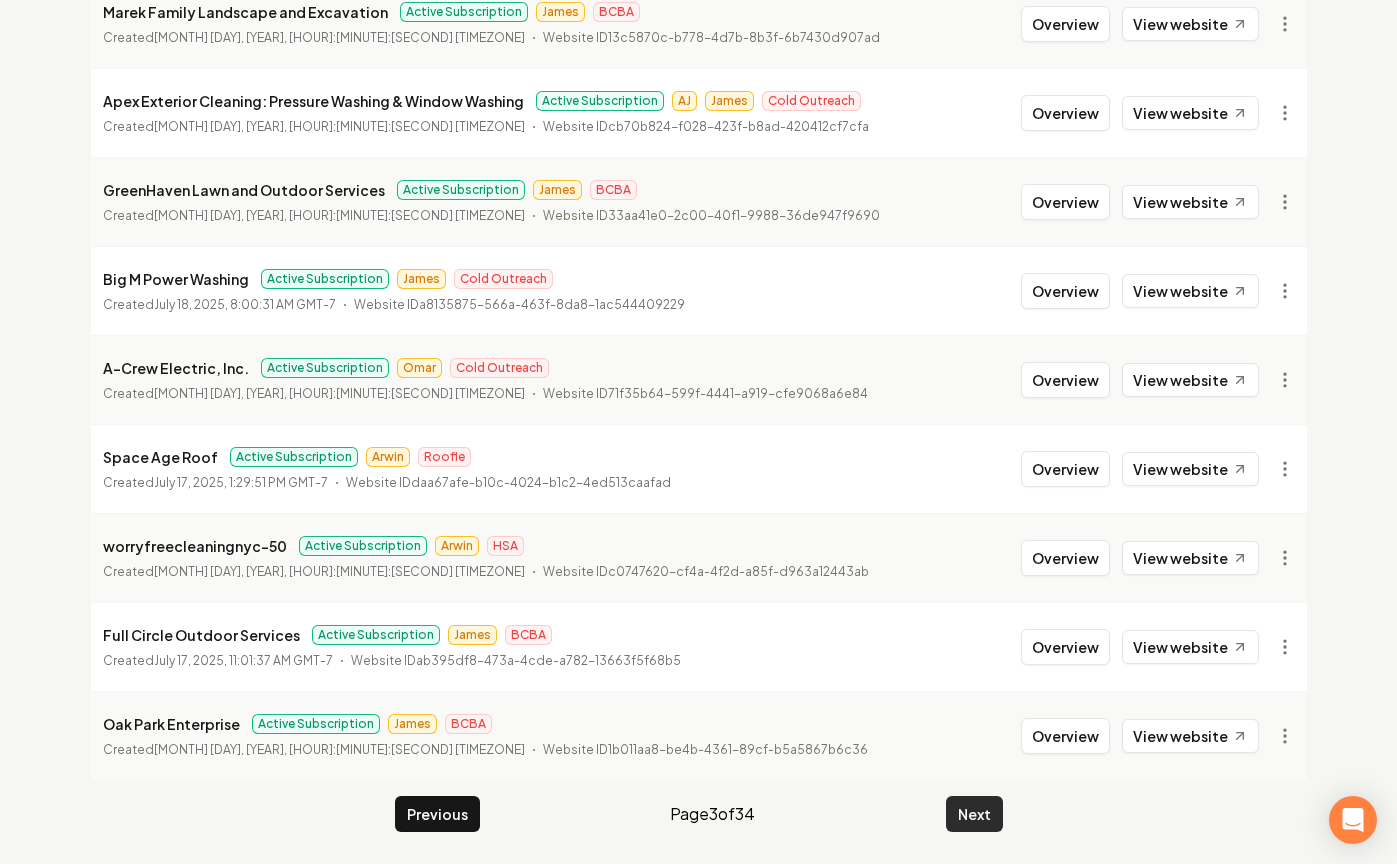 click on "Next" at bounding box center [974, 814] 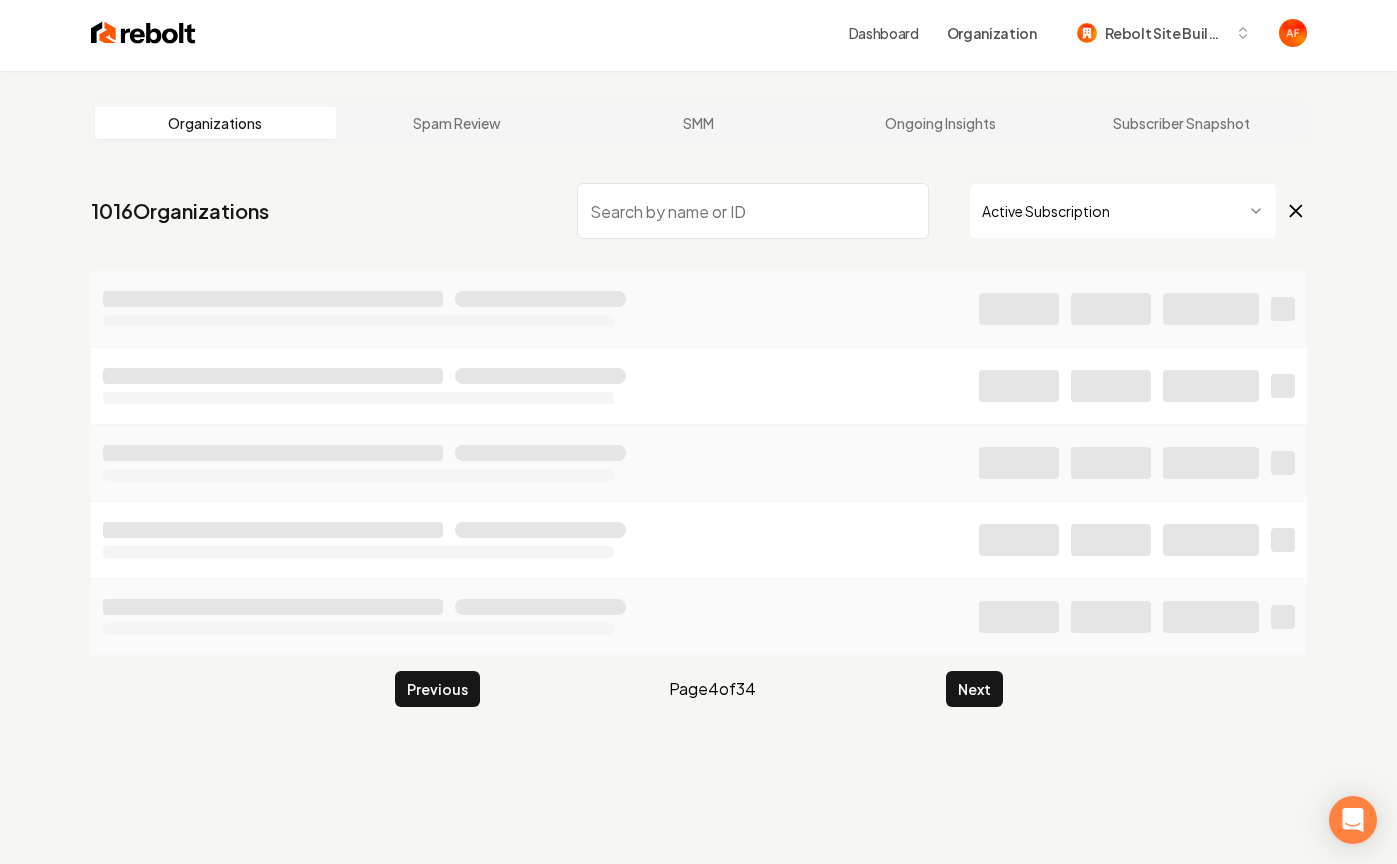 scroll, scrollTop: 0, scrollLeft: 0, axis: both 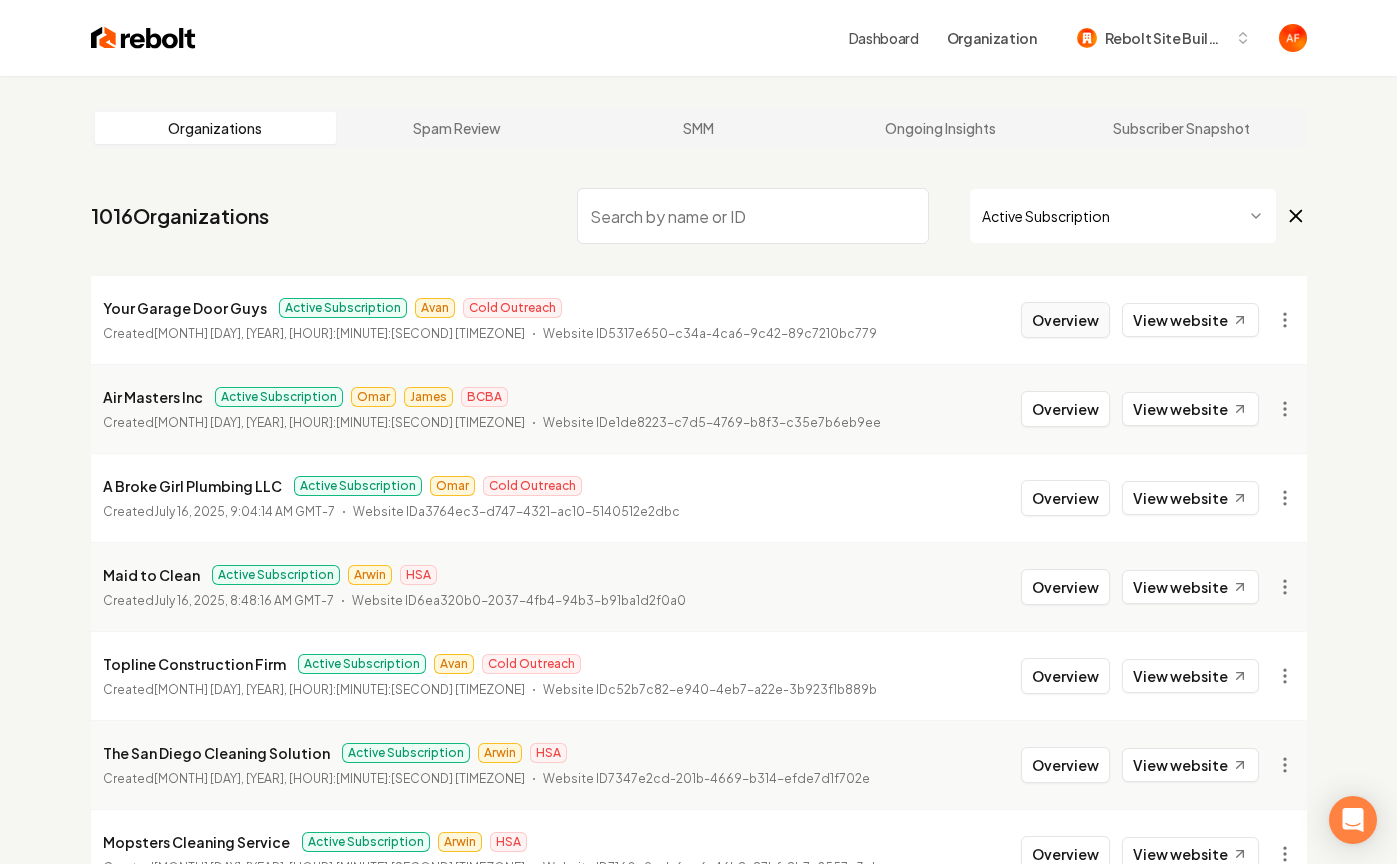 click on "Overview" at bounding box center [1065, 320] 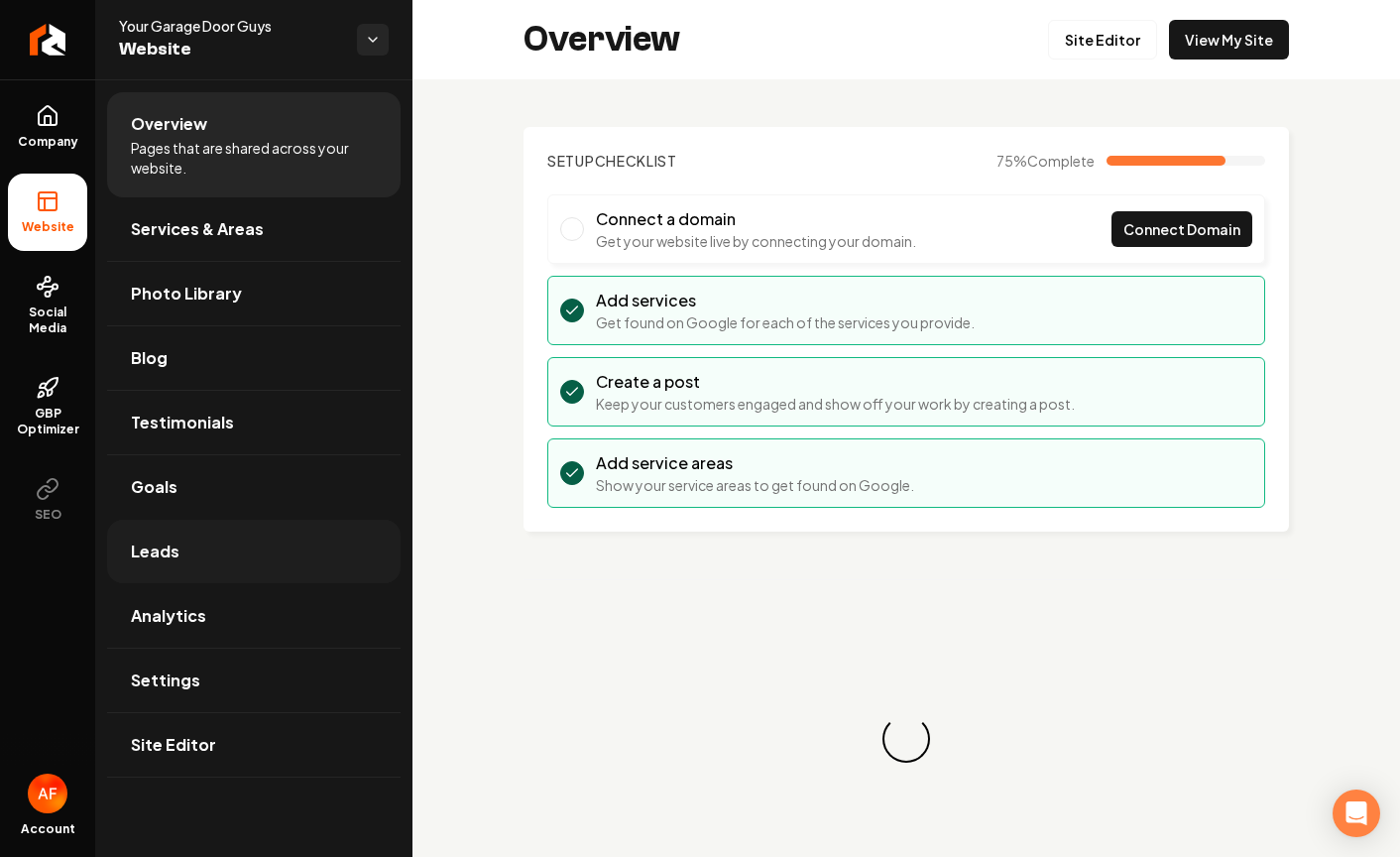 click on "Leads" at bounding box center [254, 551] 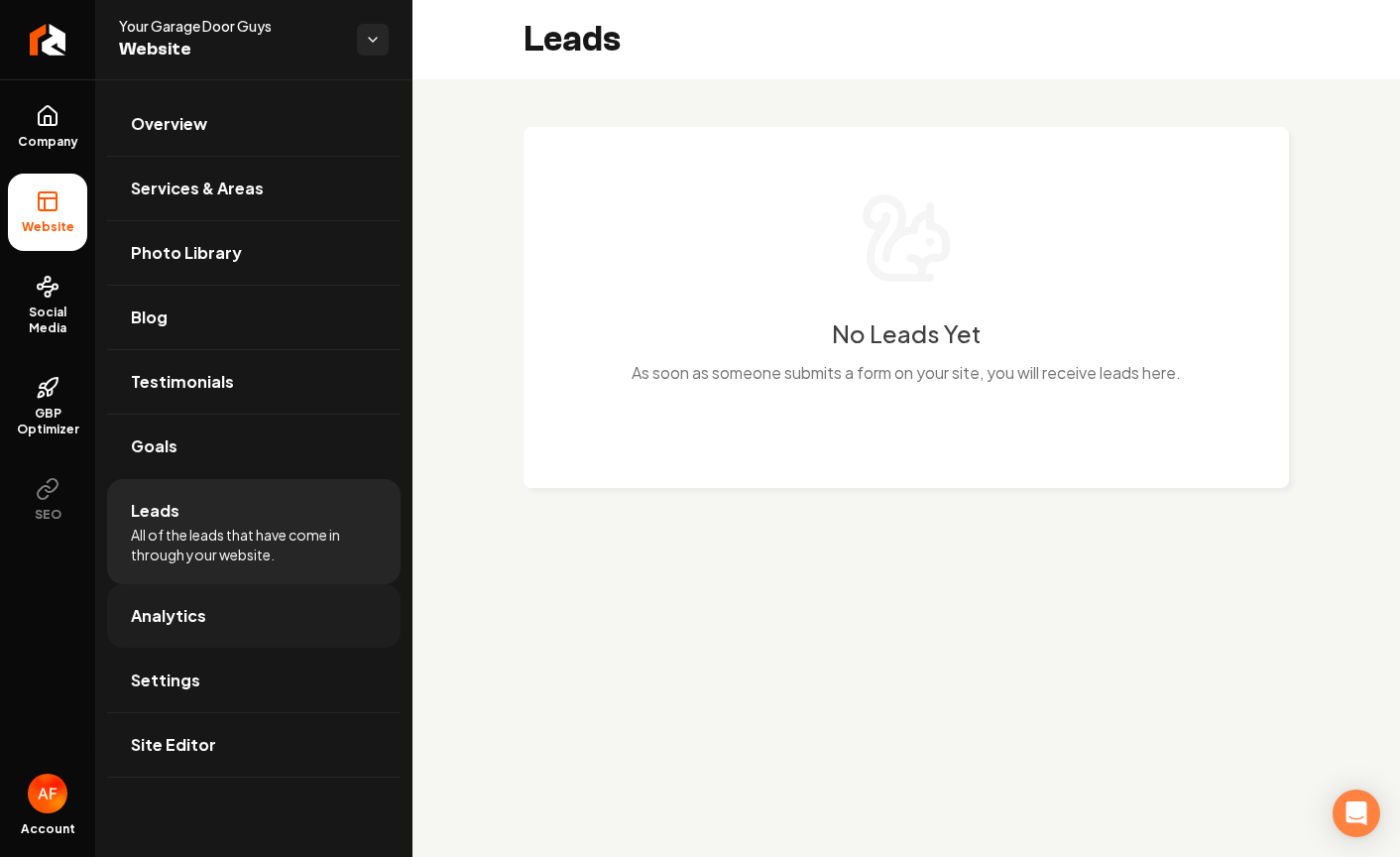 click on "Analytics" at bounding box center (254, 616) 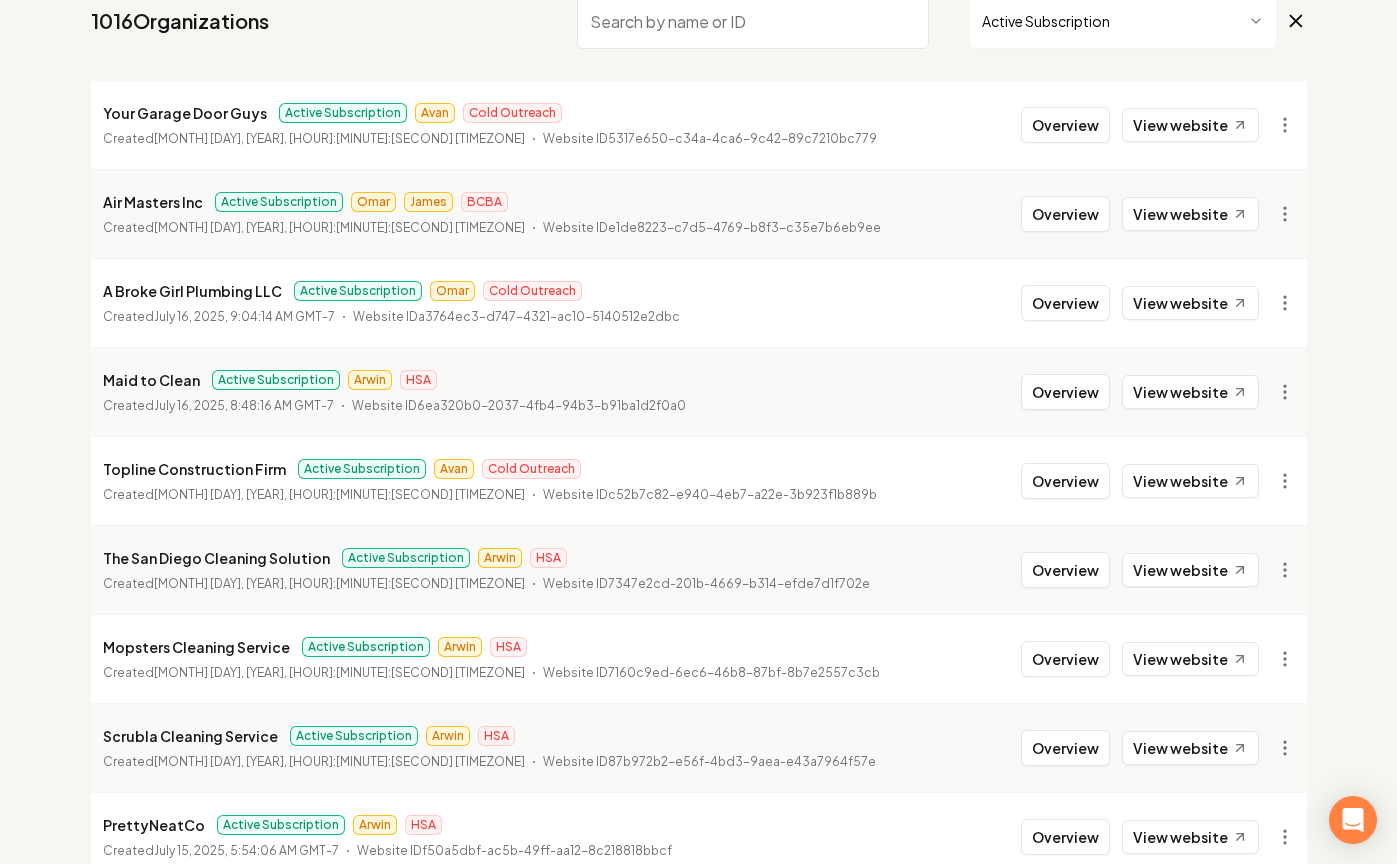scroll, scrollTop: 200, scrollLeft: 0, axis: vertical 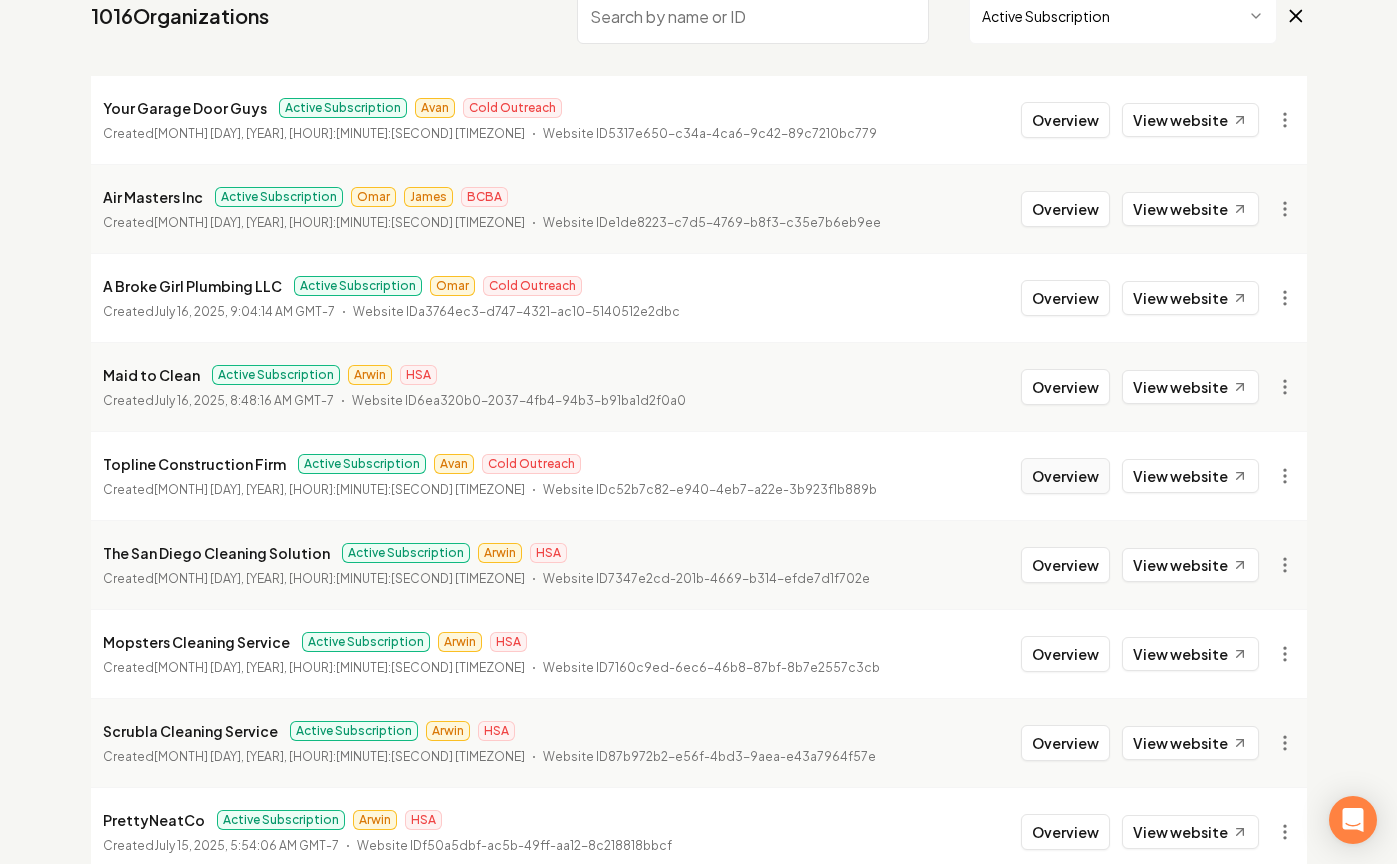 click on "Overview" at bounding box center [1065, 476] 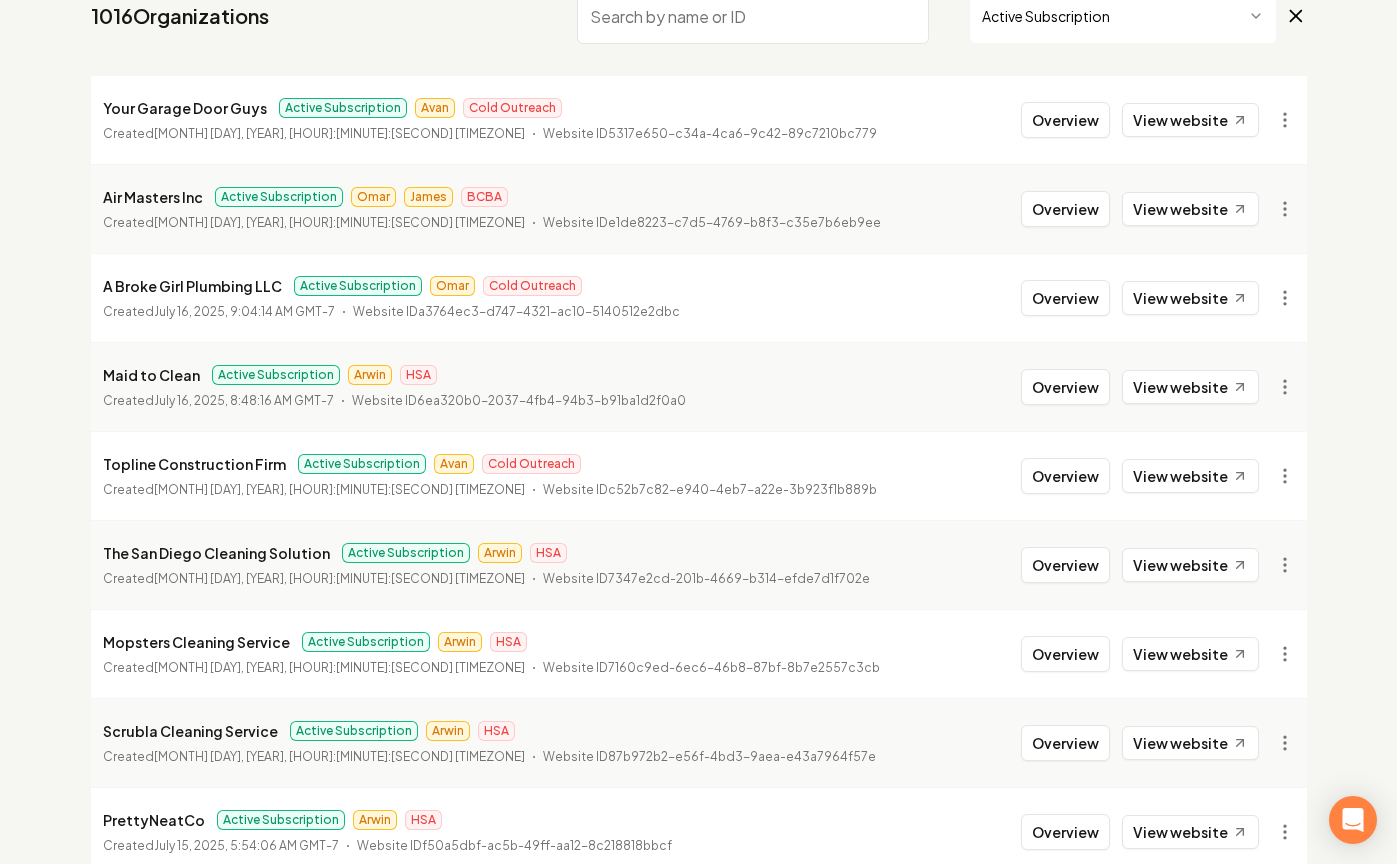 scroll, scrollTop: 0, scrollLeft: 0, axis: both 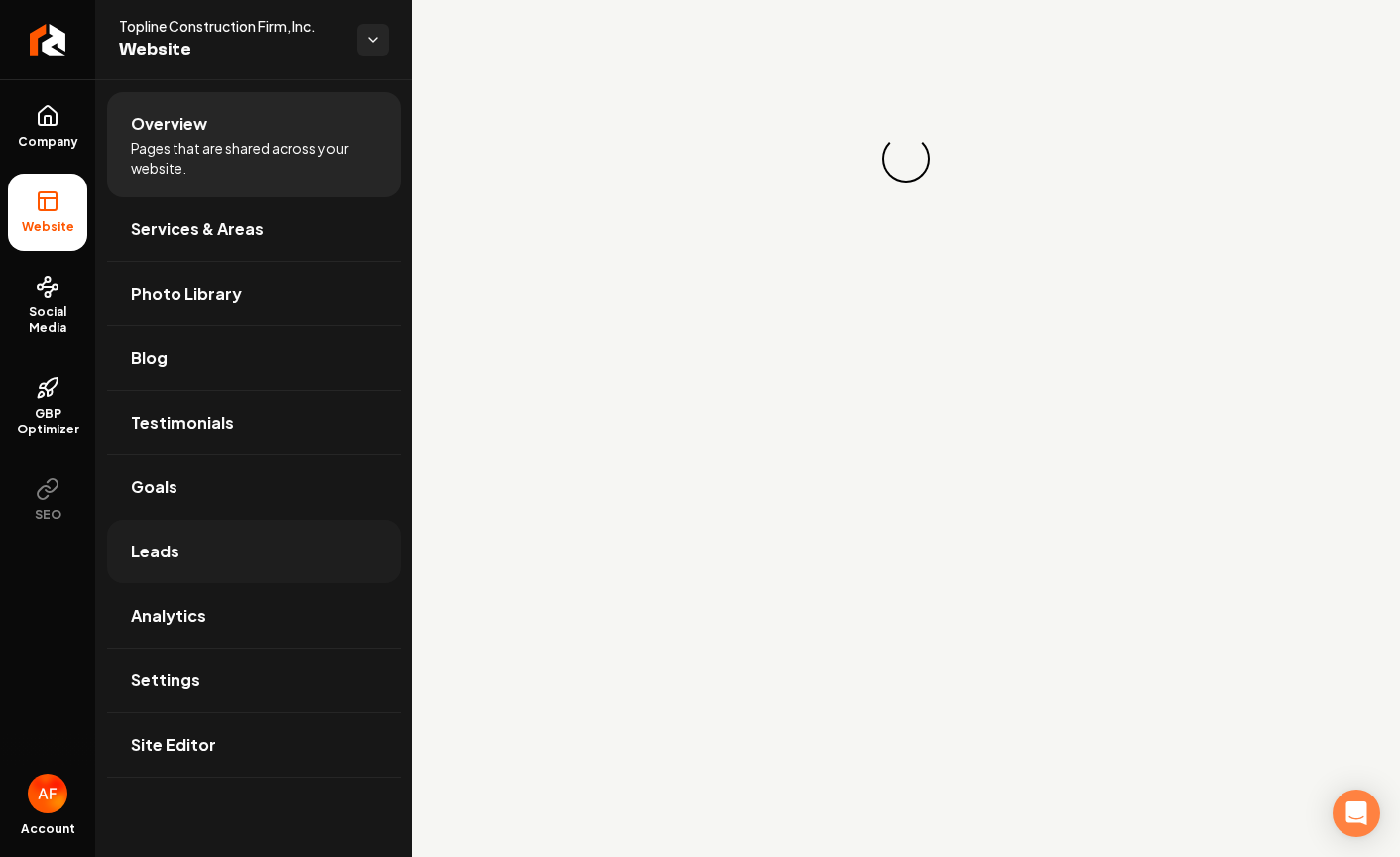 click on "Leads" at bounding box center [254, 551] 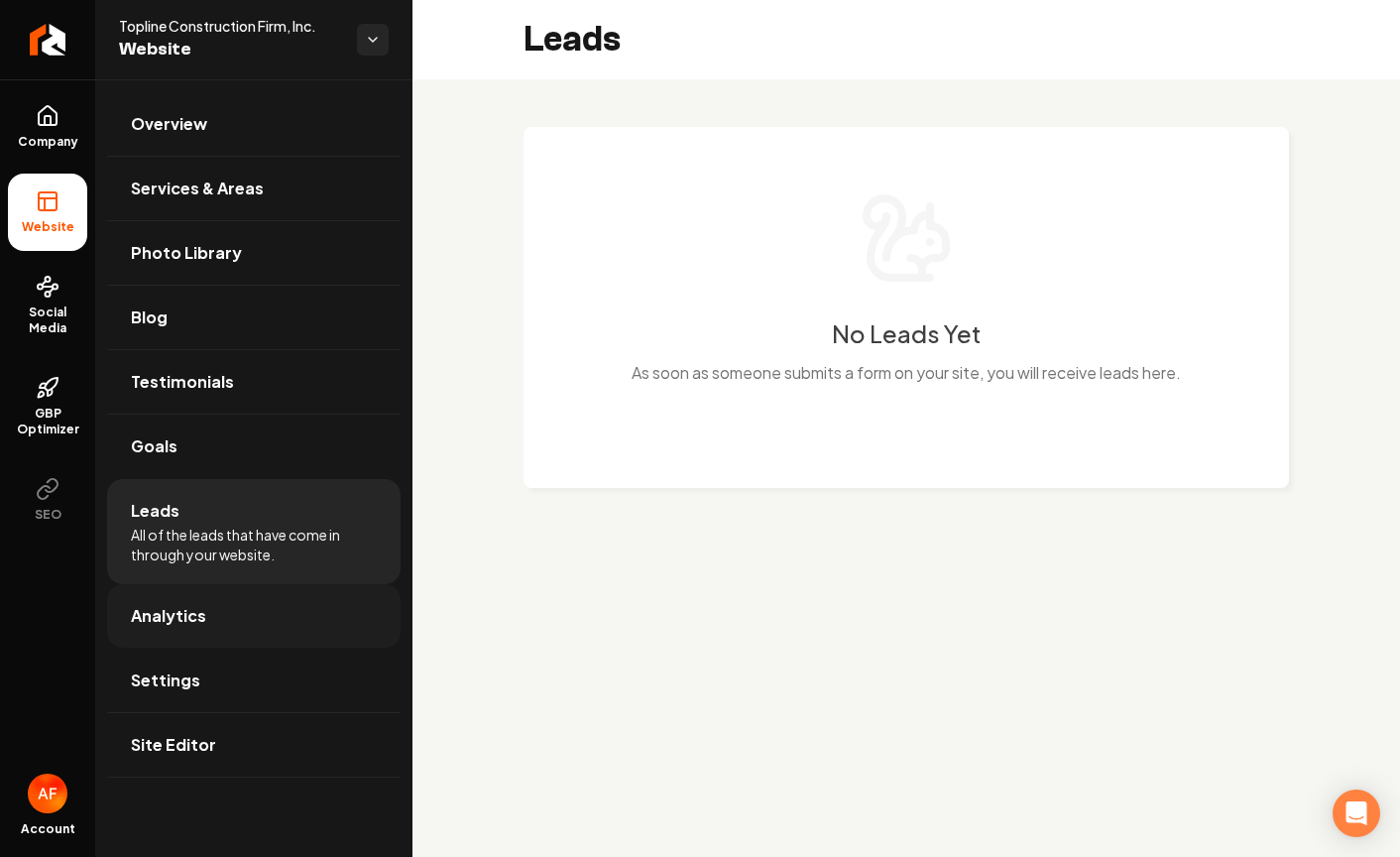 click on "Analytics" at bounding box center [254, 616] 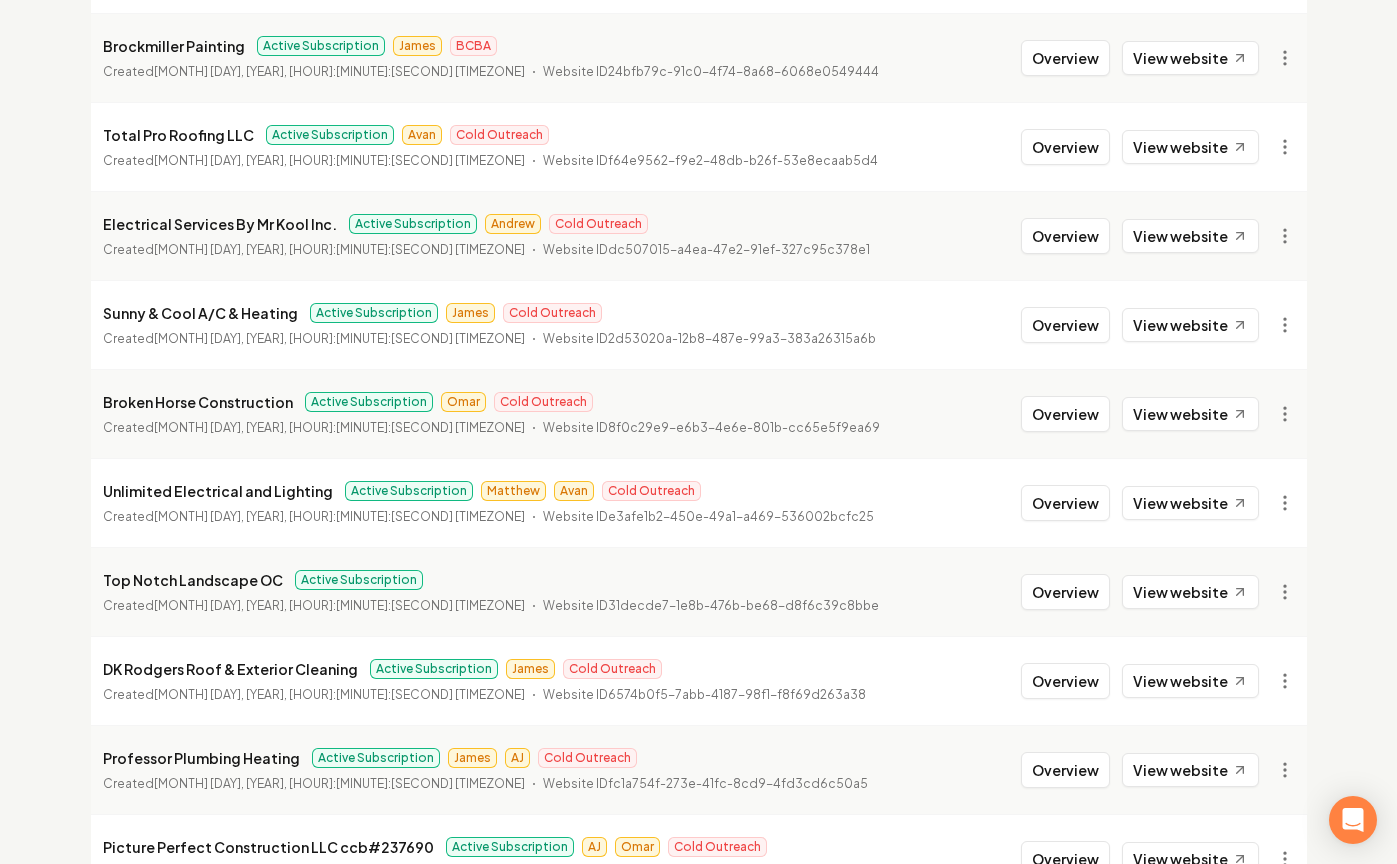 scroll, scrollTop: 1046, scrollLeft: 0, axis: vertical 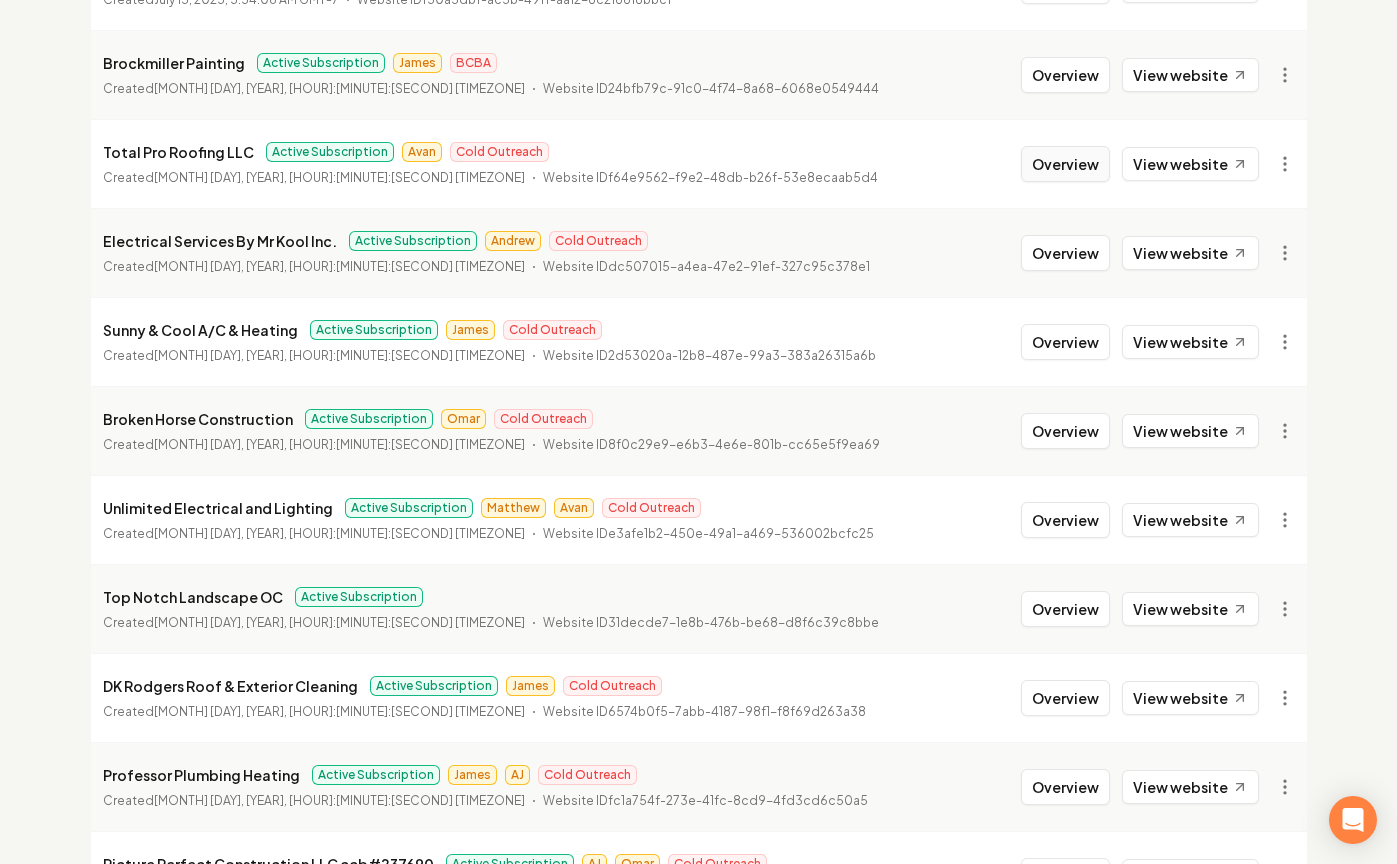click on "Overview" at bounding box center (1065, 164) 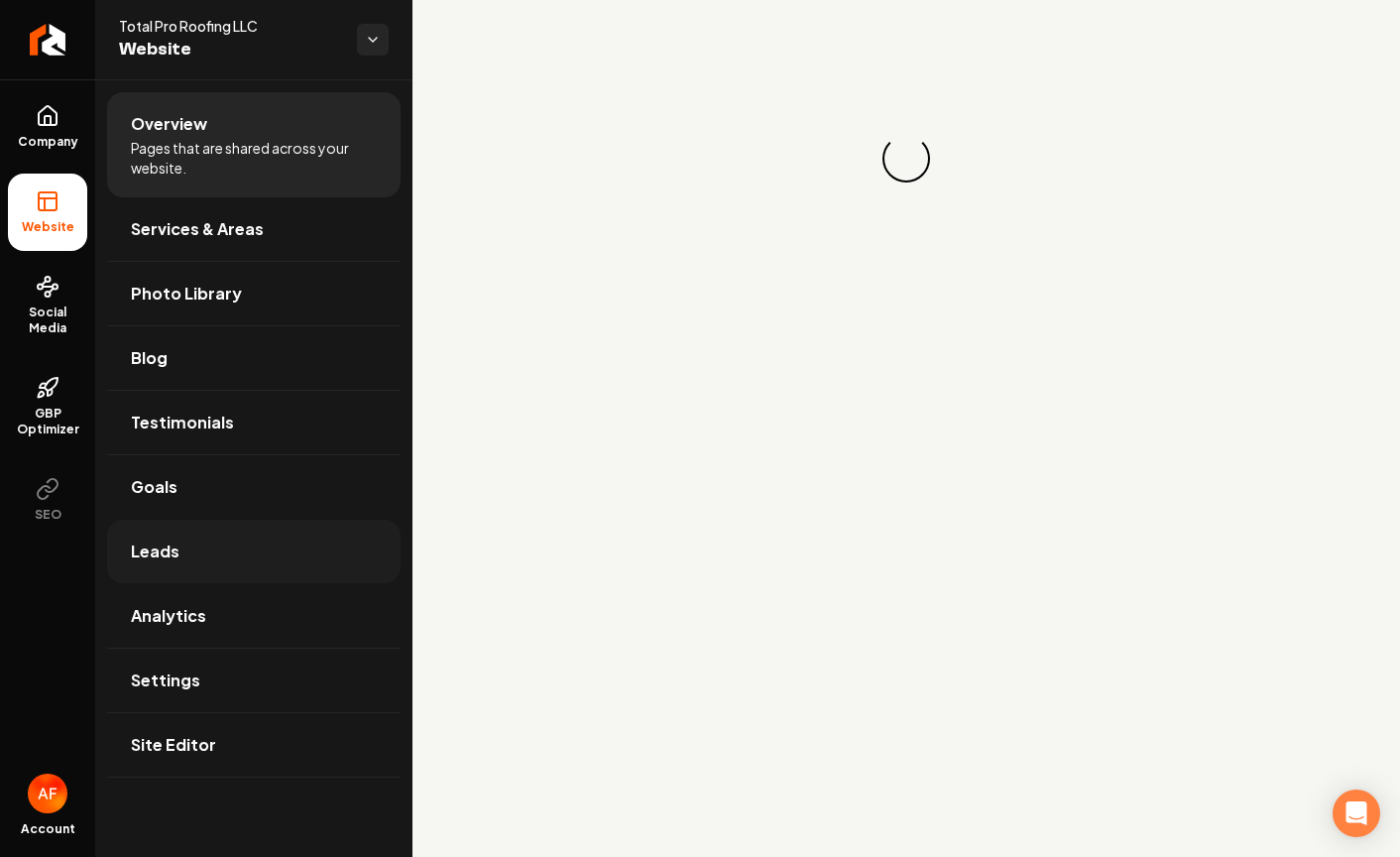 click on "Leads" at bounding box center (254, 551) 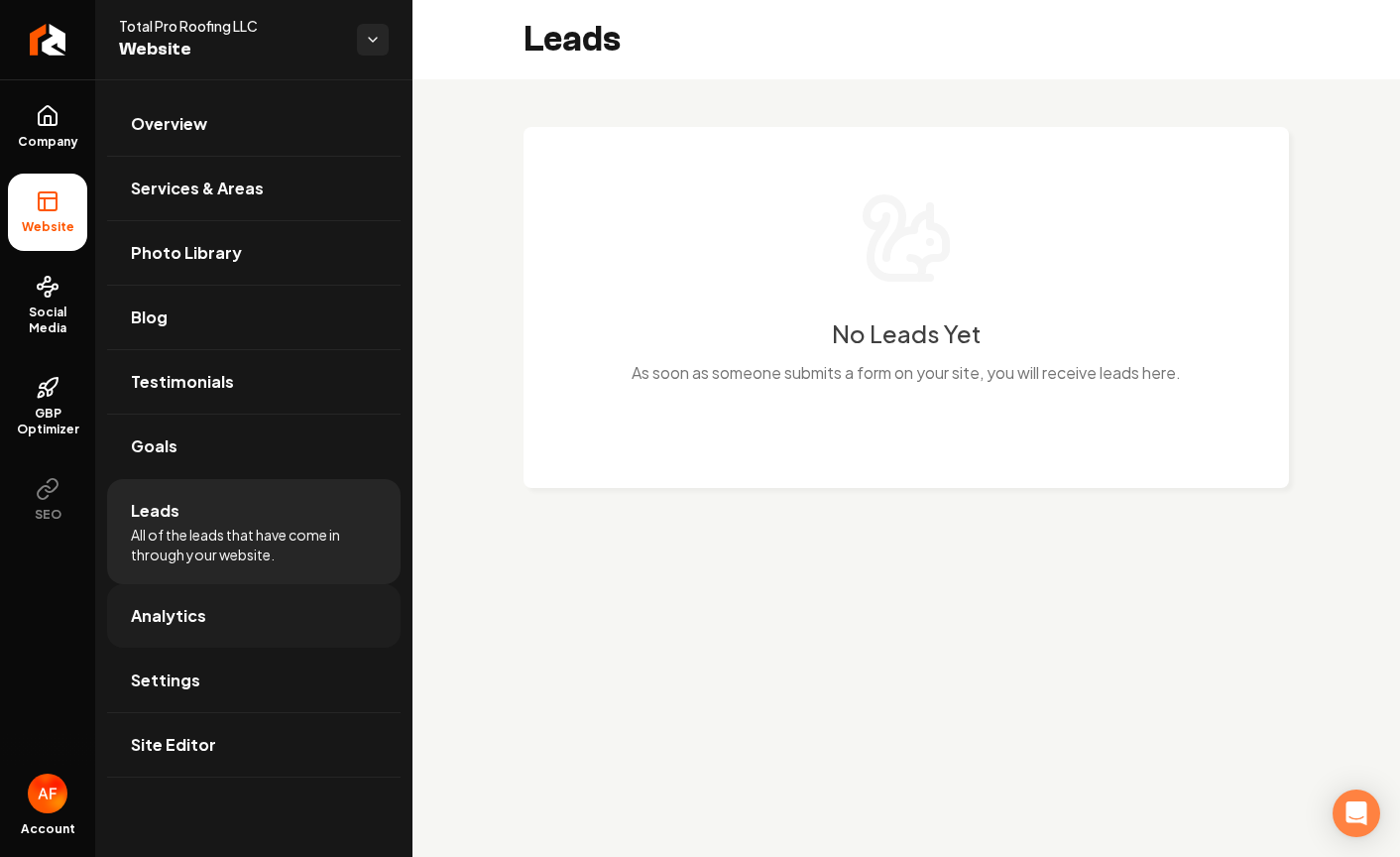 click on "Analytics" at bounding box center [169, 616] 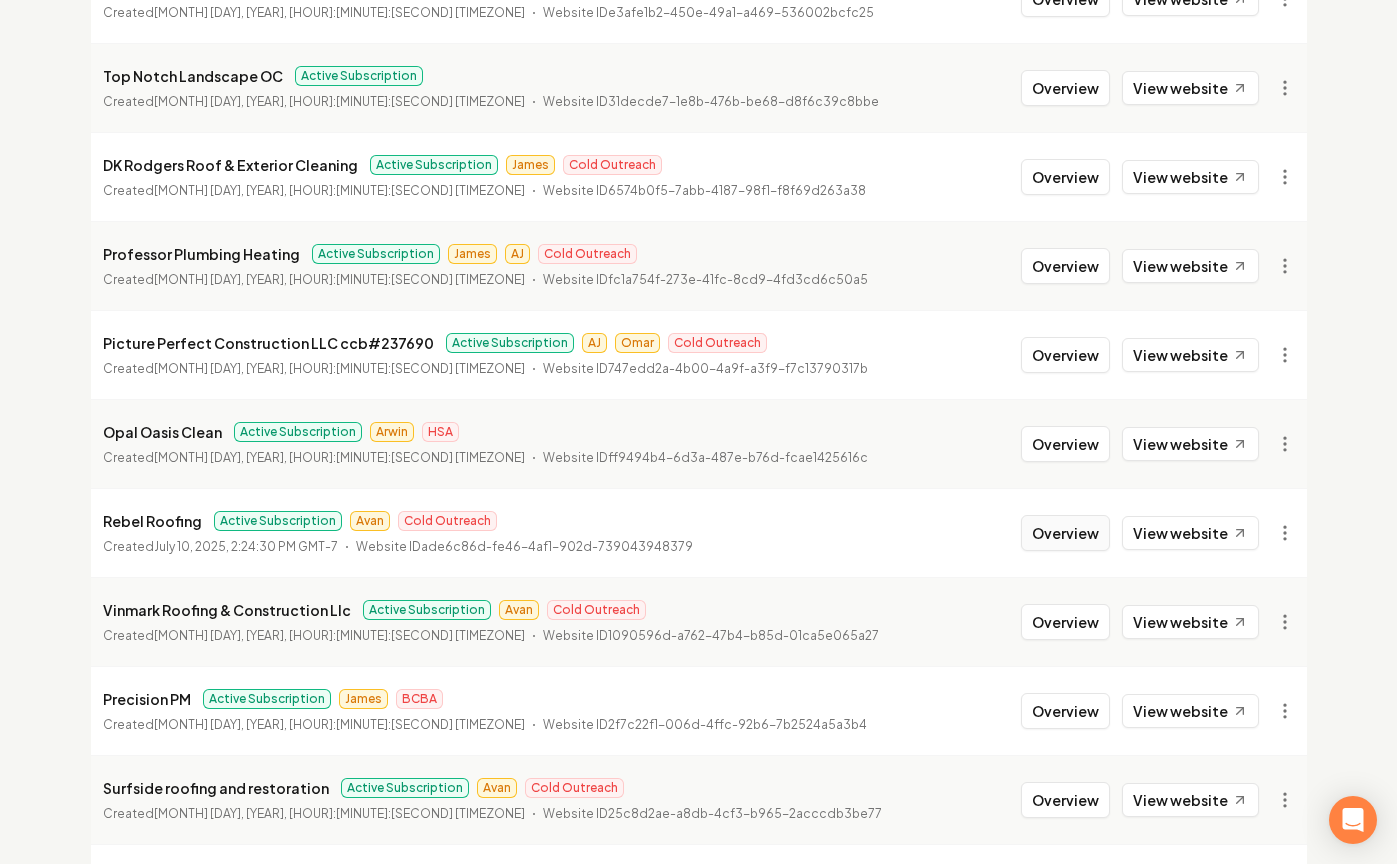 scroll, scrollTop: 1569, scrollLeft: 0, axis: vertical 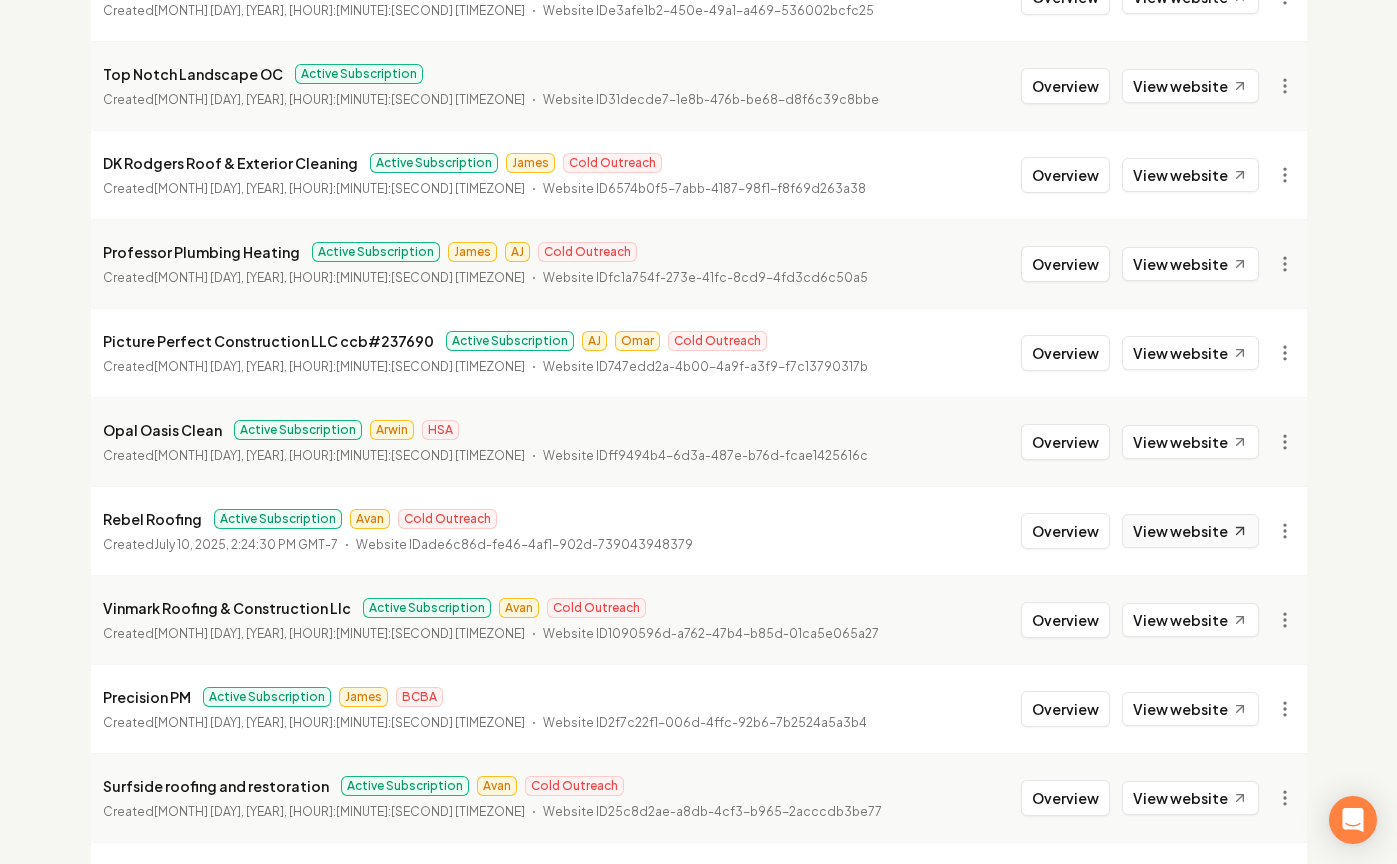 click on "View website" at bounding box center [1190, 531] 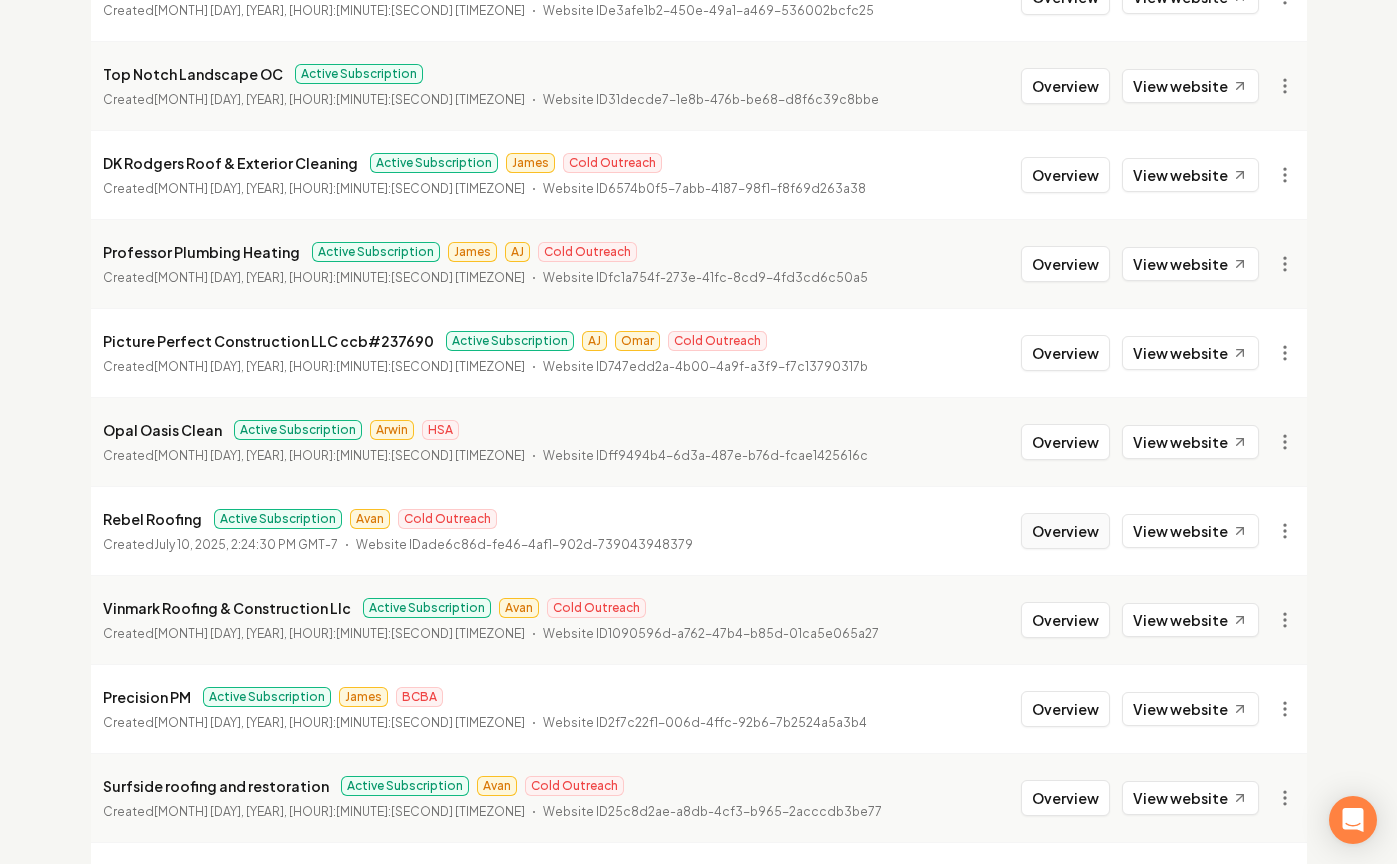 click on "Overview" at bounding box center [1065, 531] 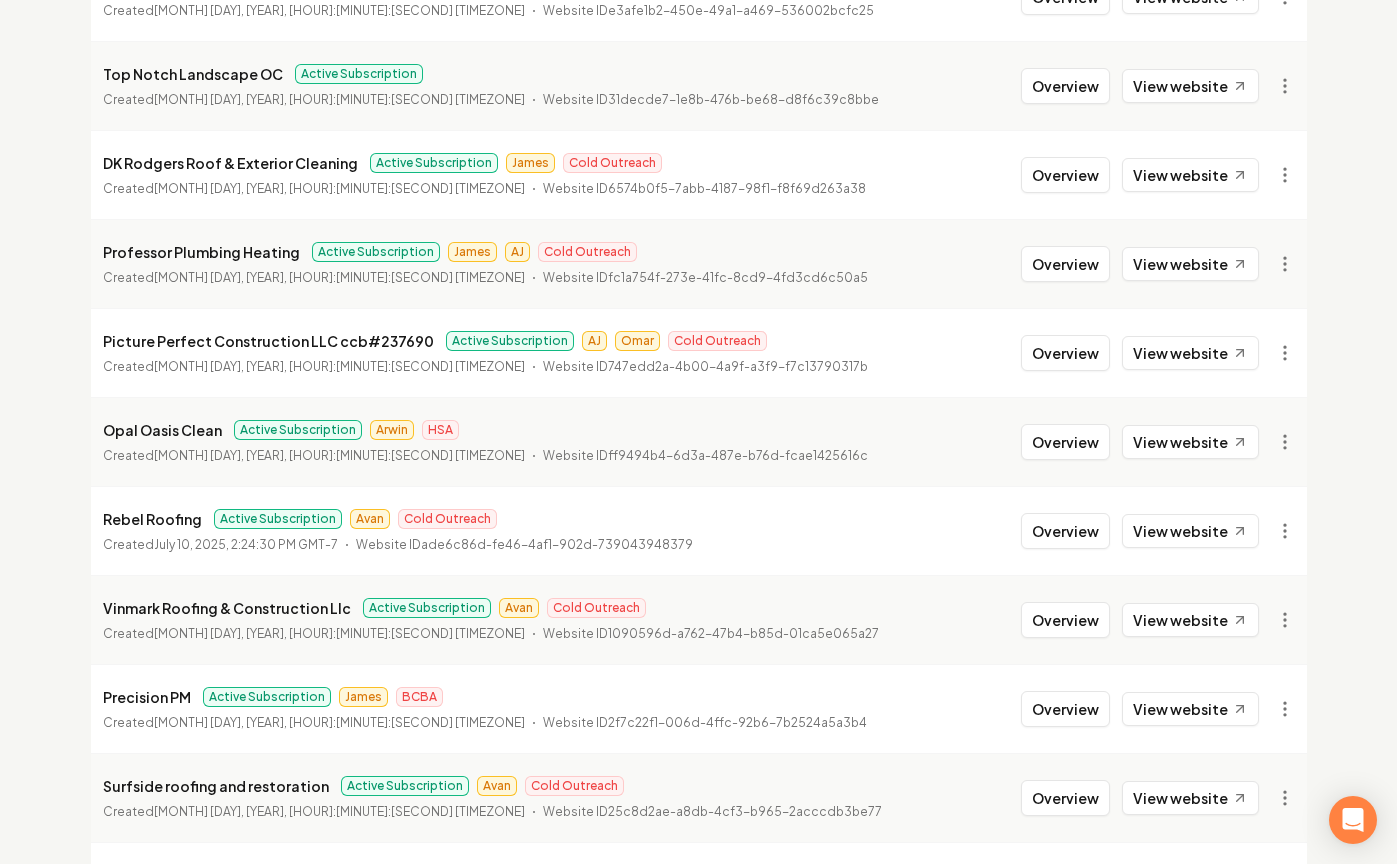 scroll, scrollTop: 0, scrollLeft: 0, axis: both 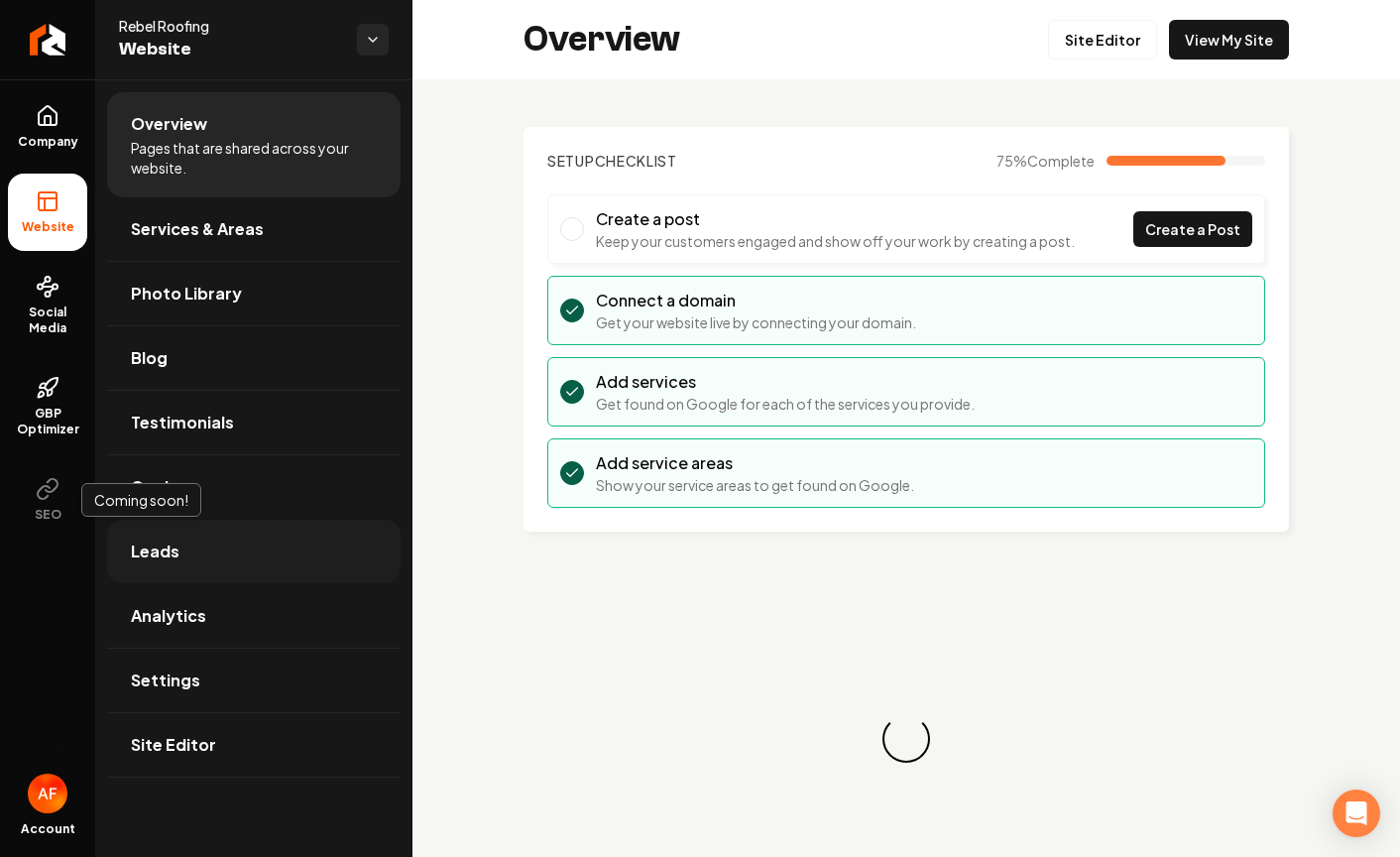 click on "Leads" at bounding box center [254, 551] 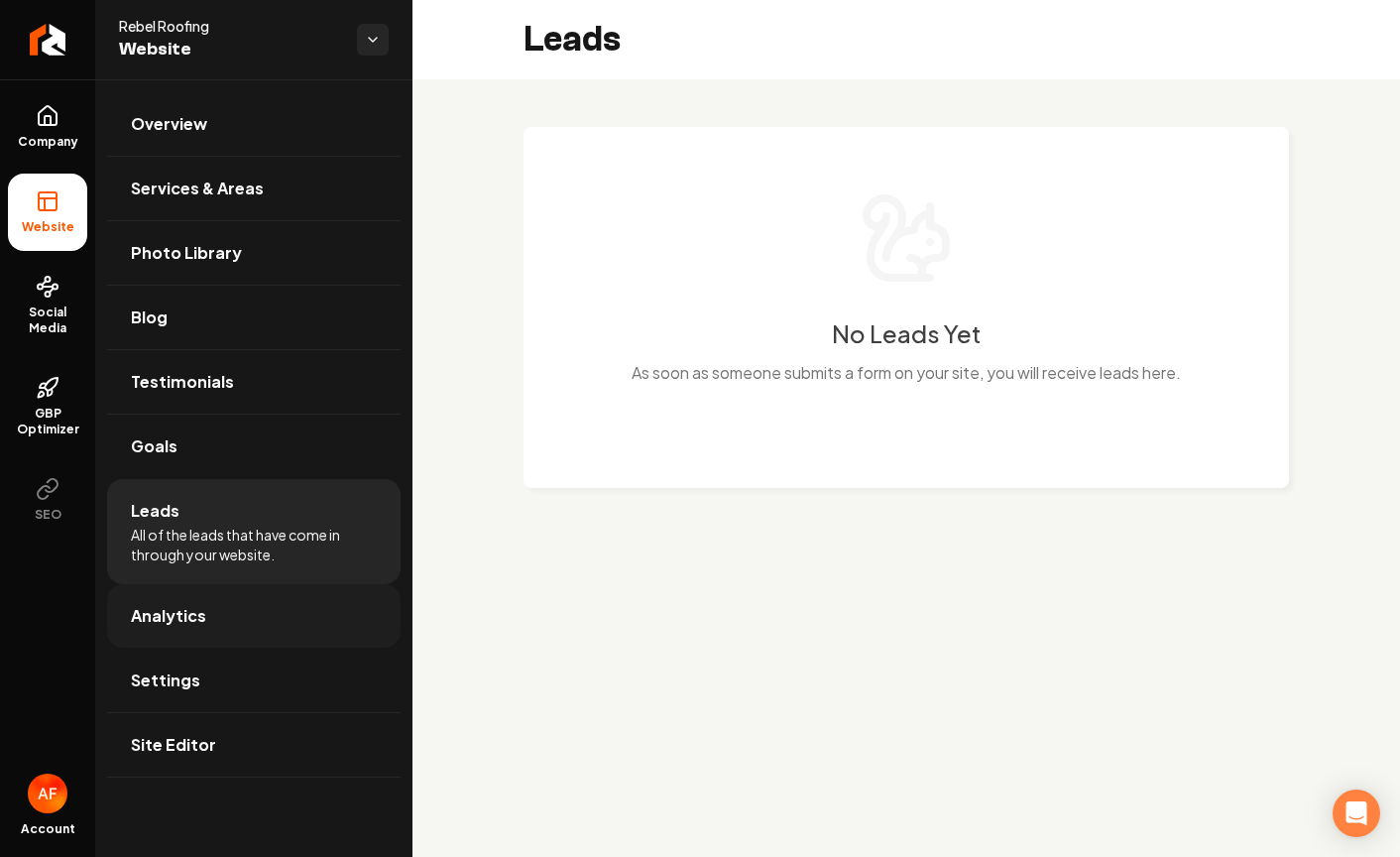 click on "Analytics" at bounding box center [254, 616] 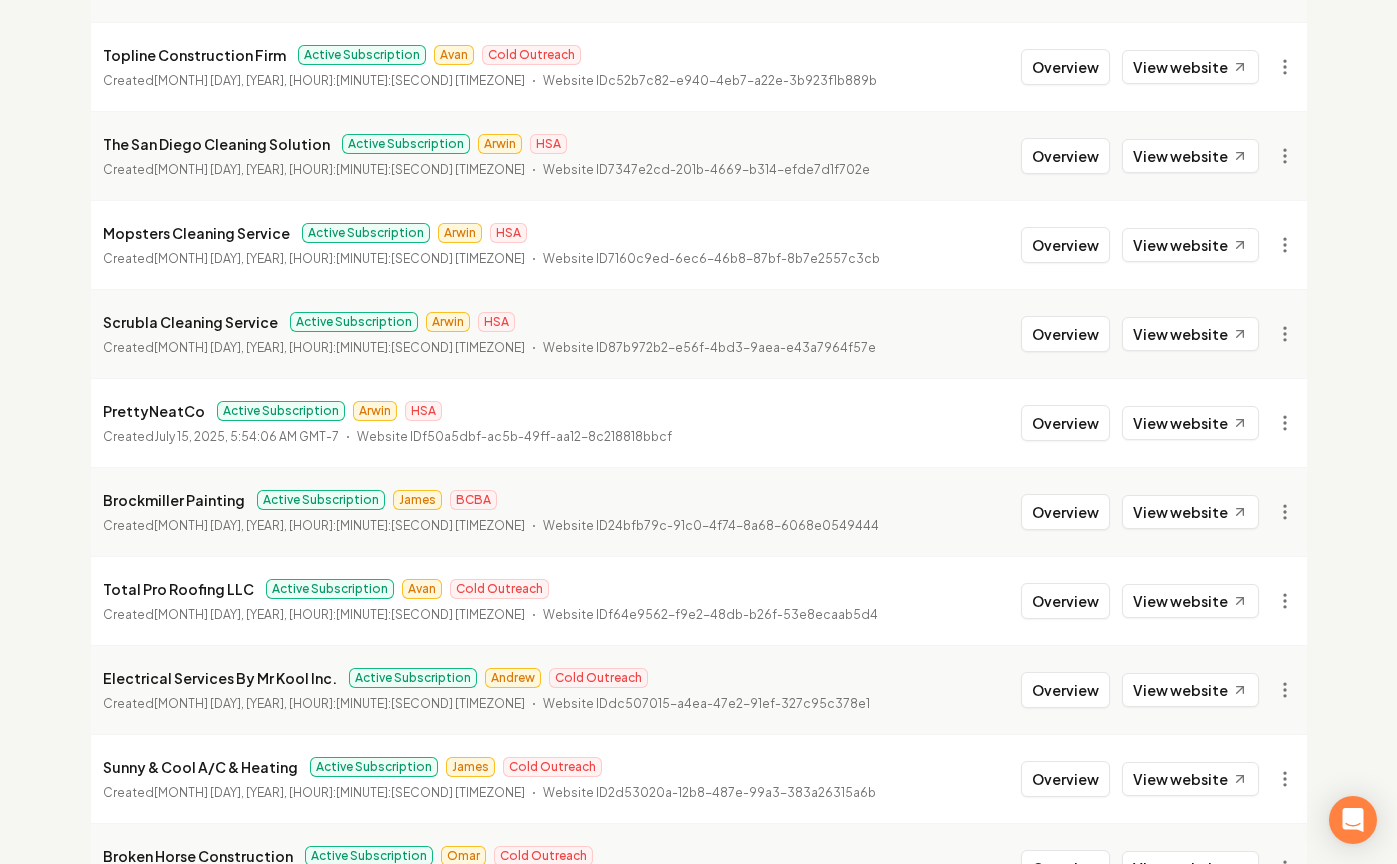 scroll, scrollTop: 1639, scrollLeft: 0, axis: vertical 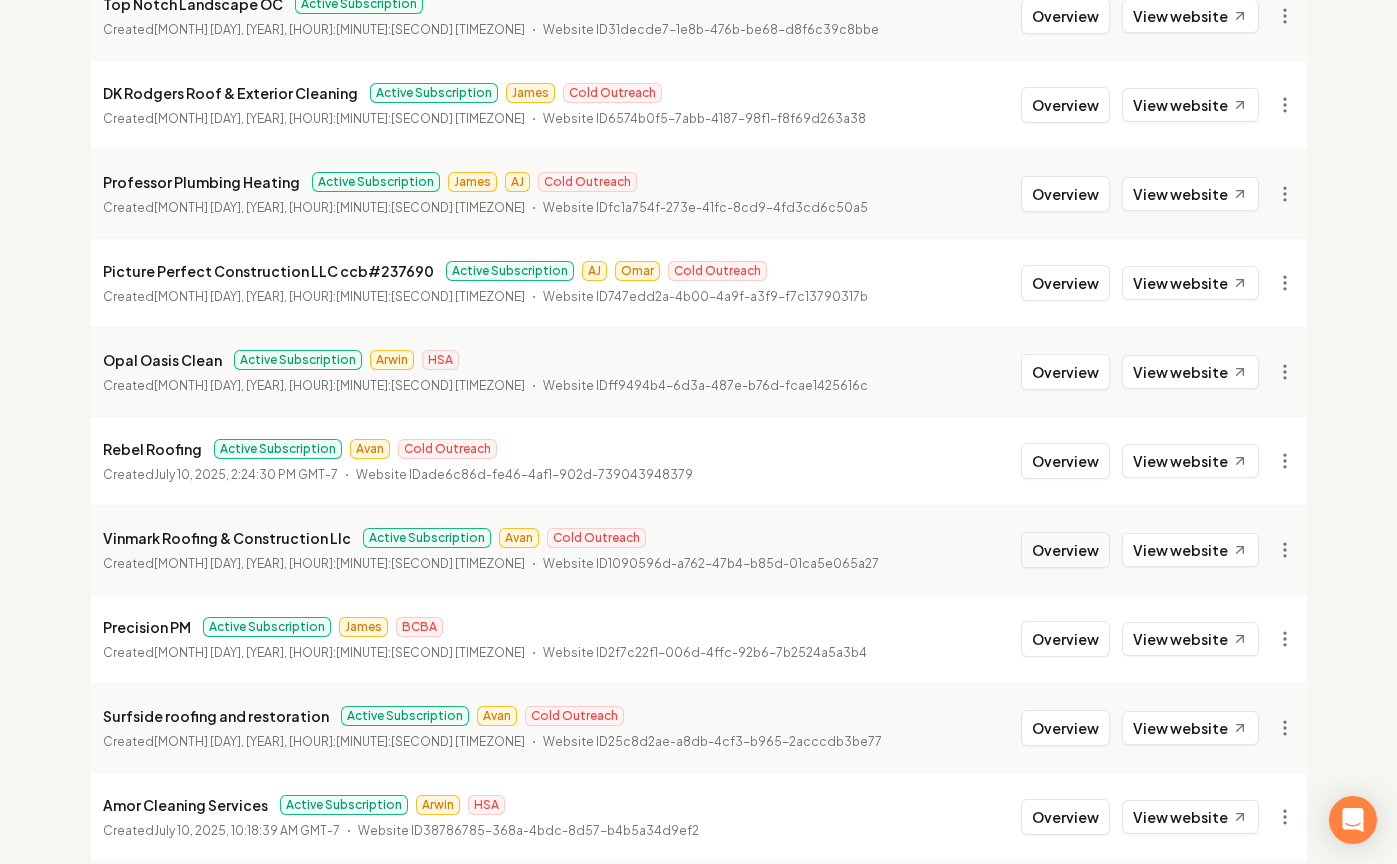 click on "Overview" at bounding box center (1065, 550) 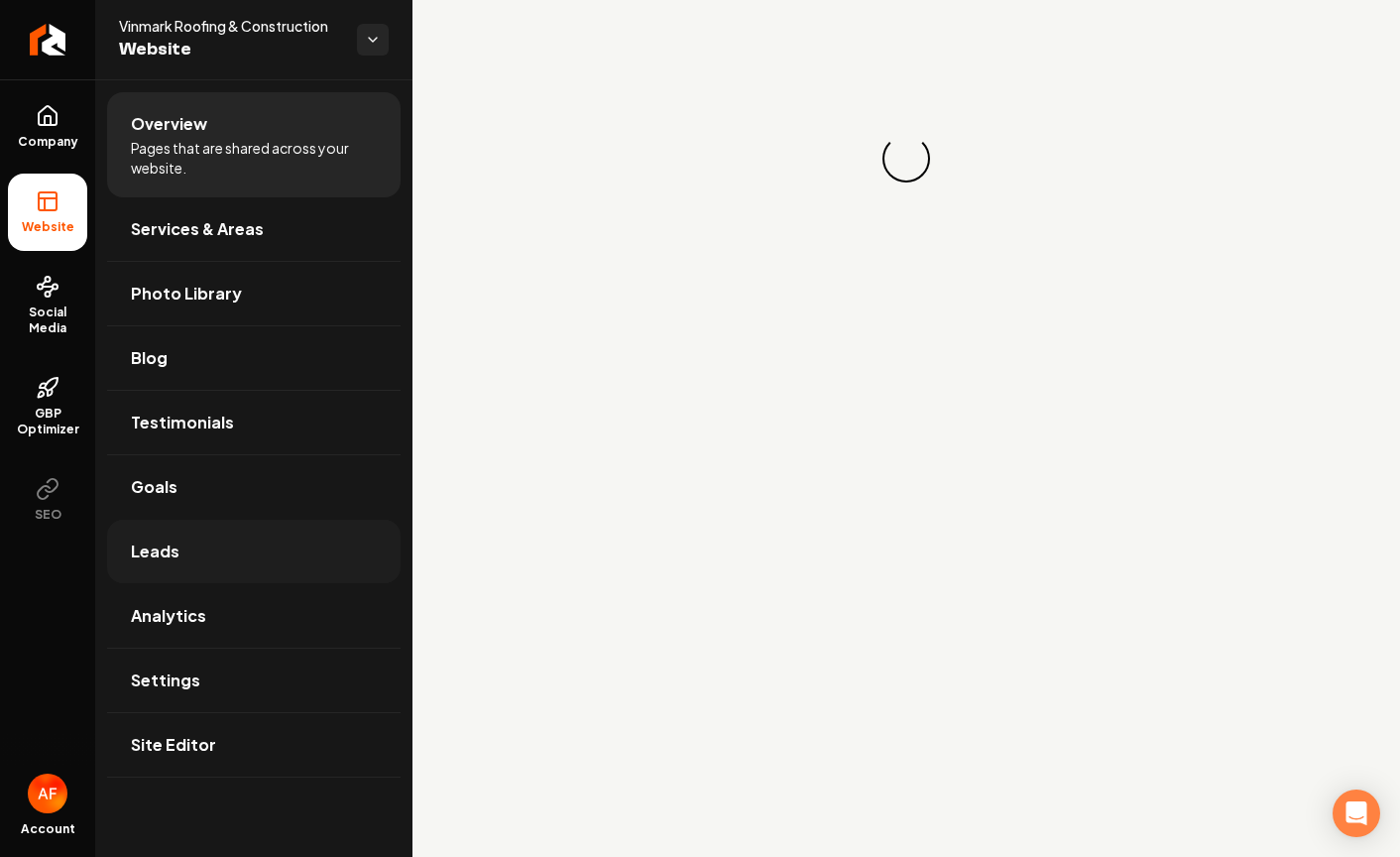 click on "Leads" at bounding box center [254, 551] 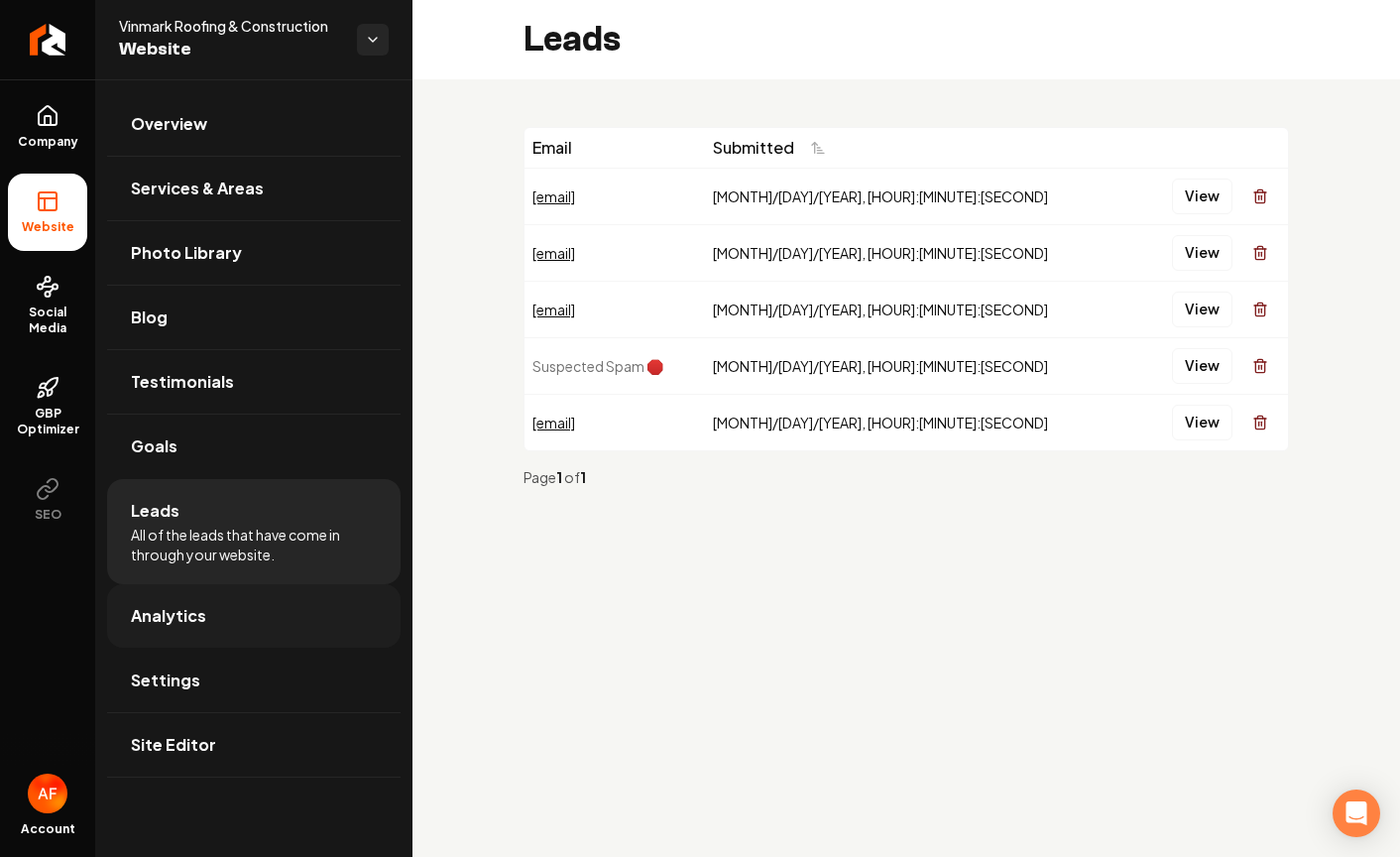 click on "Analytics" at bounding box center [254, 616] 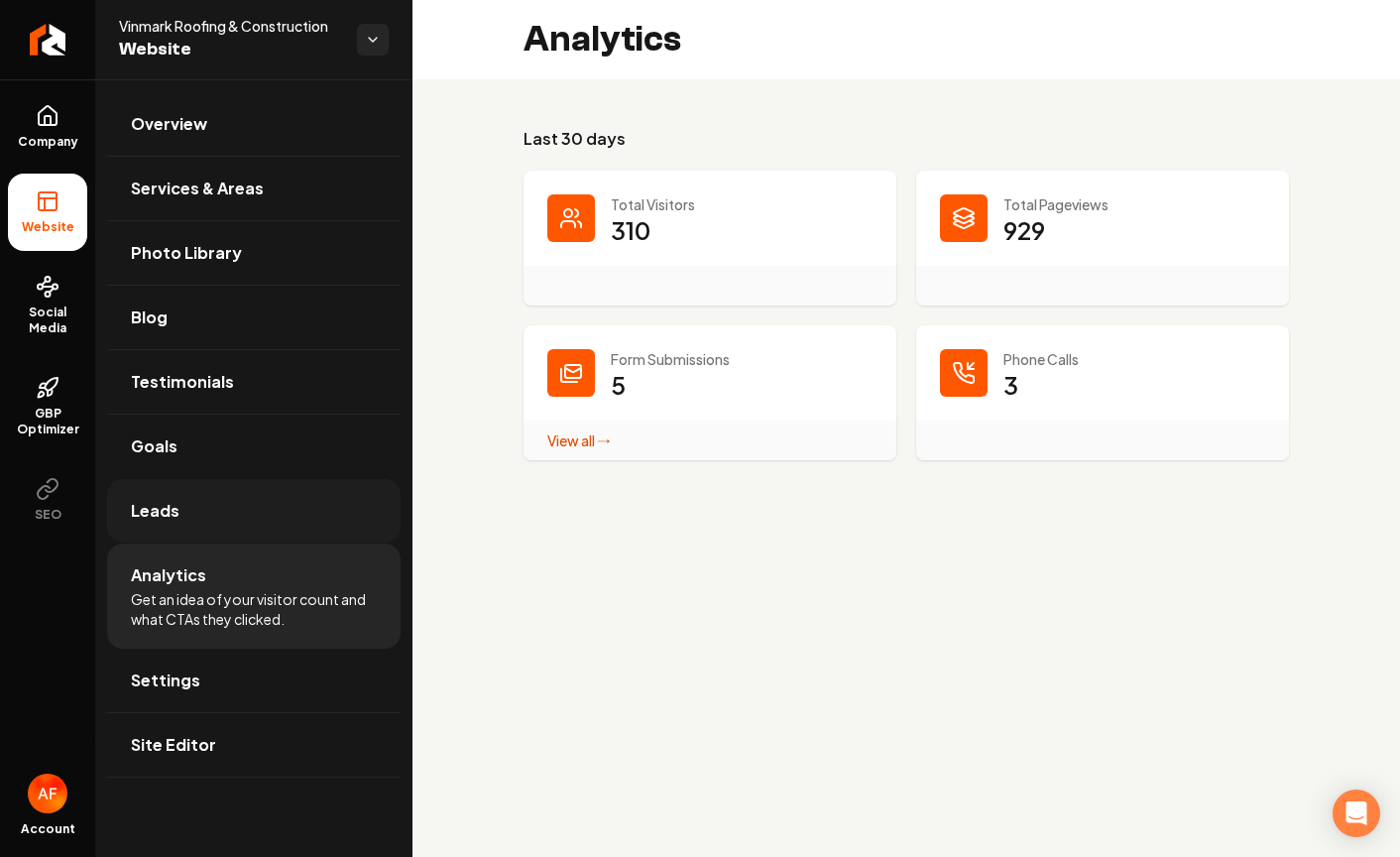 click on "Leads" at bounding box center (254, 511) 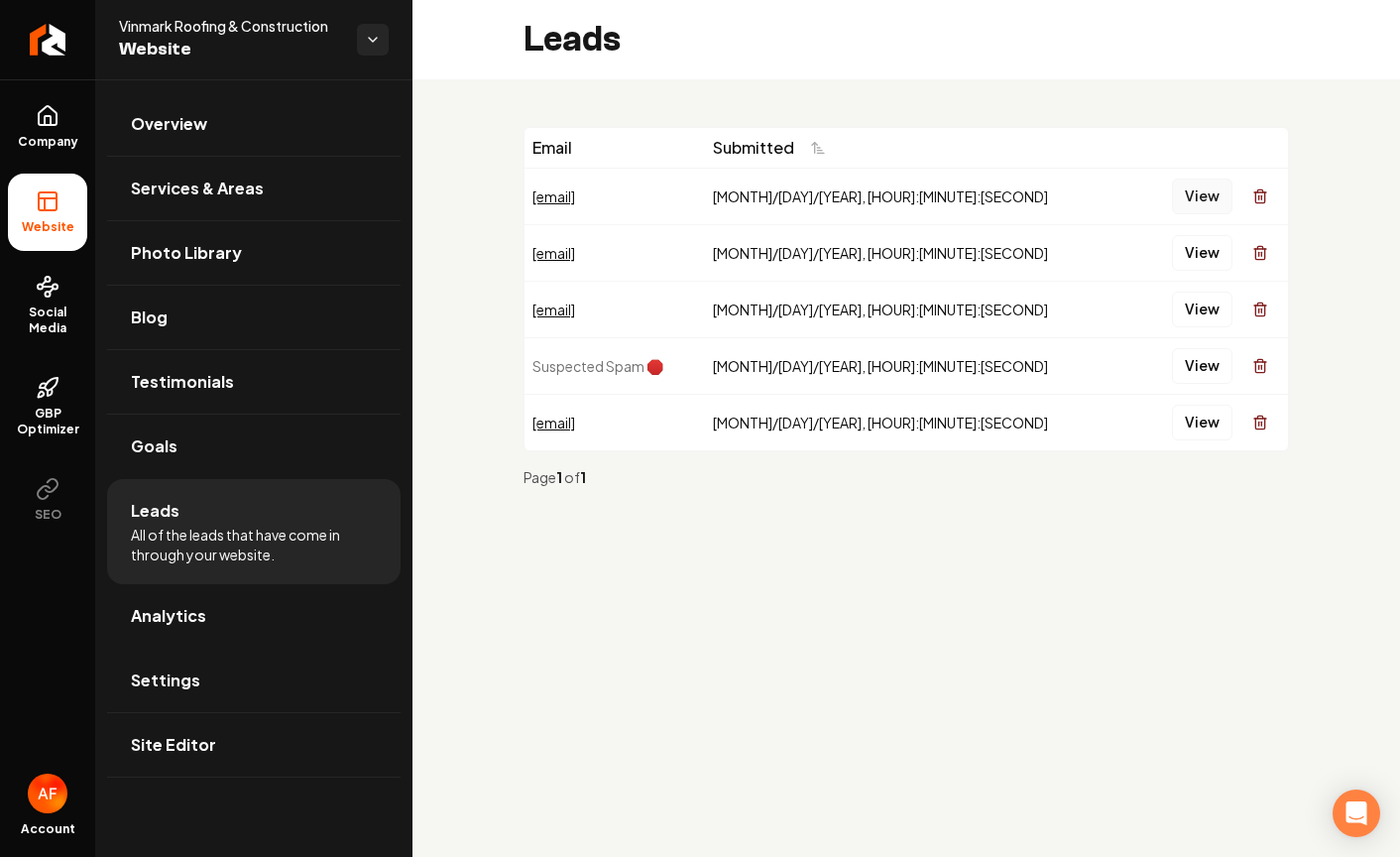 click on "View" at bounding box center [1202, 196] 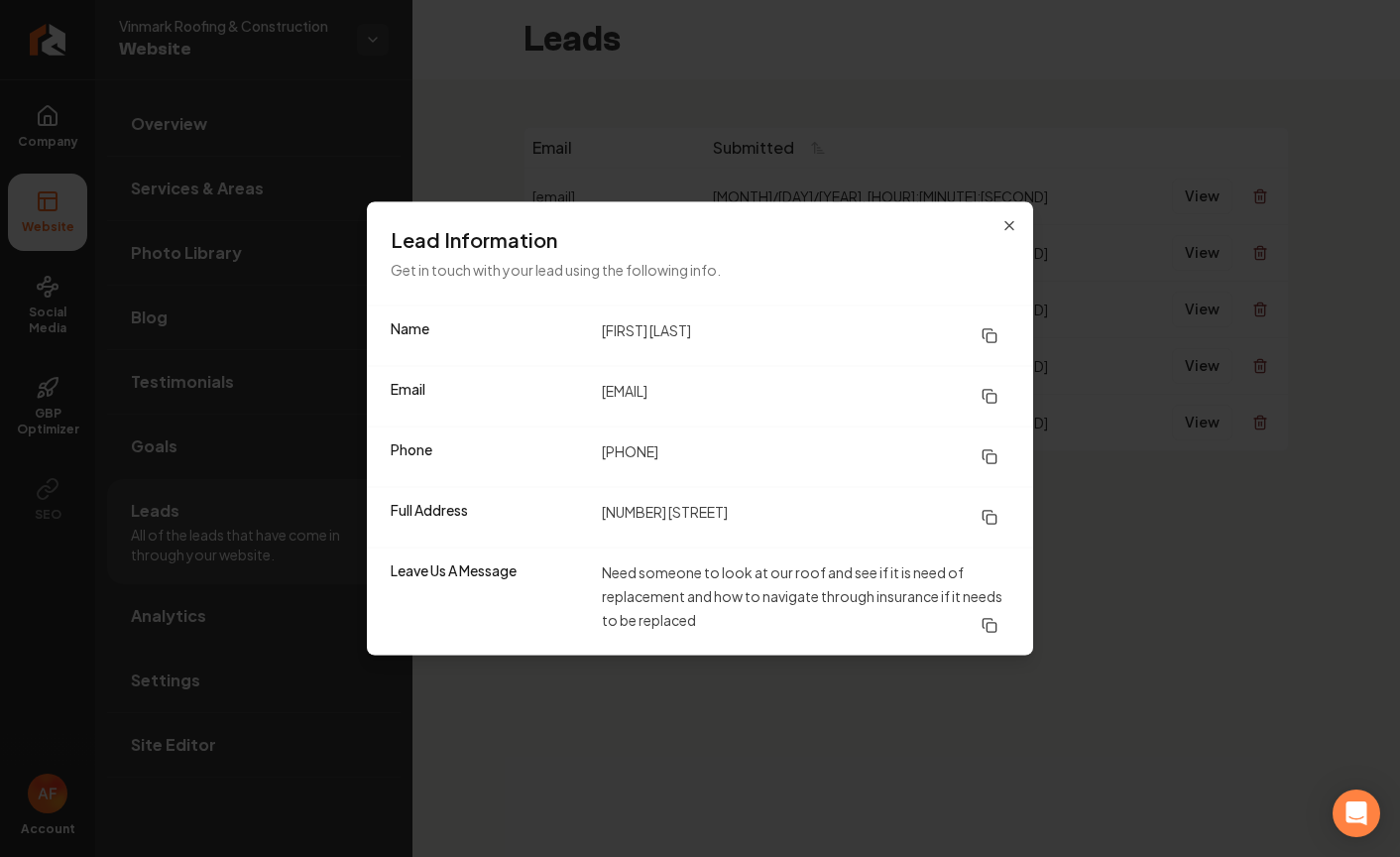 click on "Lead Information Get in touch with your lead using the following info." at bounding box center [700, 254] 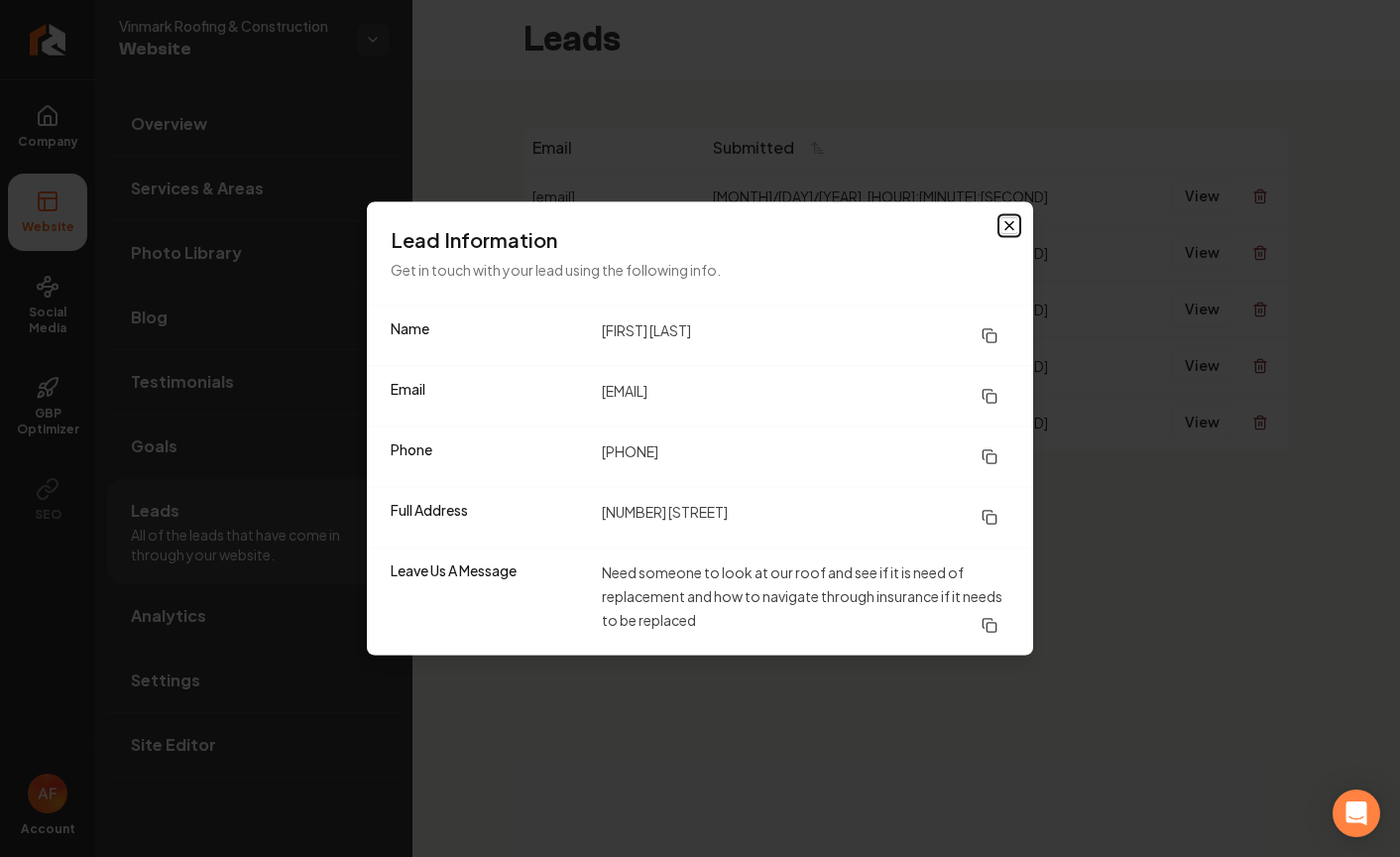 click 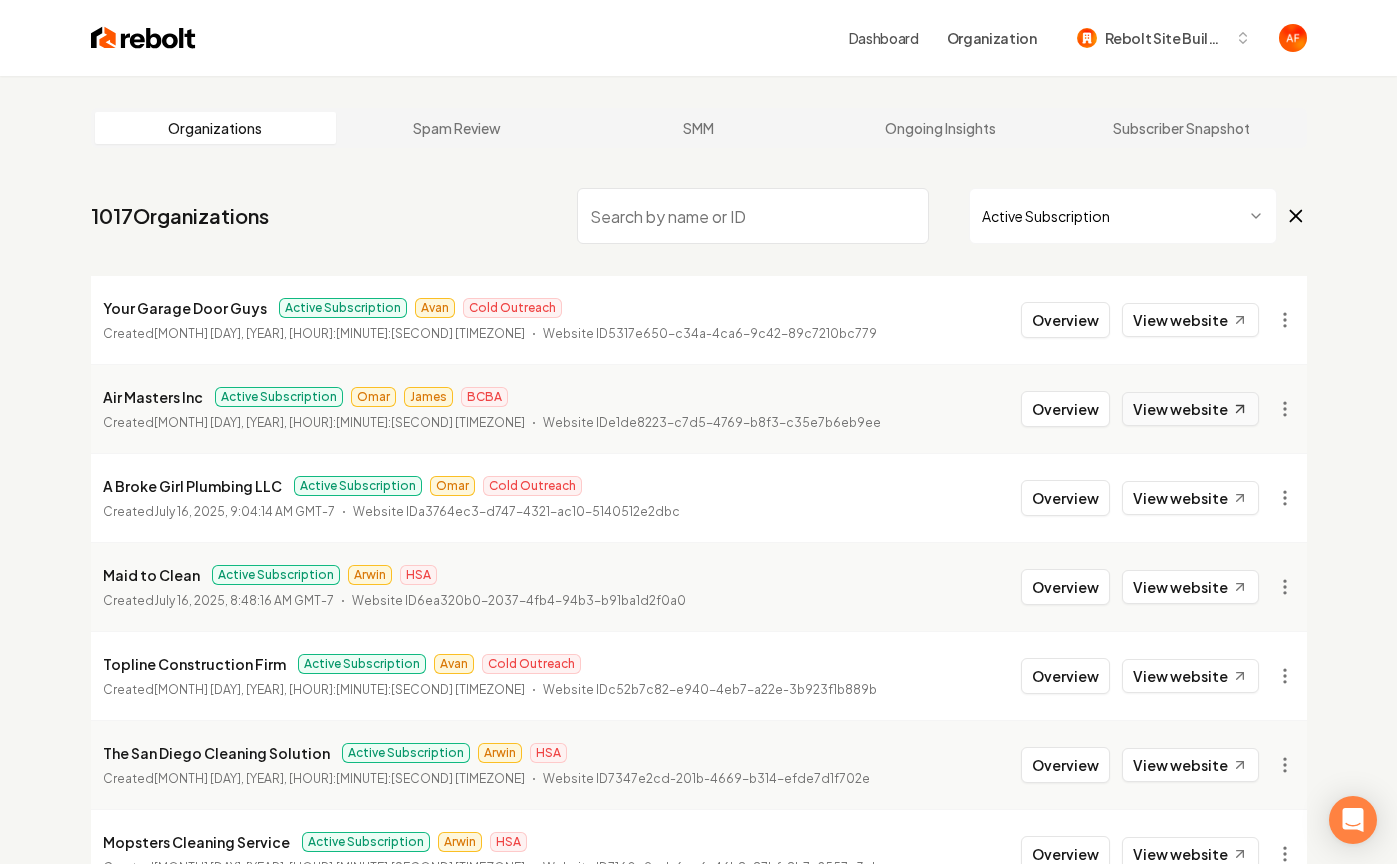 click on "View website" at bounding box center [1190, 409] 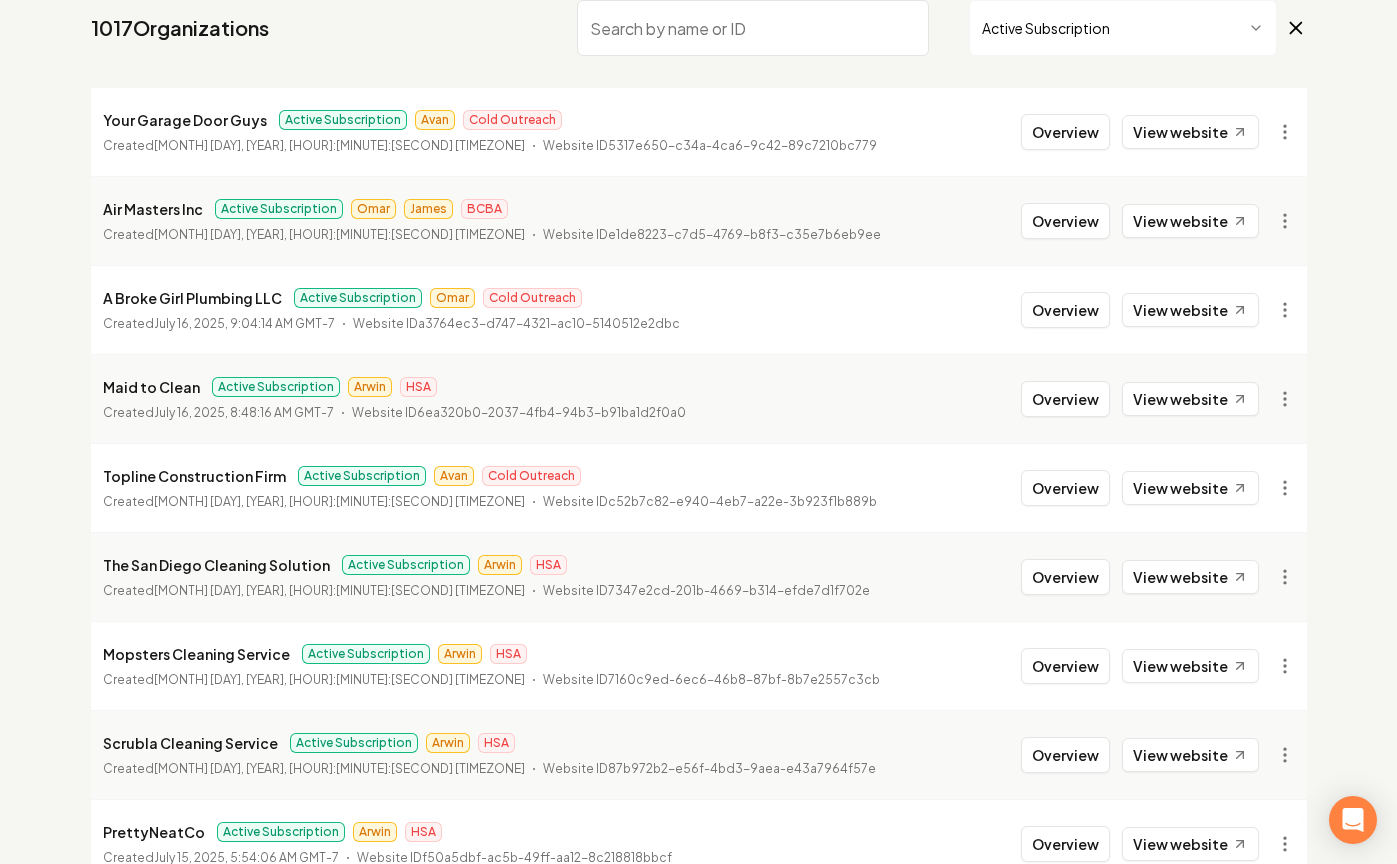 scroll, scrollTop: 192, scrollLeft: 0, axis: vertical 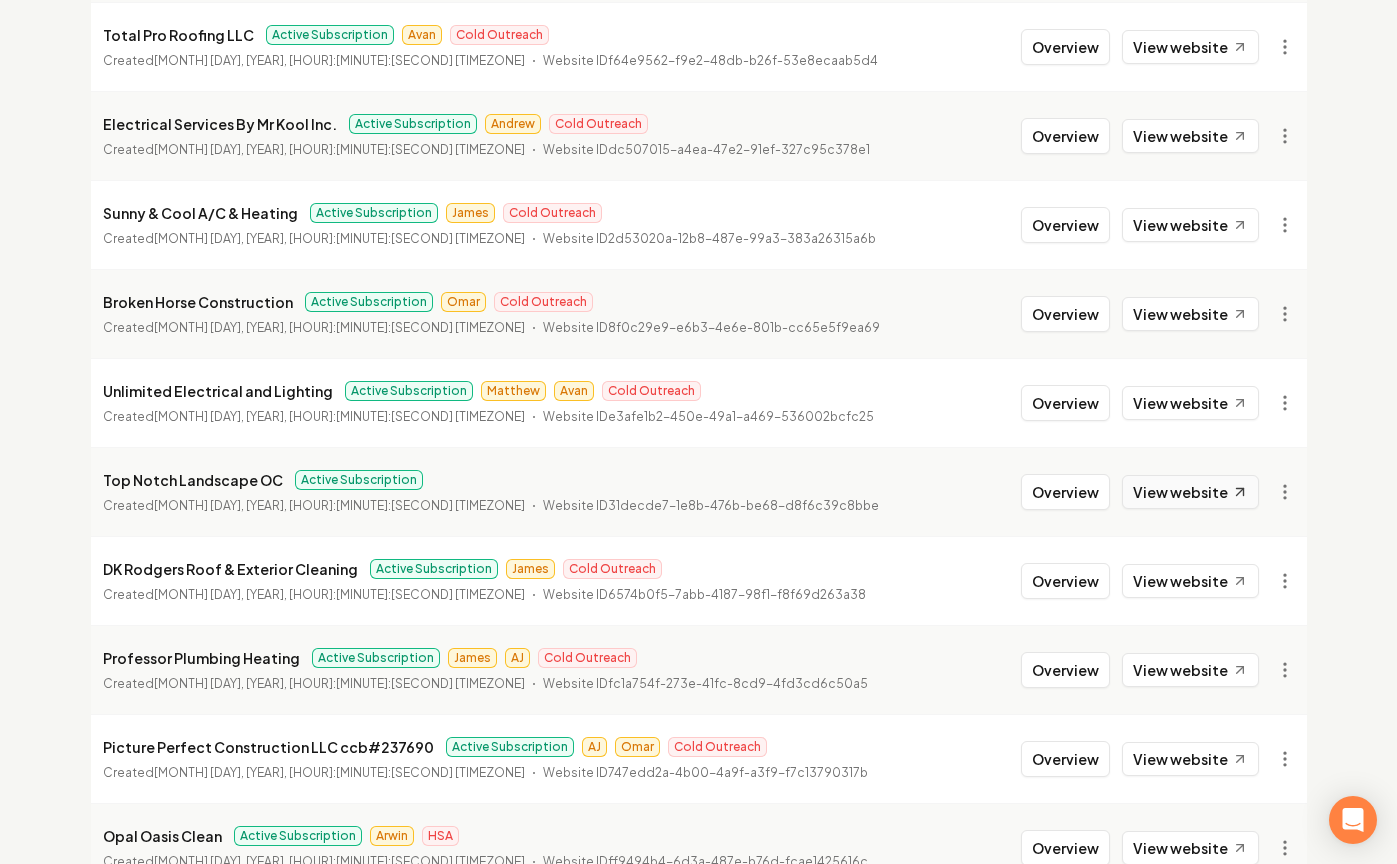 click on "View website" at bounding box center [1190, 492] 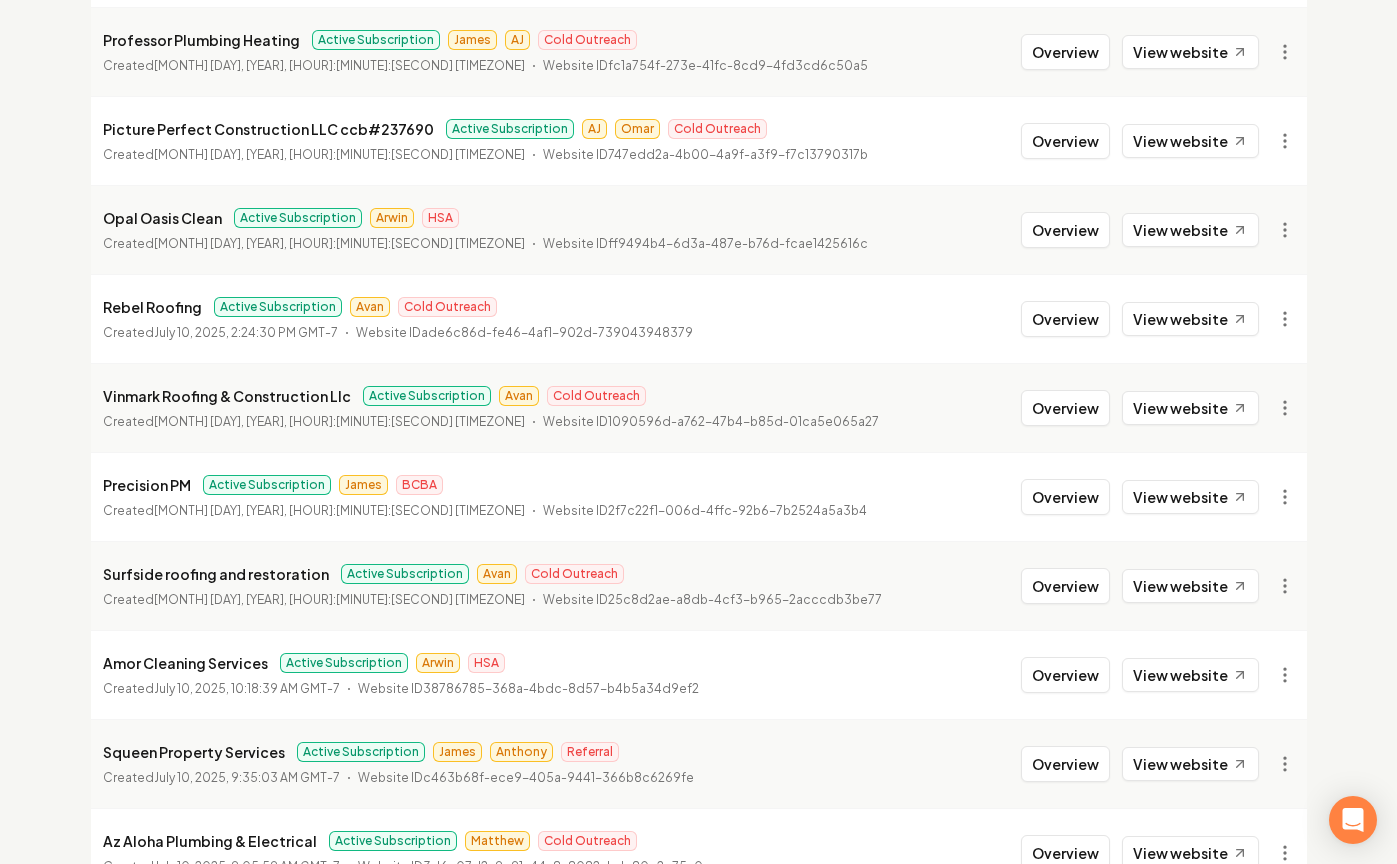 scroll, scrollTop: 2165, scrollLeft: 0, axis: vertical 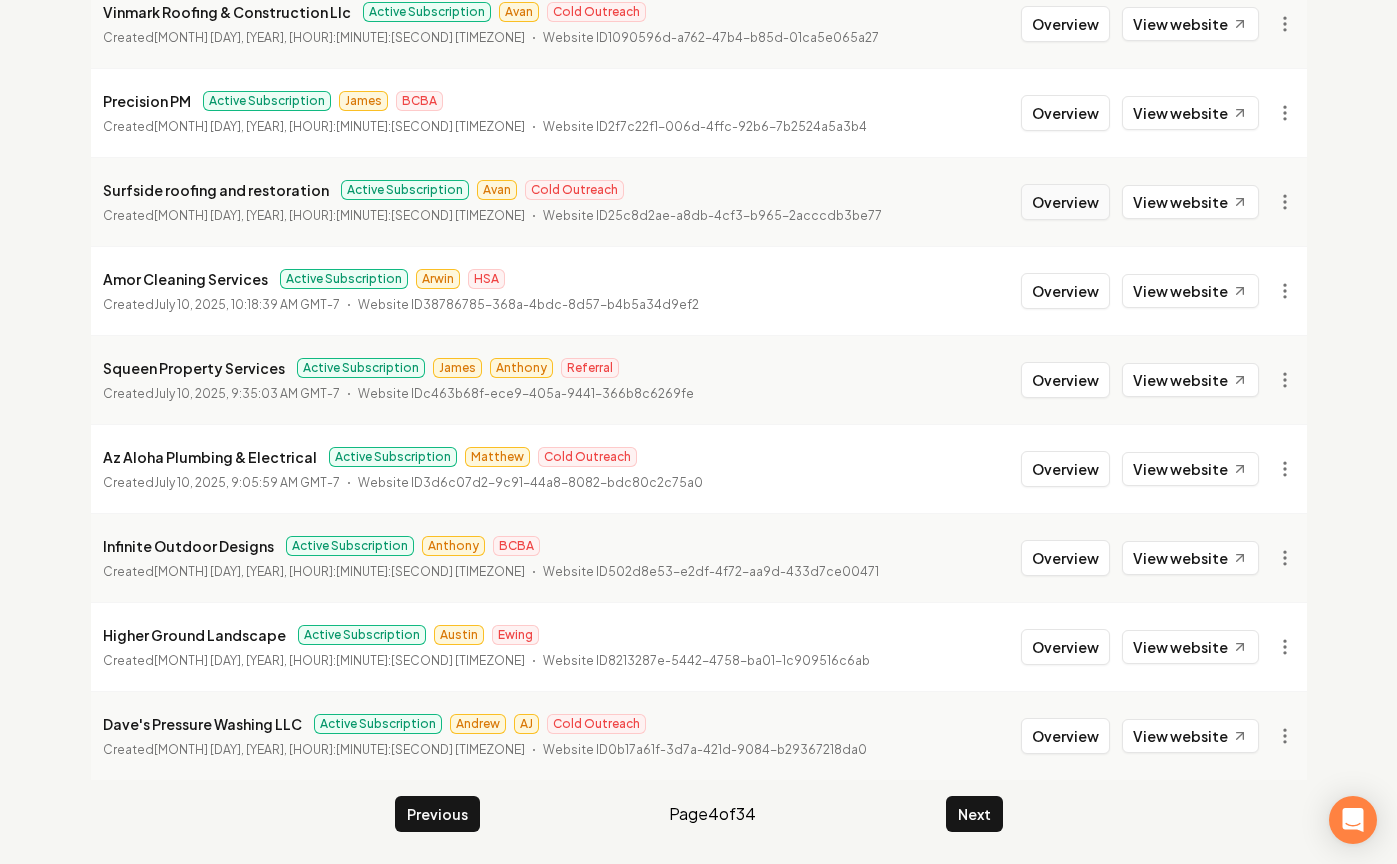 click on "Overview" at bounding box center [1065, 202] 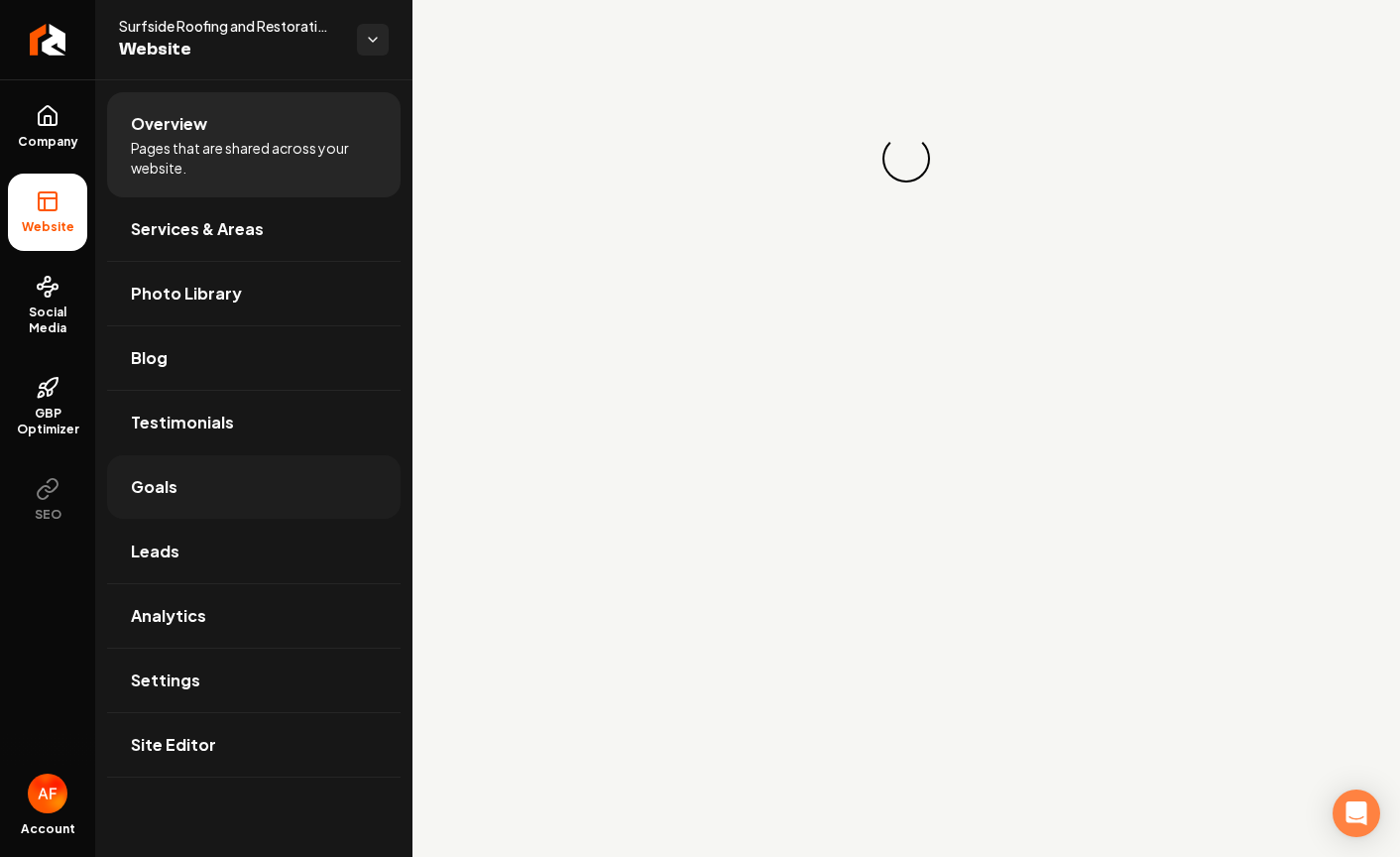 click on "Goals" at bounding box center (254, 487) 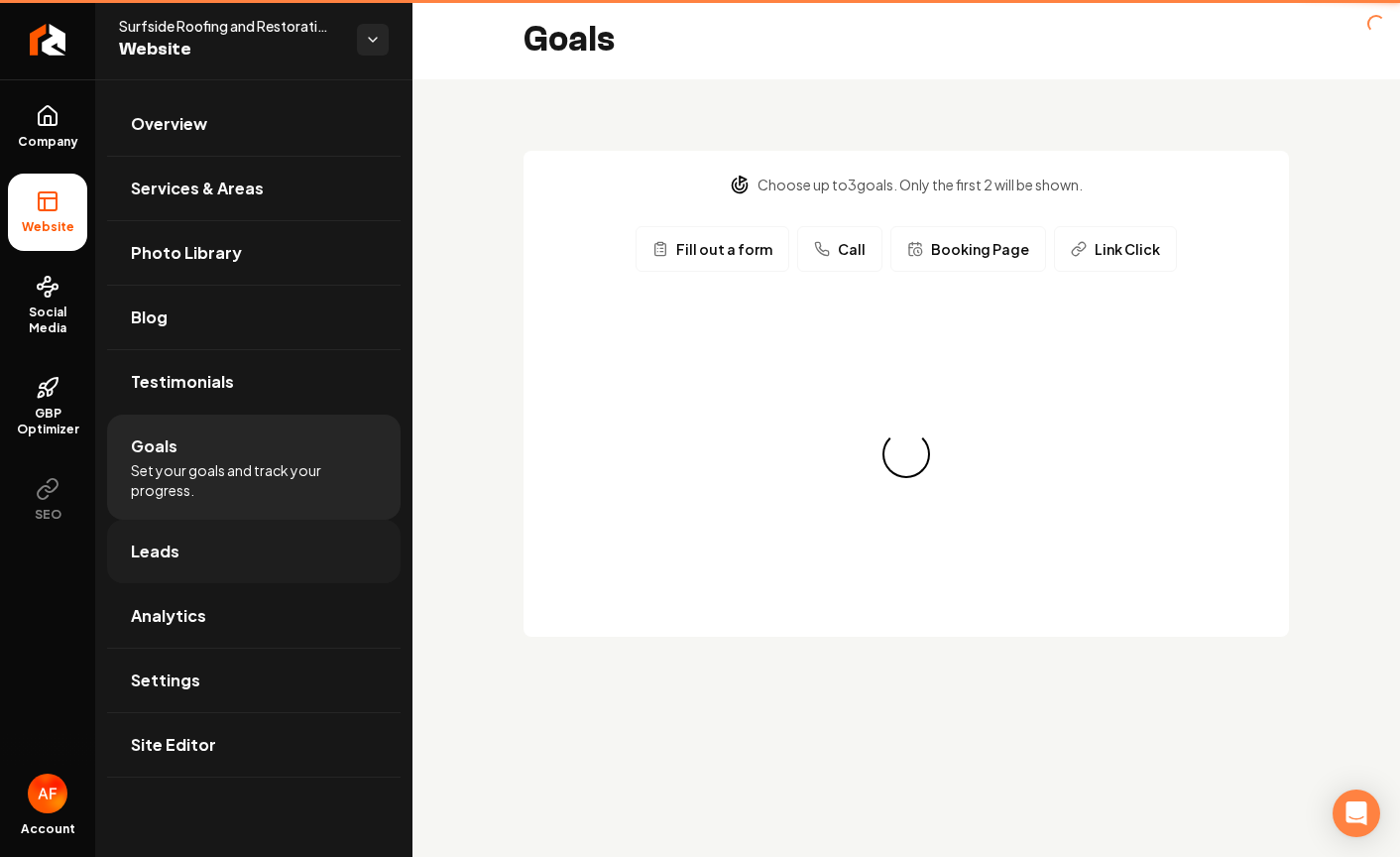 click on "Leads" at bounding box center (254, 551) 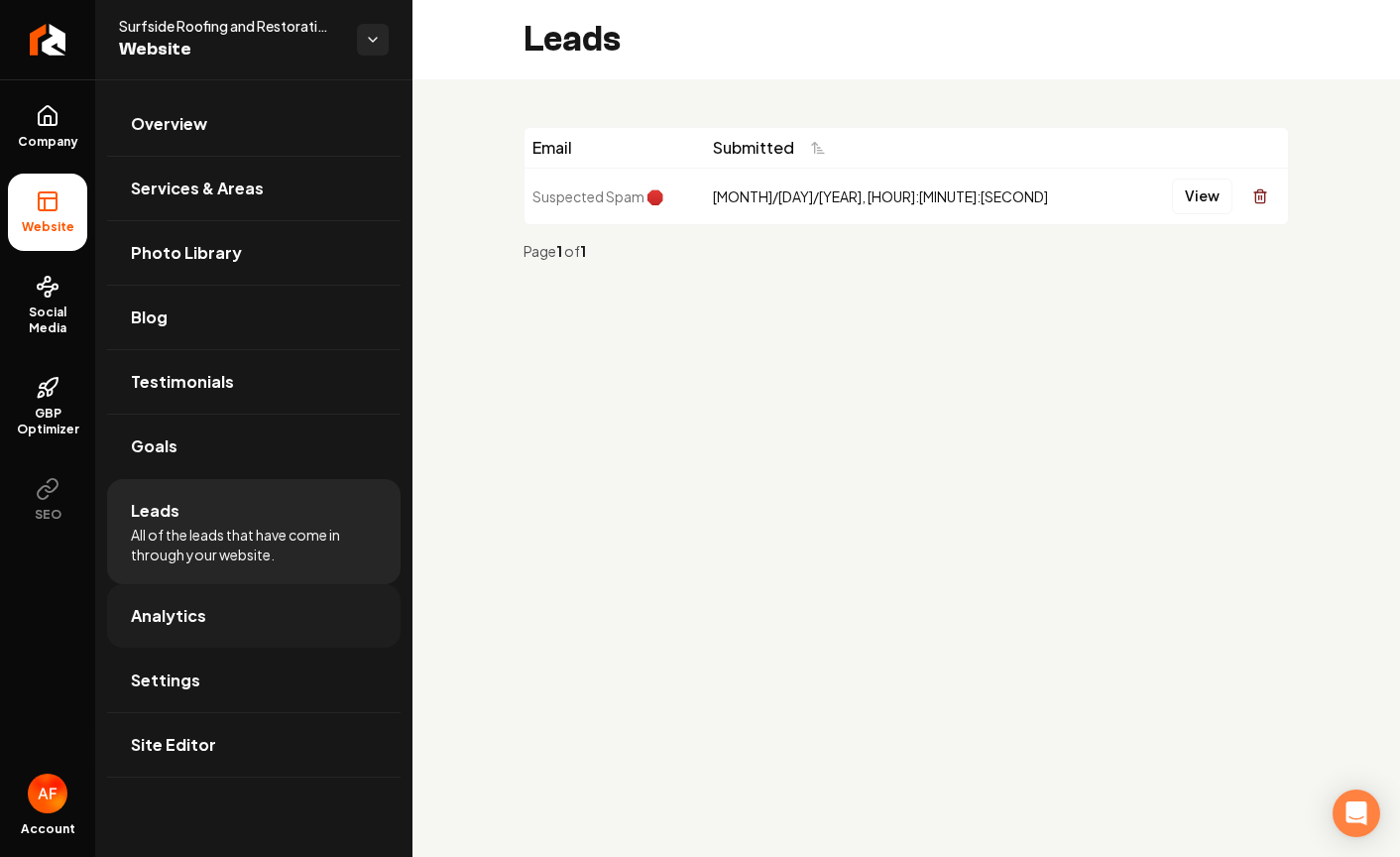 click on "Analytics" at bounding box center [254, 616] 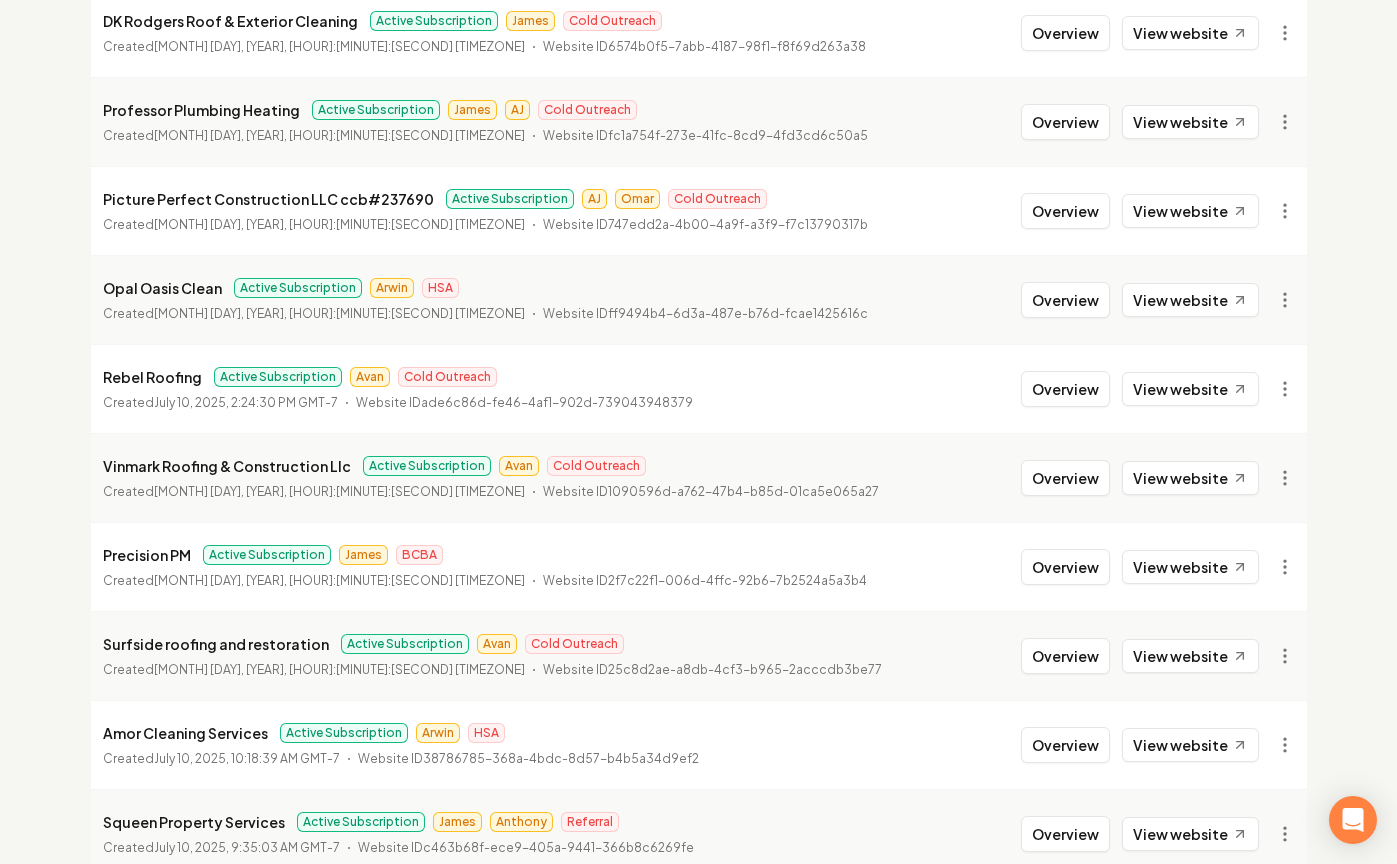 scroll, scrollTop: 2165, scrollLeft: 0, axis: vertical 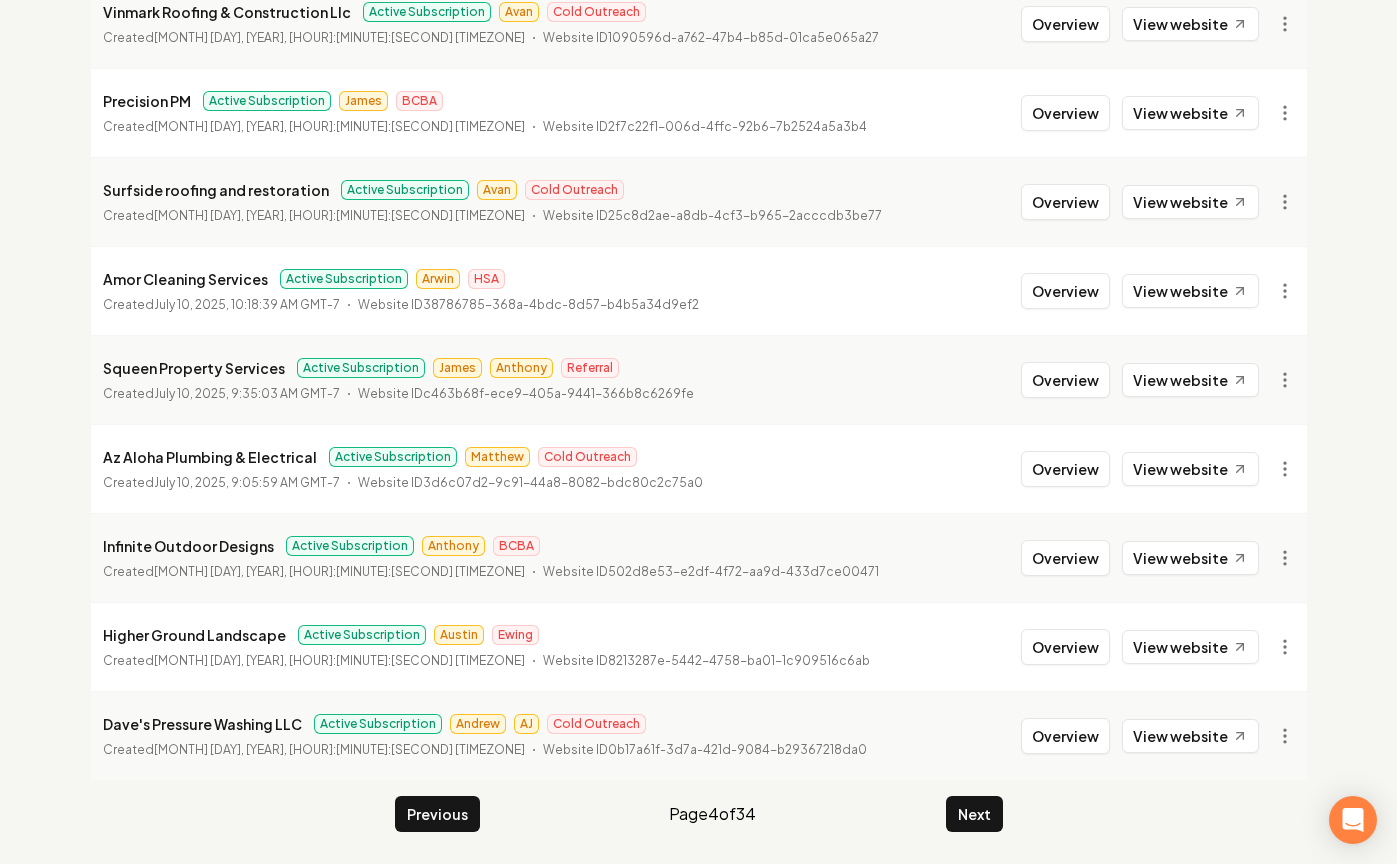 click on "Previous Page  4  of  34 Next" at bounding box center [699, 814] 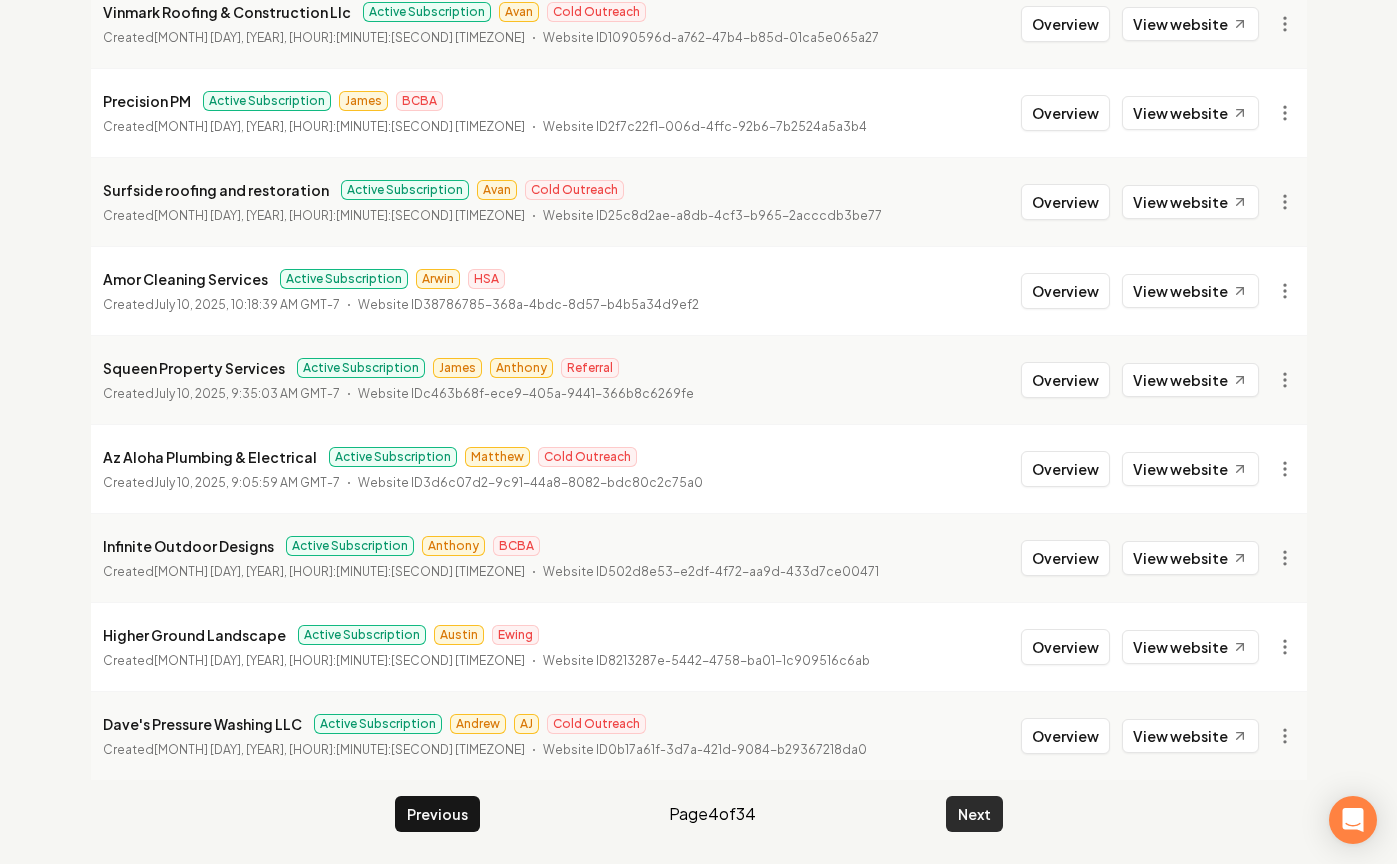 click on "Next" at bounding box center [974, 814] 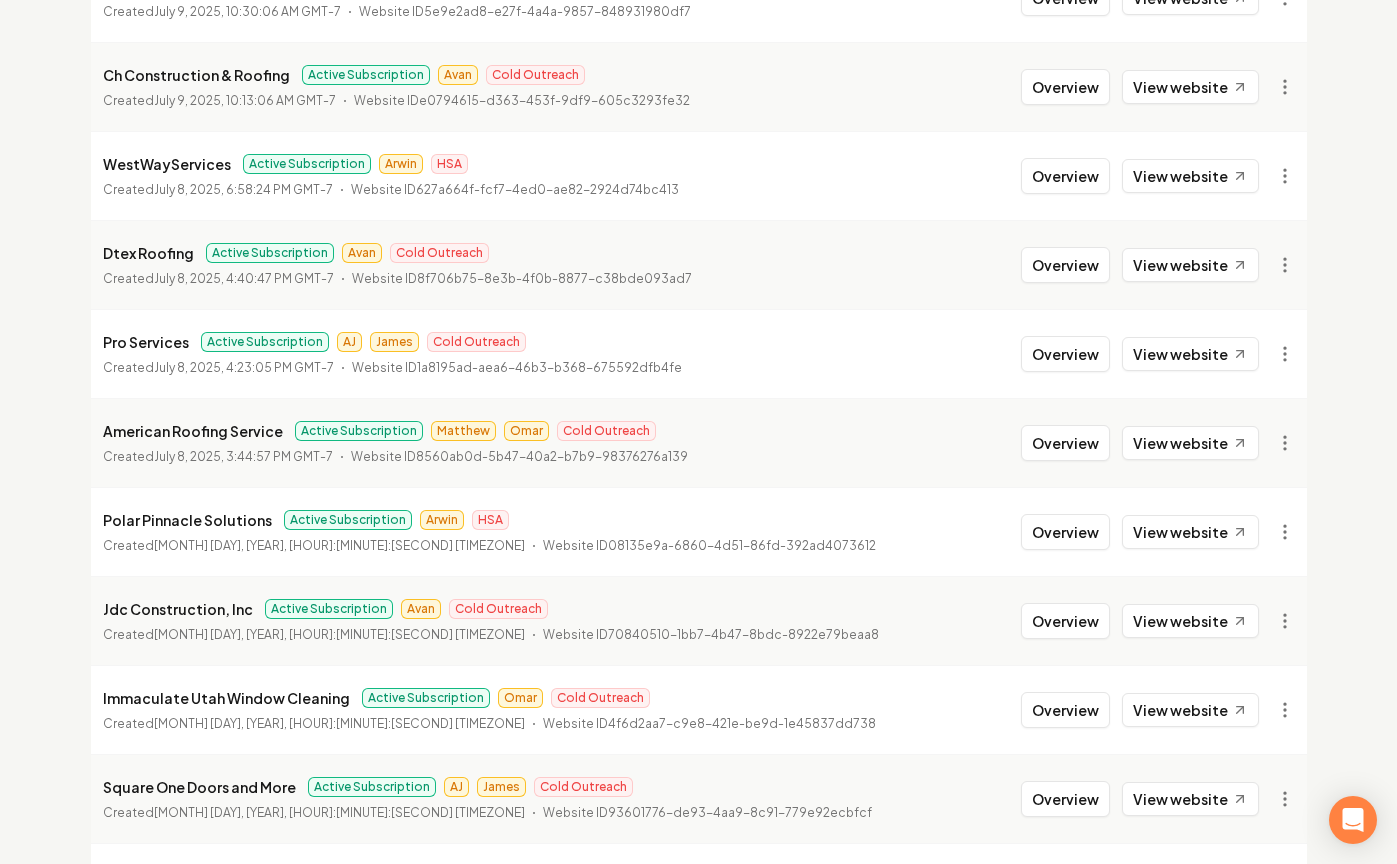 scroll, scrollTop: 0, scrollLeft: 0, axis: both 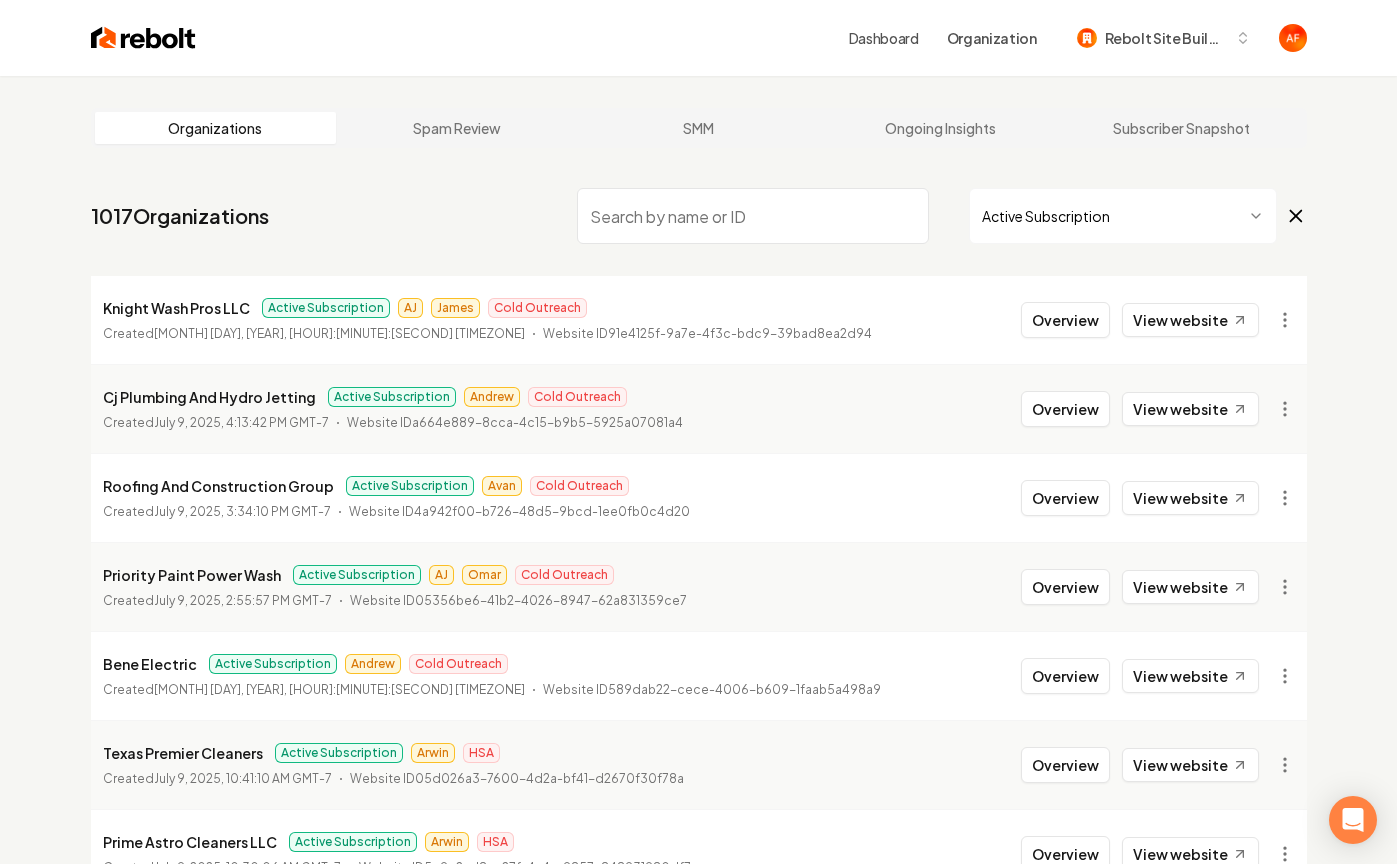 click at bounding box center [753, 216] 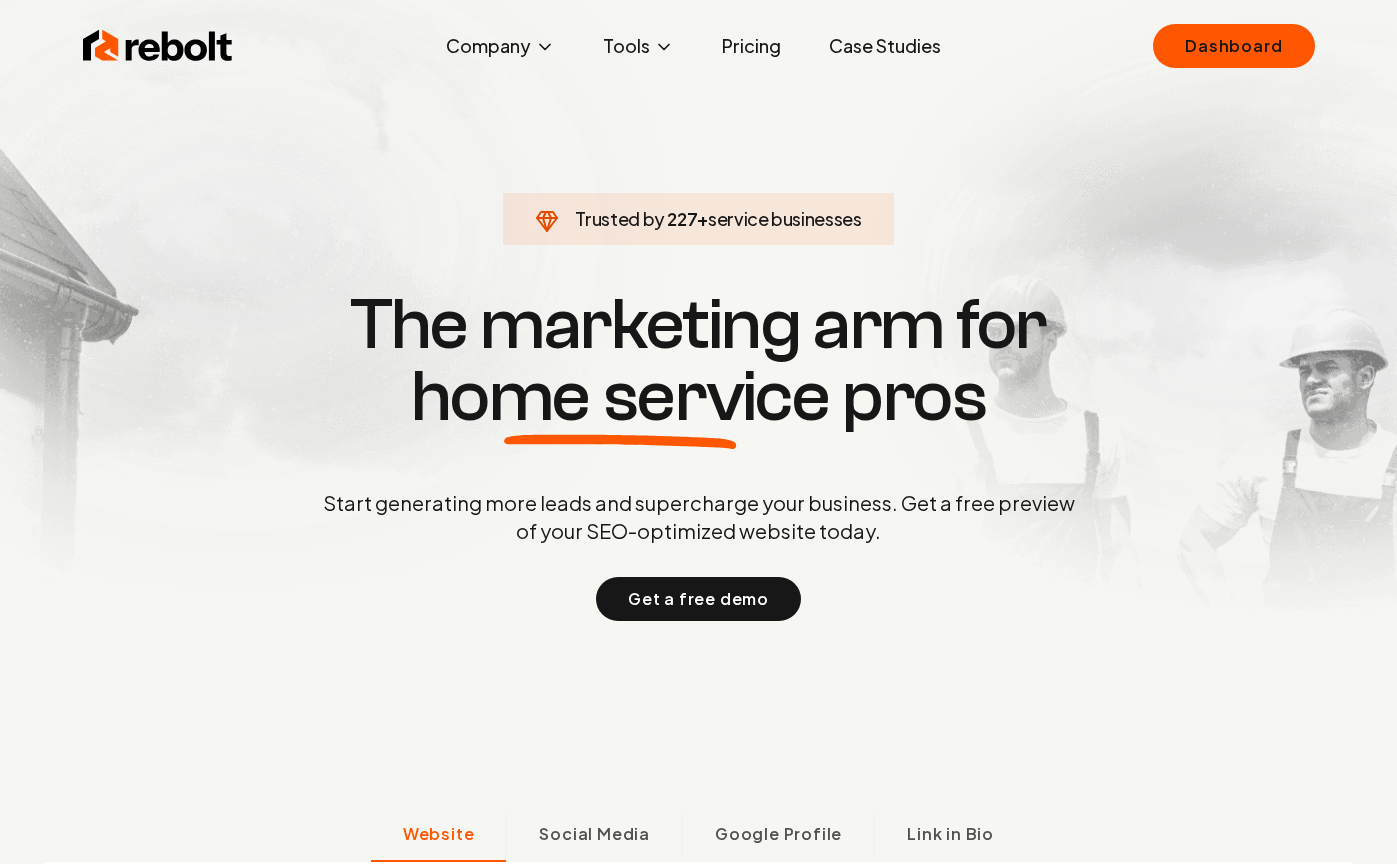 scroll, scrollTop: 0, scrollLeft: 0, axis: both 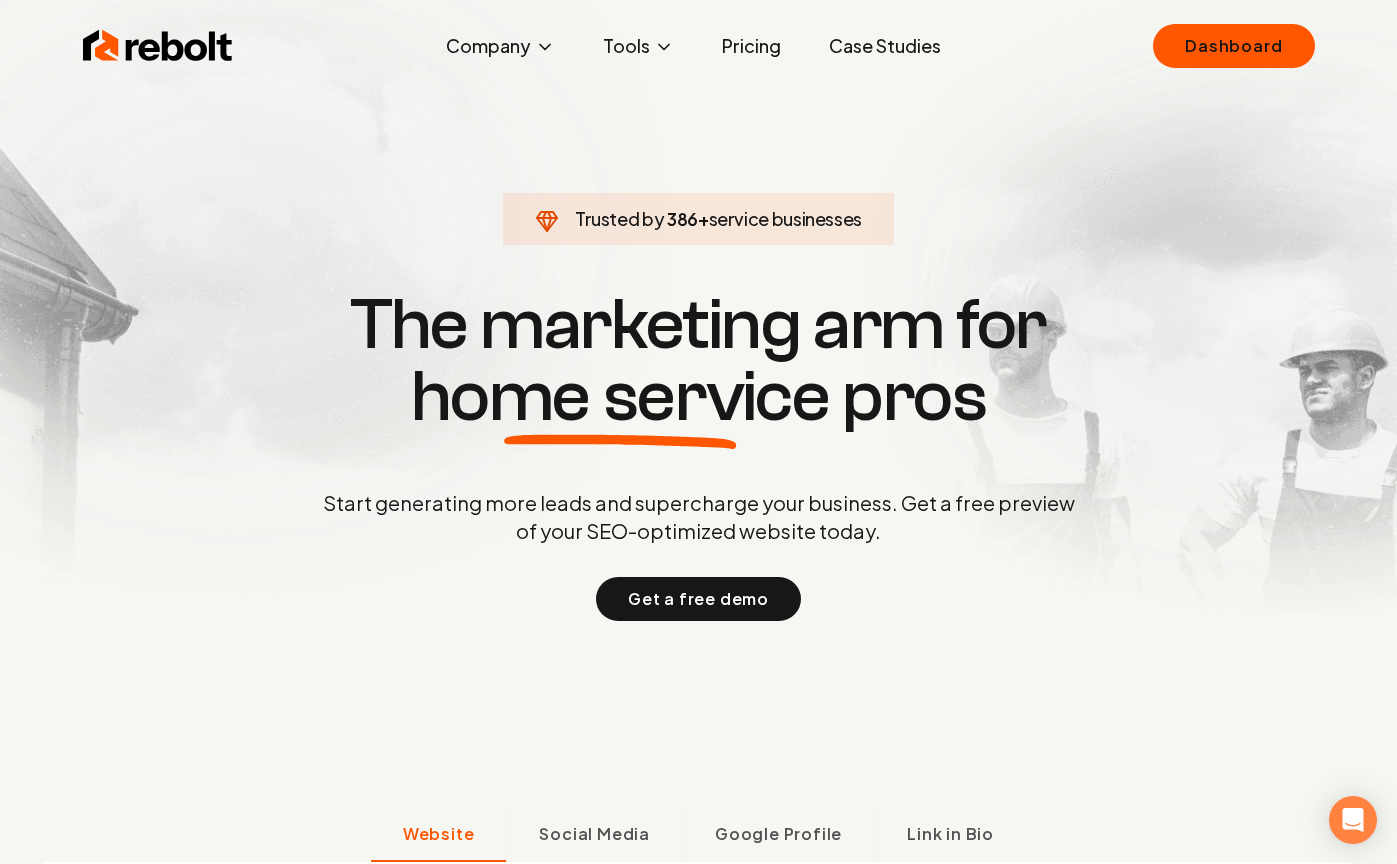 click on "Case Studies" at bounding box center [885, 46] 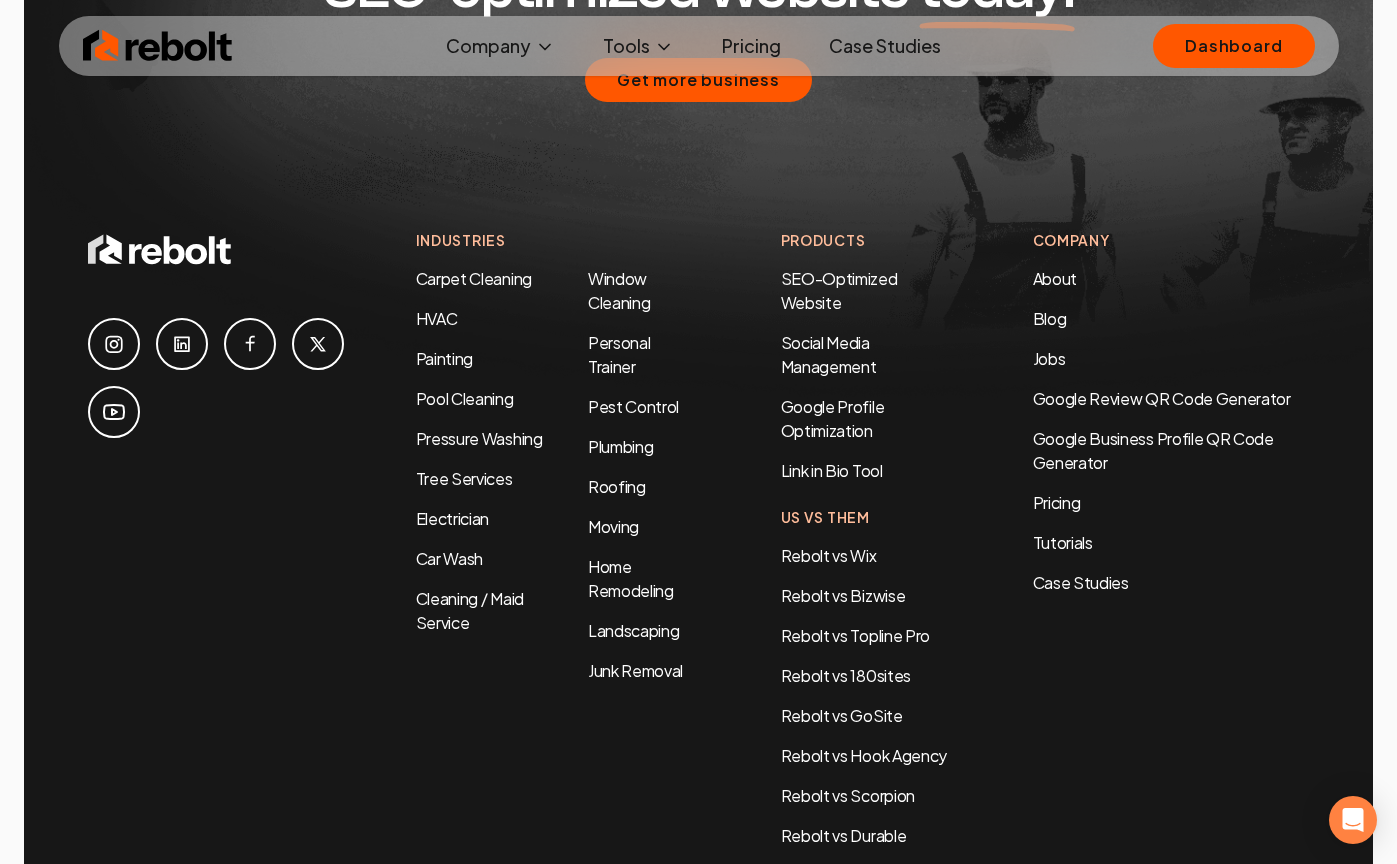 scroll, scrollTop: 3404, scrollLeft: 0, axis: vertical 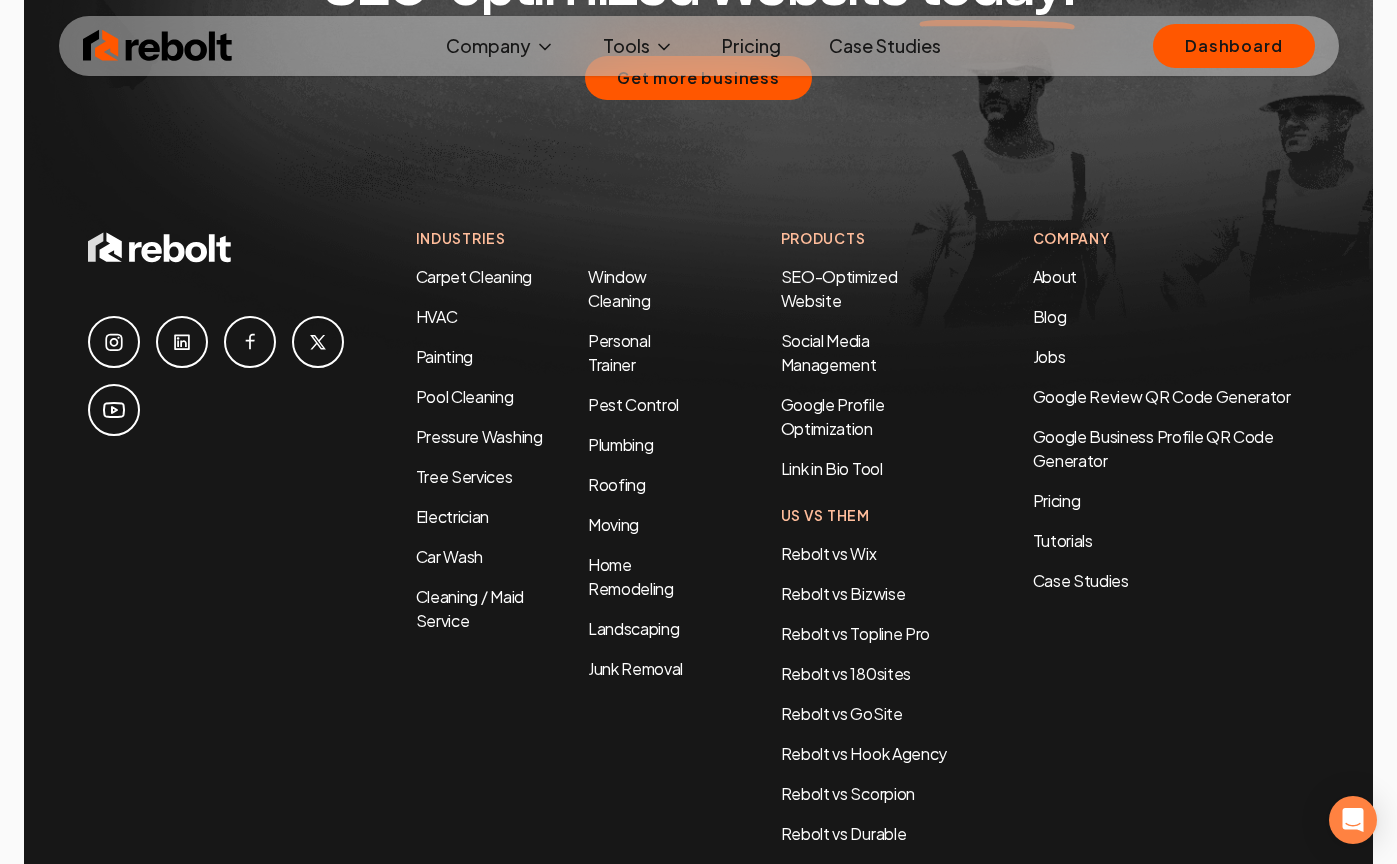 click at bounding box center (158, 46) 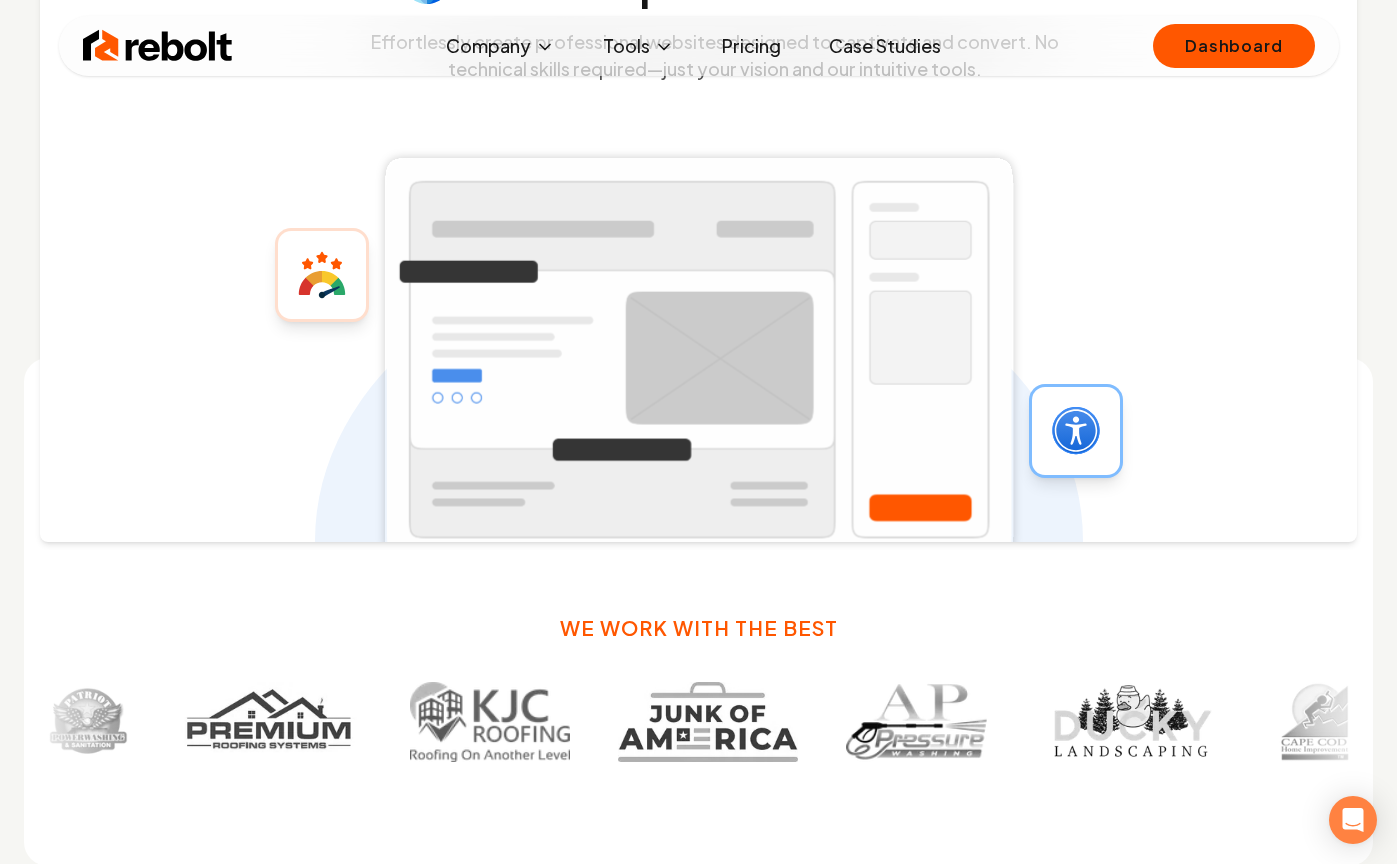 scroll, scrollTop: 981, scrollLeft: 0, axis: vertical 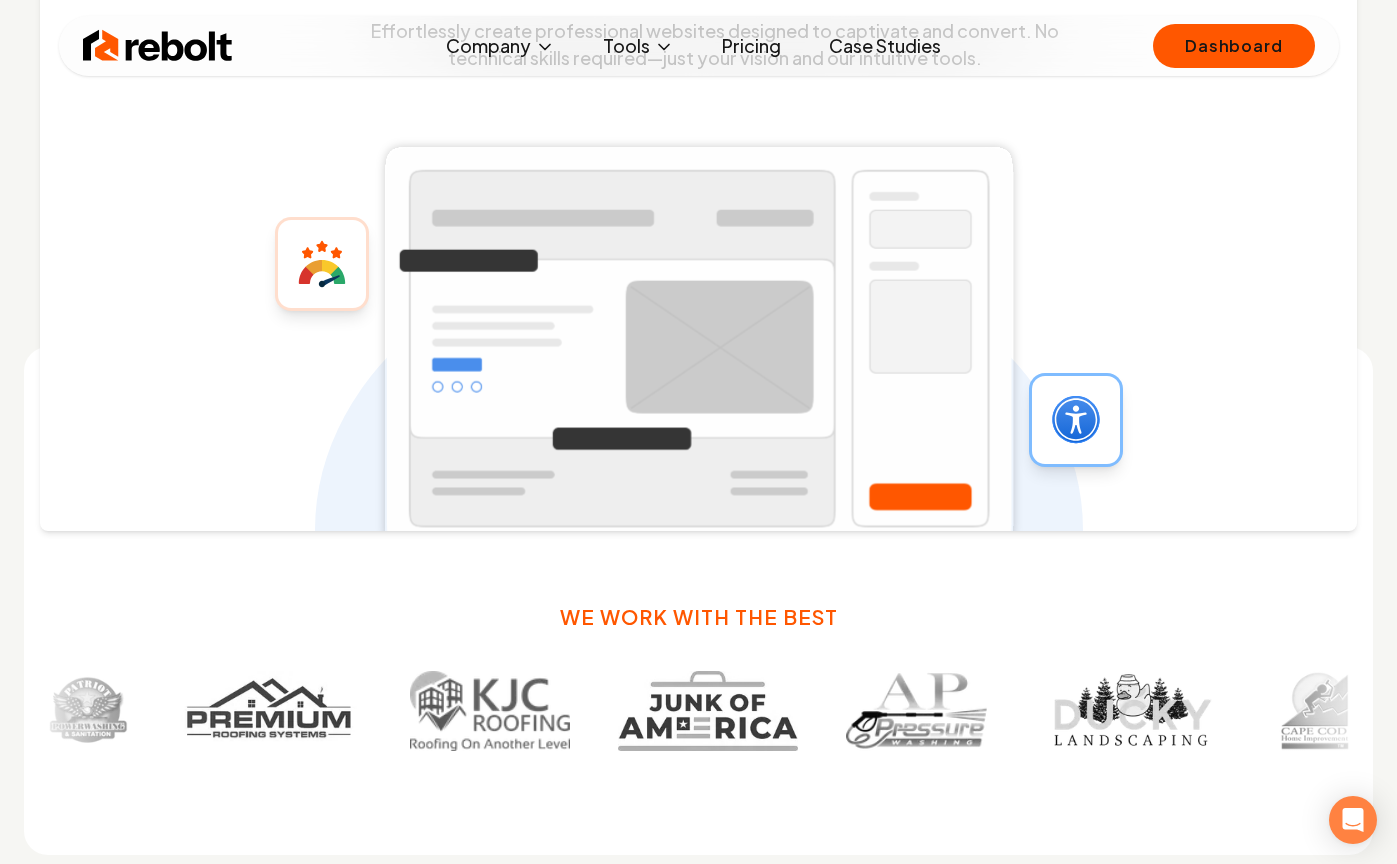 click on "We work with the best" at bounding box center (698, 601) 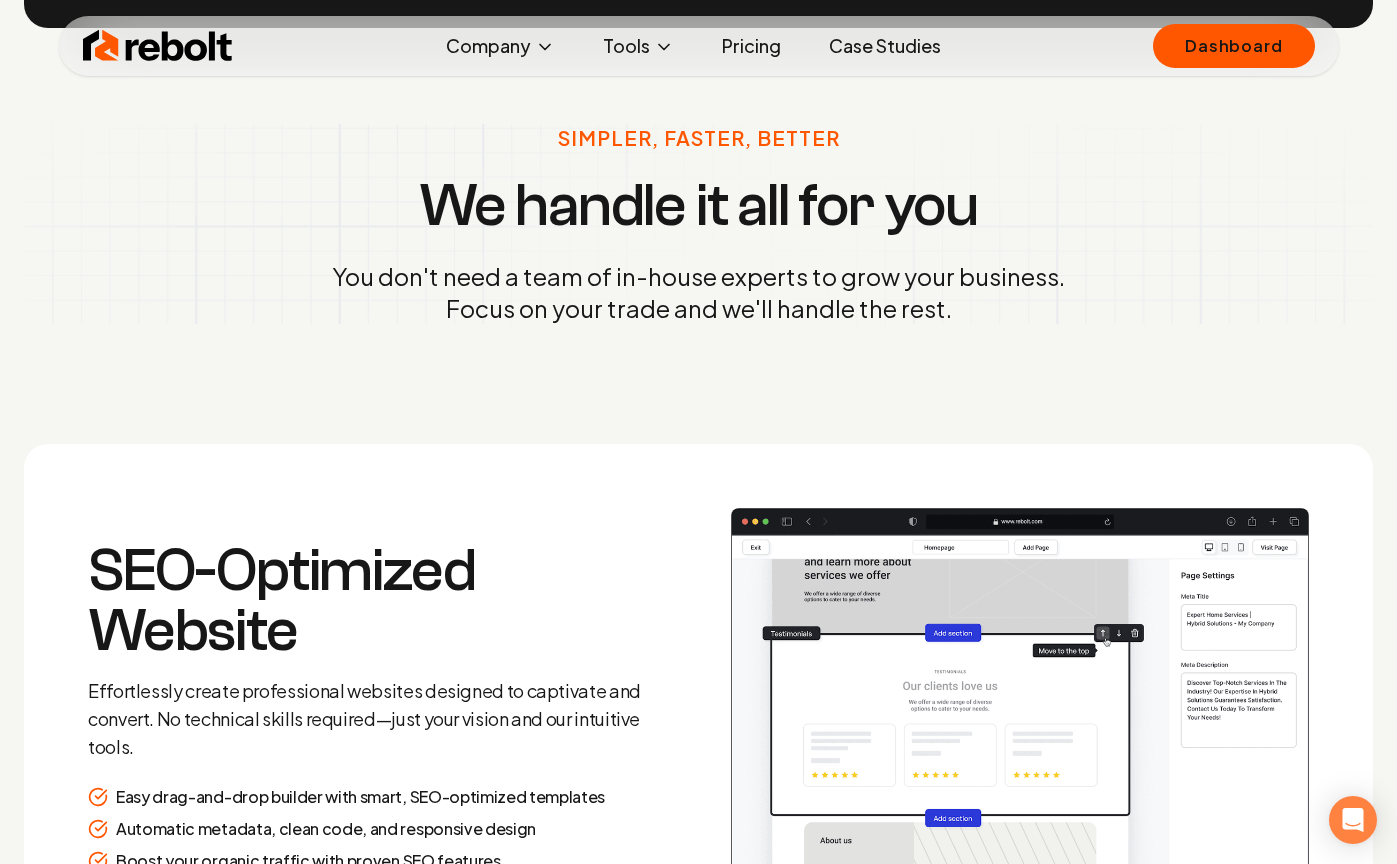 scroll, scrollTop: 1774, scrollLeft: 0, axis: vertical 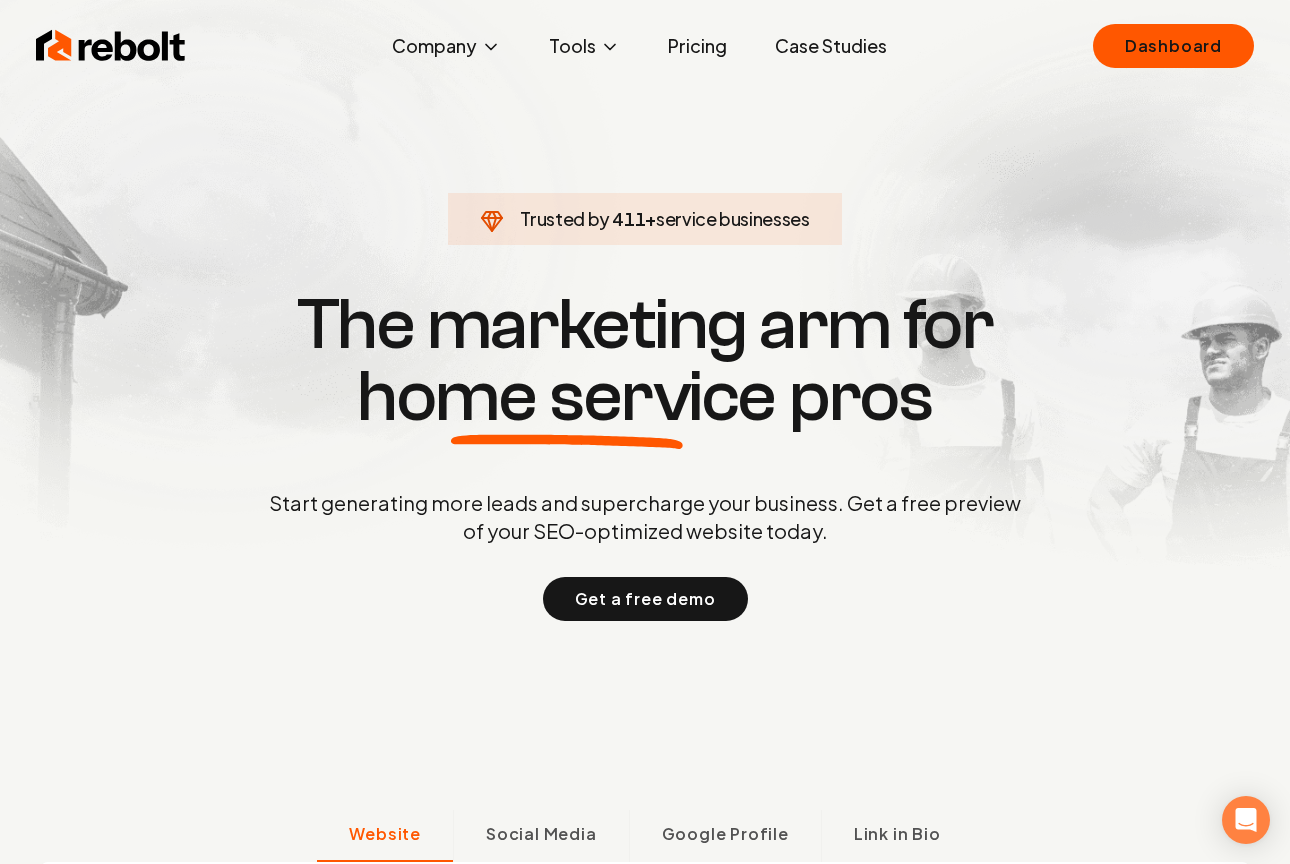 click on "Case Studies" at bounding box center [831, 46] 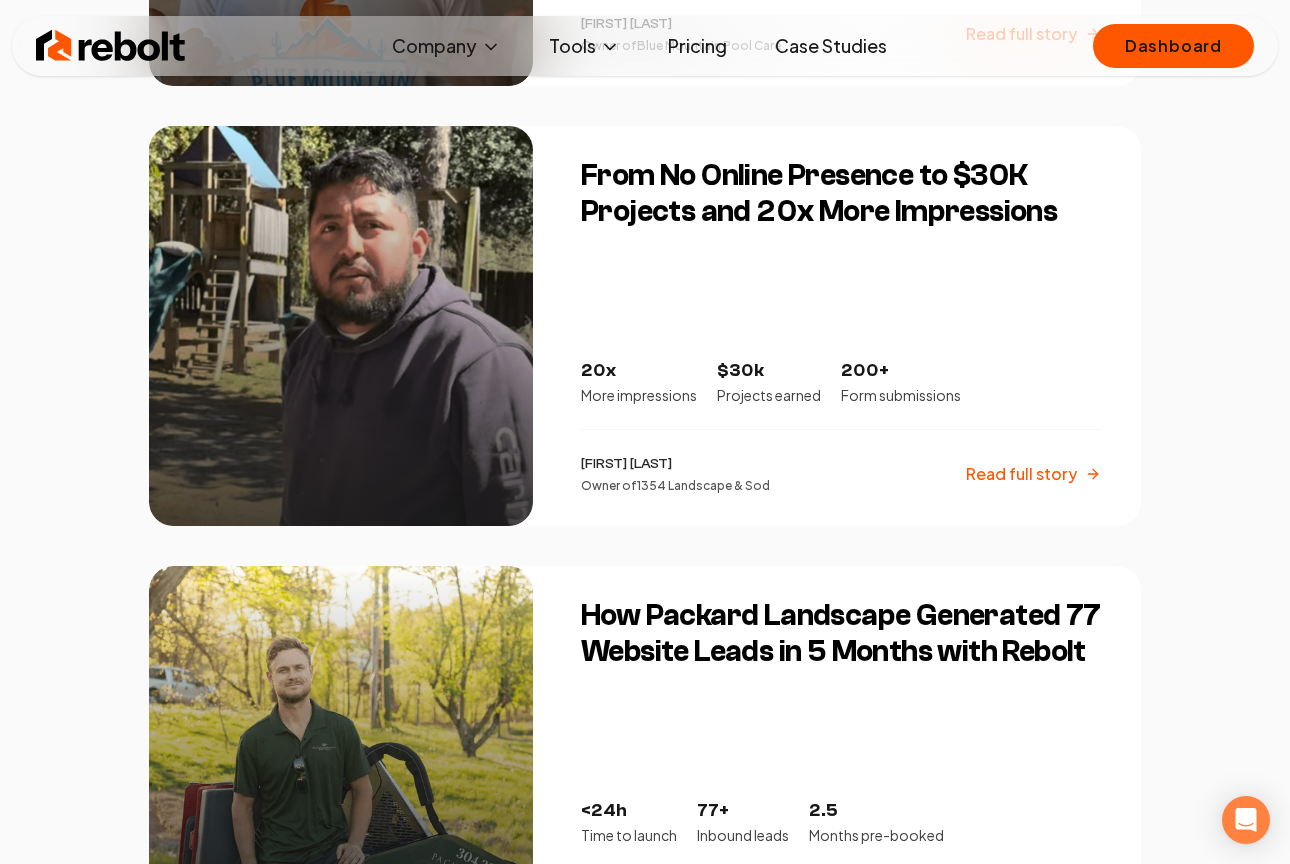 scroll, scrollTop: 2570, scrollLeft: 0, axis: vertical 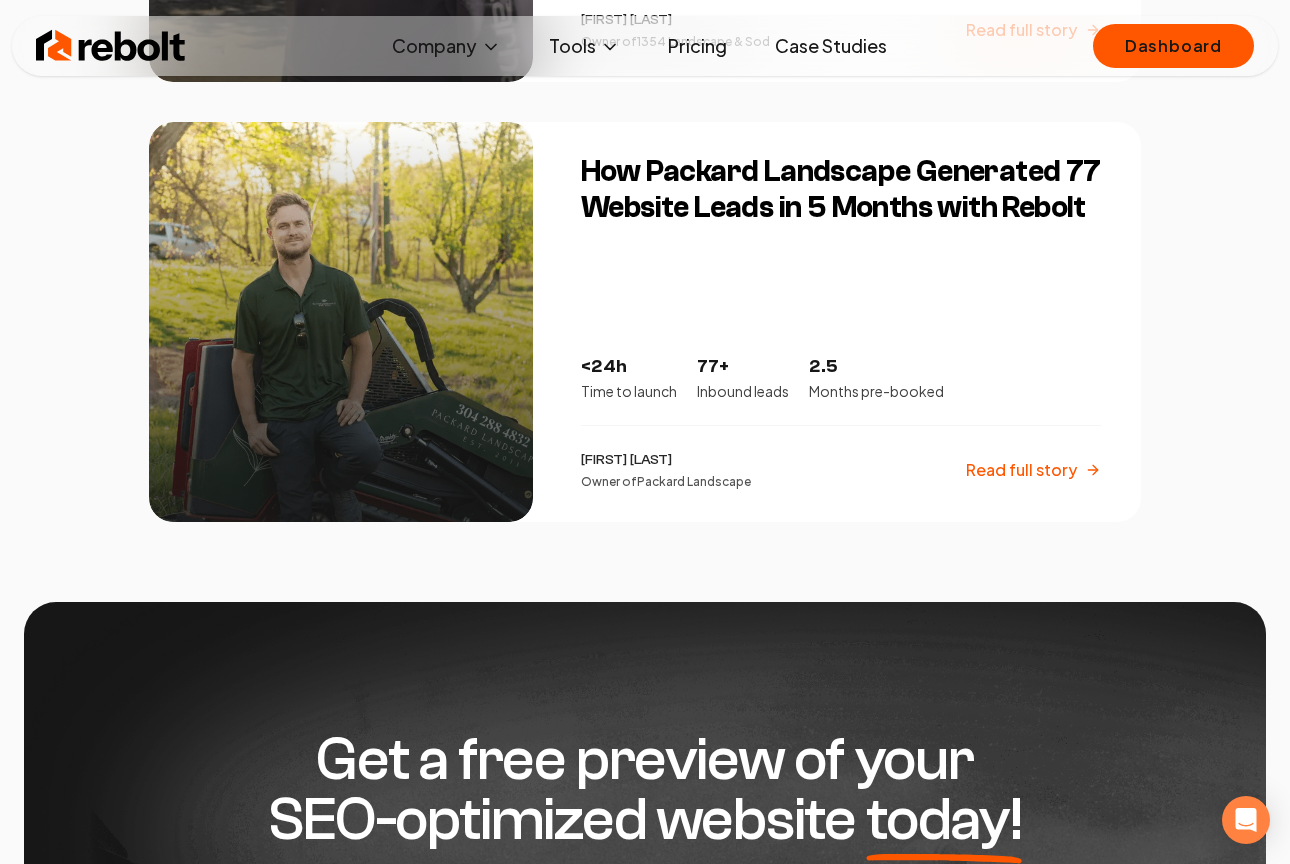 click at bounding box center (111, 46) 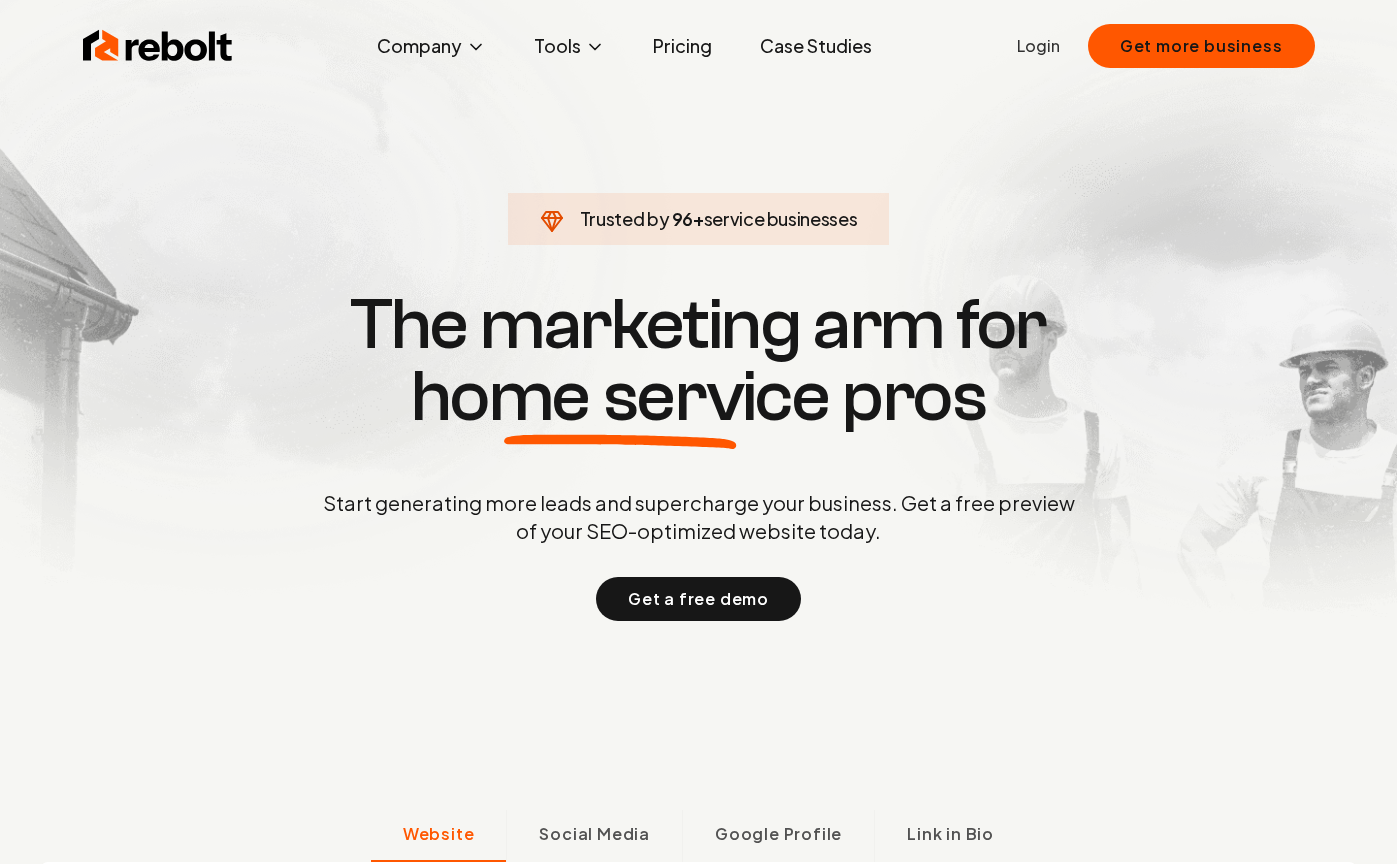 scroll, scrollTop: 0, scrollLeft: 0, axis: both 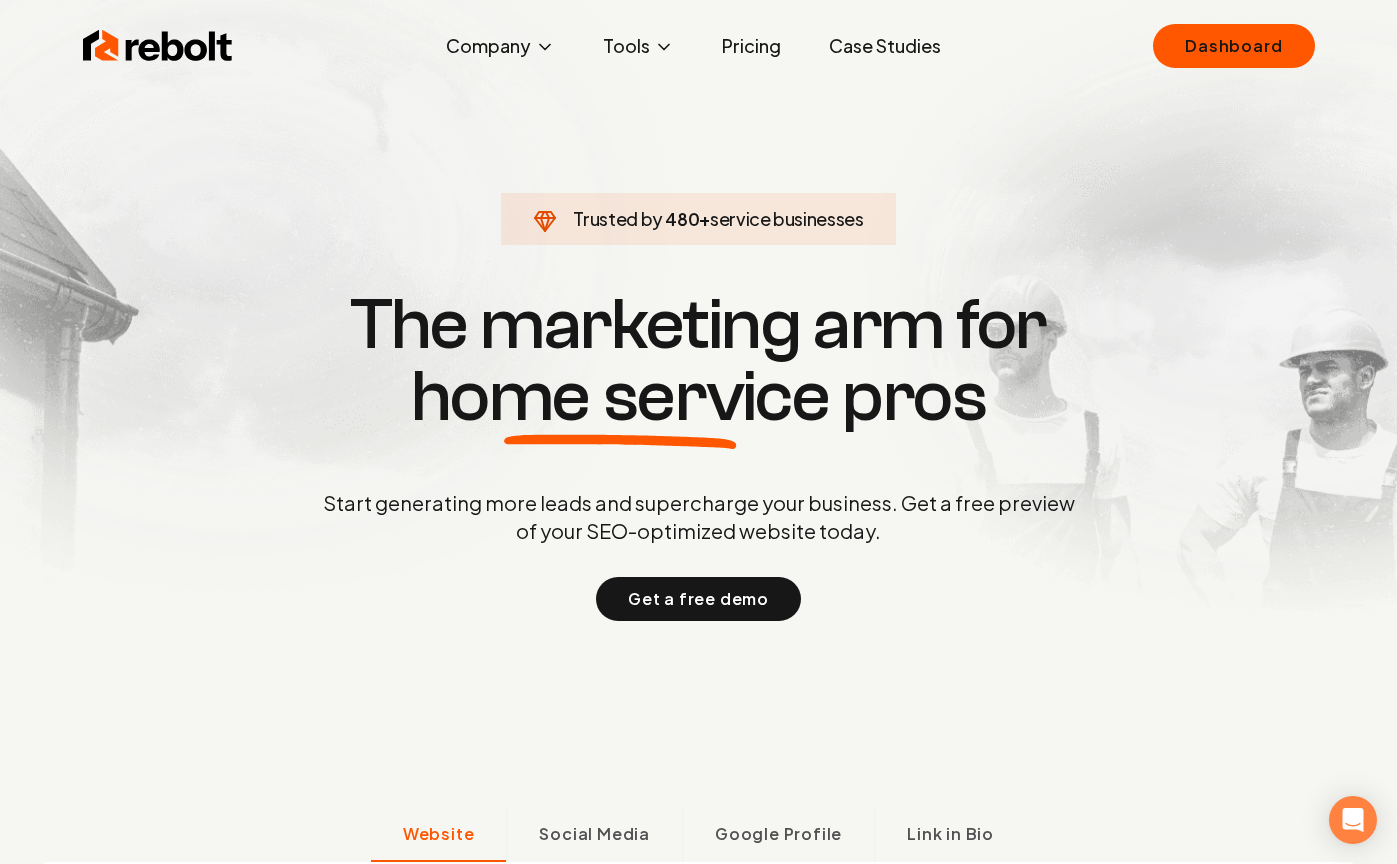 click at bounding box center (158, 46) 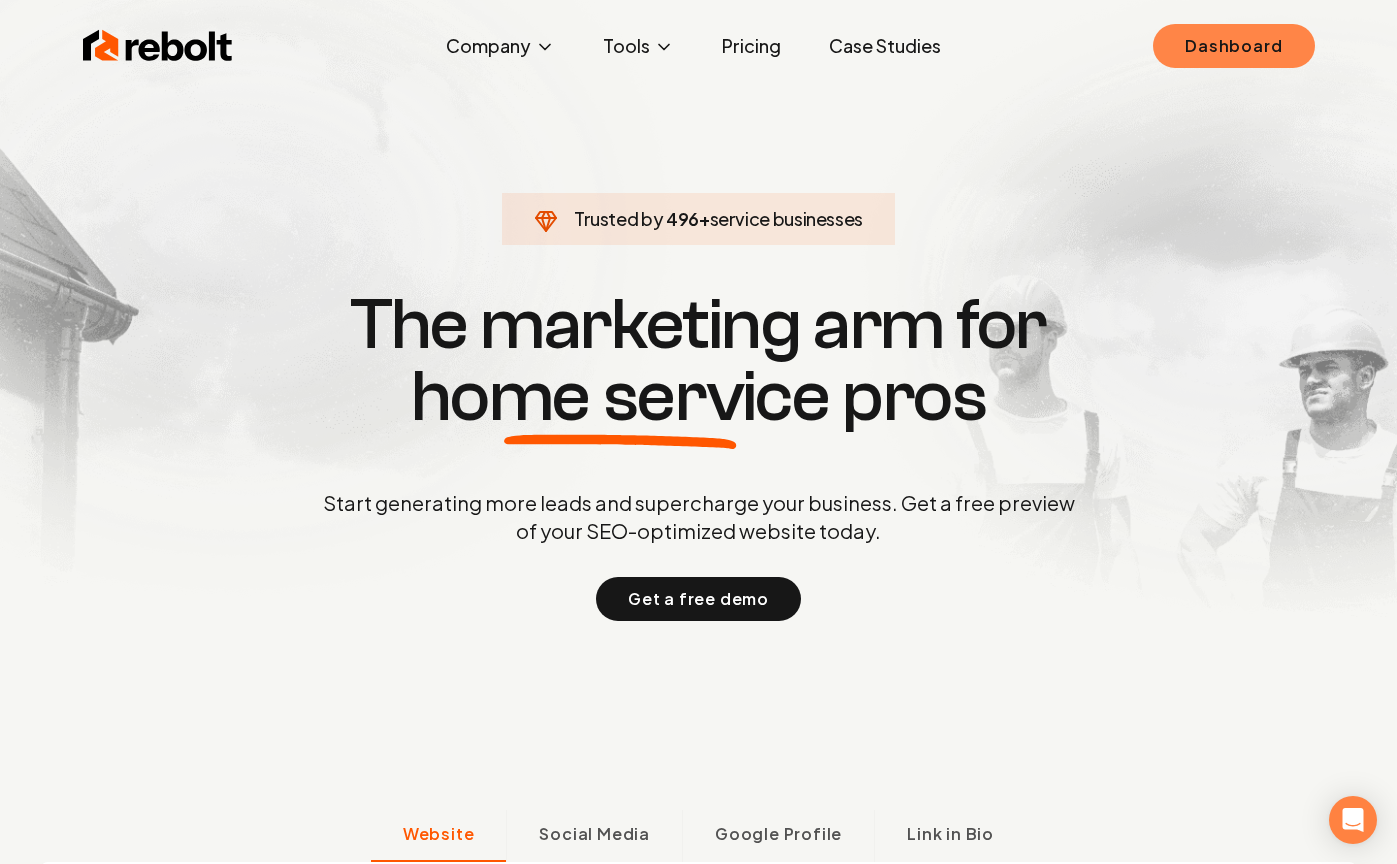 click on "Dashboard" at bounding box center [1233, 46] 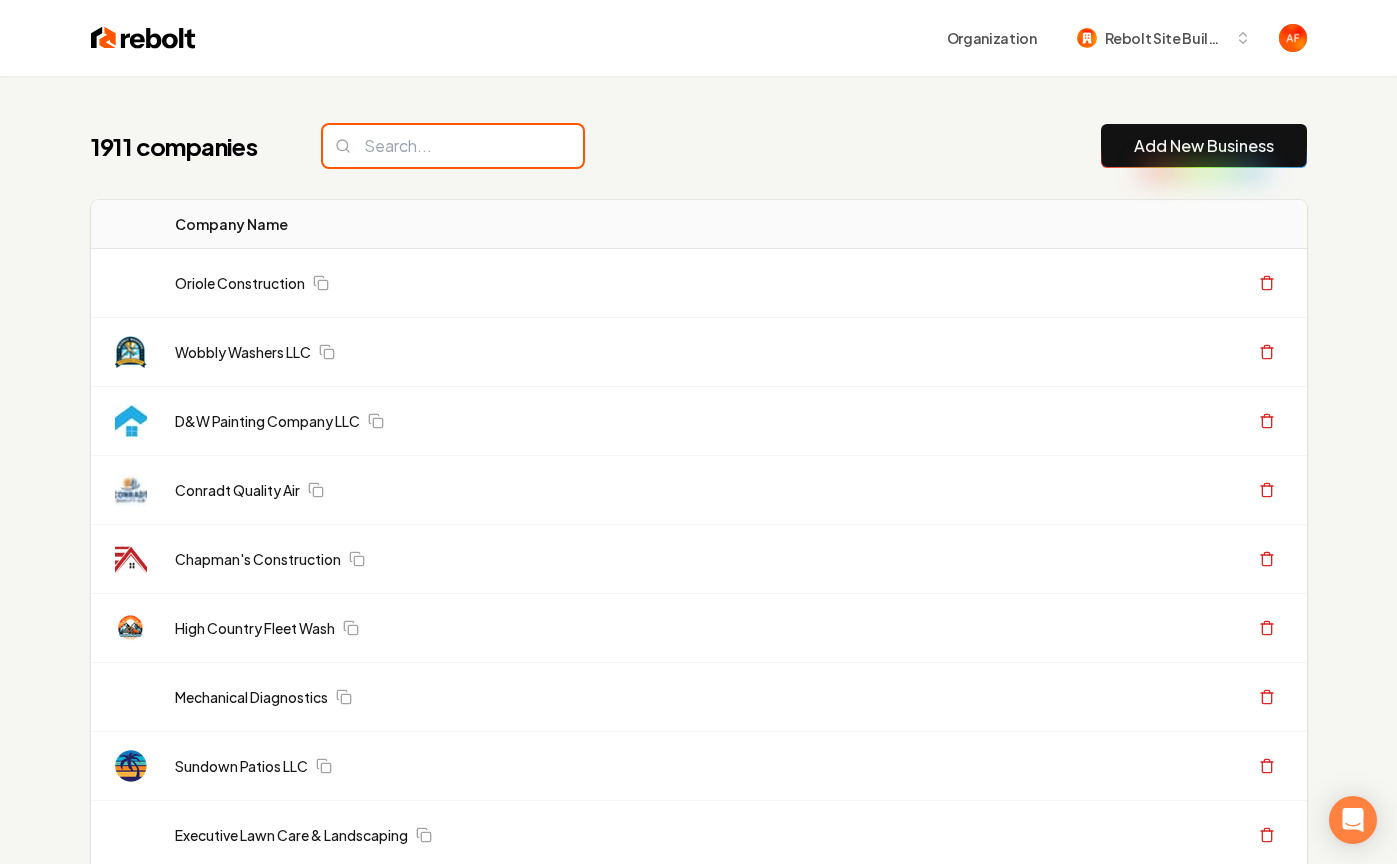 click at bounding box center [453, 146] 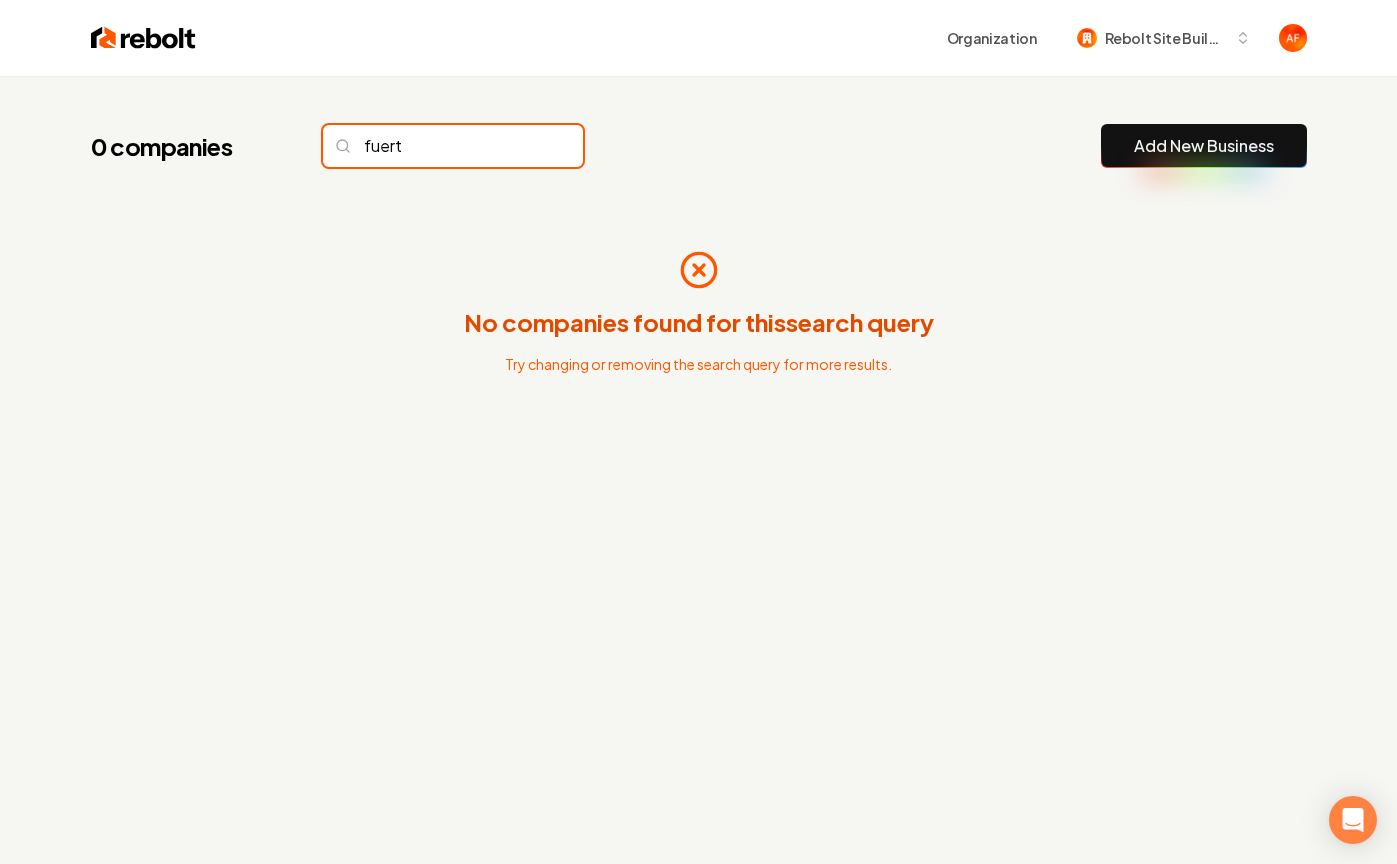 type on "fuert" 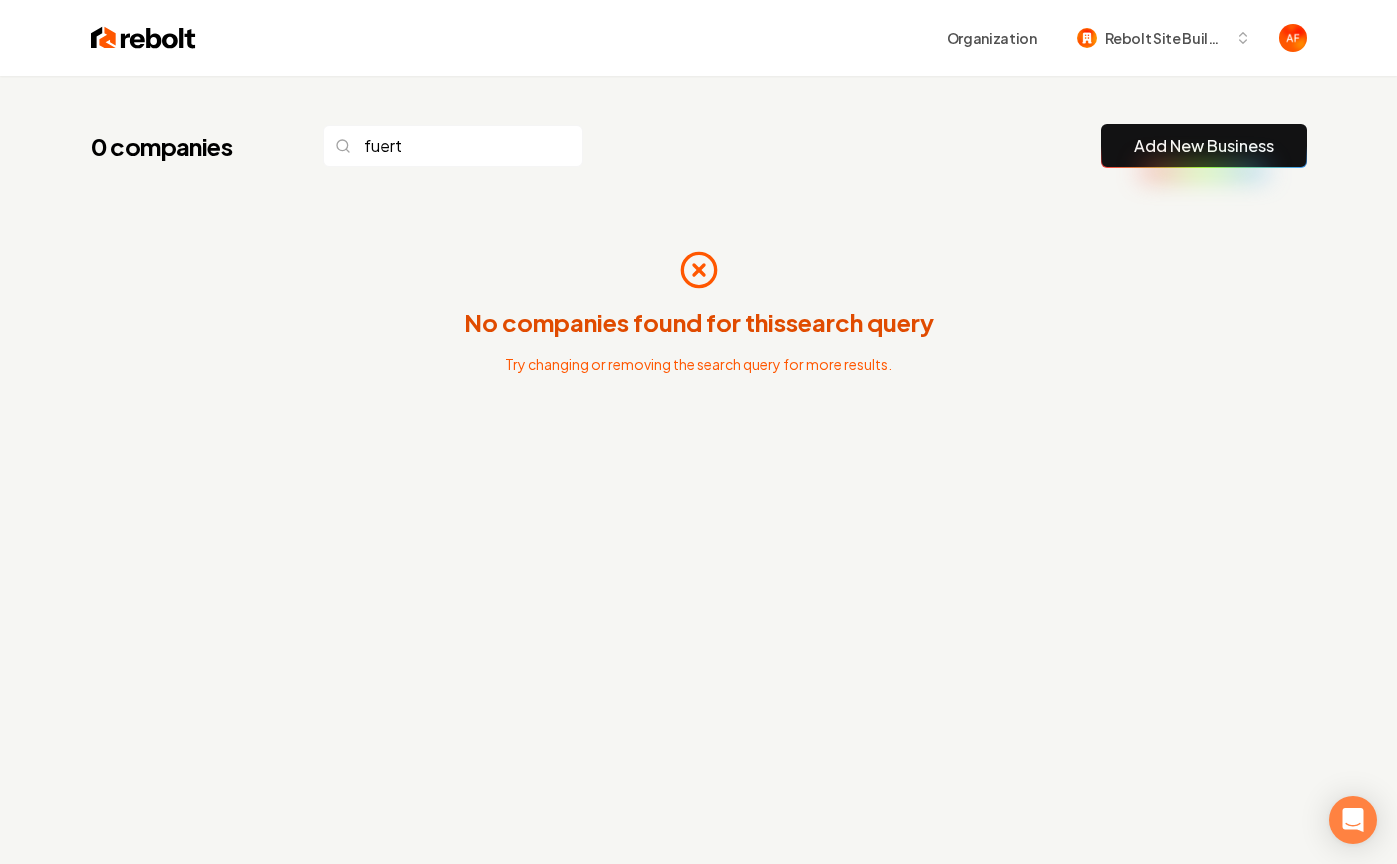 click on "Organization Rebolt Site Builder" at bounding box center (699, 38) 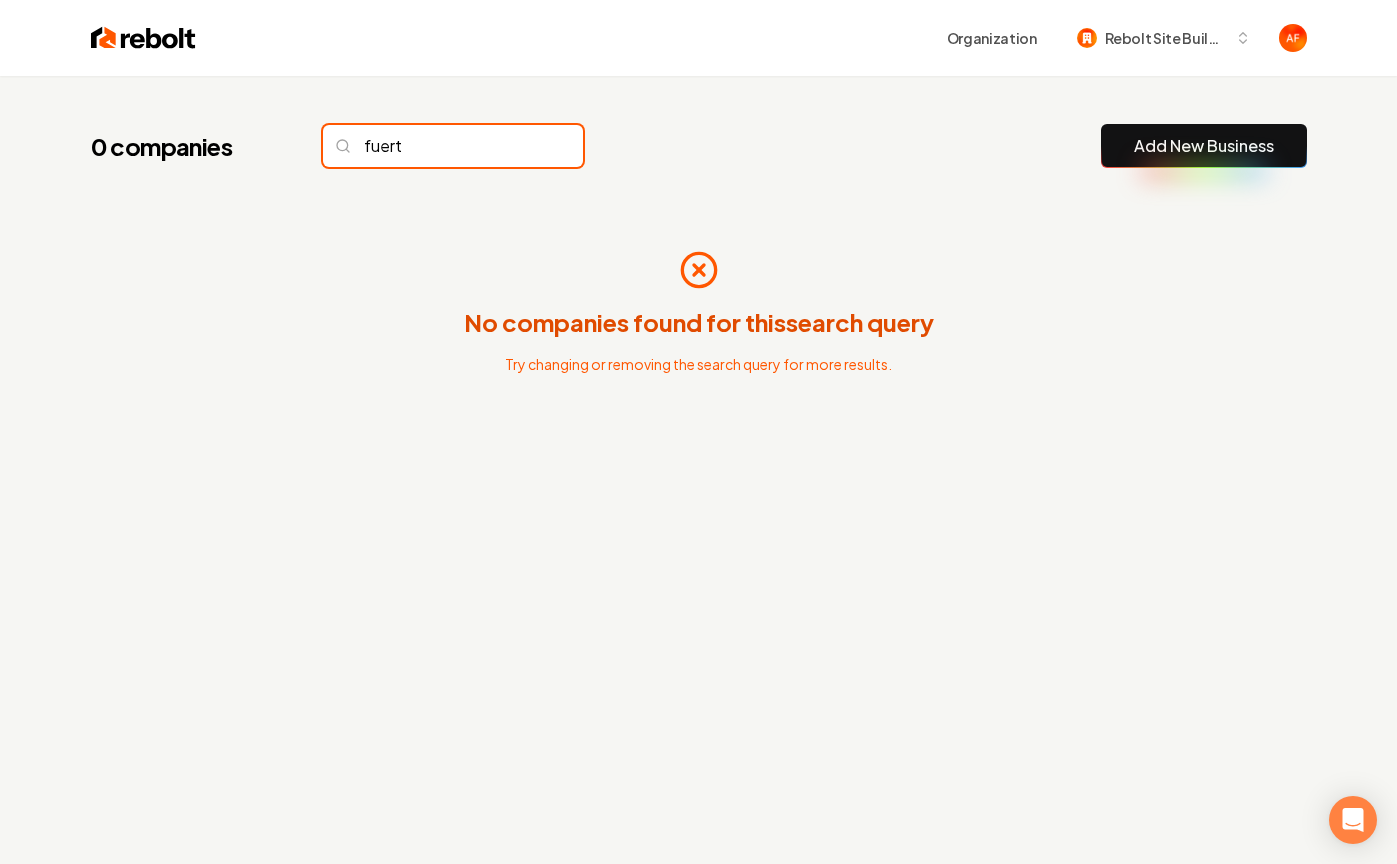 drag, startPoint x: 539, startPoint y: 141, endPoint x: 529, endPoint y: 144, distance: 10.440307 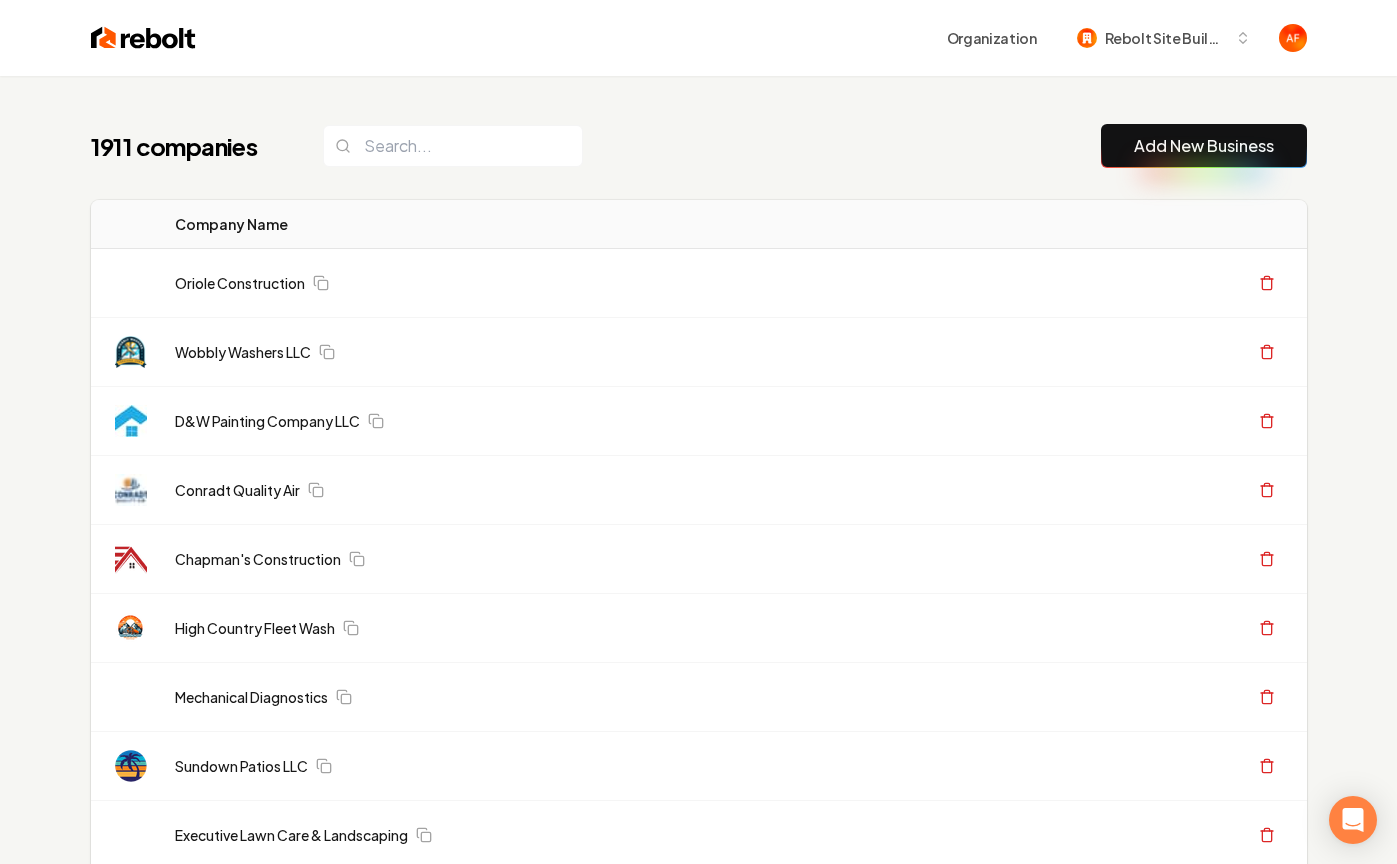 scroll, scrollTop: 35, scrollLeft: 0, axis: vertical 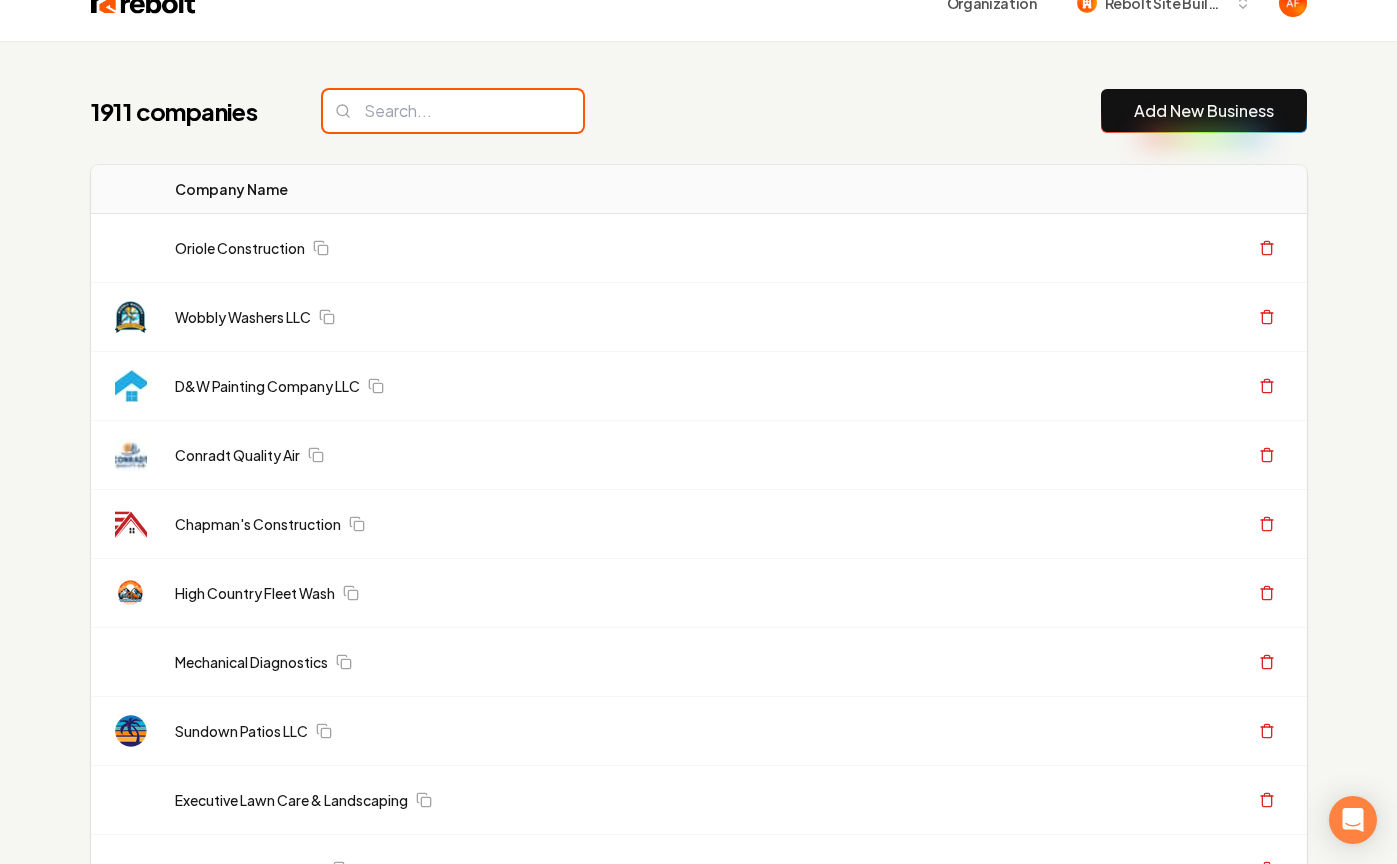 click at bounding box center (453, 111) 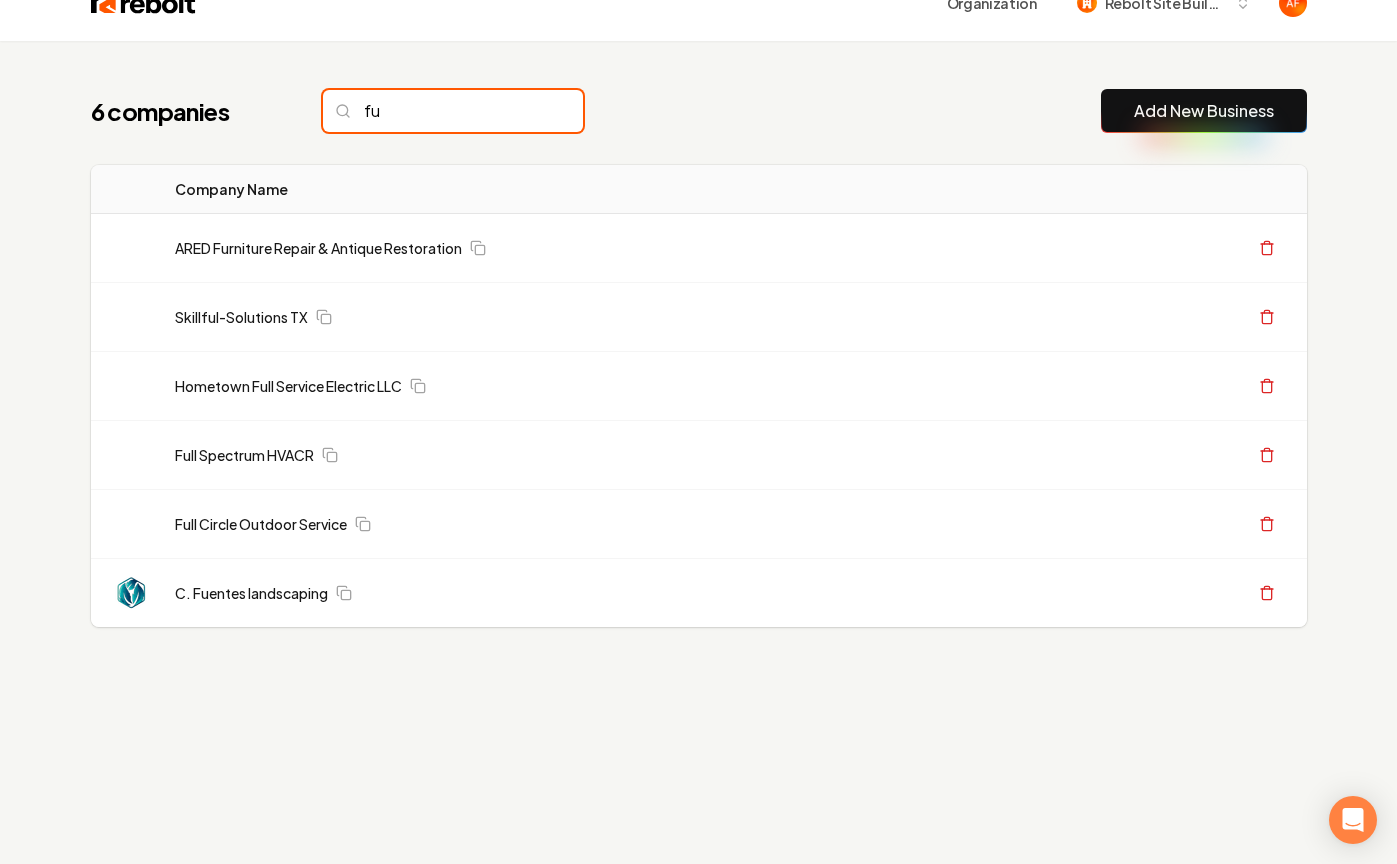 type on "f" 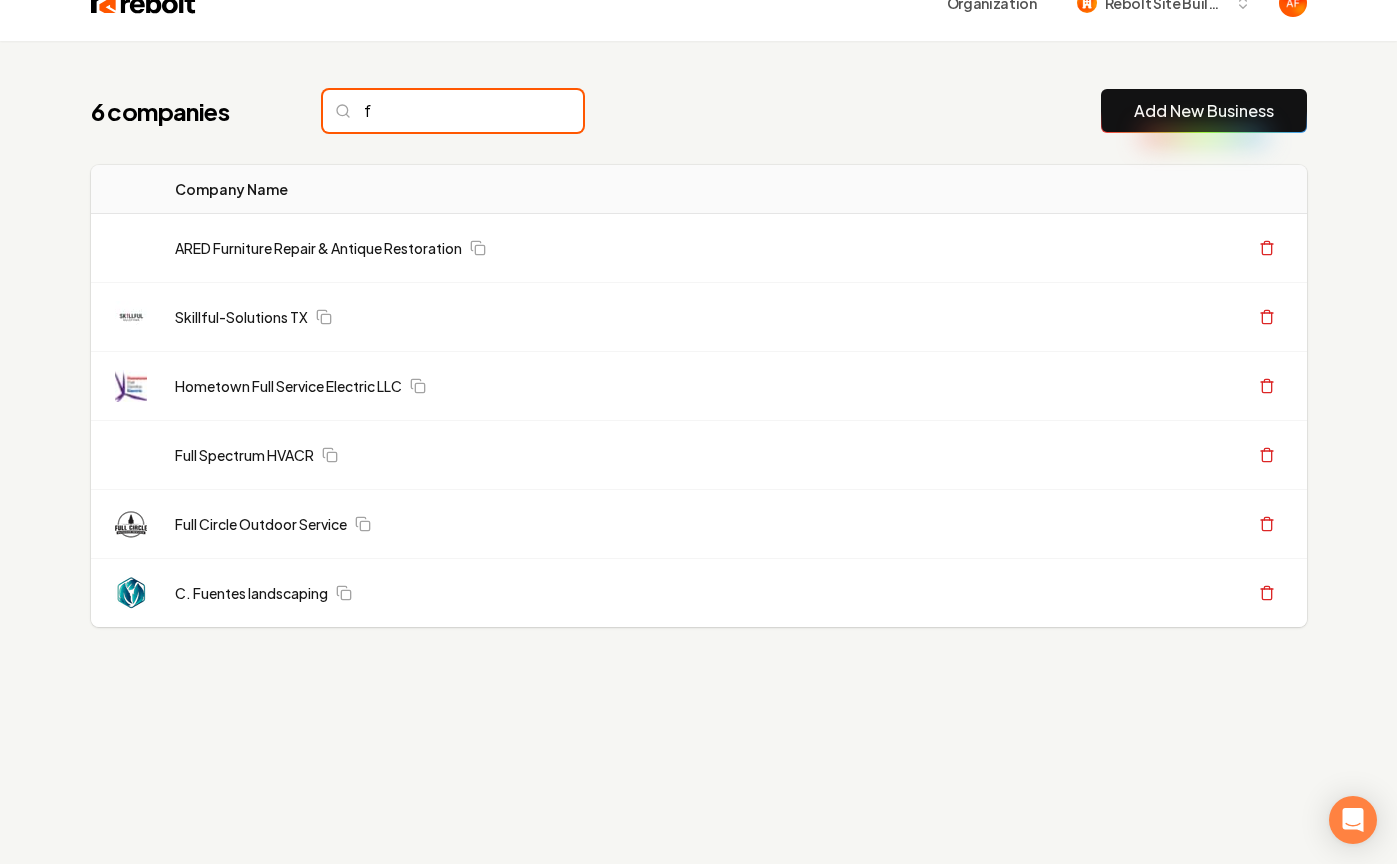 type 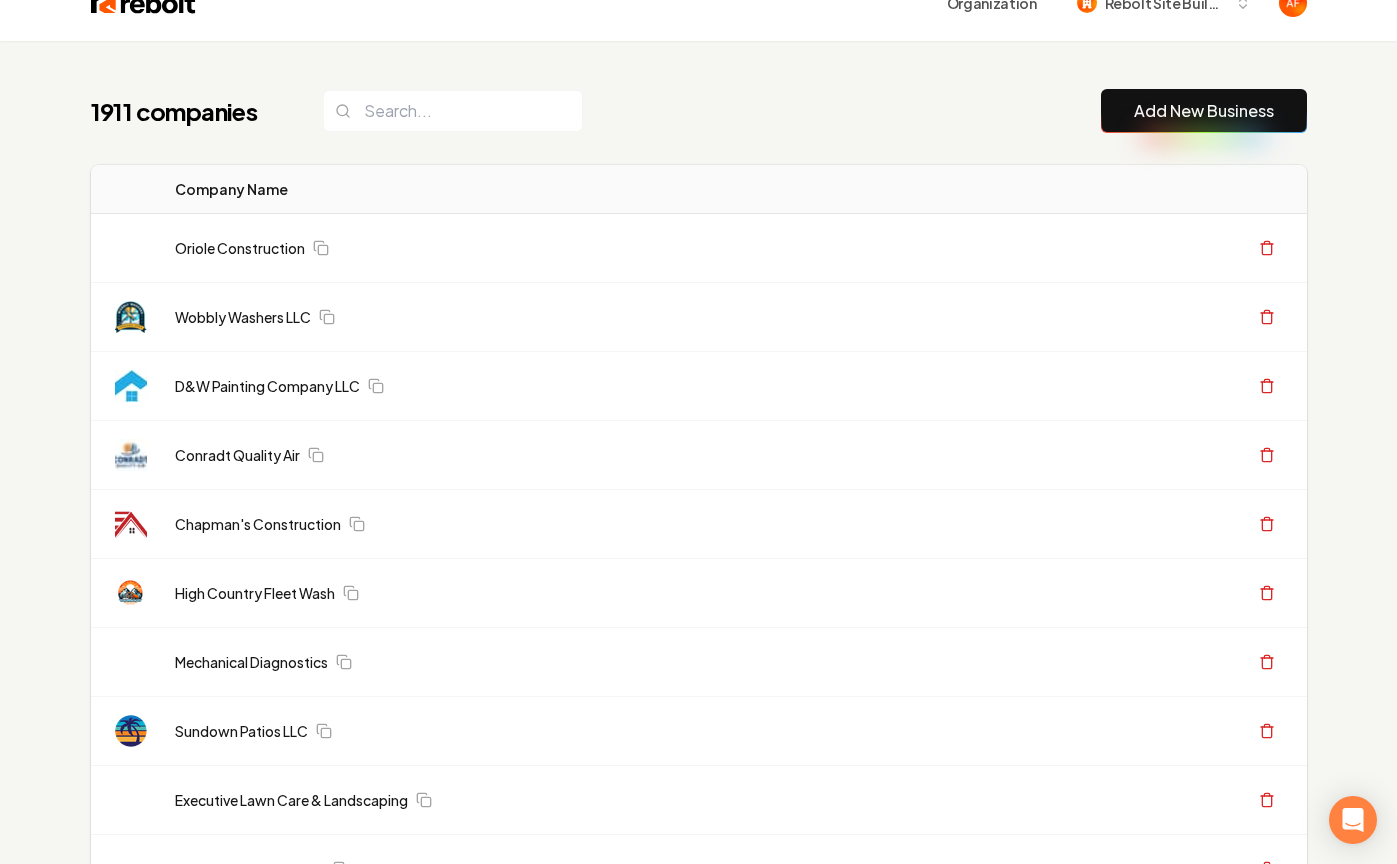 click on "Organization Rebolt Site Builder" at bounding box center (699, 3) 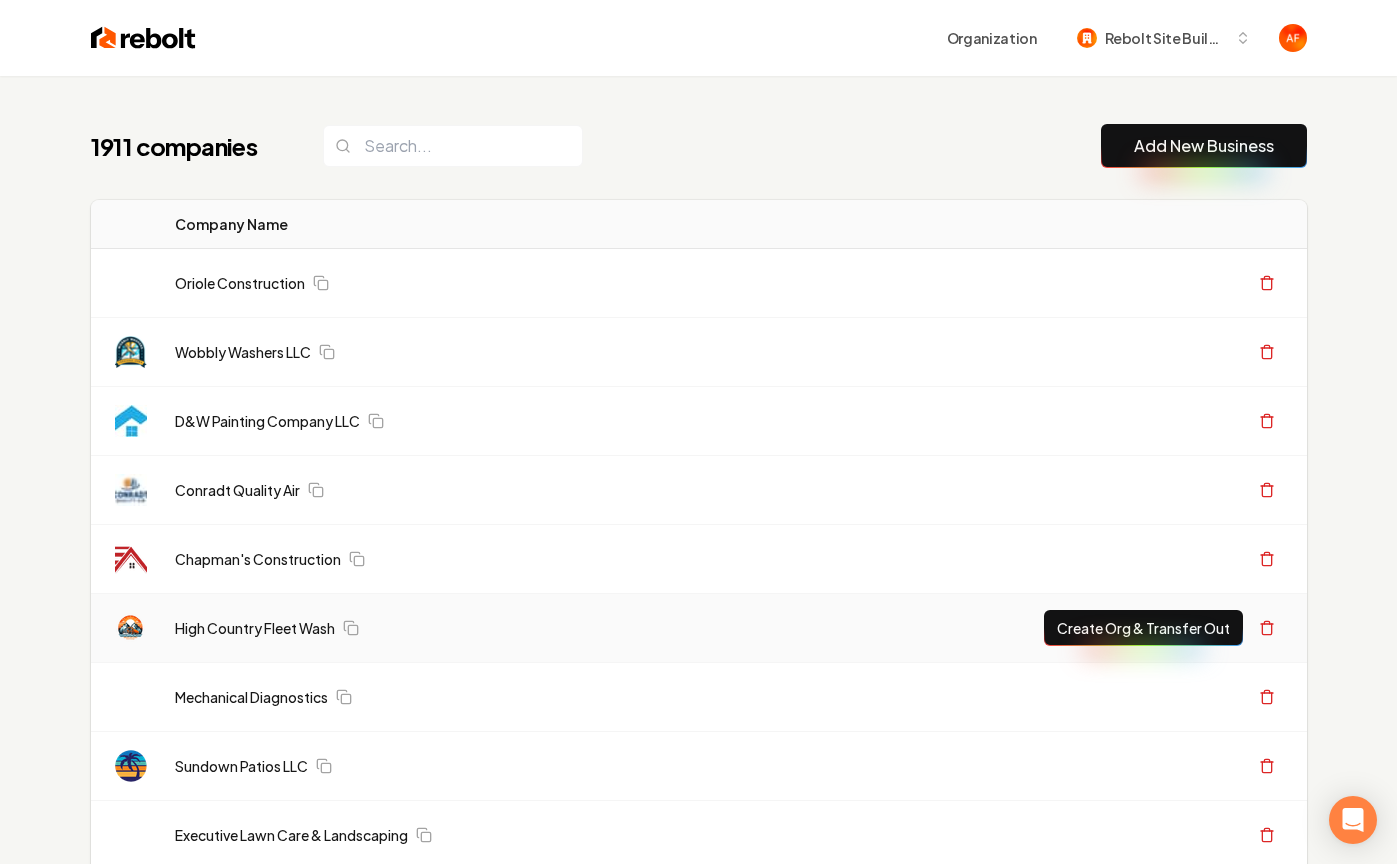 scroll, scrollTop: 824, scrollLeft: 0, axis: vertical 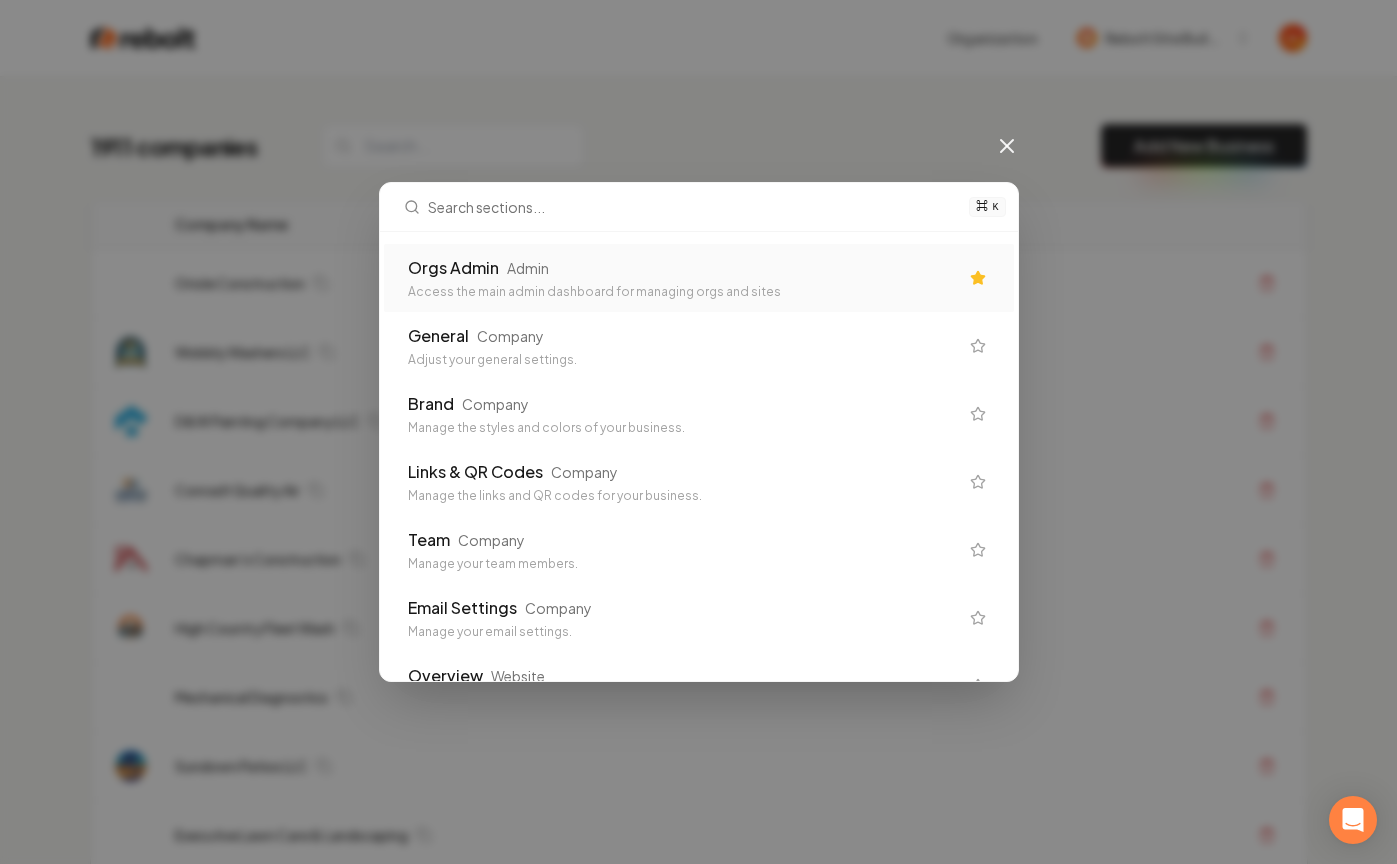click on "Orgs Admin" at bounding box center [453, 268] 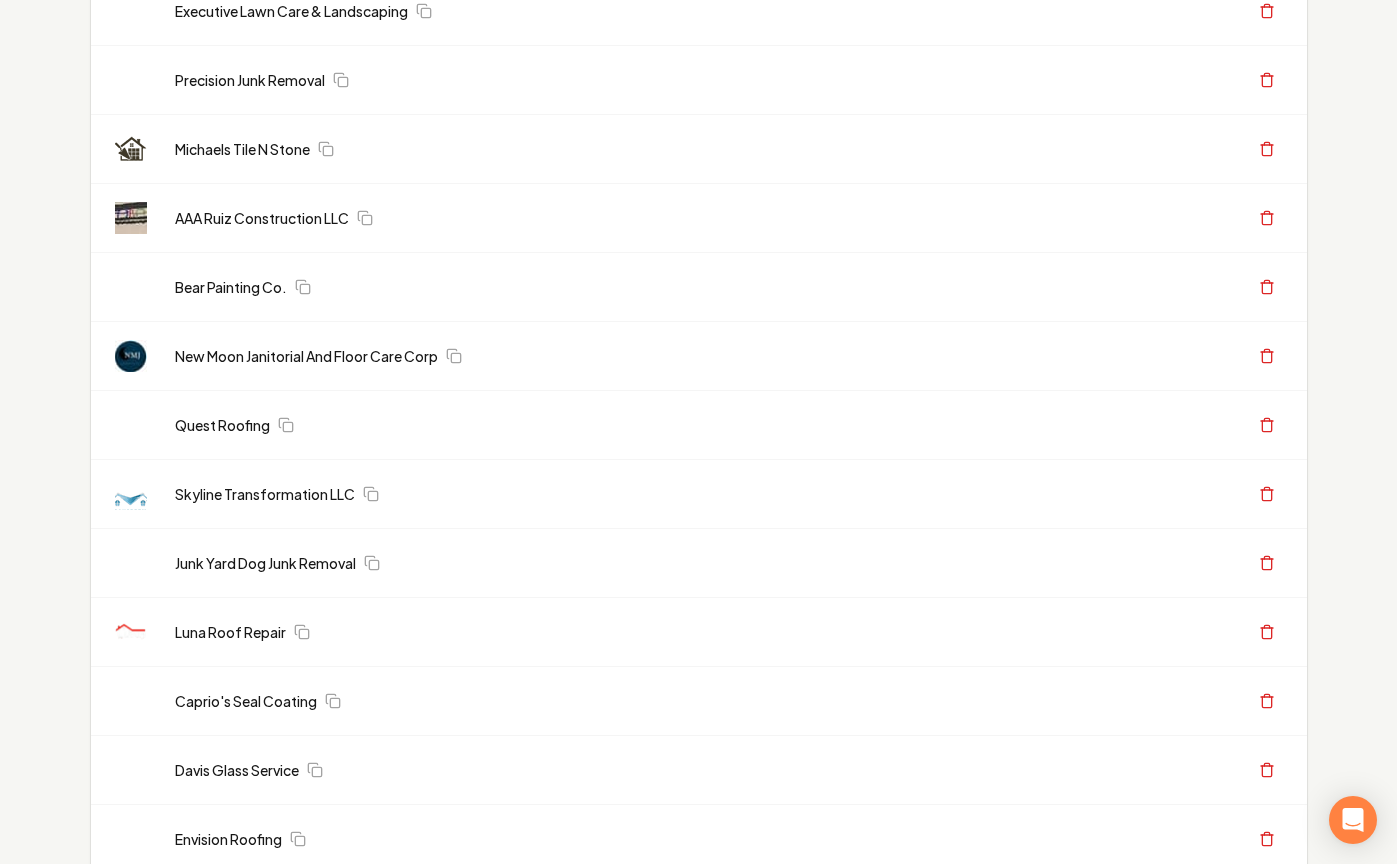 scroll, scrollTop: 0, scrollLeft: 0, axis: both 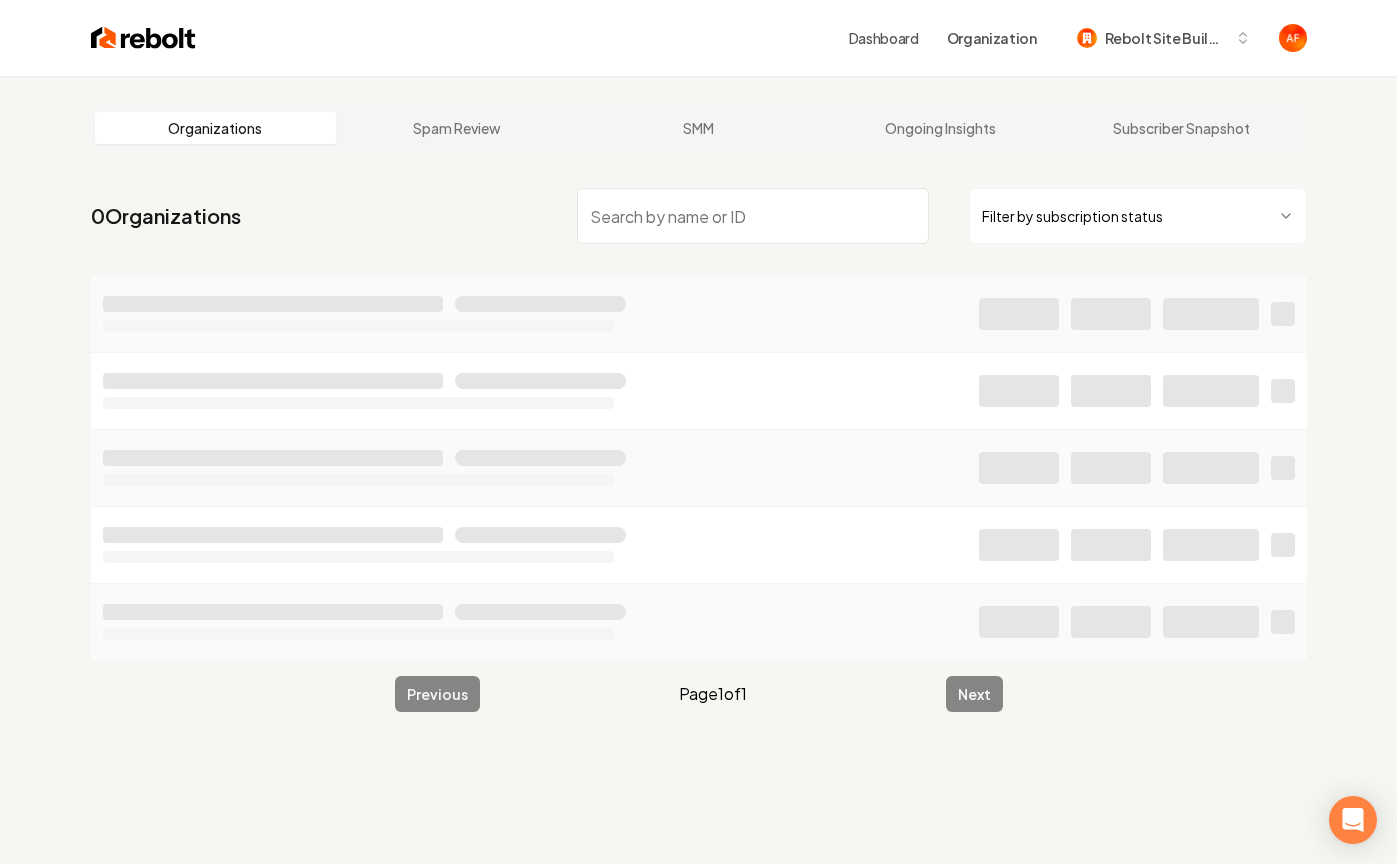 click at bounding box center [753, 216] 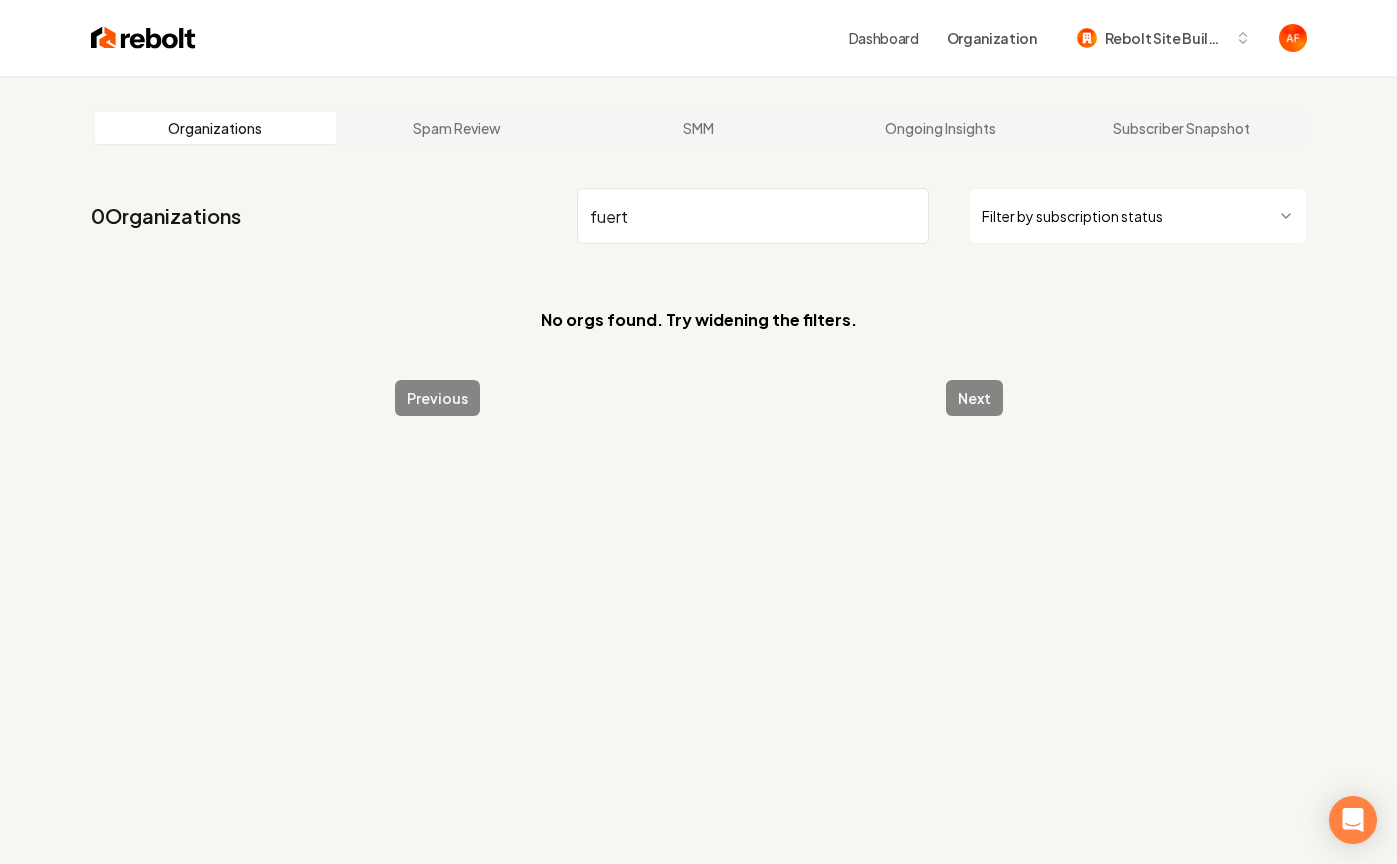 type on "fuert" 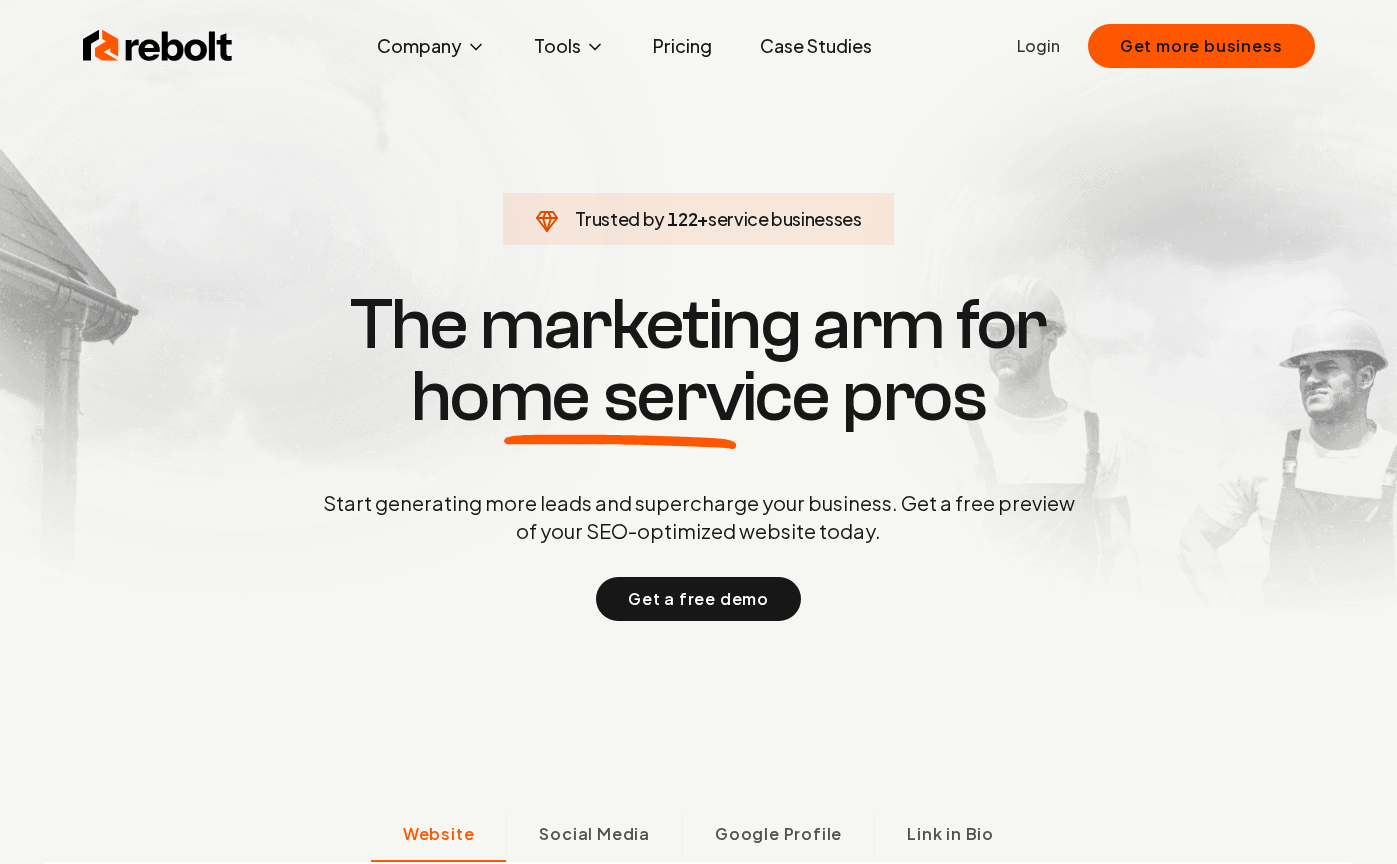 scroll, scrollTop: 0, scrollLeft: 0, axis: both 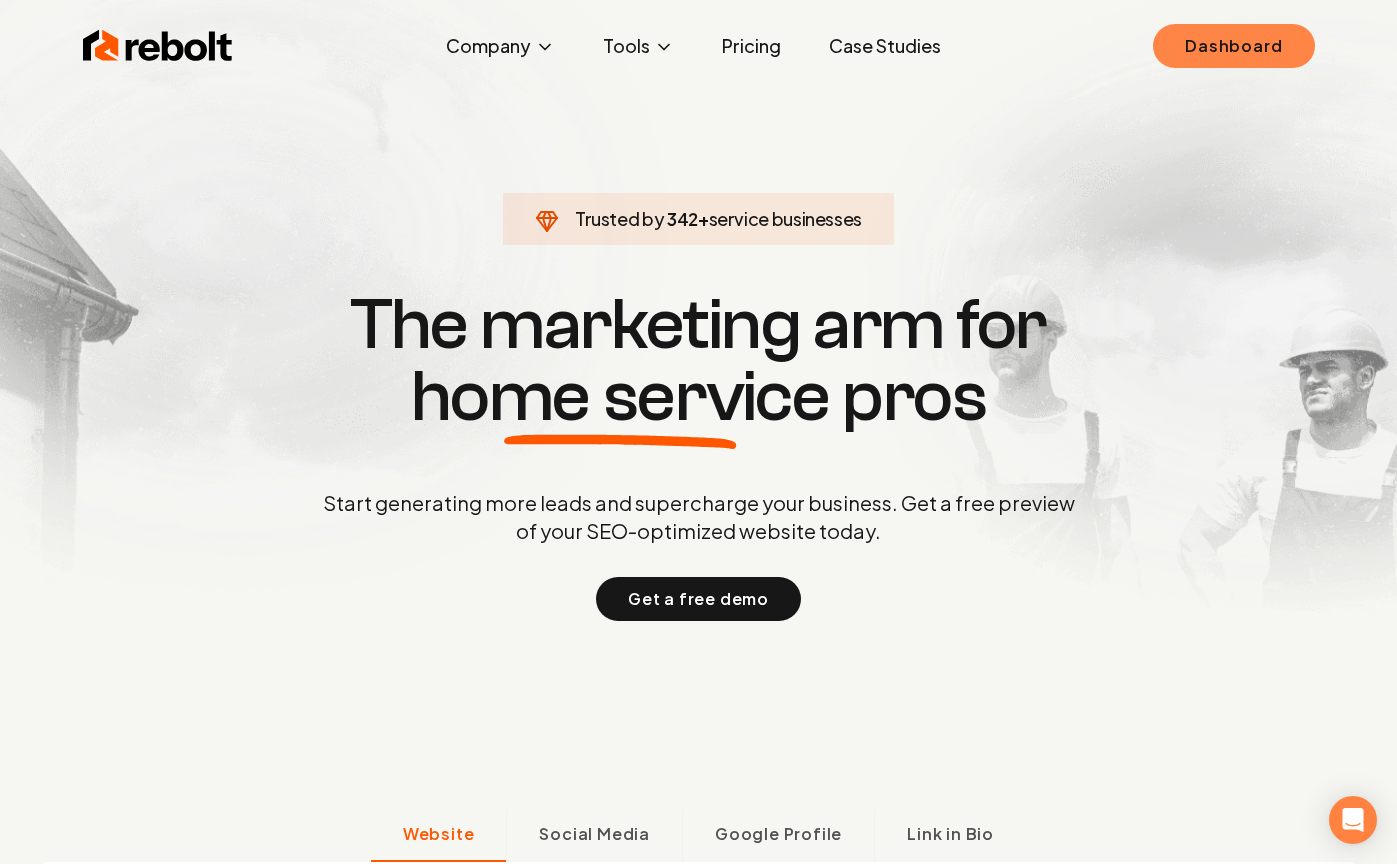 click on "Dashboard" at bounding box center [1233, 46] 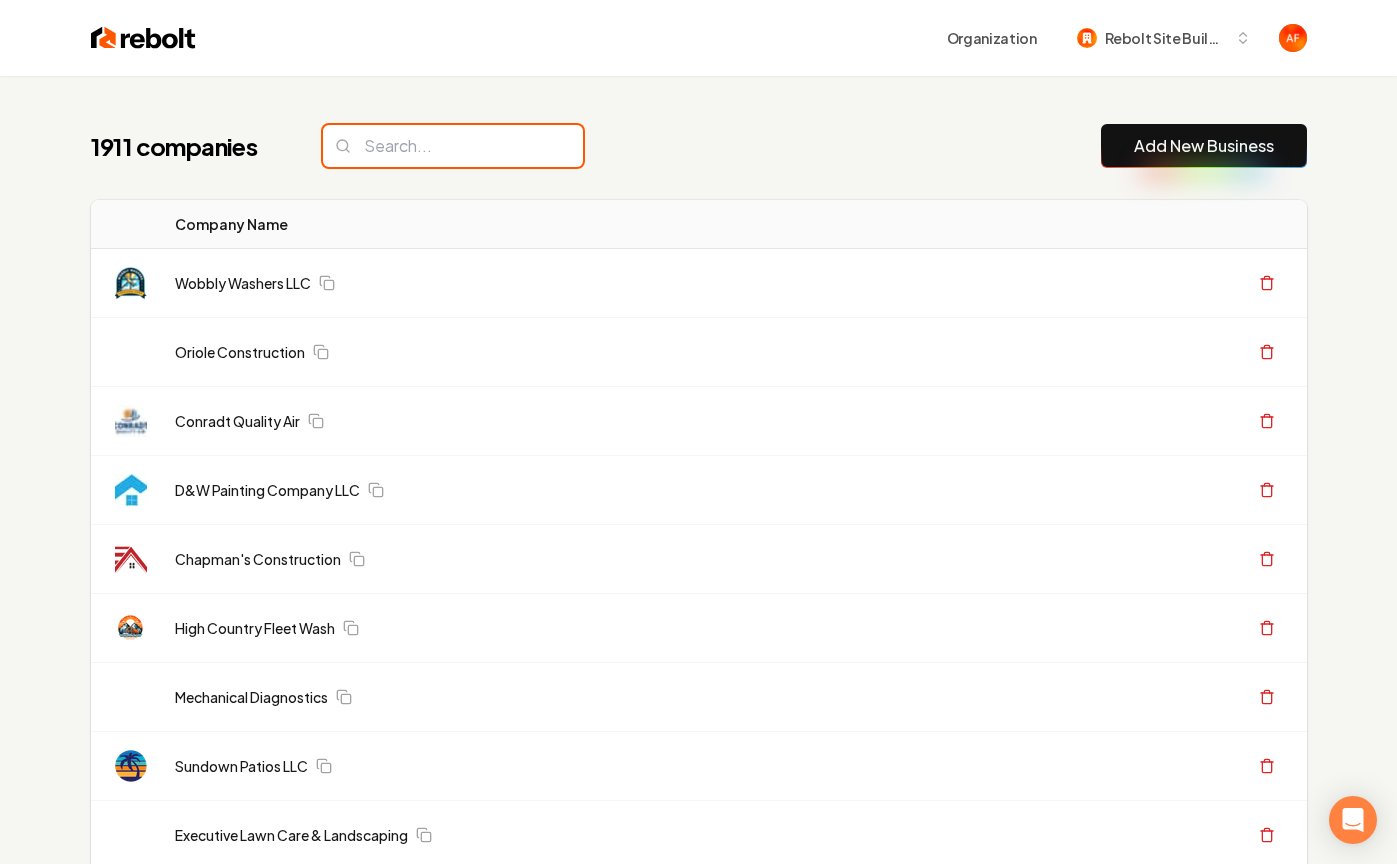 click at bounding box center [453, 146] 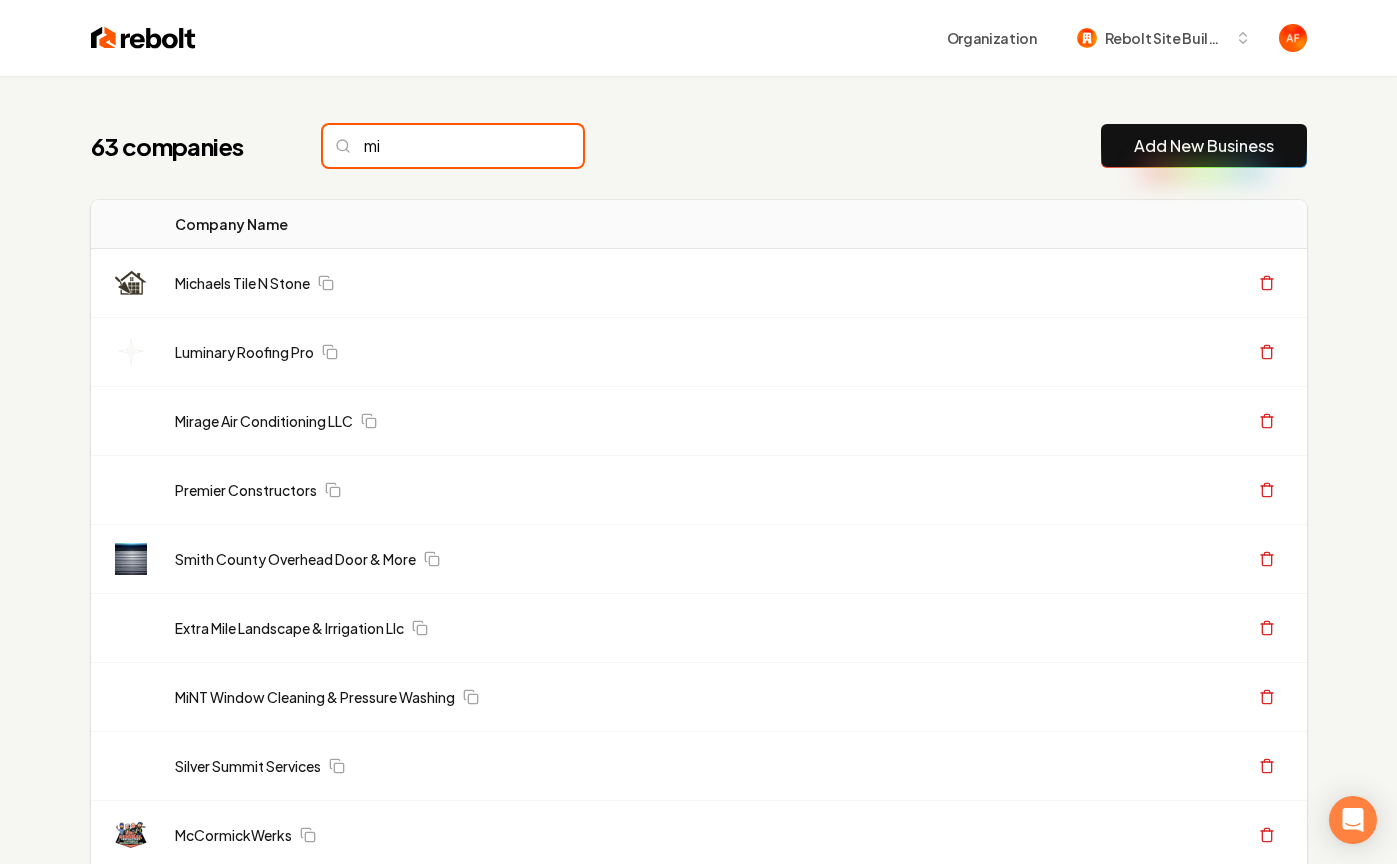 type on "m" 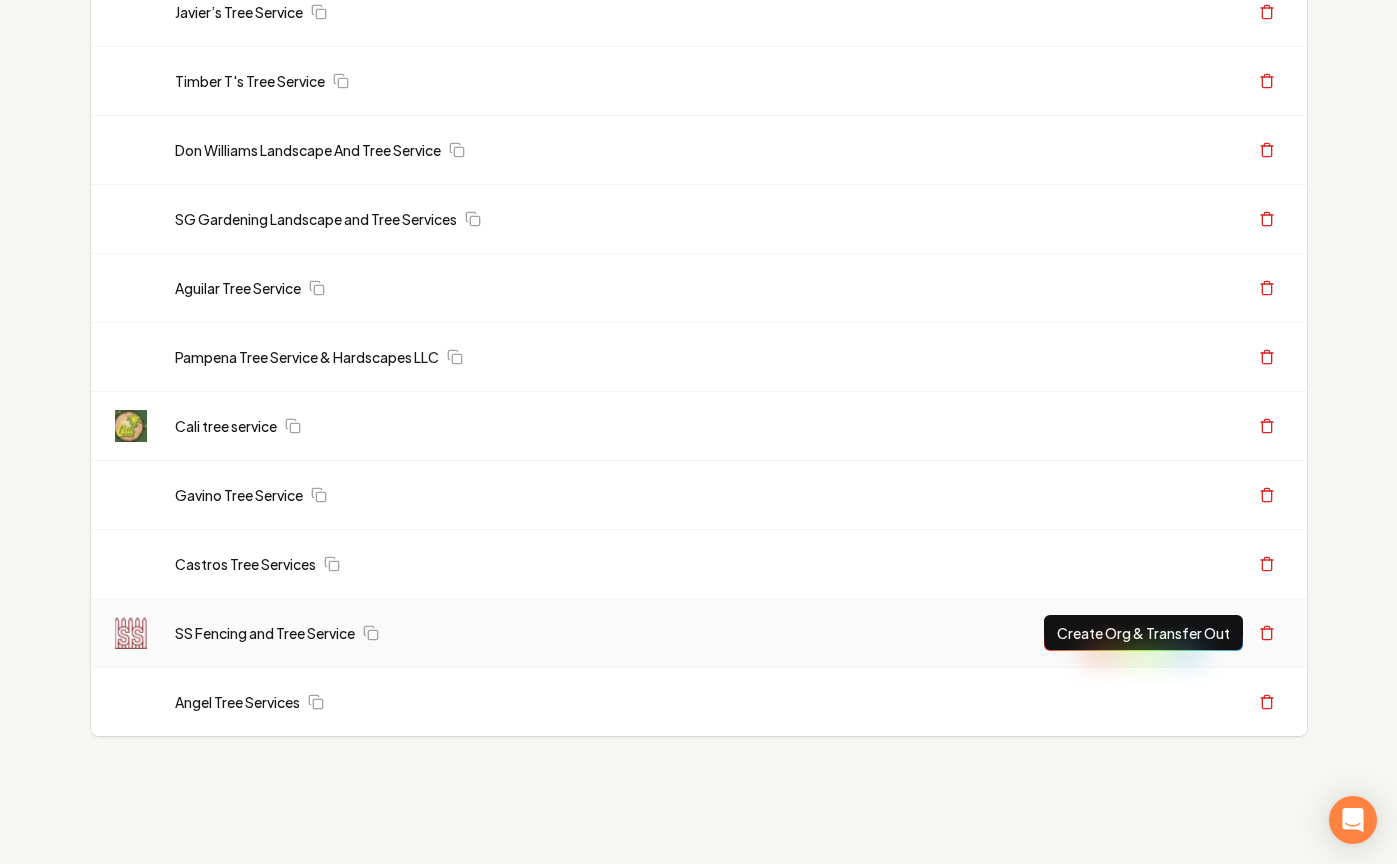 scroll, scrollTop: 0, scrollLeft: 0, axis: both 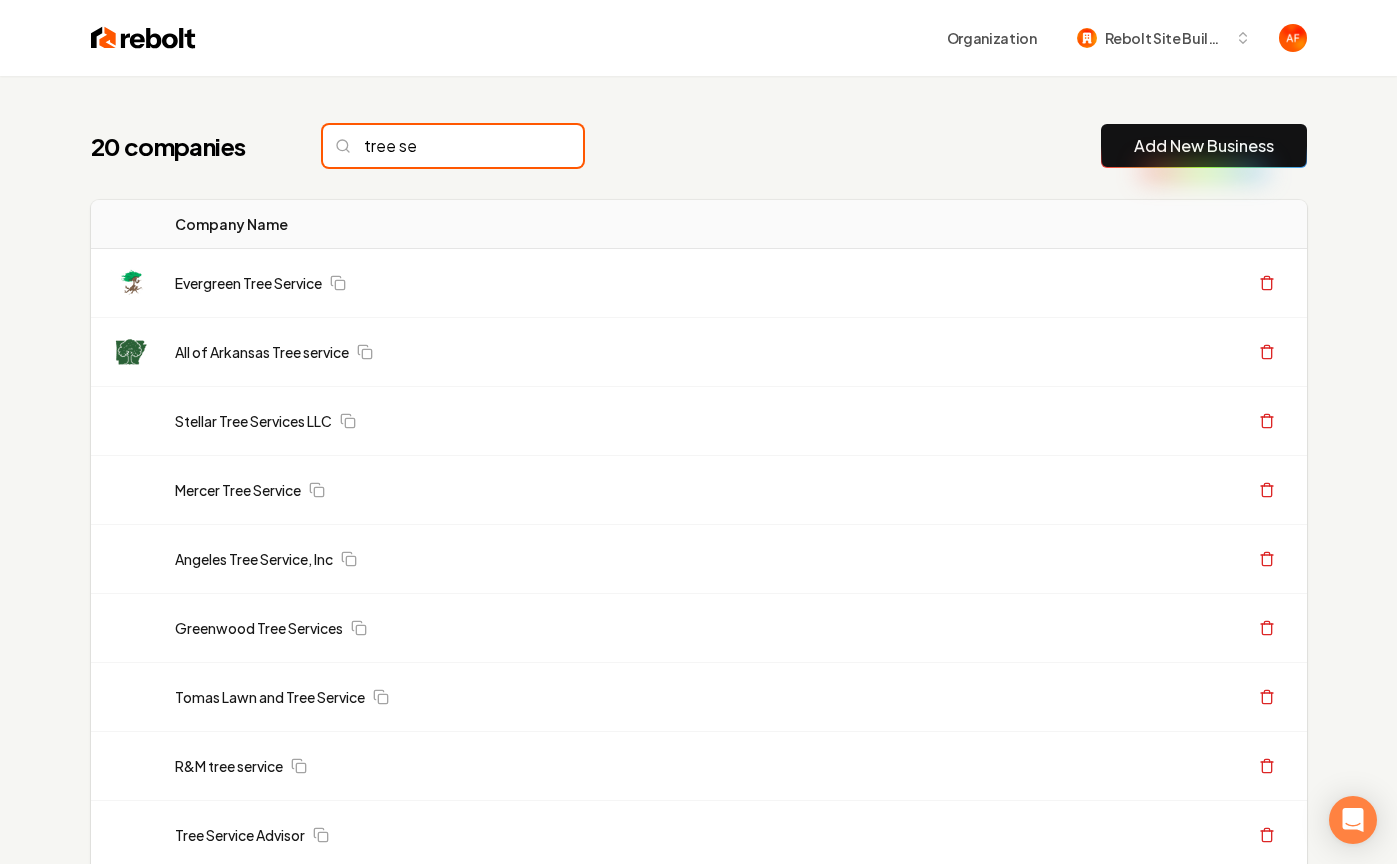 click on "tree se" at bounding box center (453, 146) 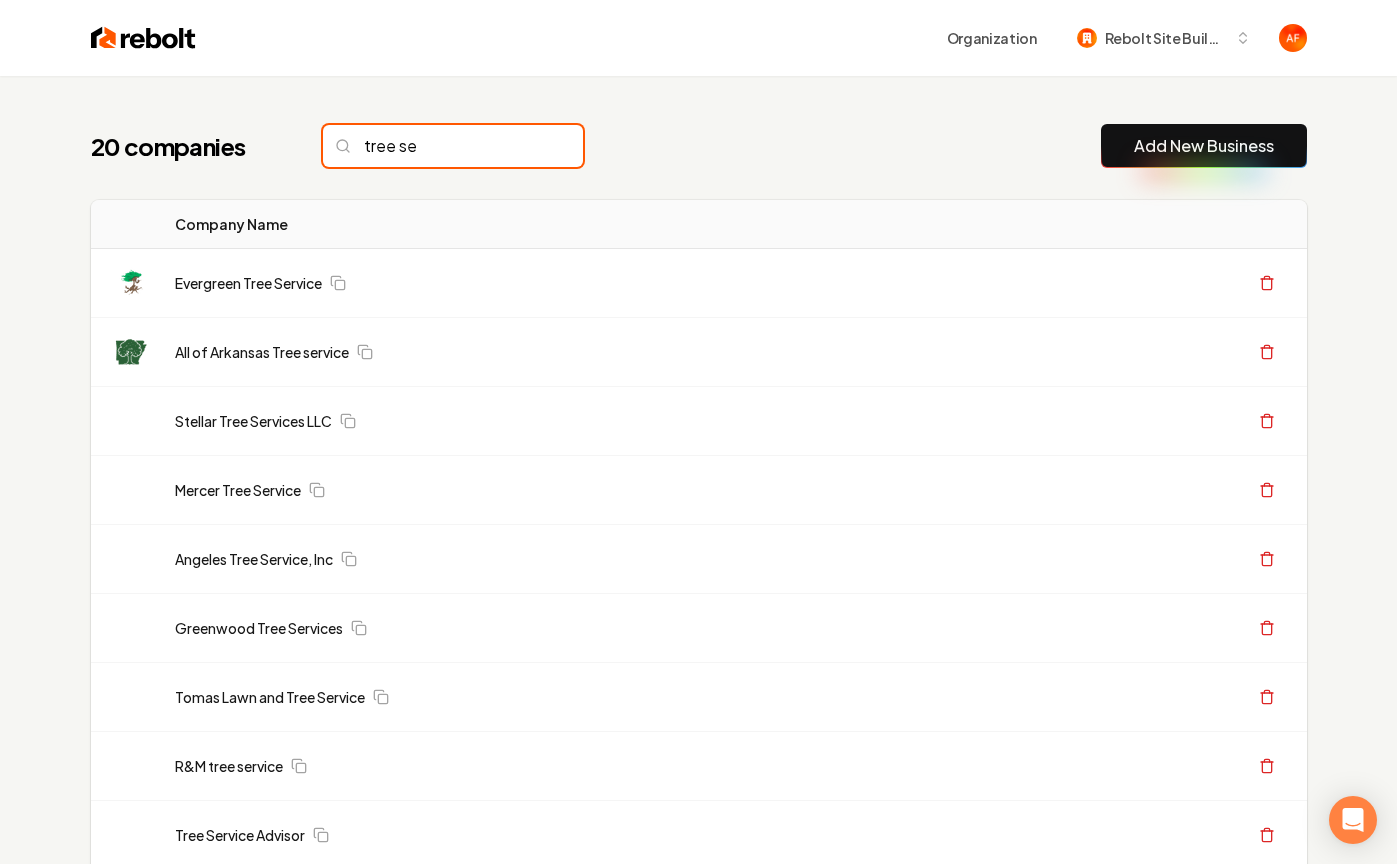 click on "tree se" at bounding box center (453, 146) 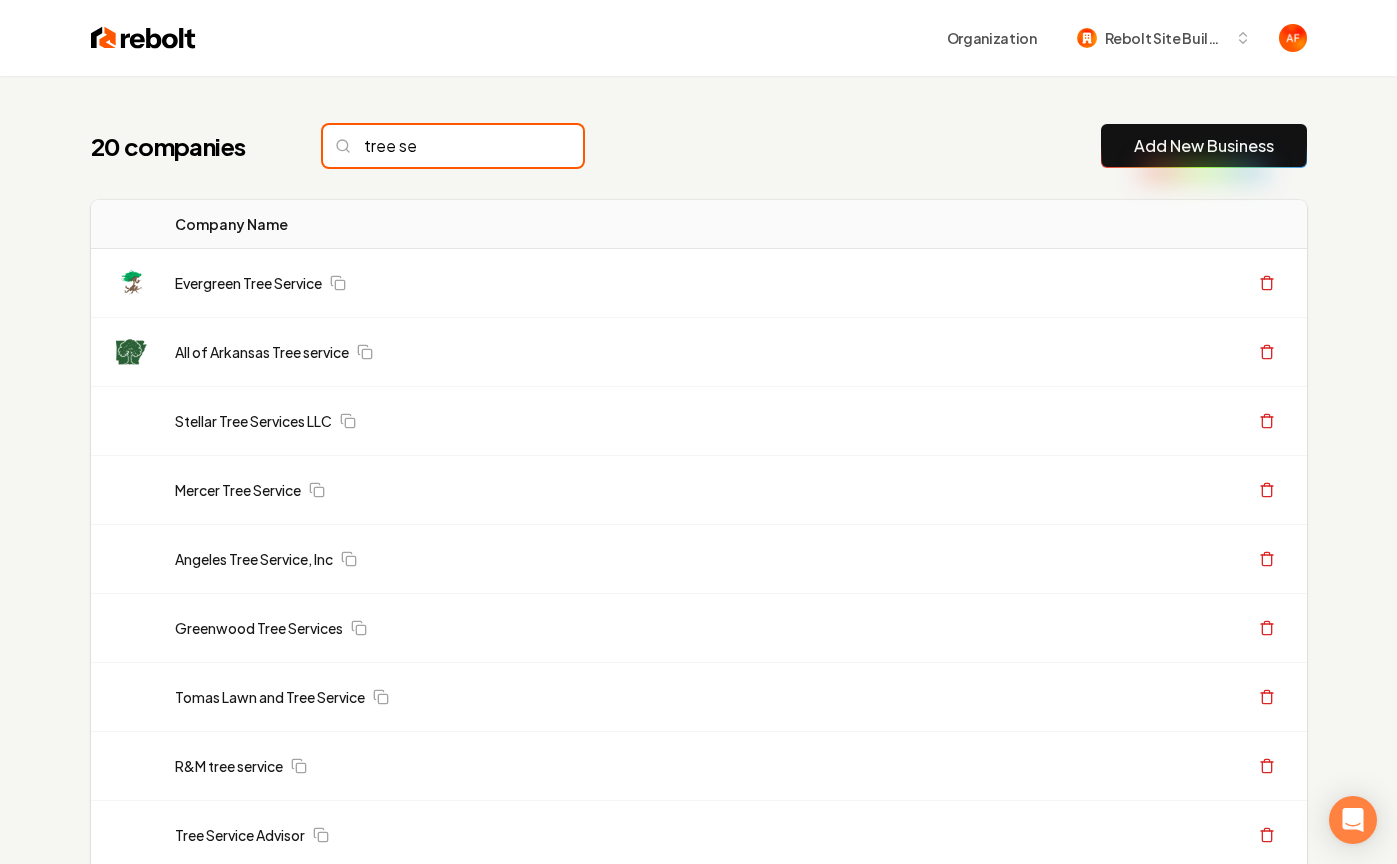 type on "tree se" 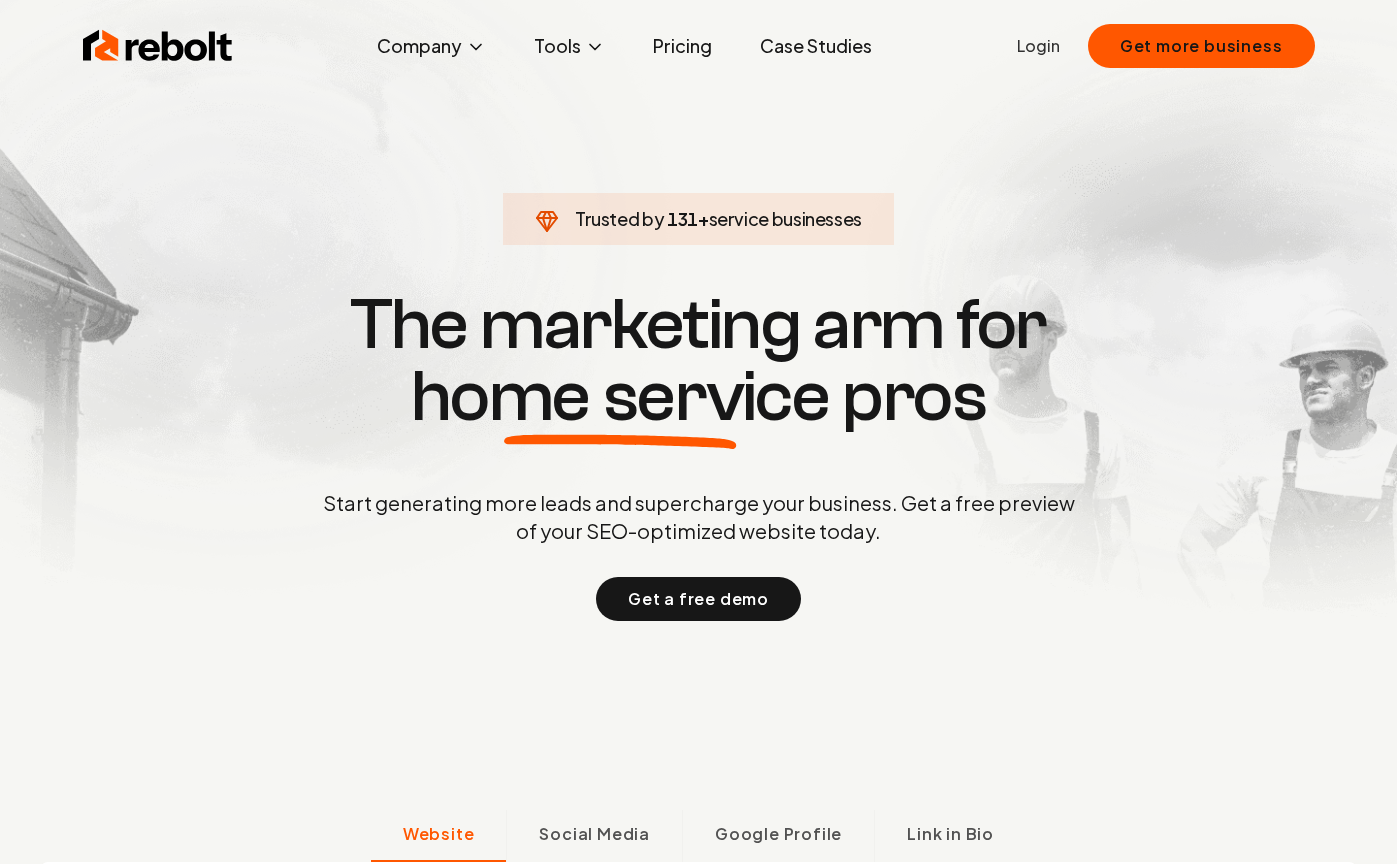 scroll, scrollTop: 0, scrollLeft: 0, axis: both 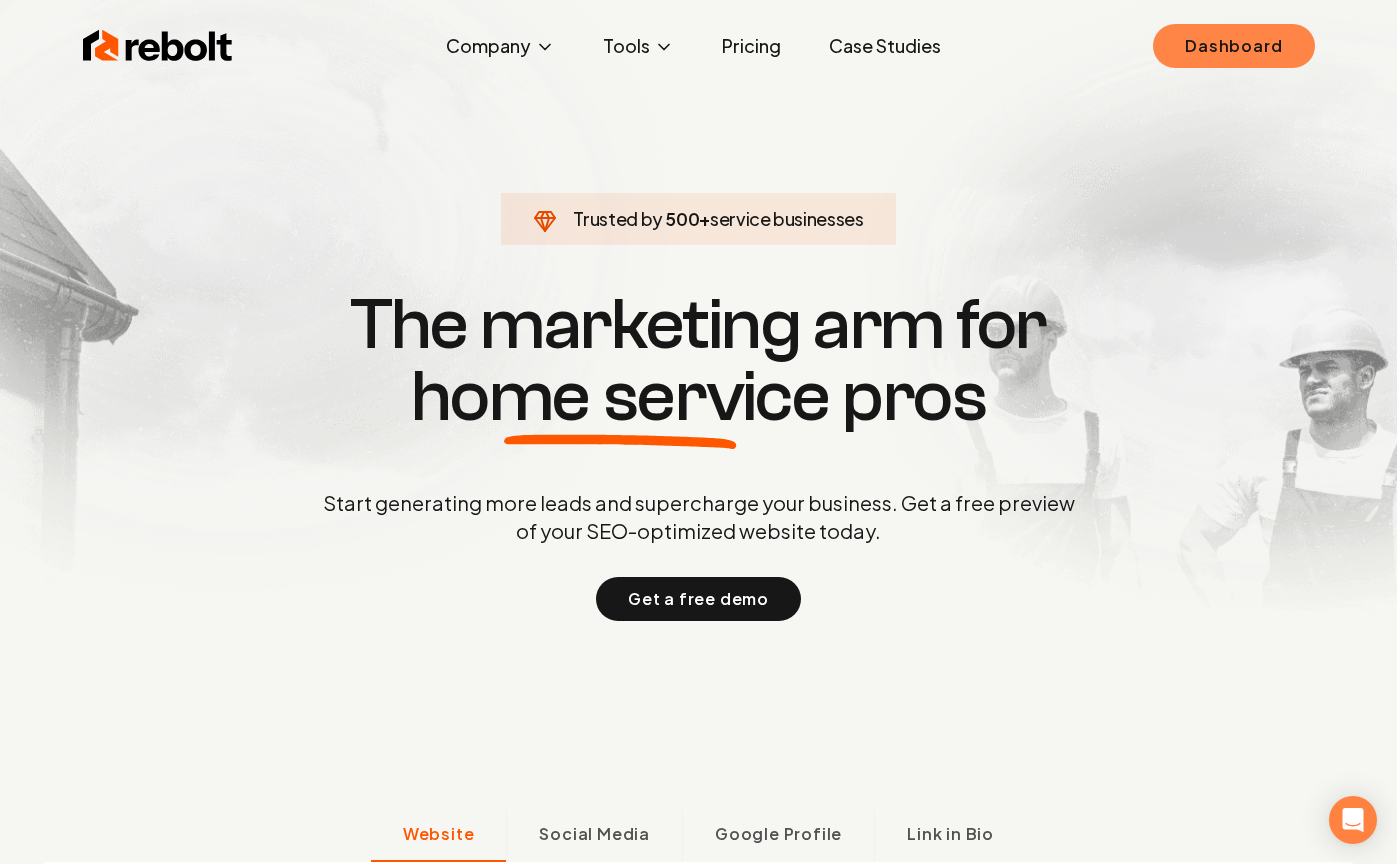 click on "Dashboard" at bounding box center (1233, 46) 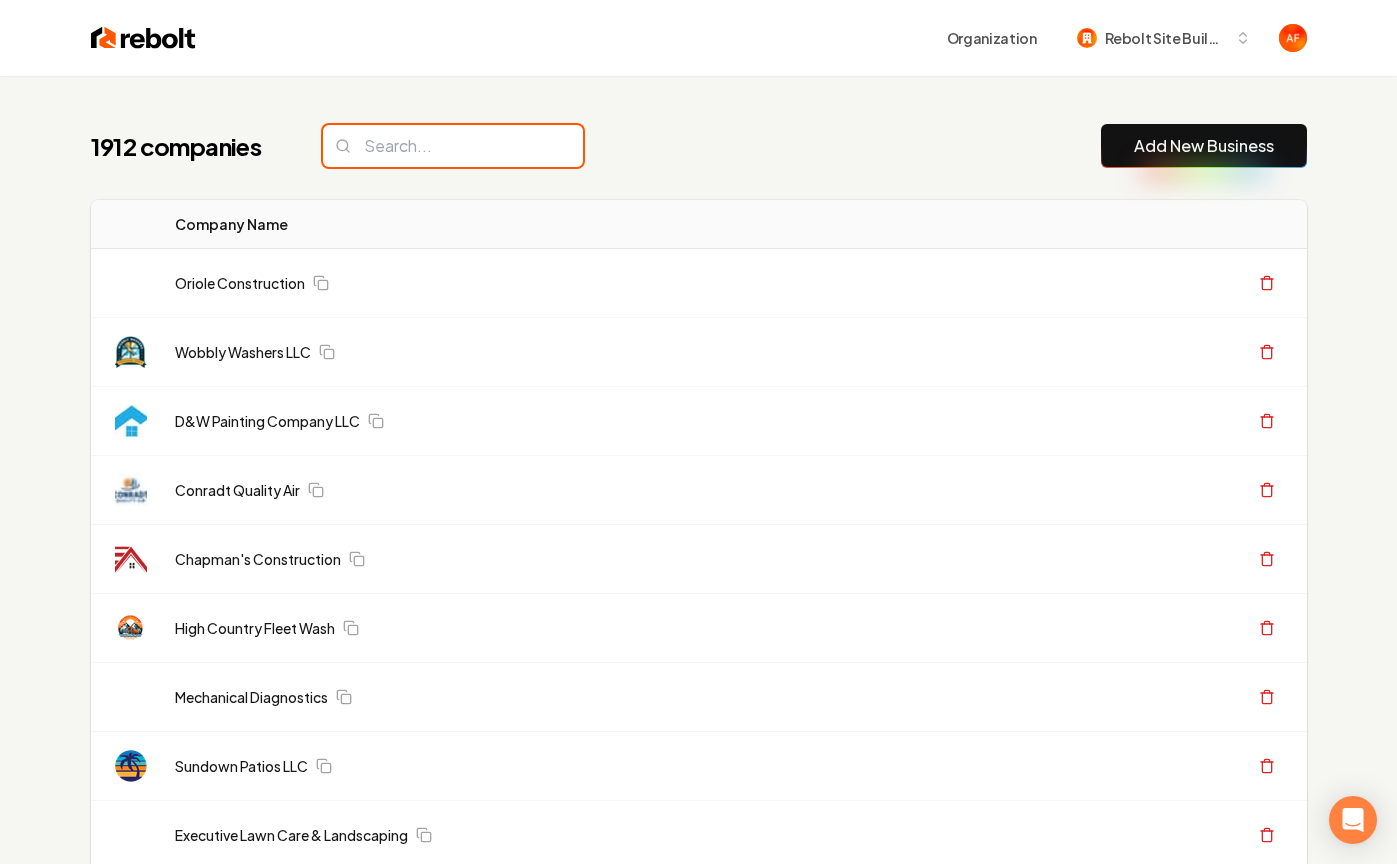 click at bounding box center [453, 146] 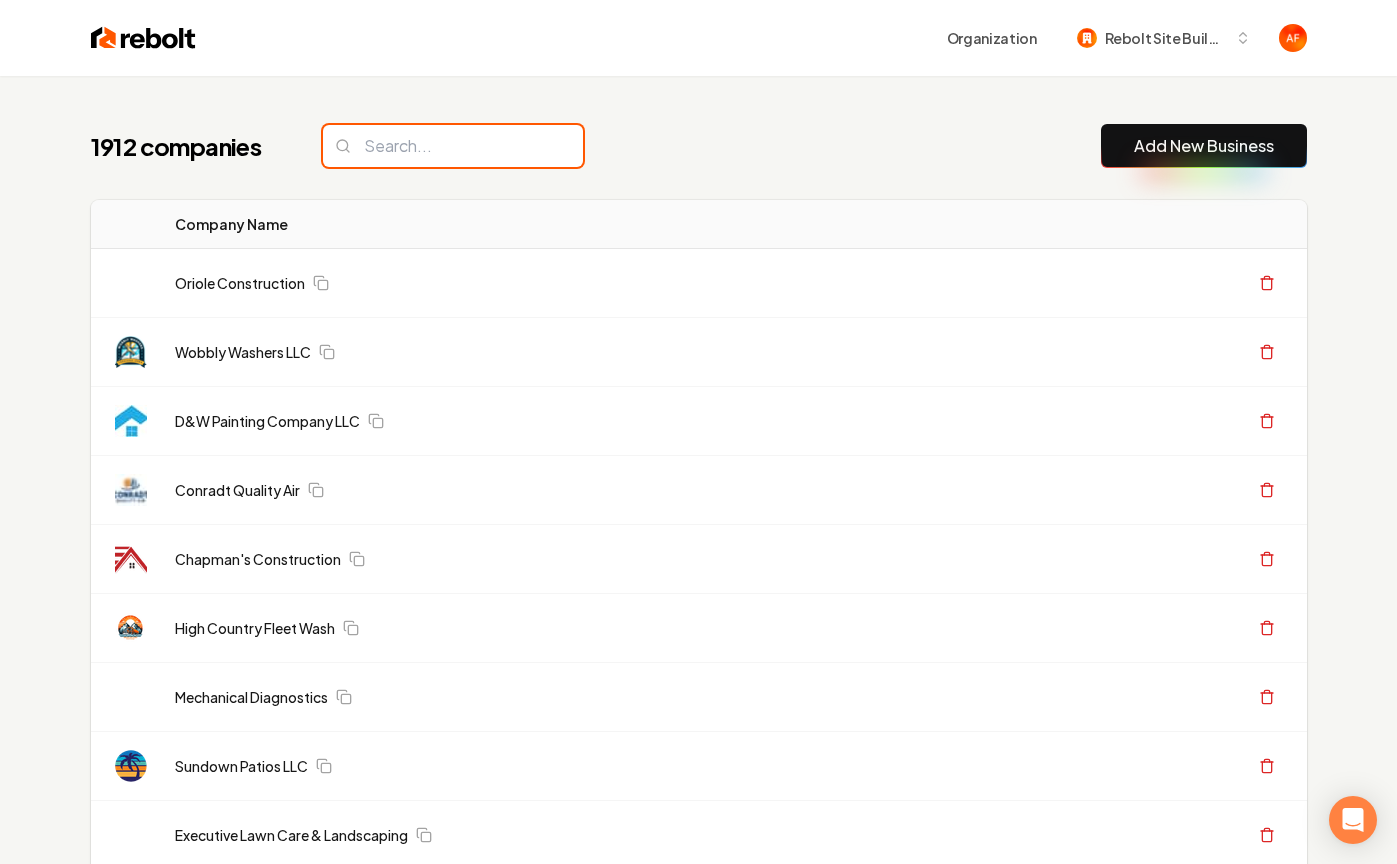 click at bounding box center [453, 146] 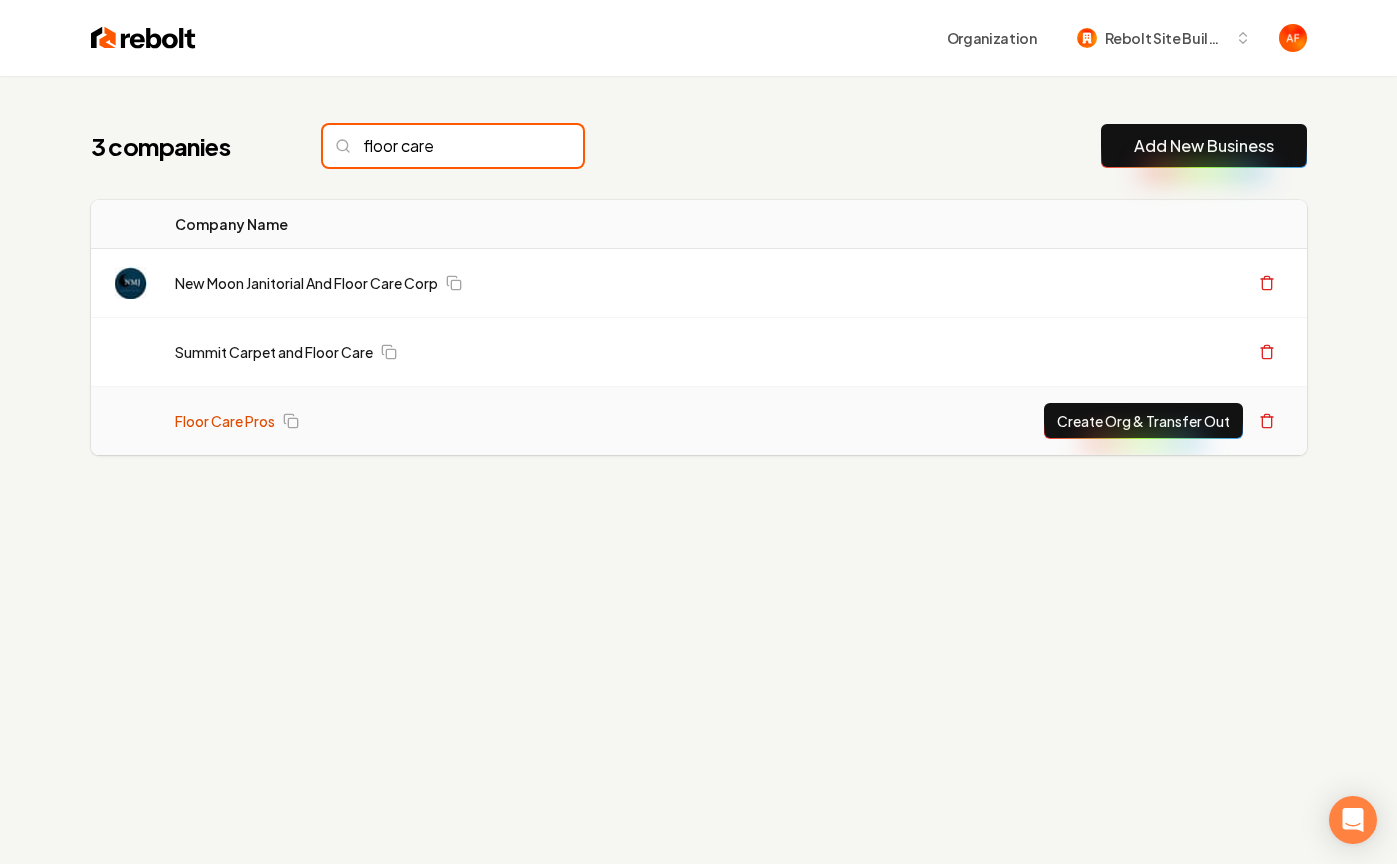 type on "floor care" 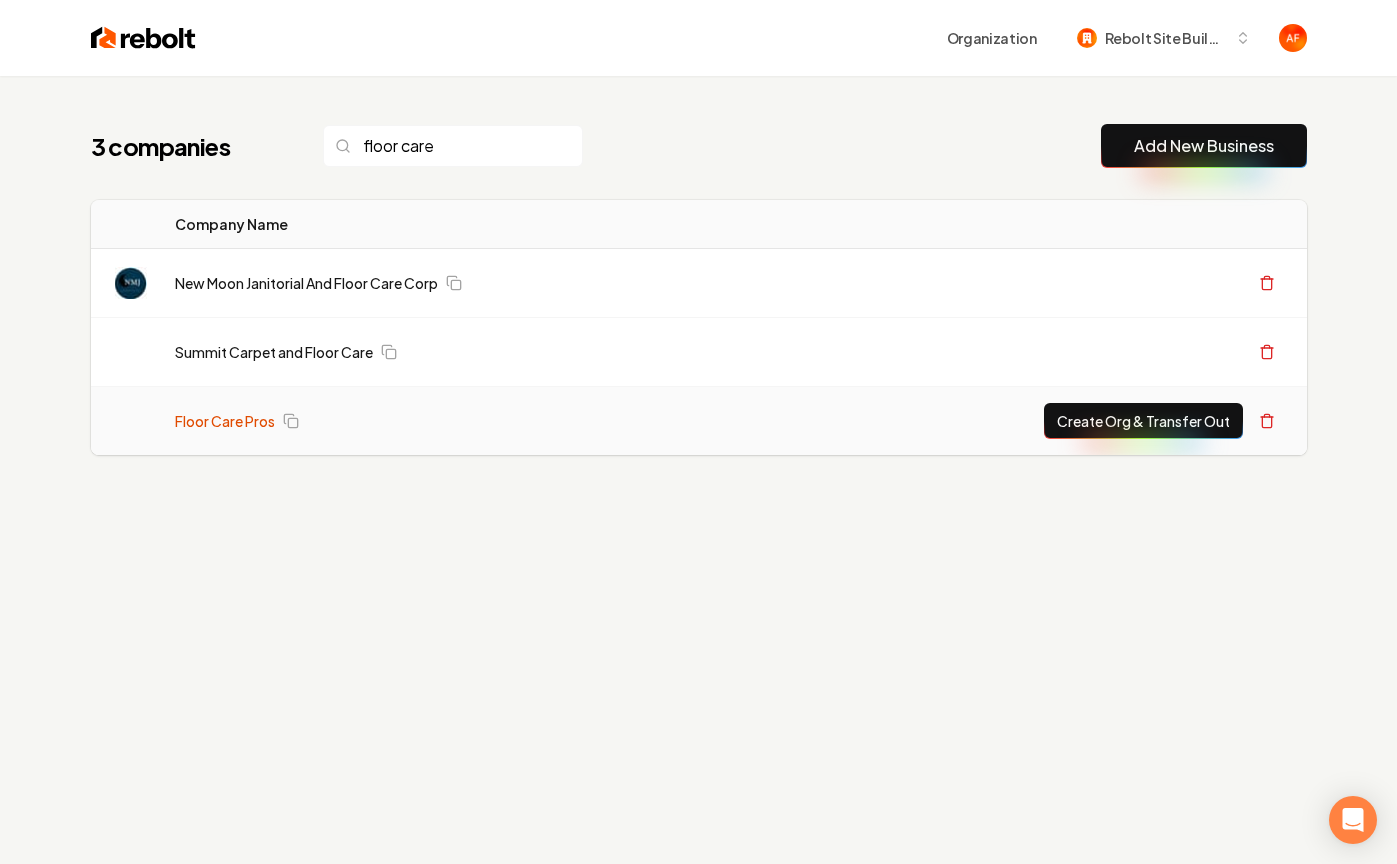 click on "Floor Care Pros" at bounding box center (225, 421) 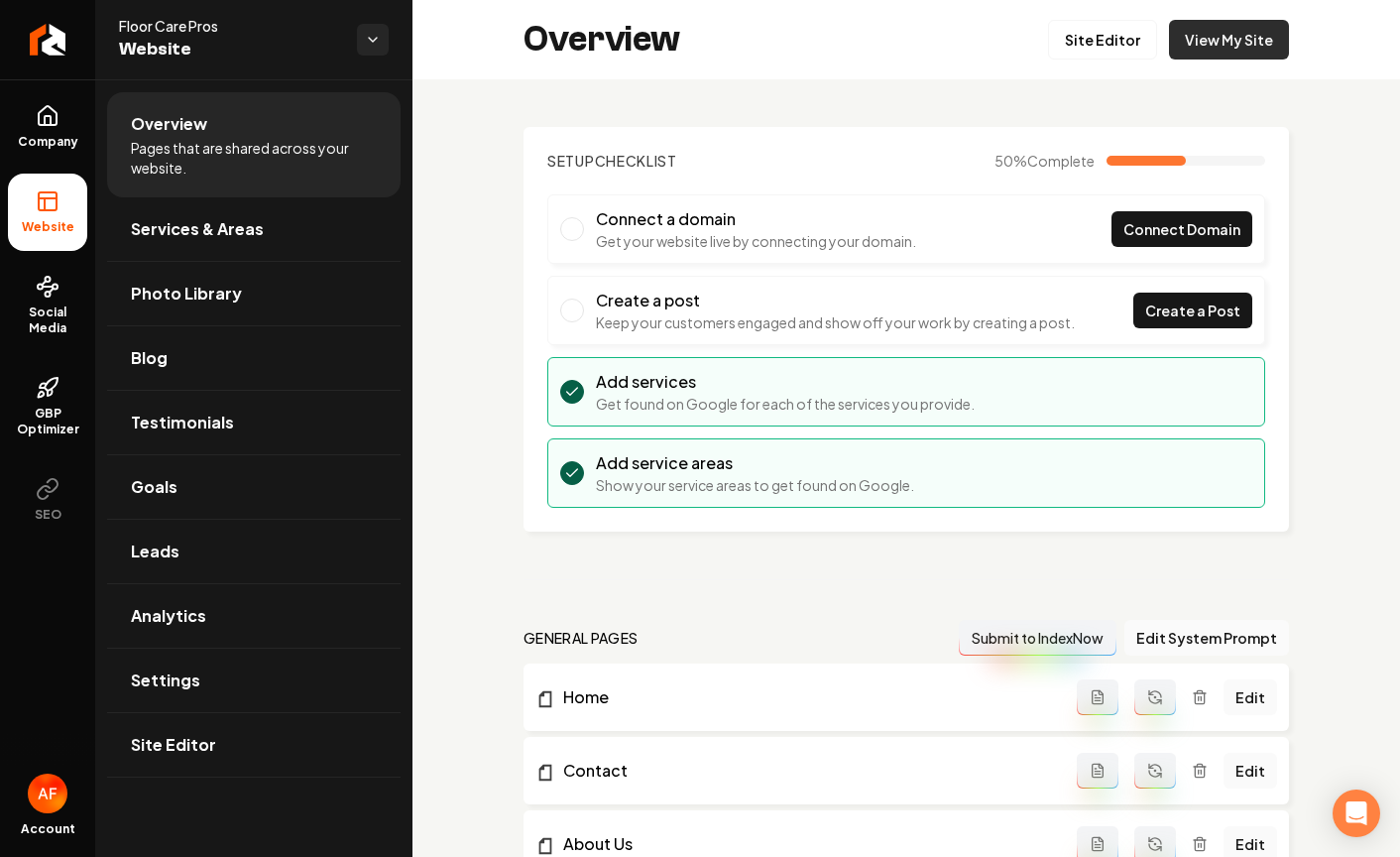 click on "View My Site" at bounding box center (1228, 40) 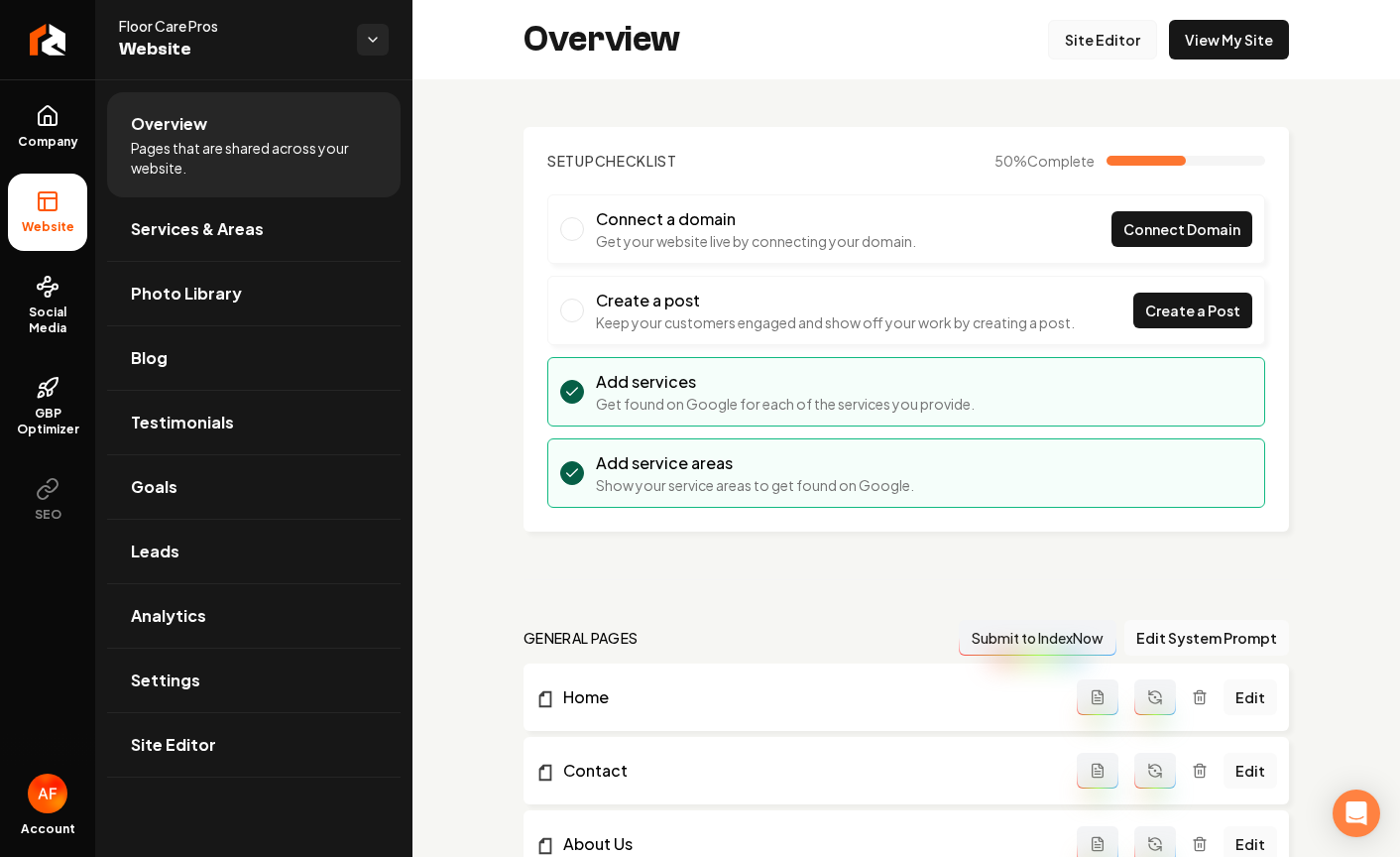click on "Site Editor" at bounding box center (1103, 40) 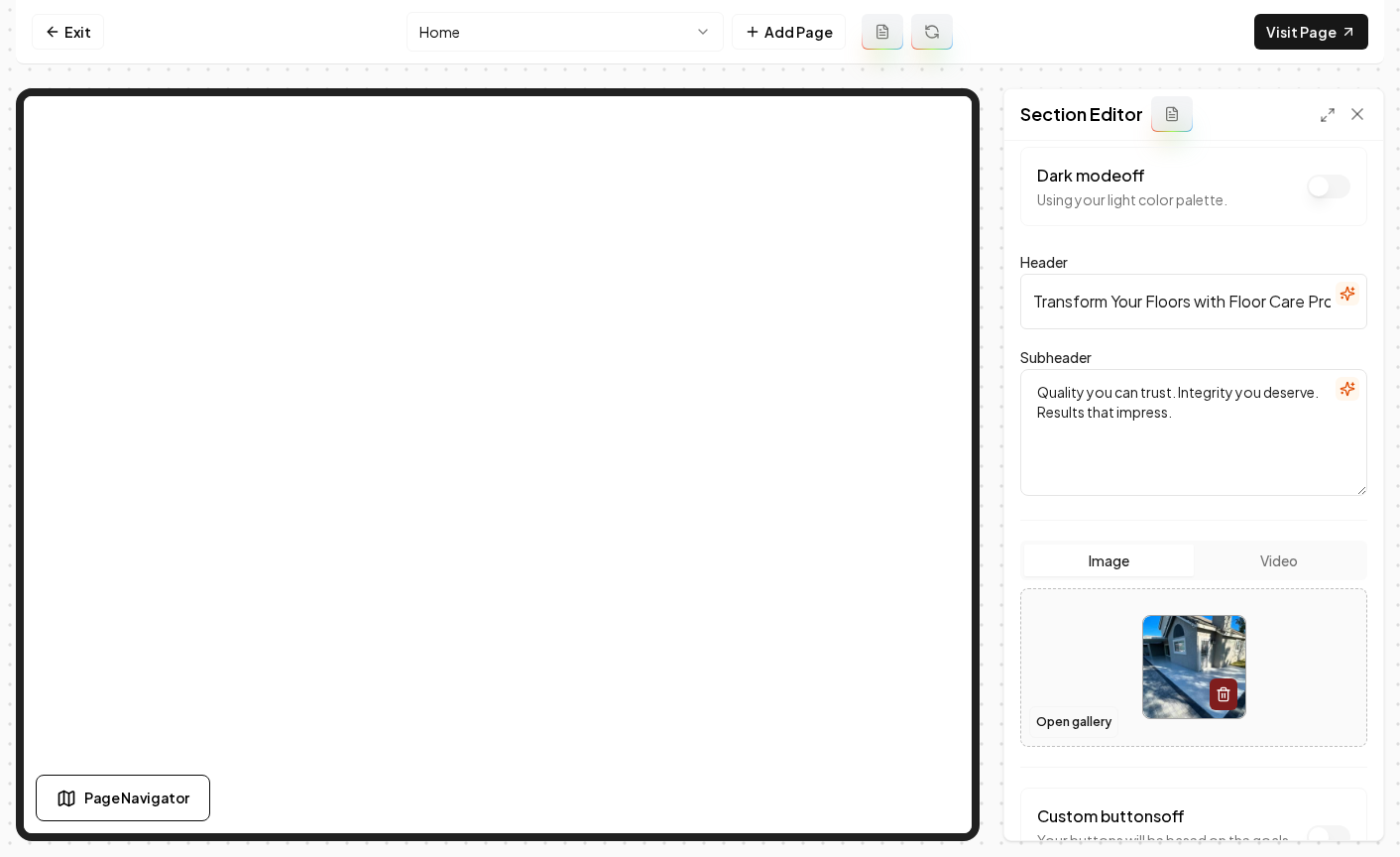 scroll, scrollTop: 41, scrollLeft: 0, axis: vertical 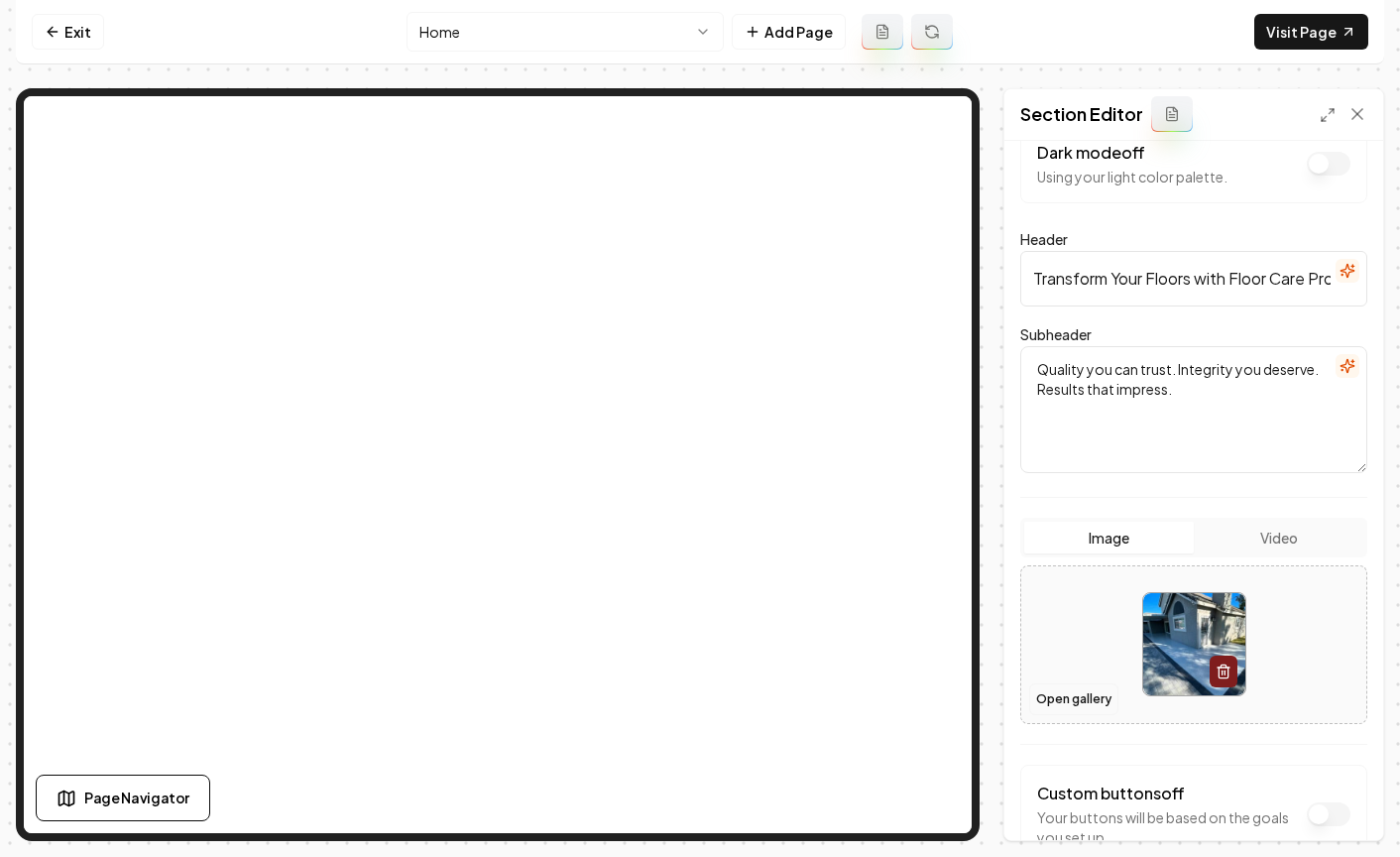 click on "Open gallery" at bounding box center (1074, 699) 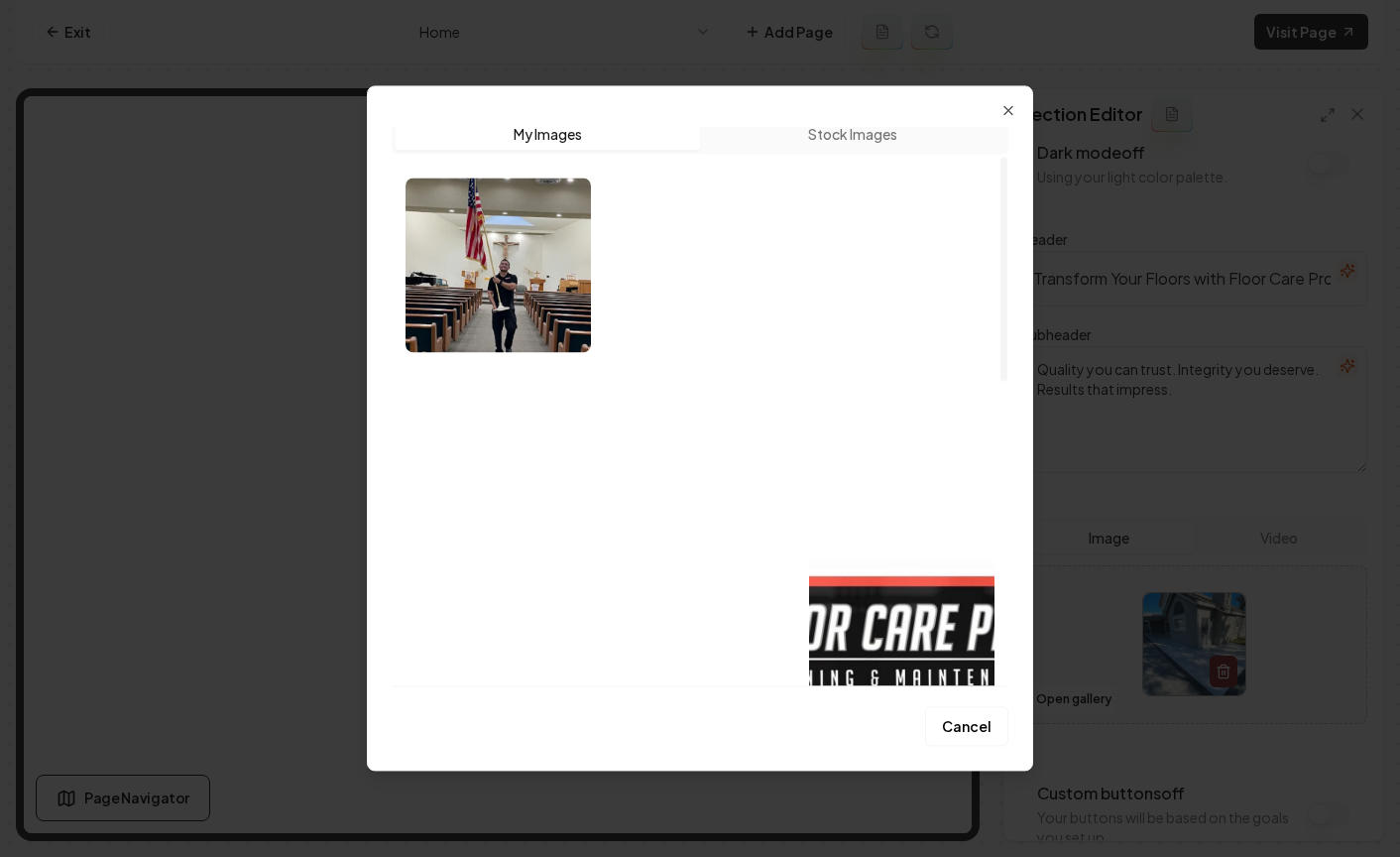 scroll, scrollTop: 0, scrollLeft: 0, axis: both 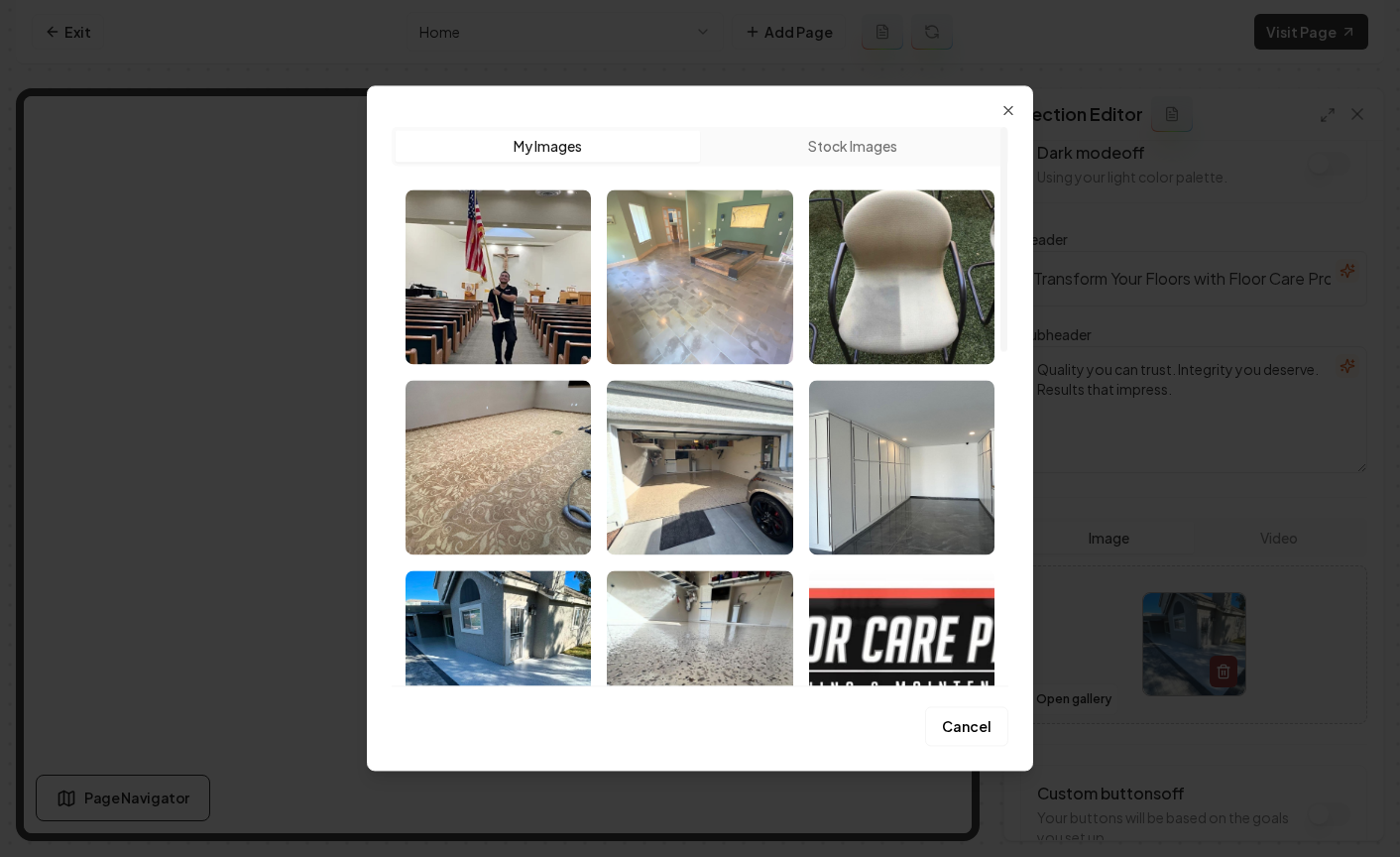 click at bounding box center [699, 277] 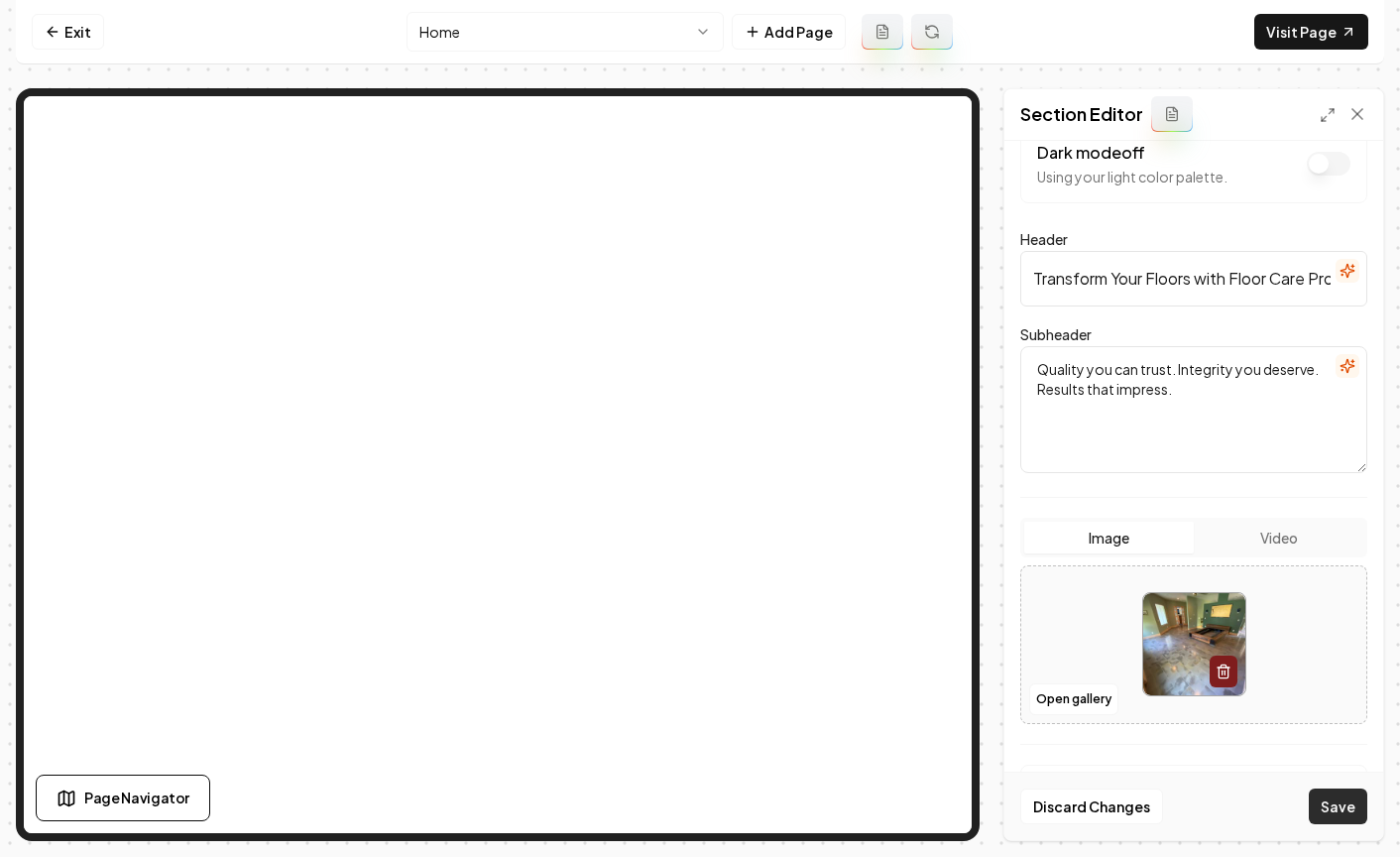 click on "Save" at bounding box center (1338, 806) 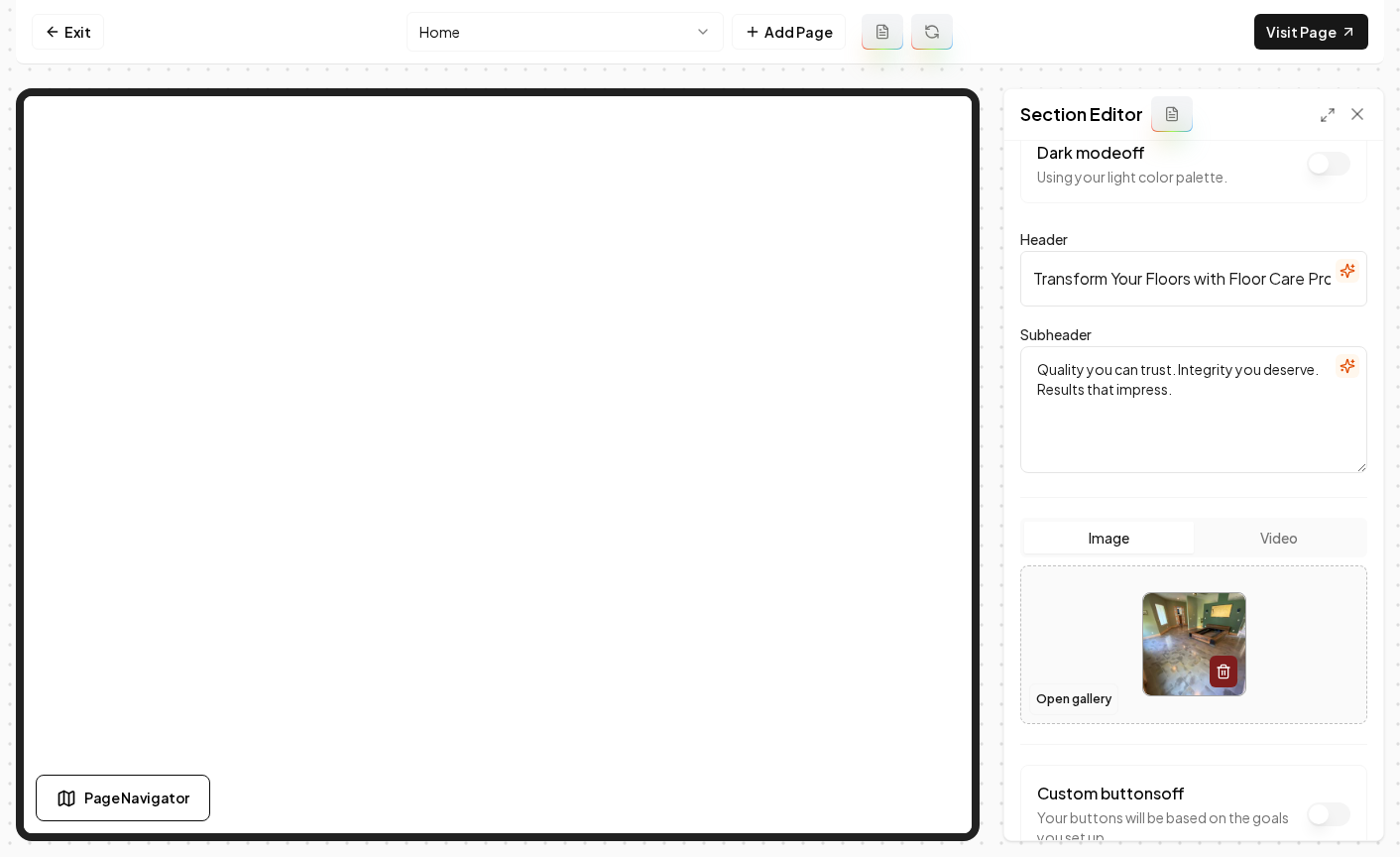 click on "Open gallery" at bounding box center [1074, 699] 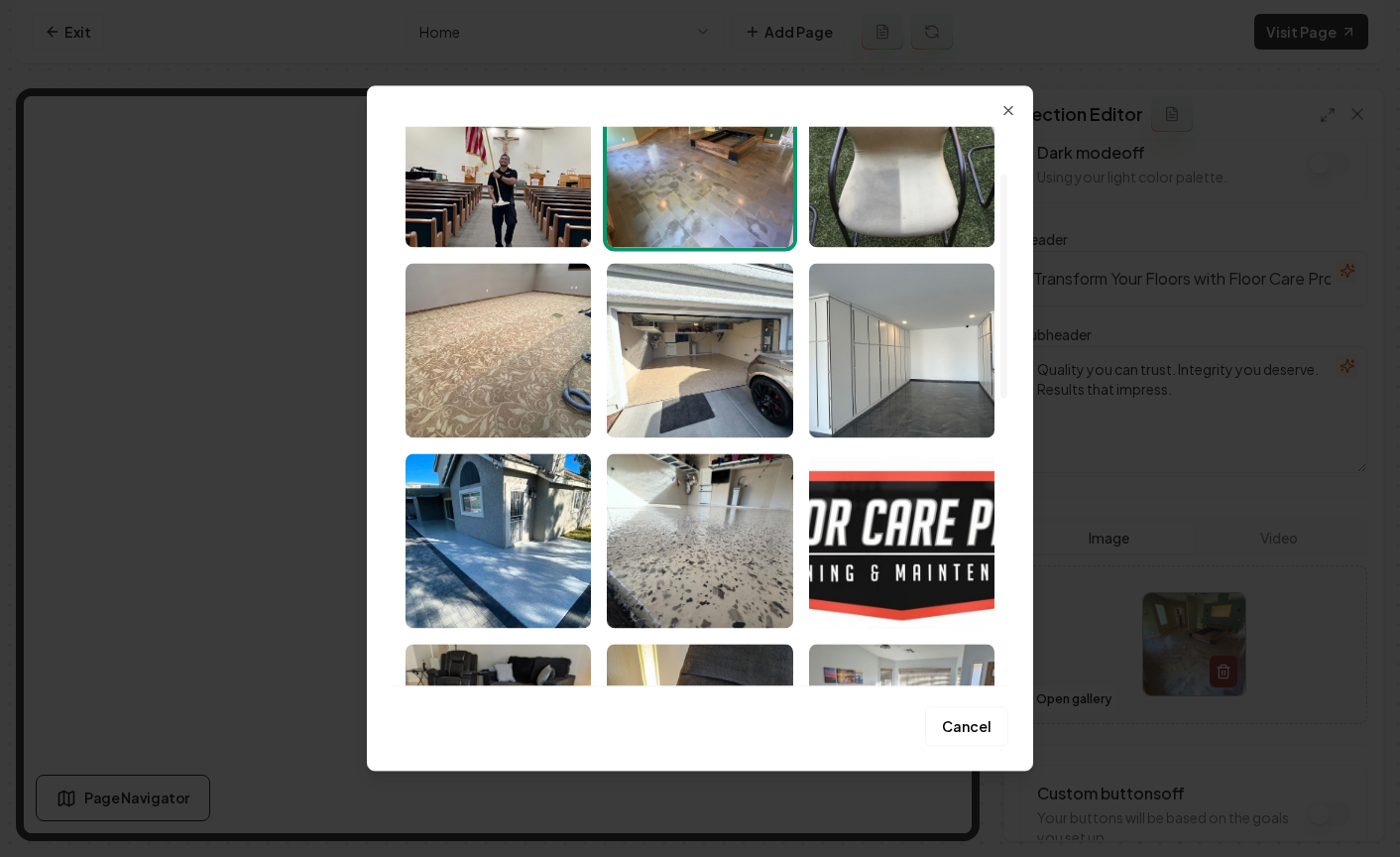scroll, scrollTop: 0, scrollLeft: 0, axis: both 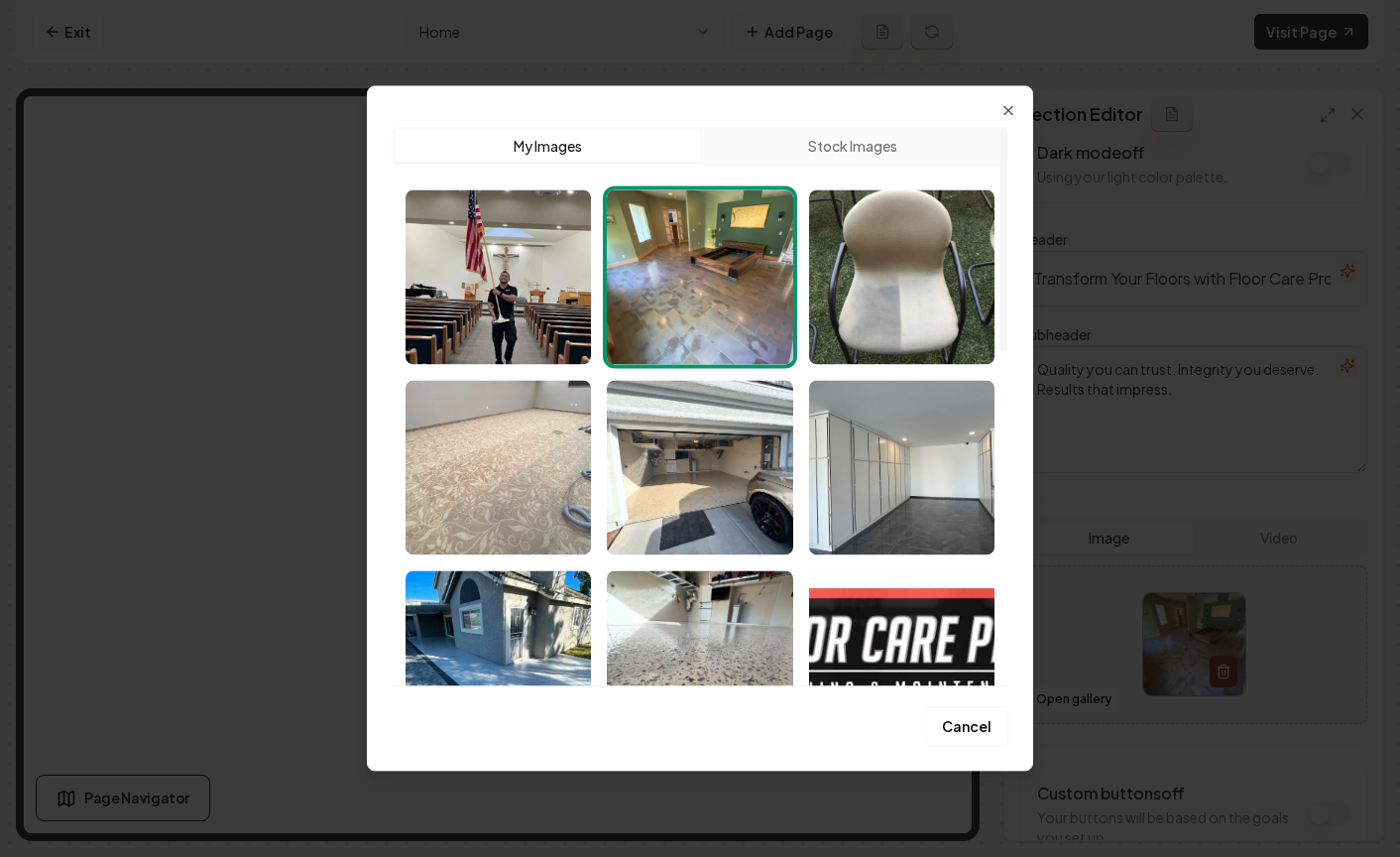 click at bounding box center (498, 467) 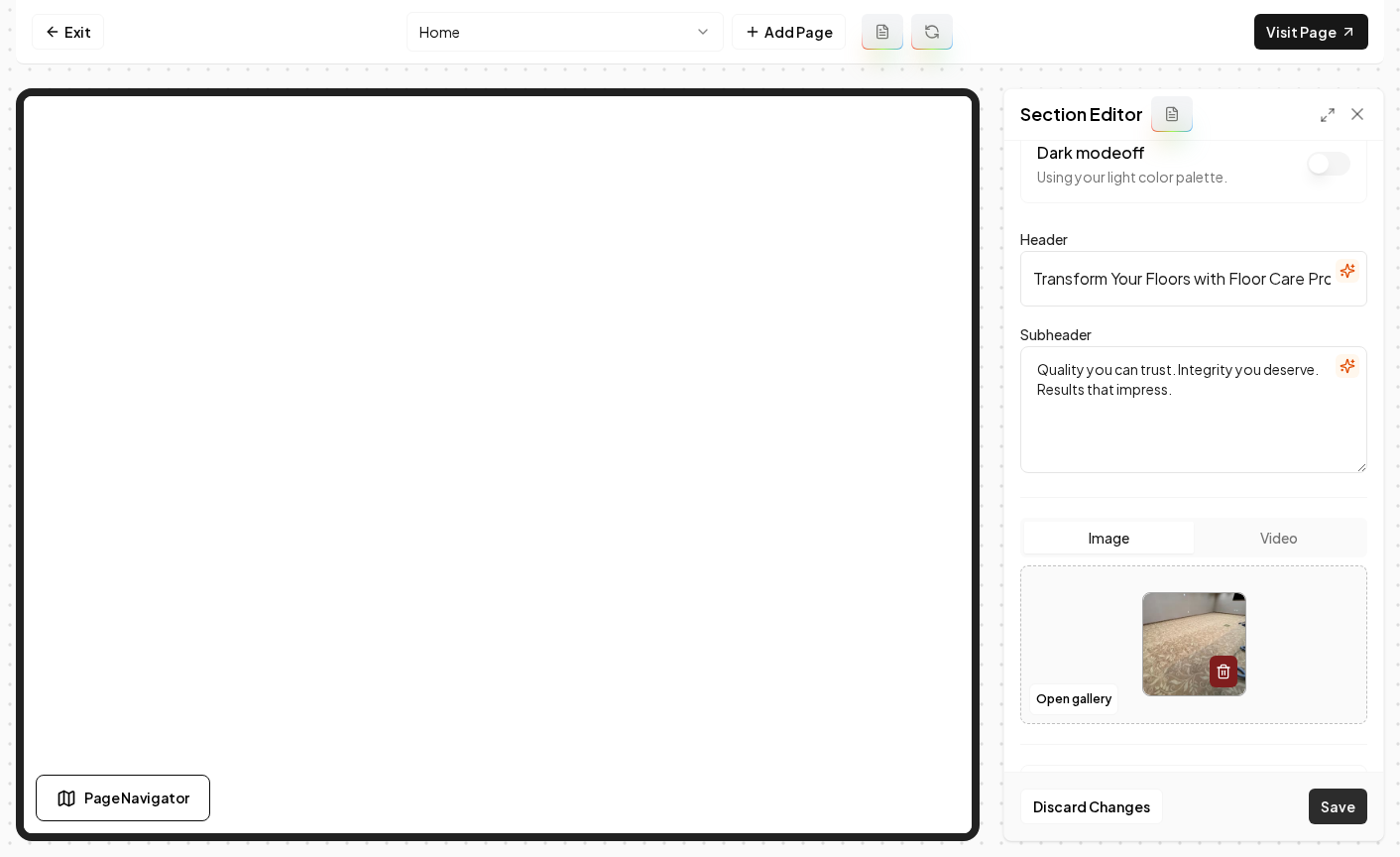 click on "Save" at bounding box center (1338, 806) 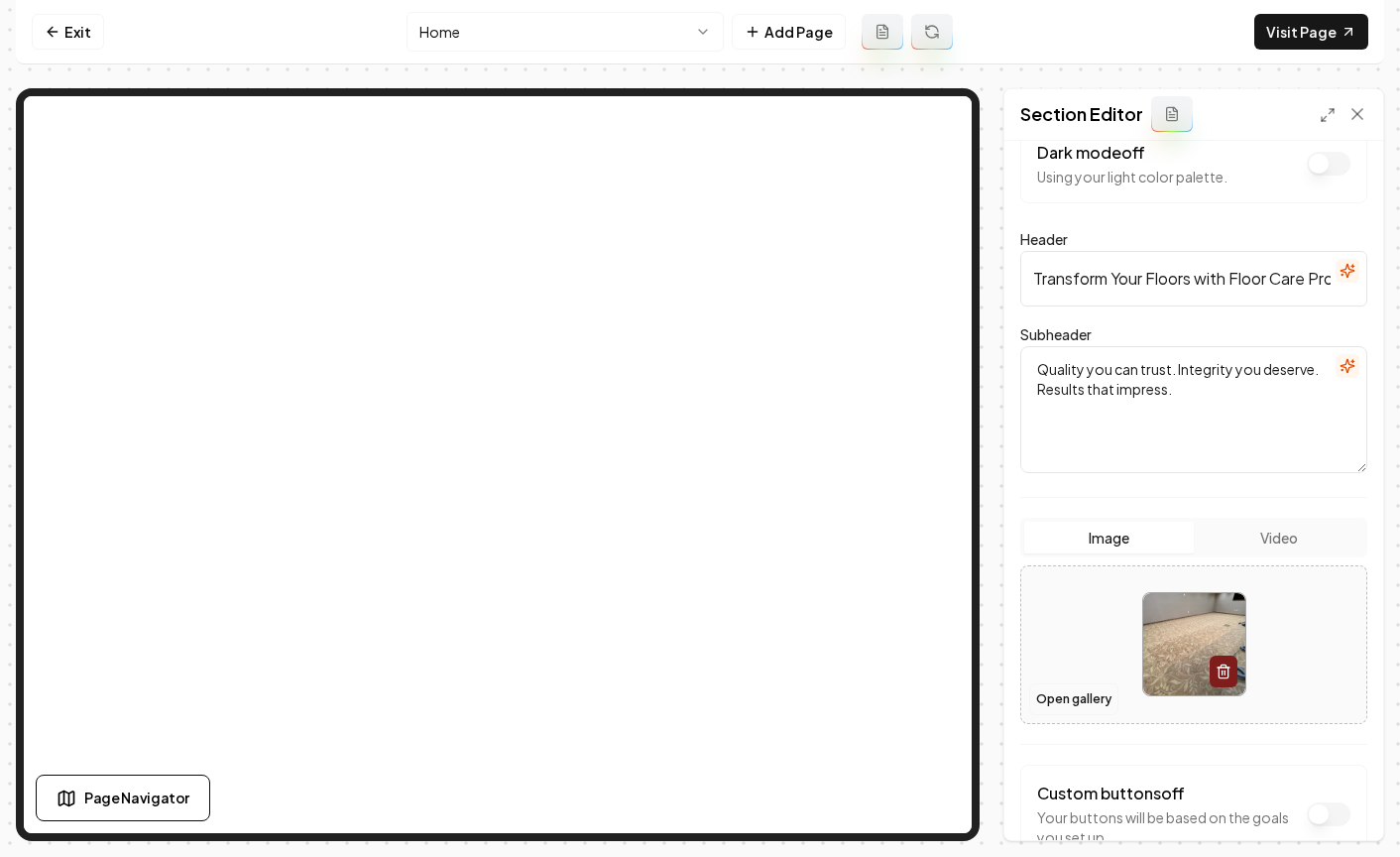 click on "Open gallery" at bounding box center [1074, 699] 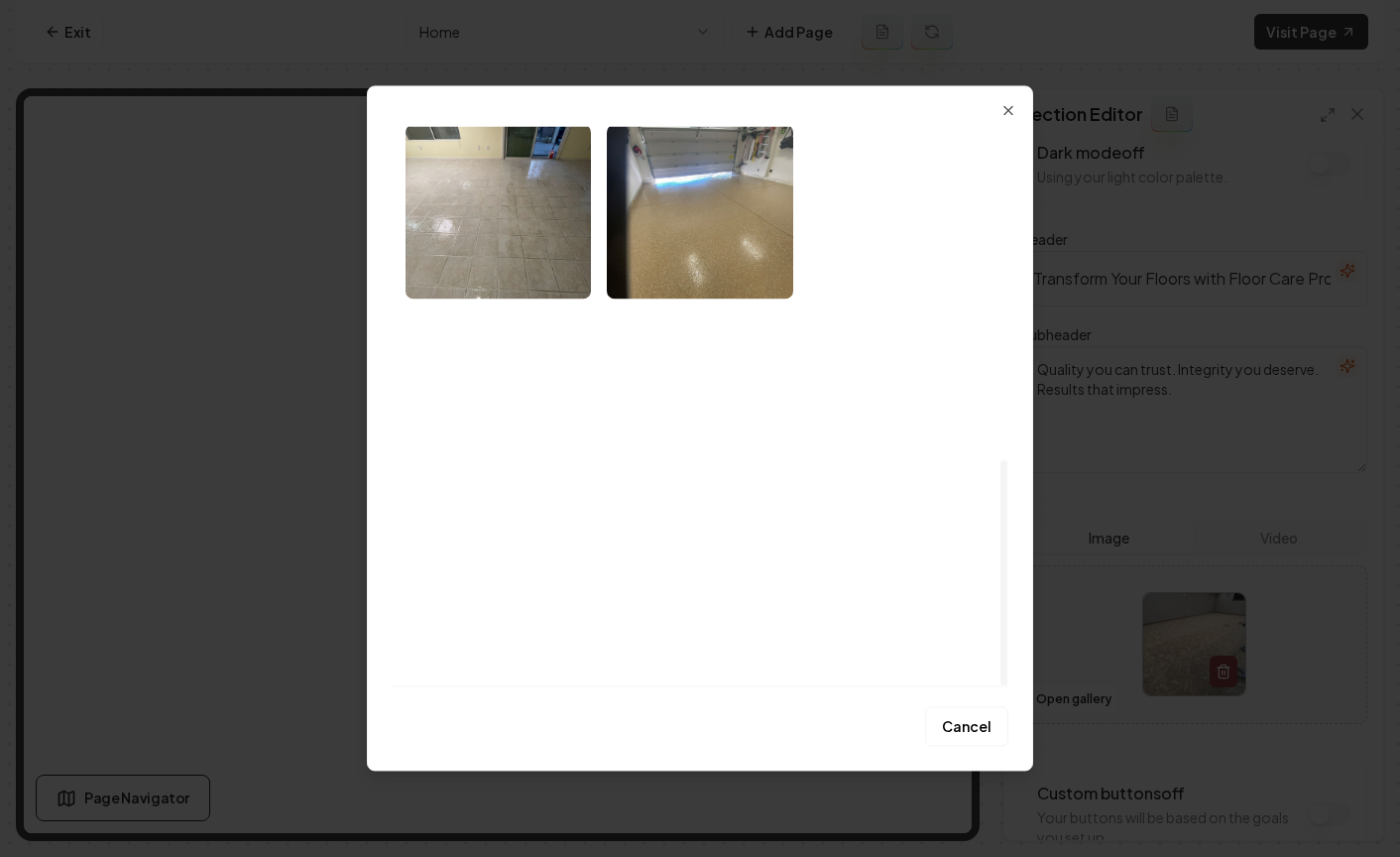 scroll, scrollTop: 829, scrollLeft: 0, axis: vertical 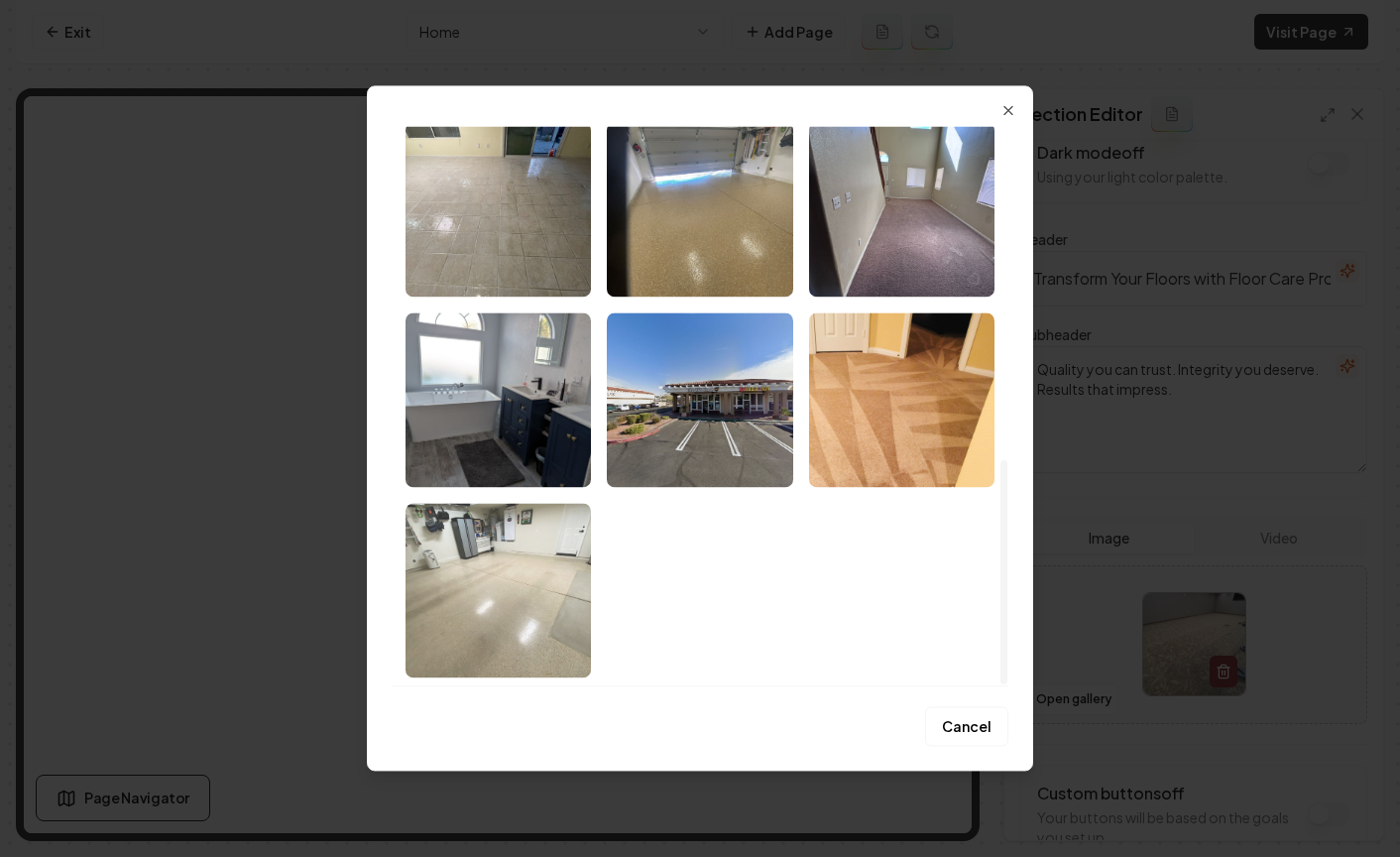 click at bounding box center [498, 590] 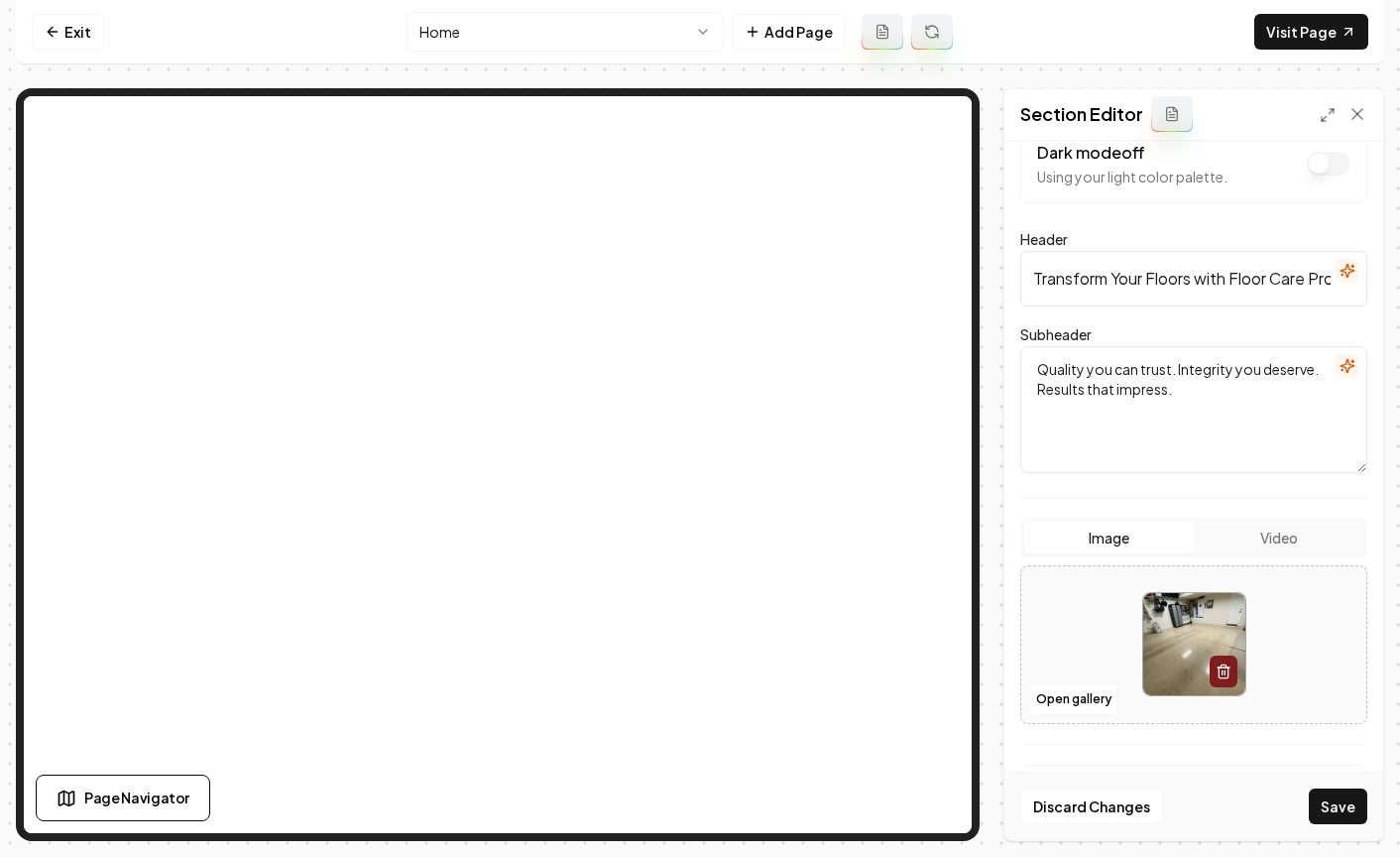 drag, startPoint x: 1305, startPoint y: 816, endPoint x: 1318, endPoint y: 814, distance: 13.152946 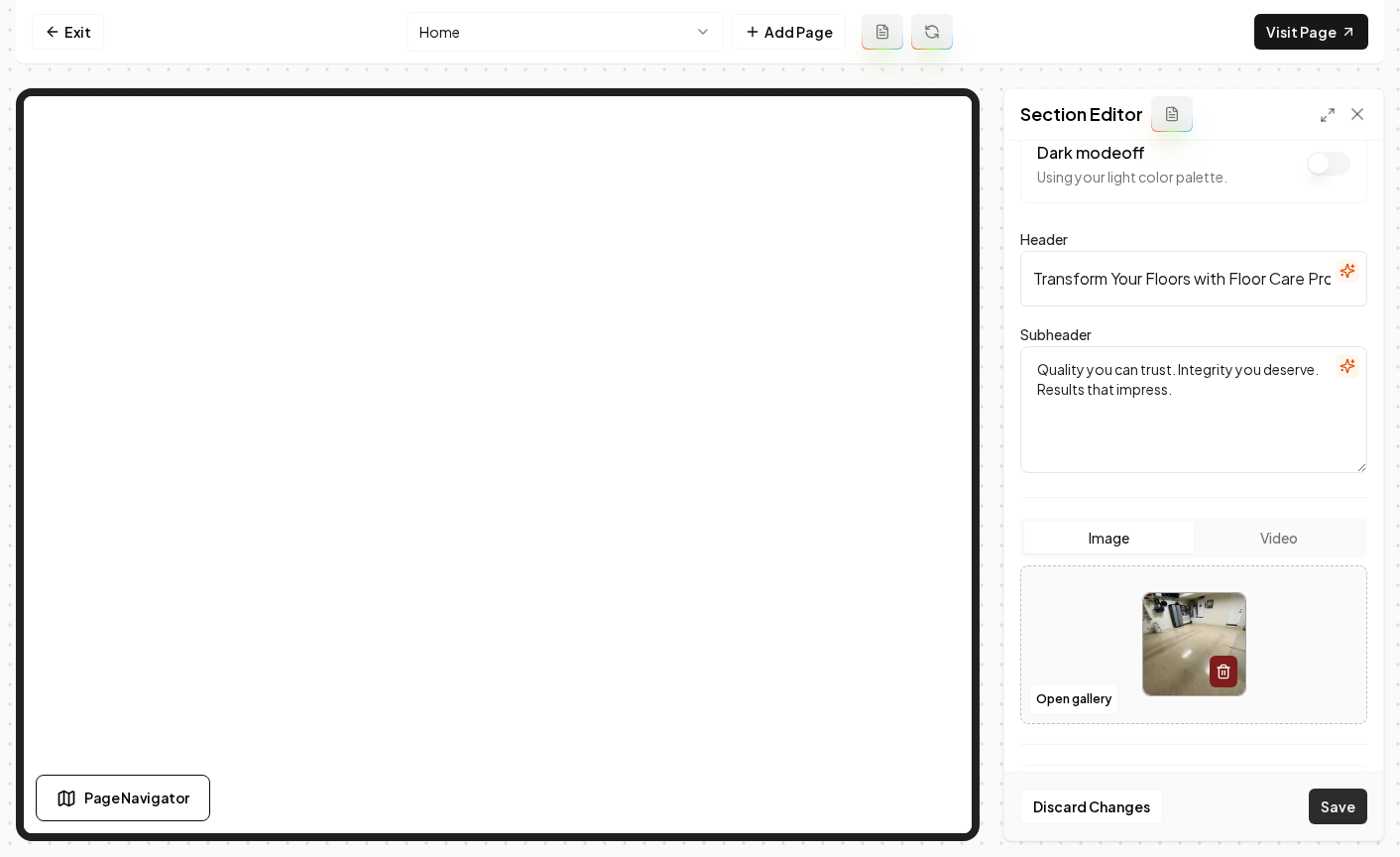 click on "Discard Changes Save" at bounding box center [1194, 805] 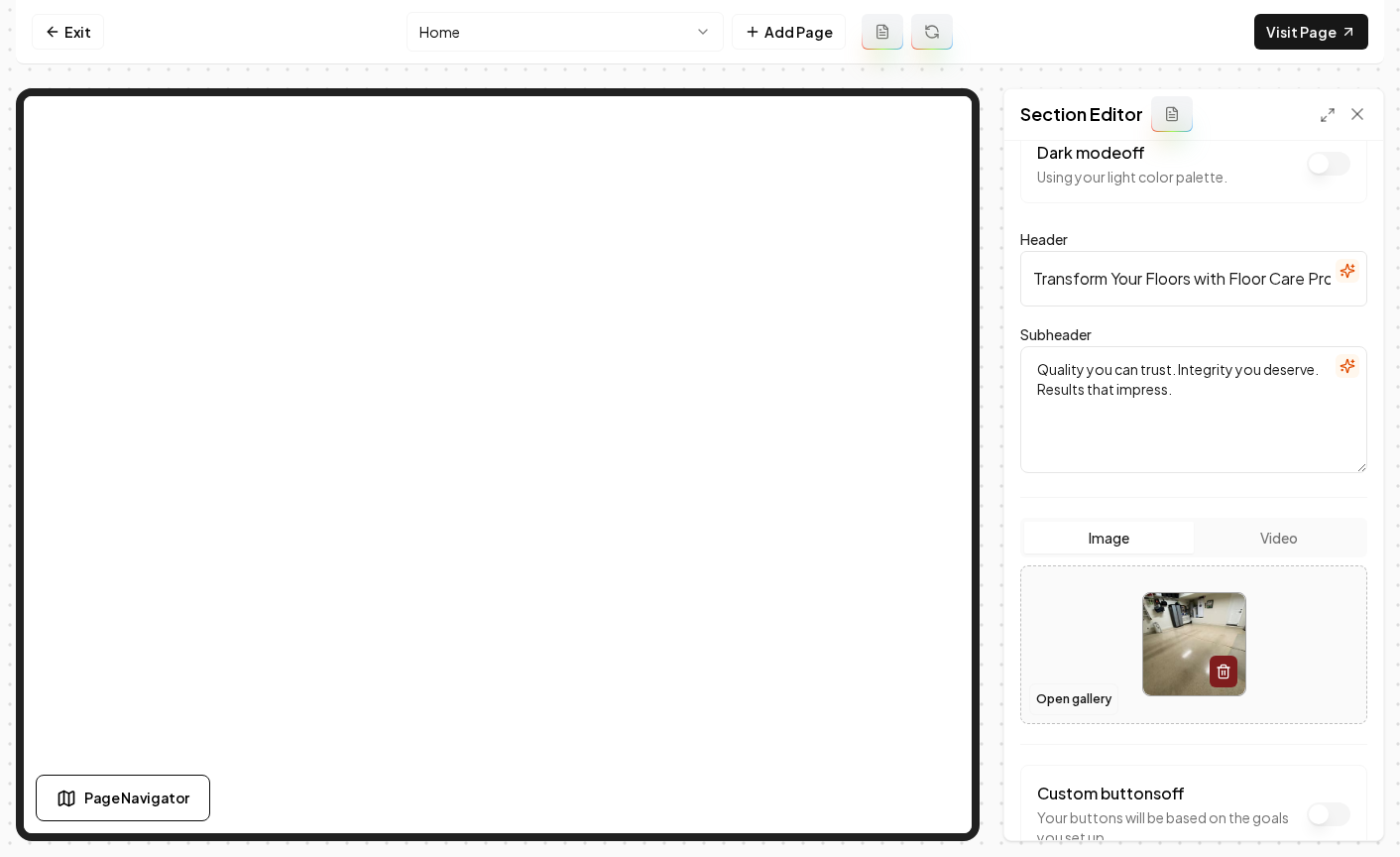 click on "Open gallery" at bounding box center (1074, 699) 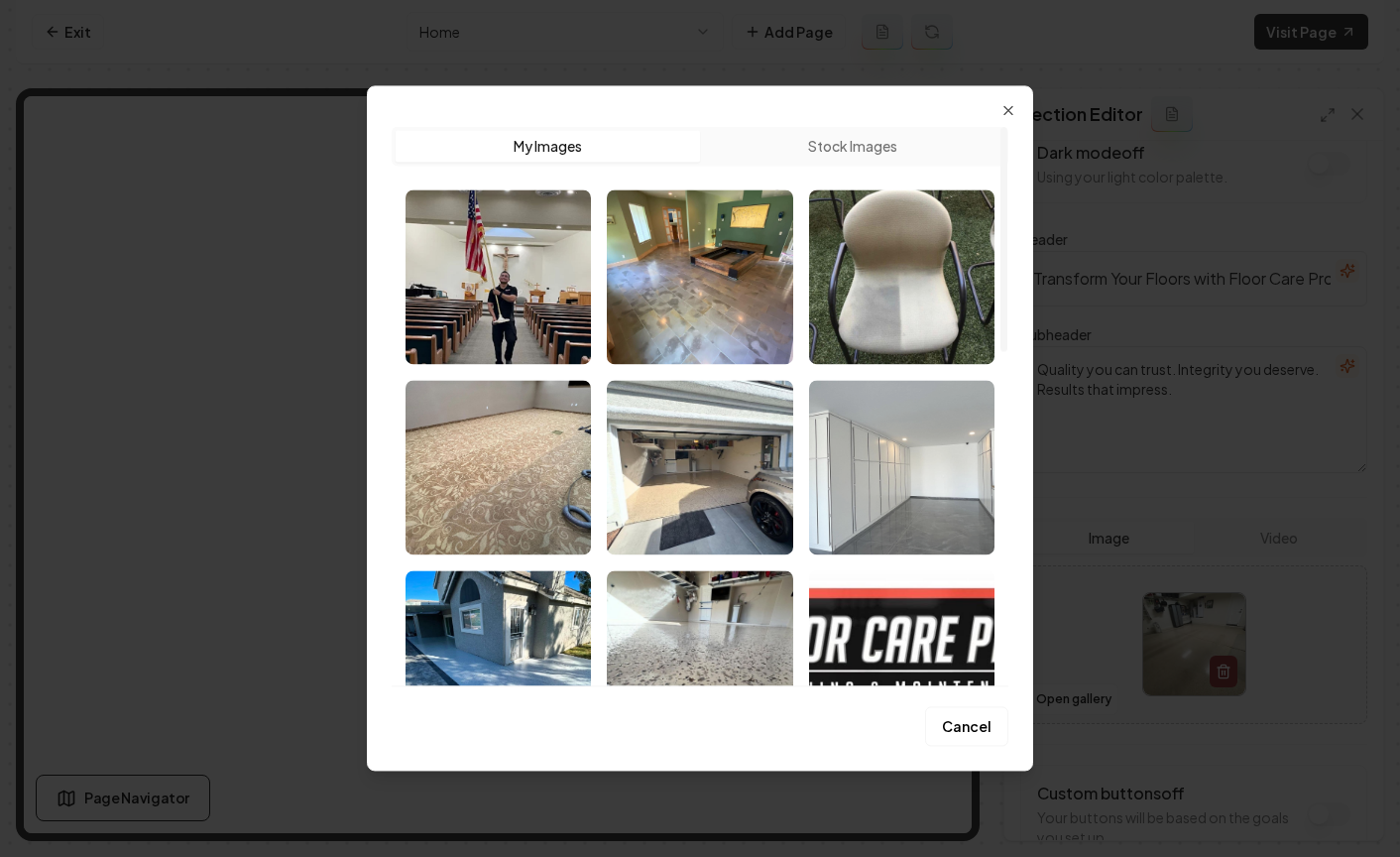 click at bounding box center [901, 467] 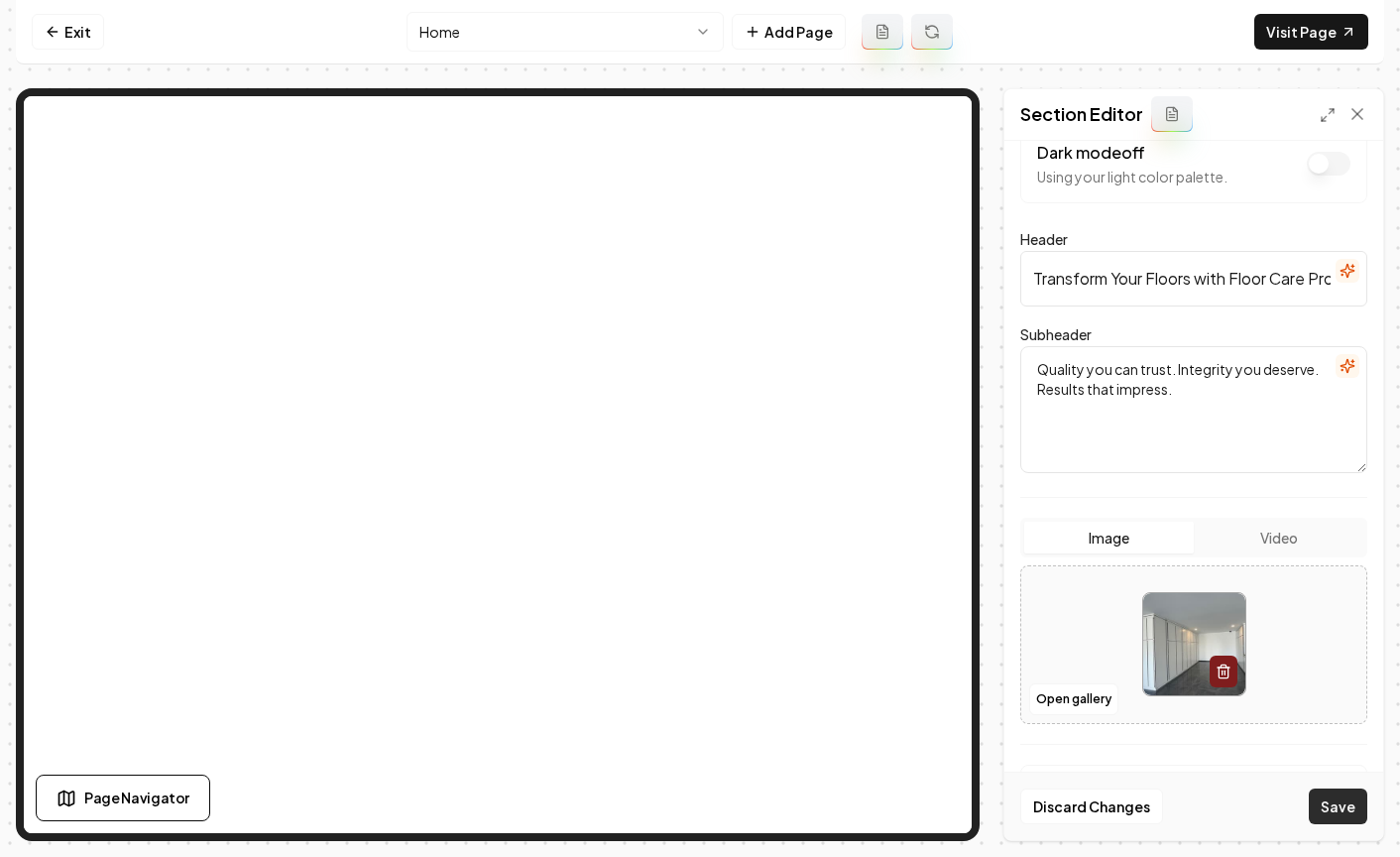 click on "Save" at bounding box center (1338, 806) 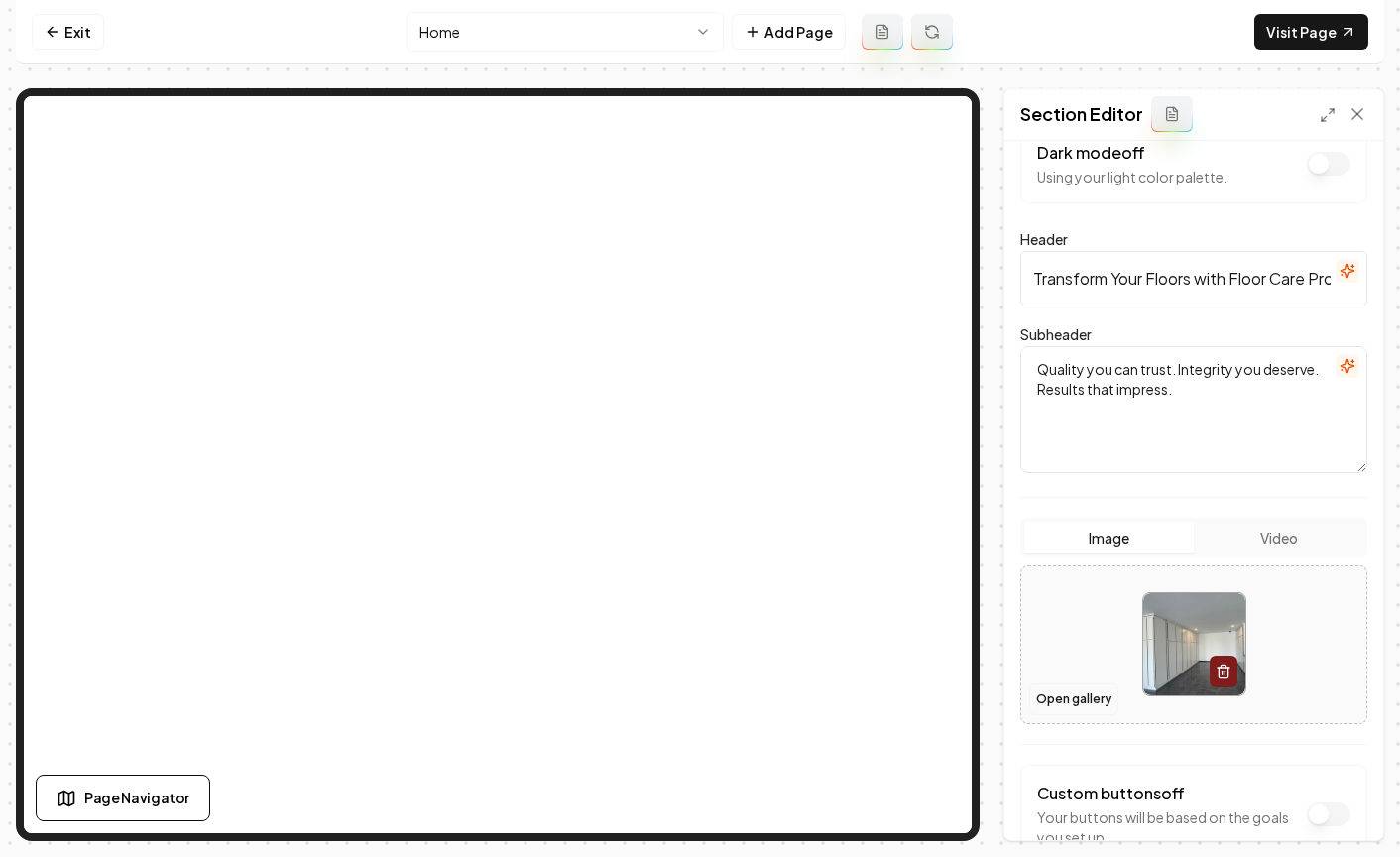 click on "Open gallery" at bounding box center (1074, 699) 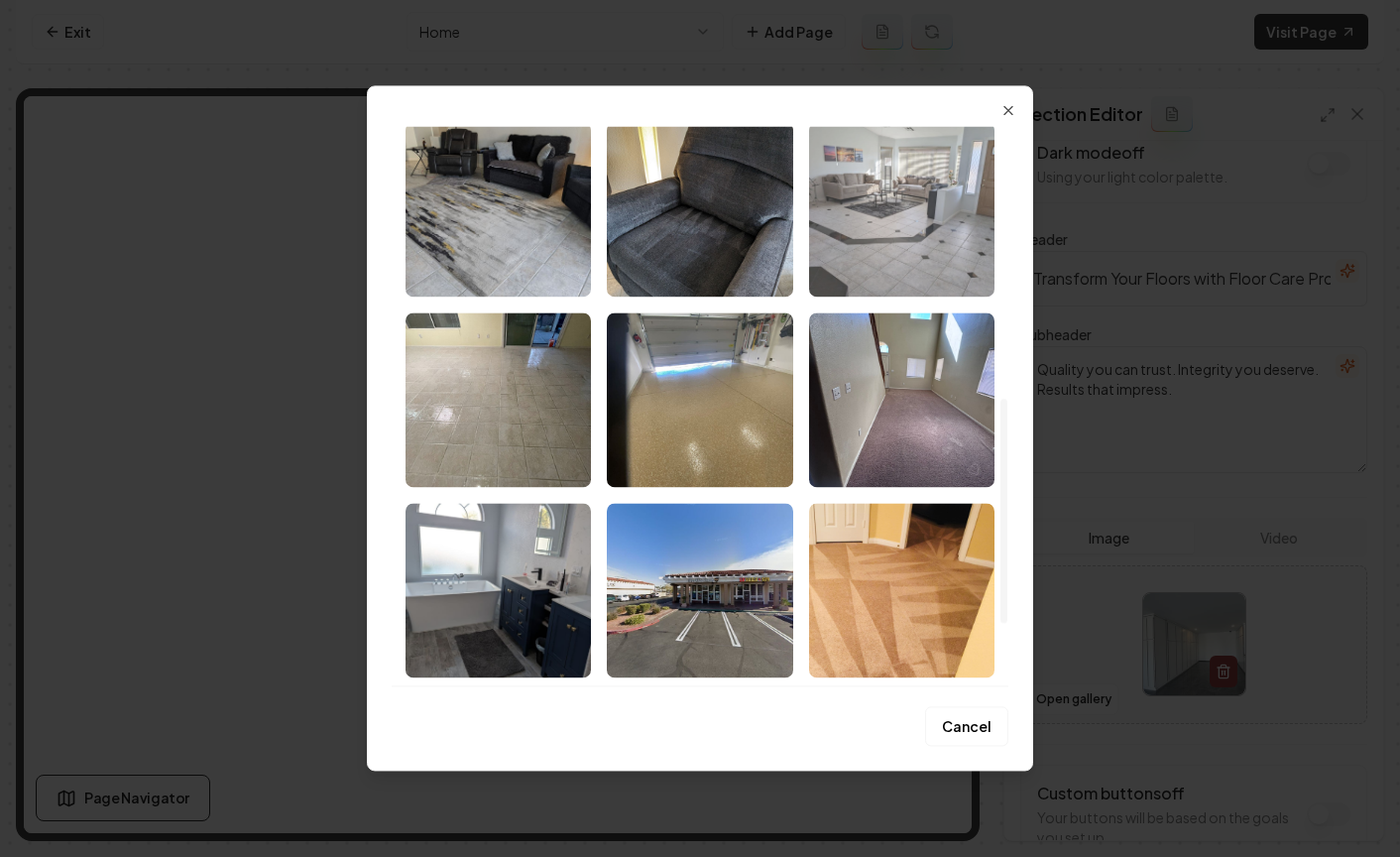 scroll, scrollTop: 829, scrollLeft: 0, axis: vertical 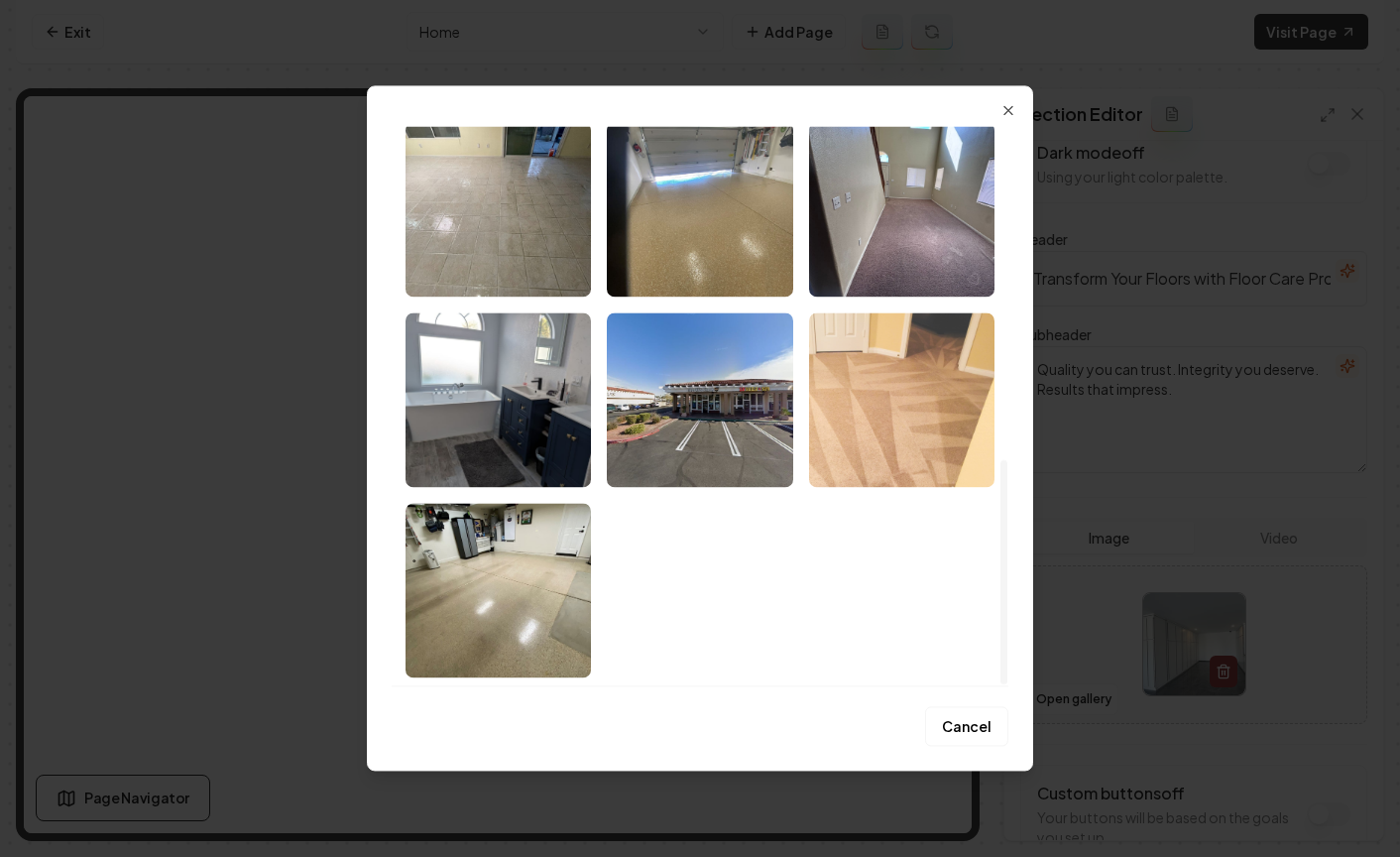 click at bounding box center (901, 400) 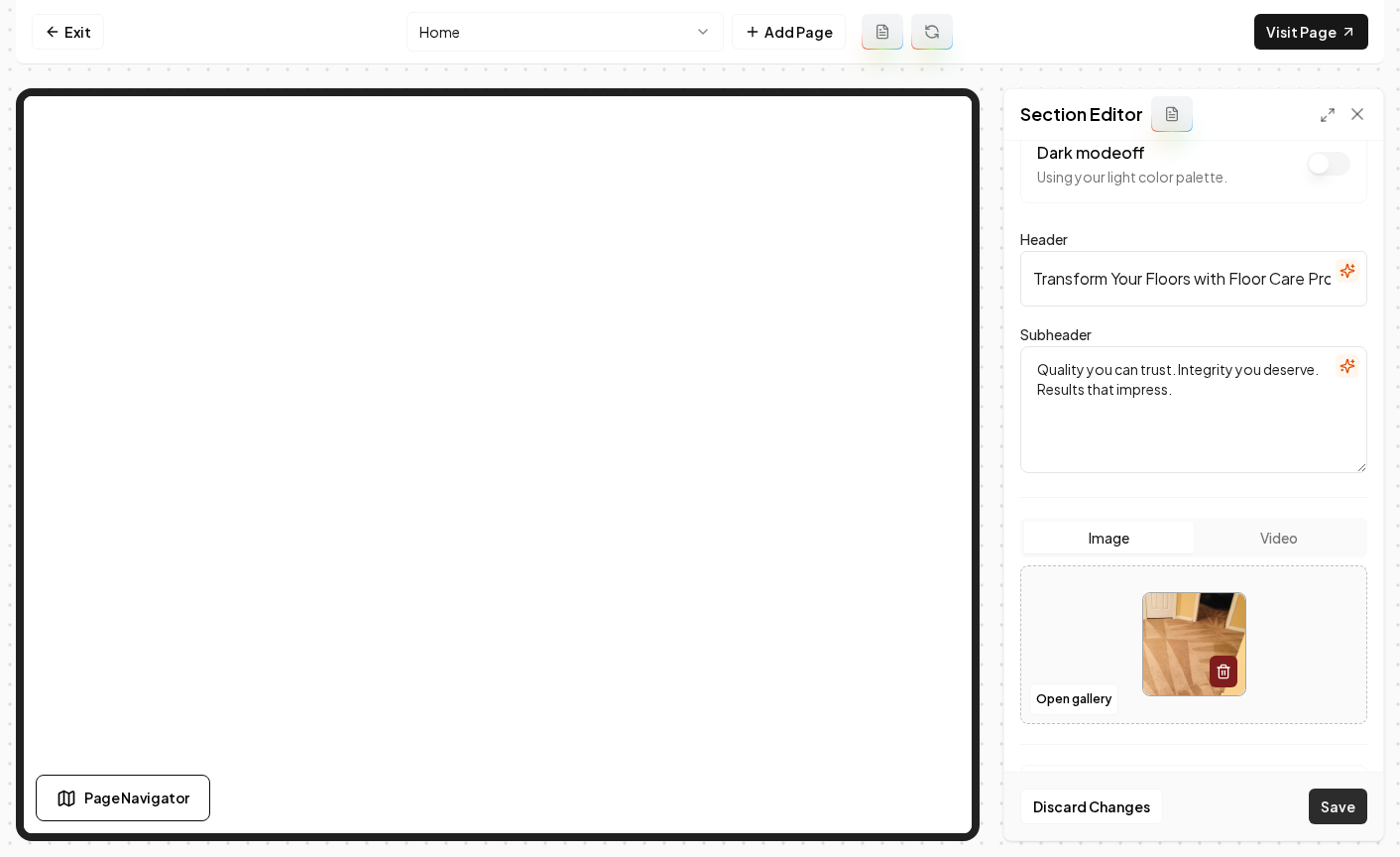 click on "Save" at bounding box center (1338, 806) 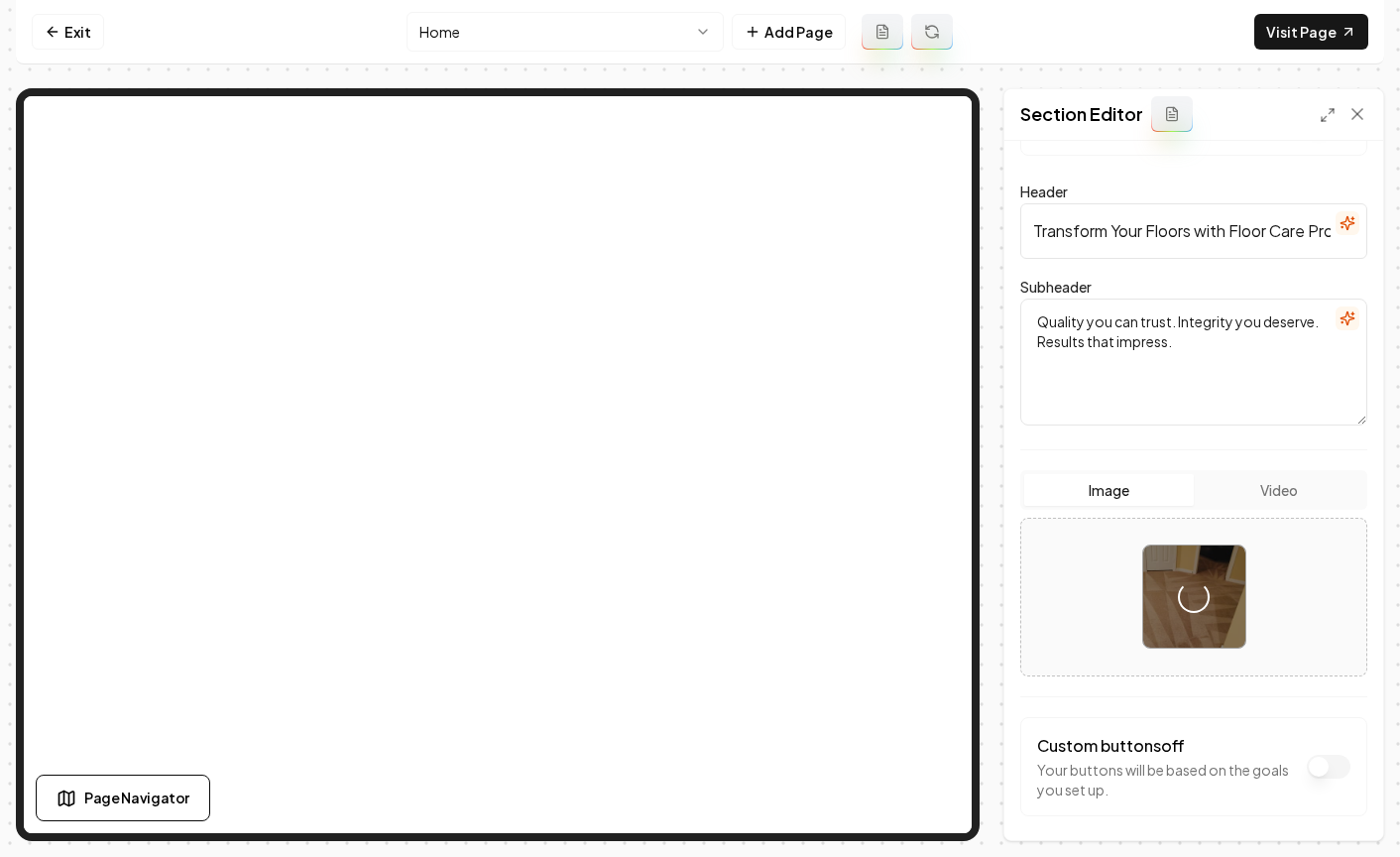 scroll, scrollTop: 168, scrollLeft: 0, axis: vertical 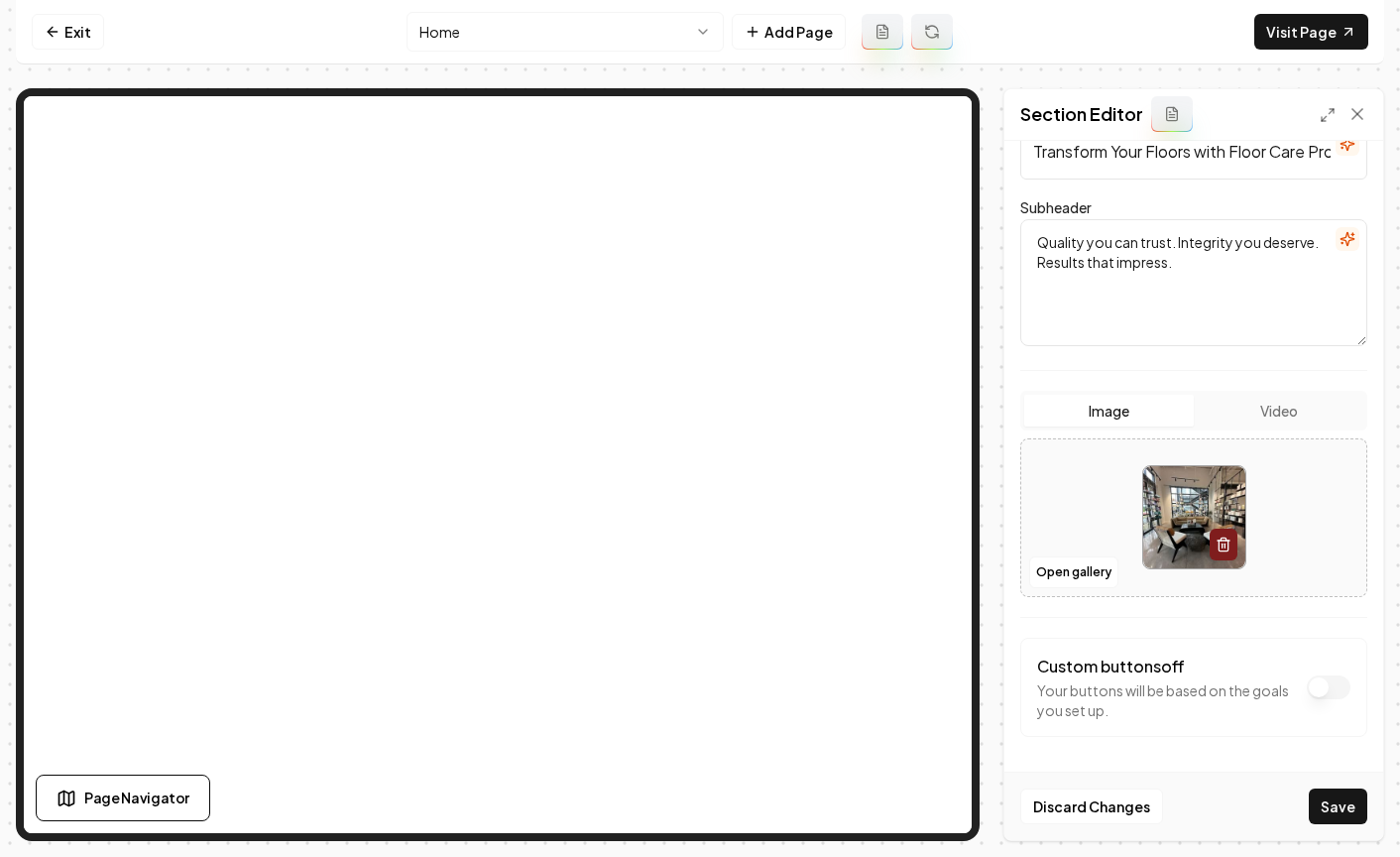 click on "Save" at bounding box center (1338, 806) 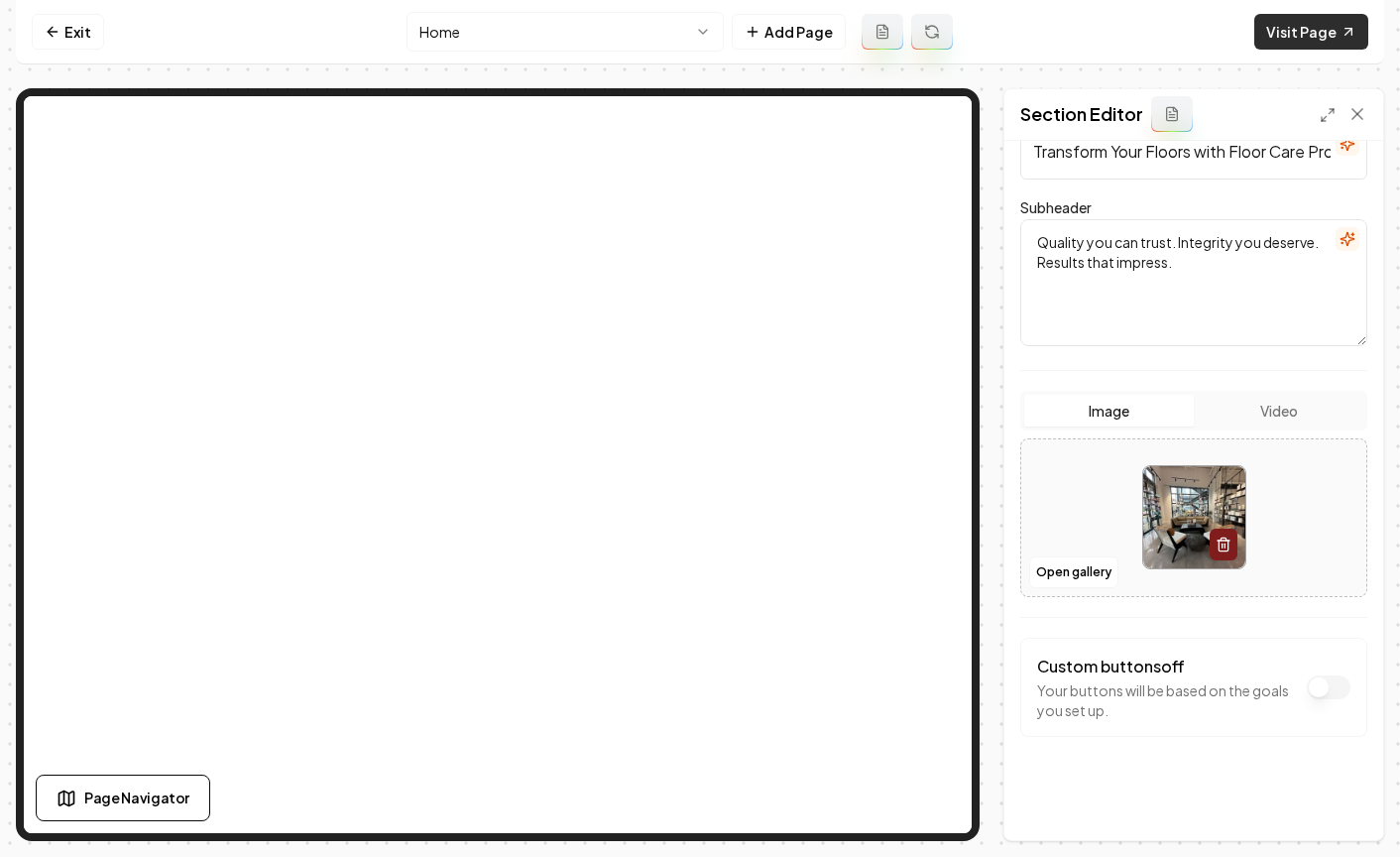 click on "Visit Page" at bounding box center [1311, 32] 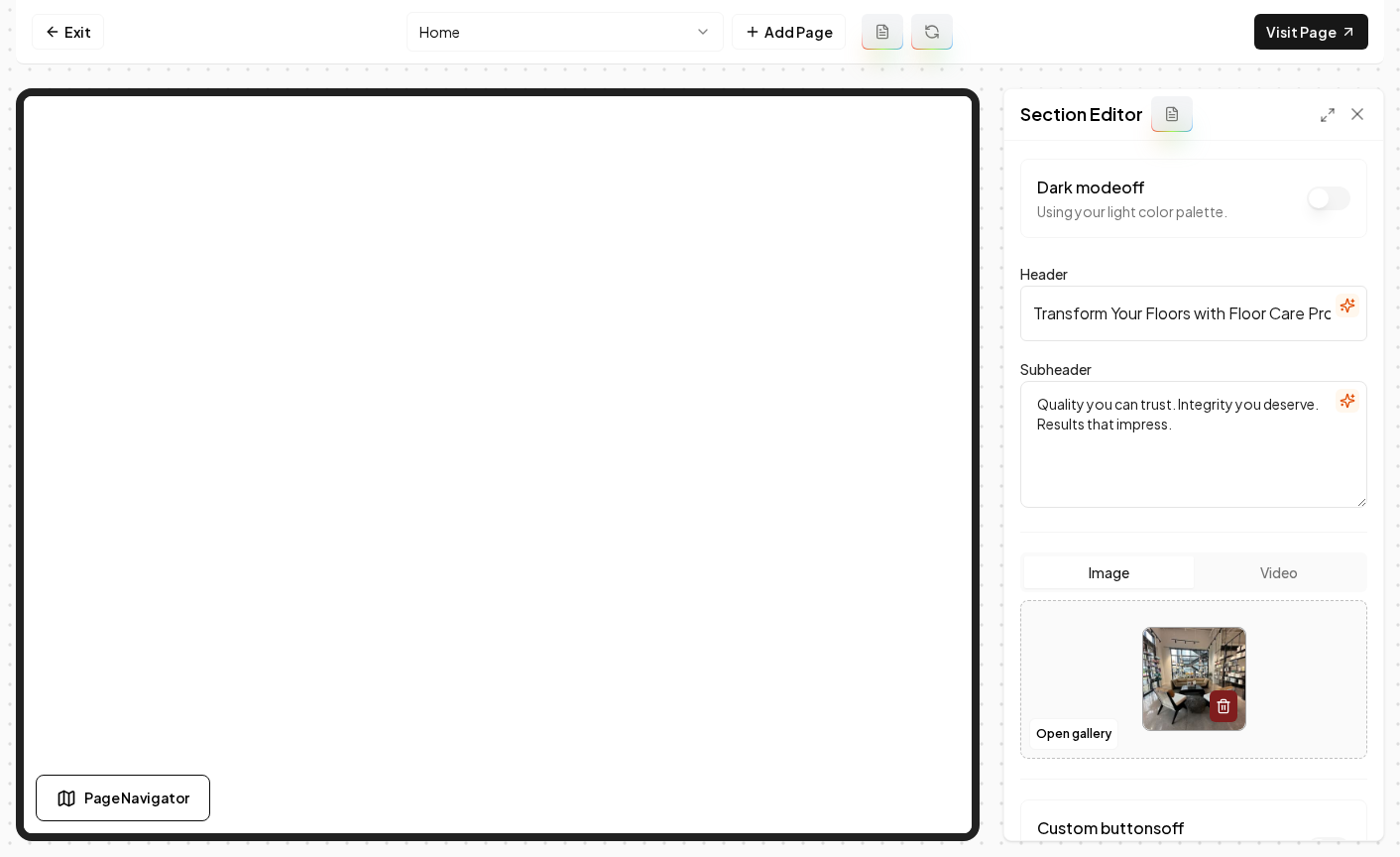 scroll, scrollTop: 0, scrollLeft: 0, axis: both 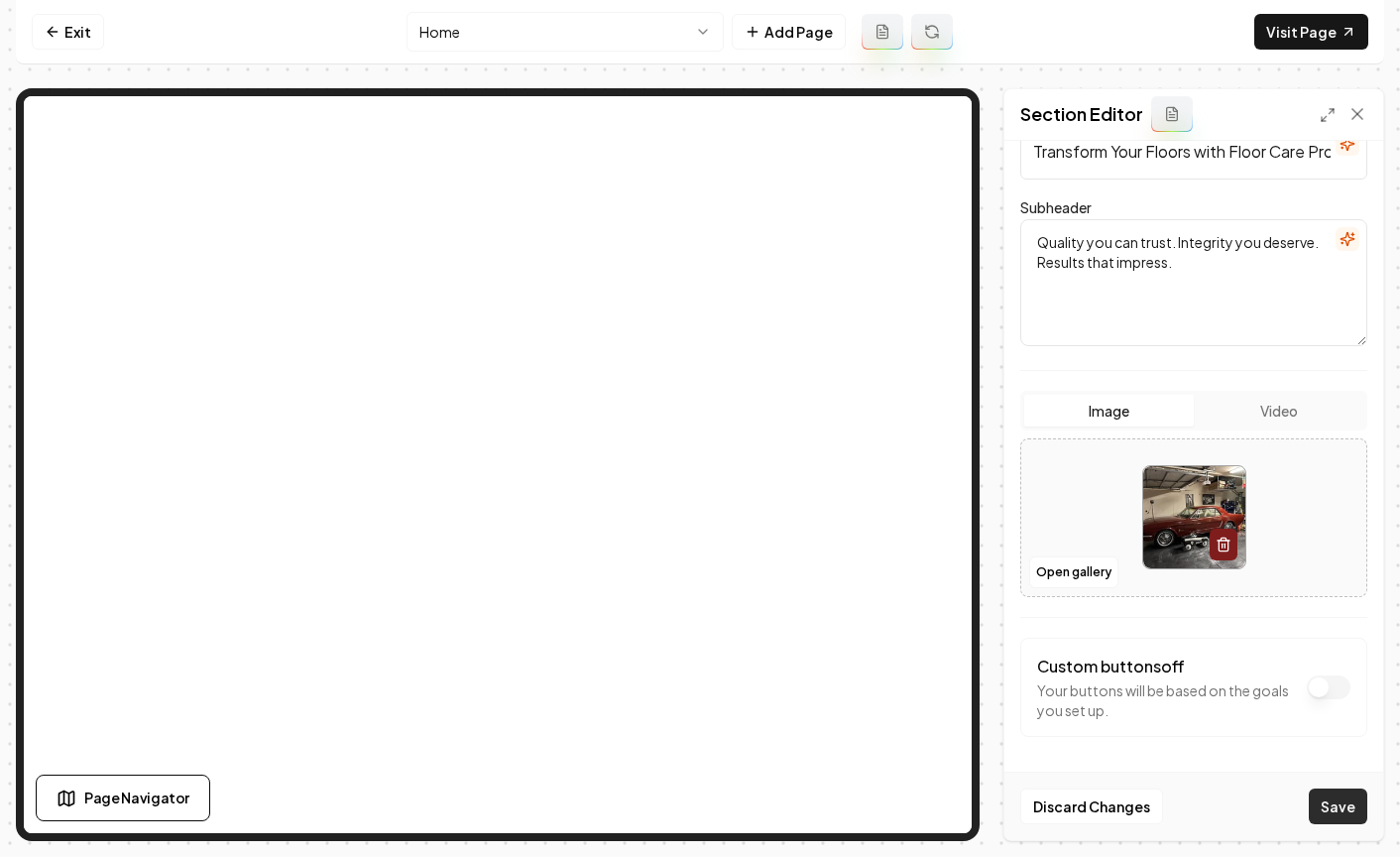 click on "Save" at bounding box center [1338, 806] 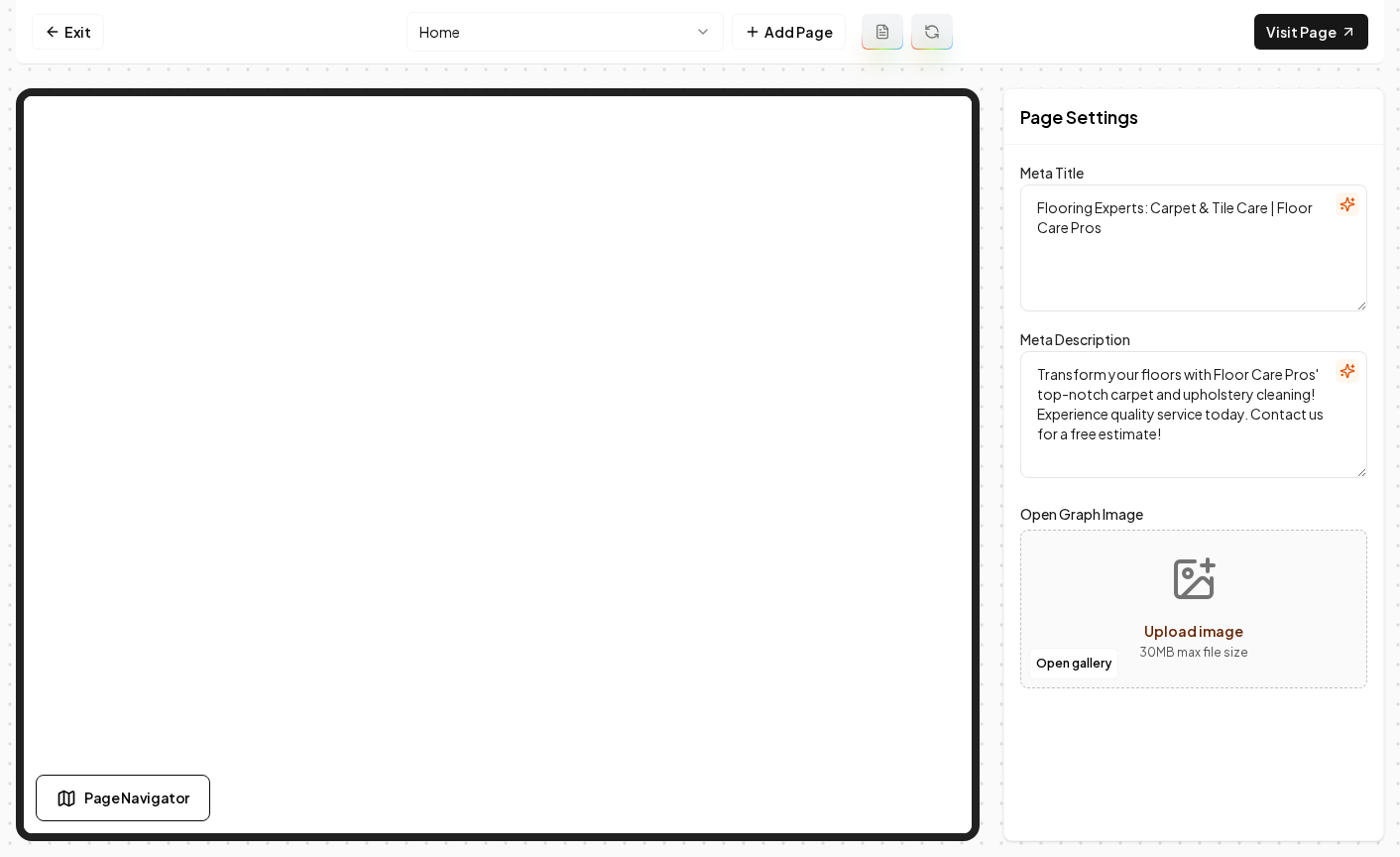 scroll, scrollTop: 0, scrollLeft: 0, axis: both 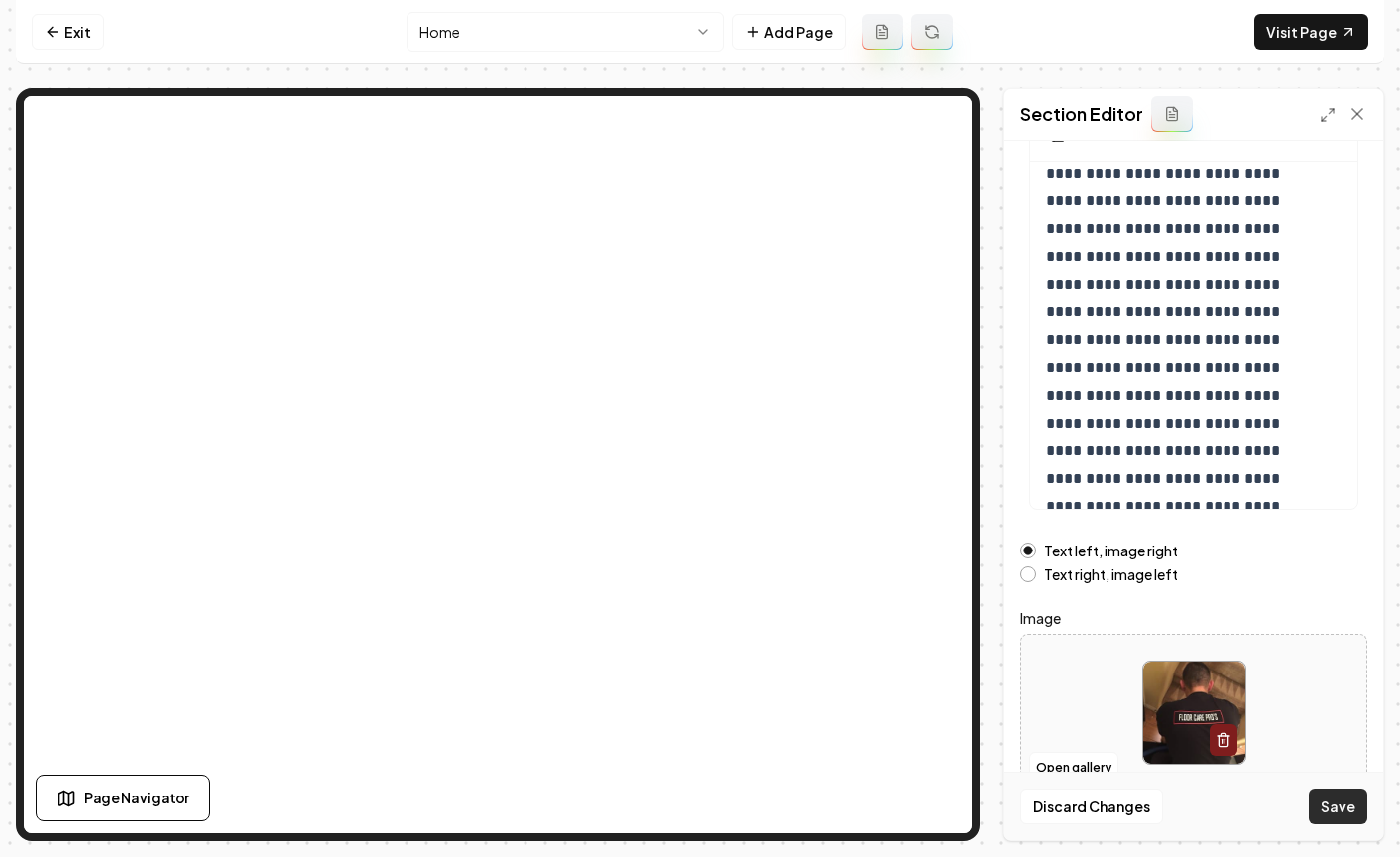 click on "Save" at bounding box center [1338, 806] 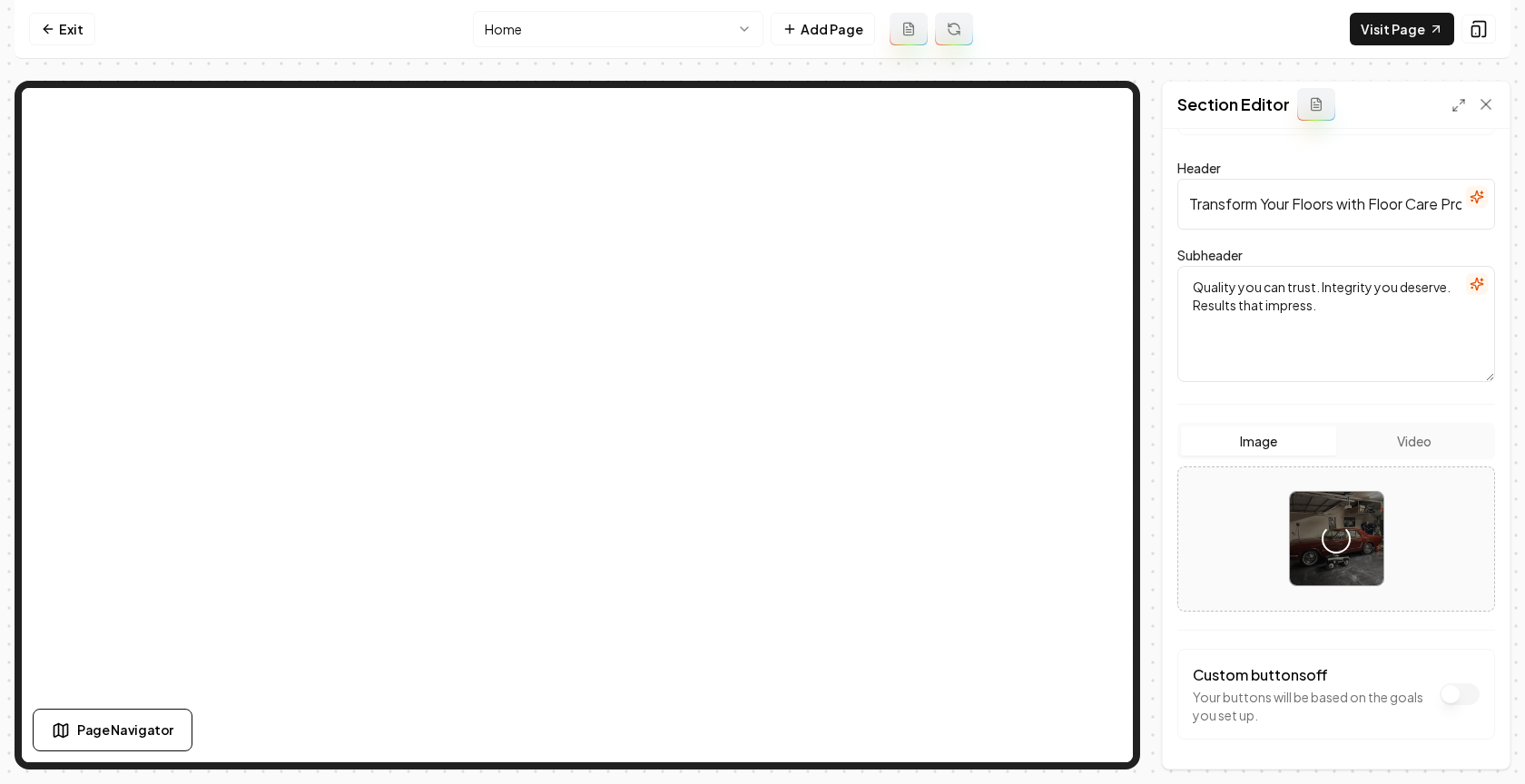 scroll, scrollTop: 89, scrollLeft: 0, axis: vertical 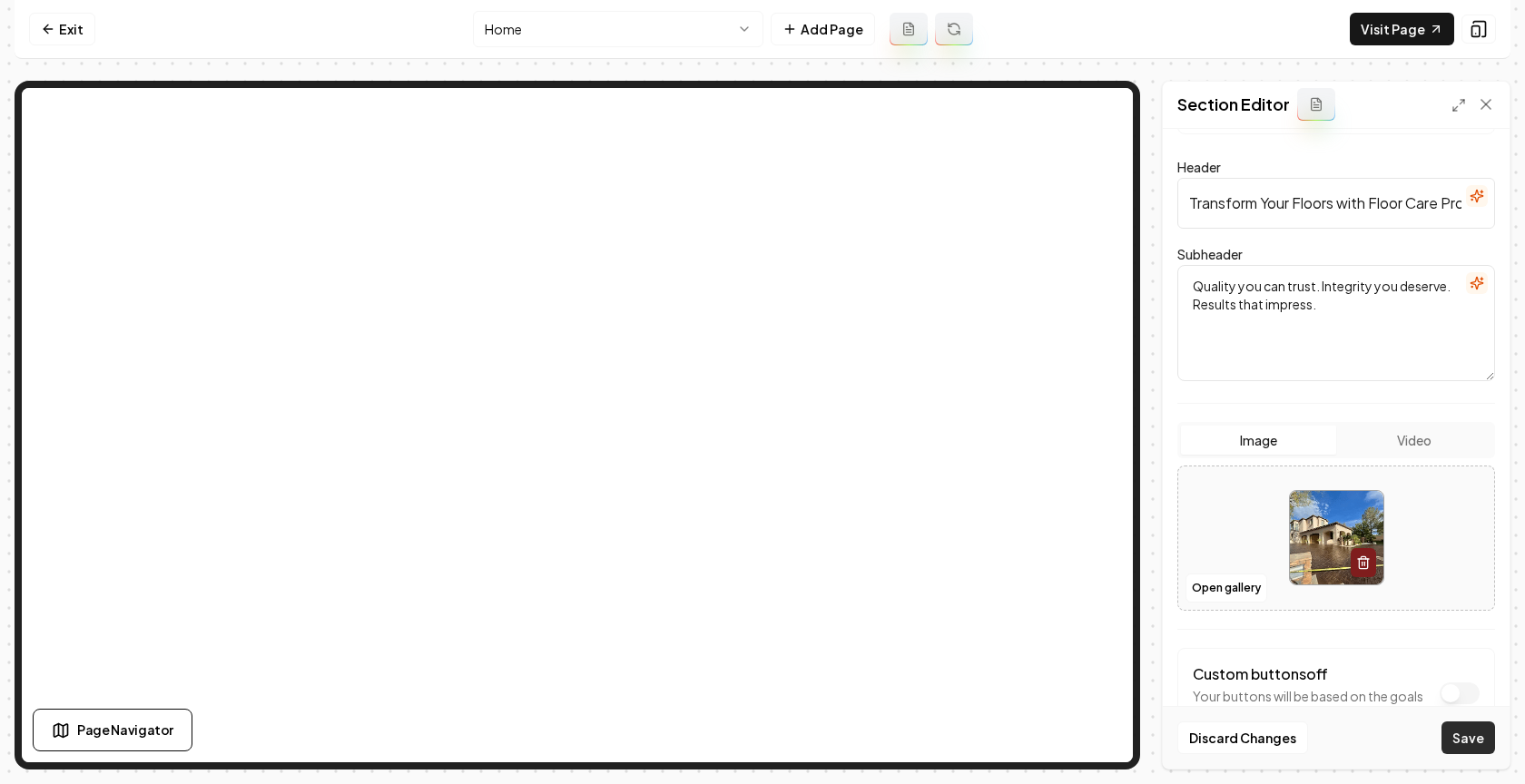 click on "Save" at bounding box center (1468, 738) 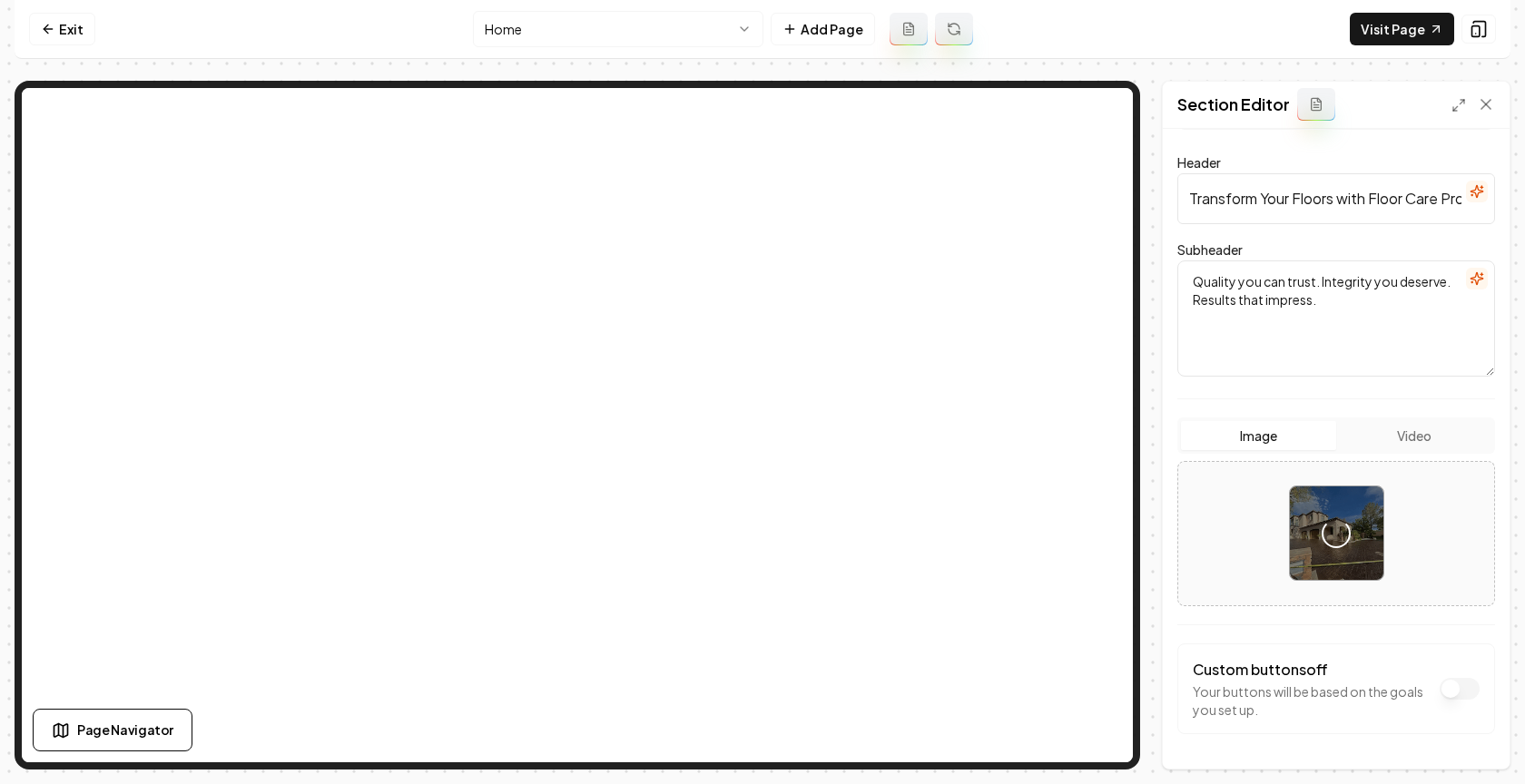 scroll, scrollTop: 96, scrollLeft: 0, axis: vertical 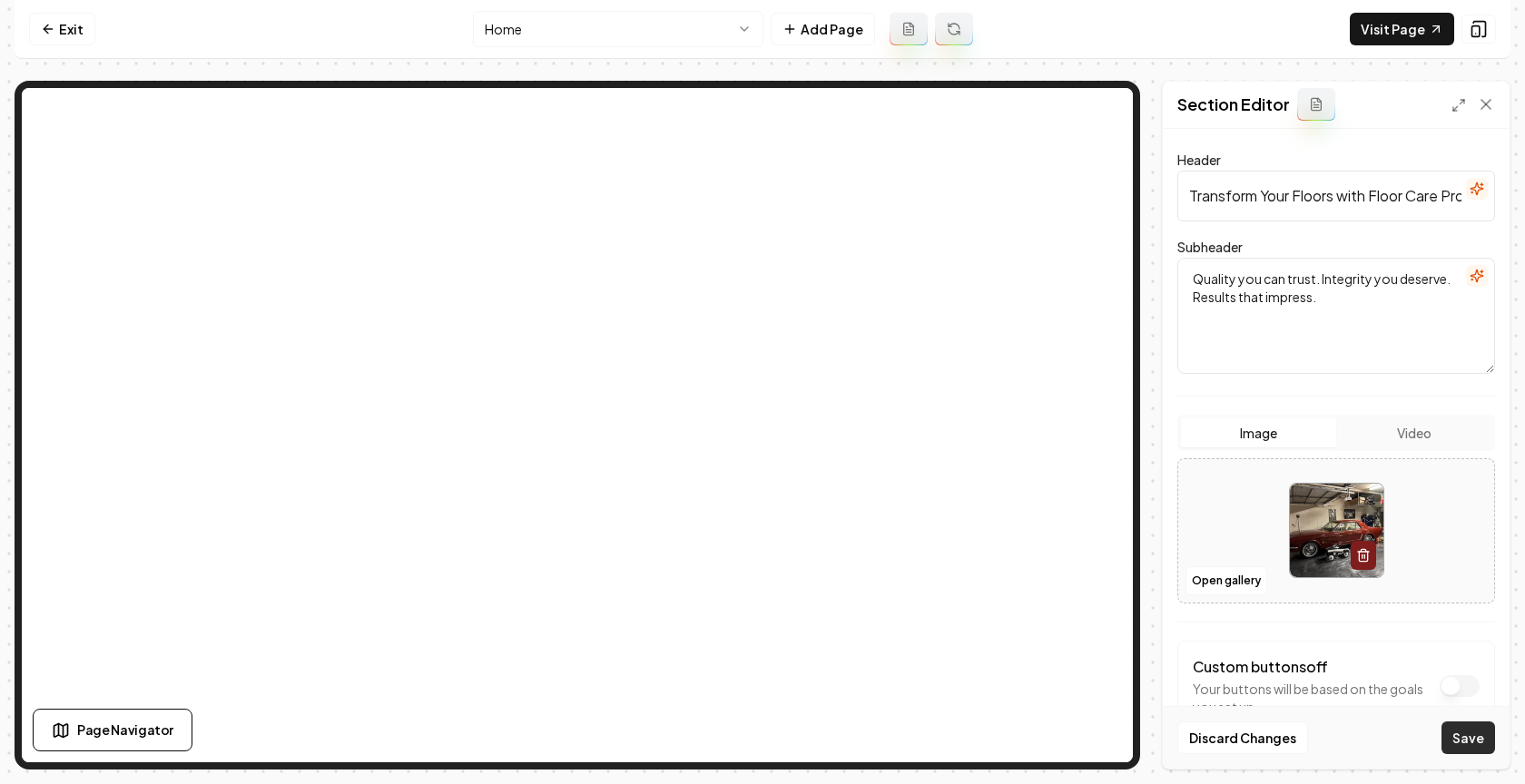 click on "Save" at bounding box center (1468, 738) 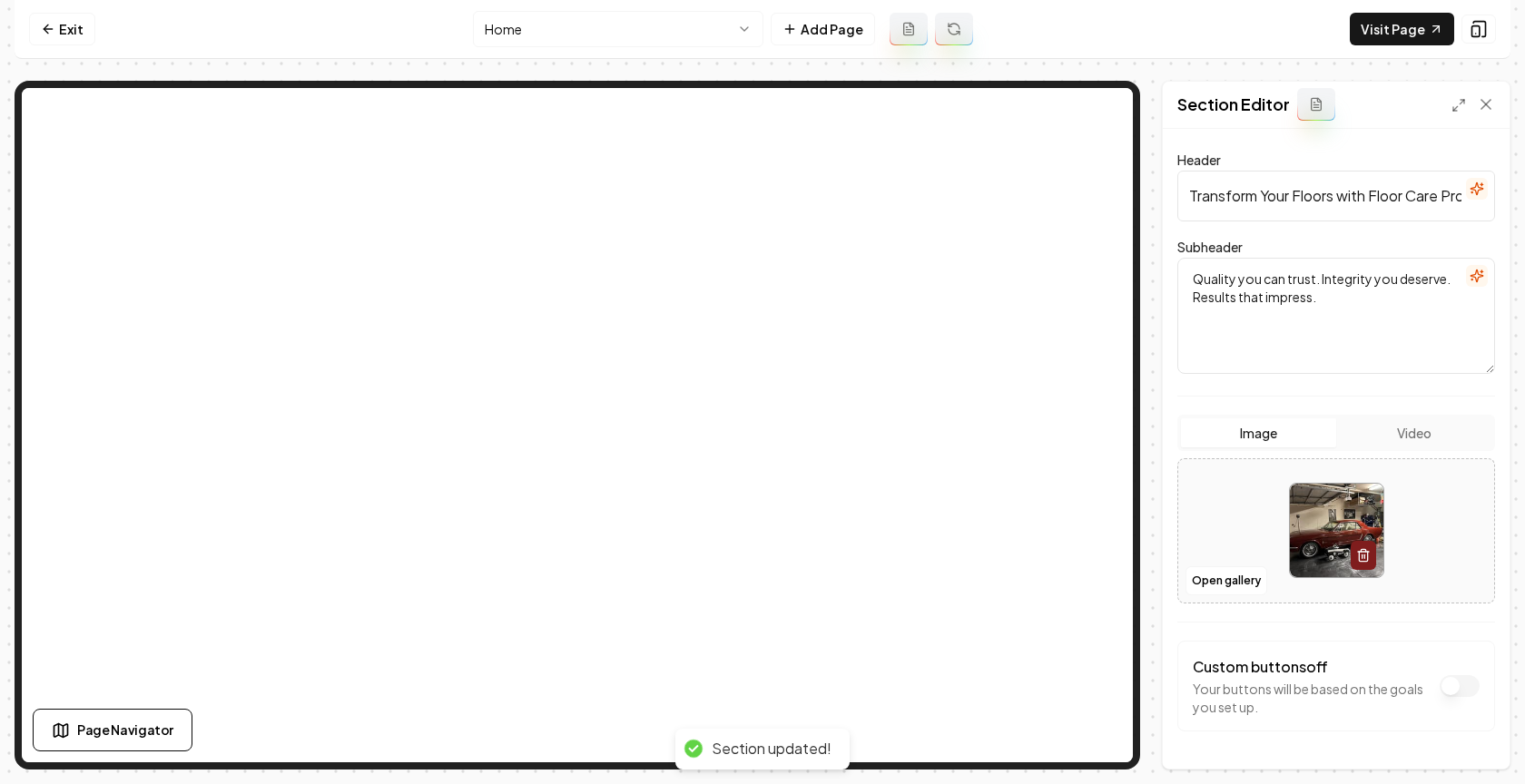 scroll, scrollTop: 0, scrollLeft: 0, axis: both 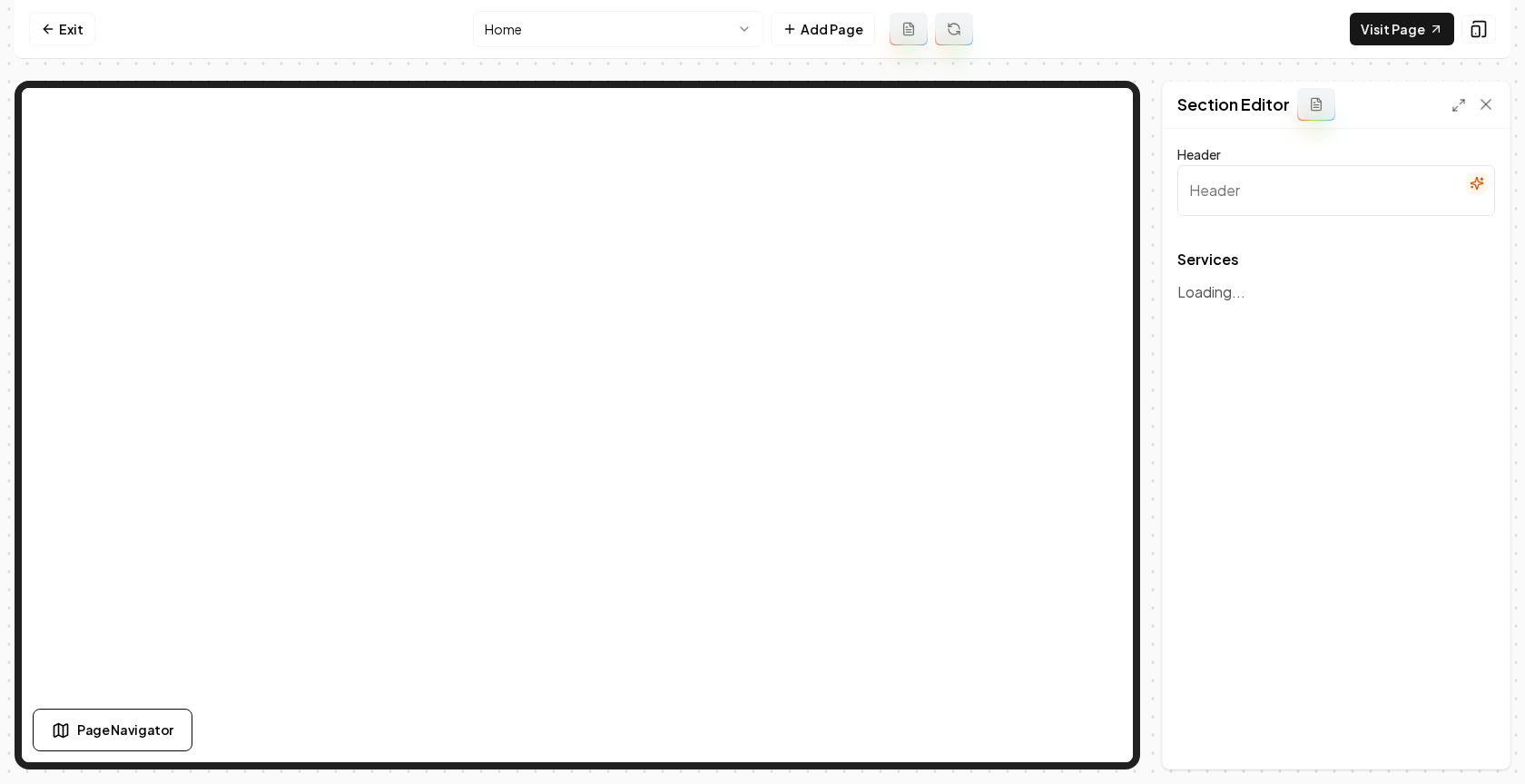 type on "Our Expert Floor Care Services" 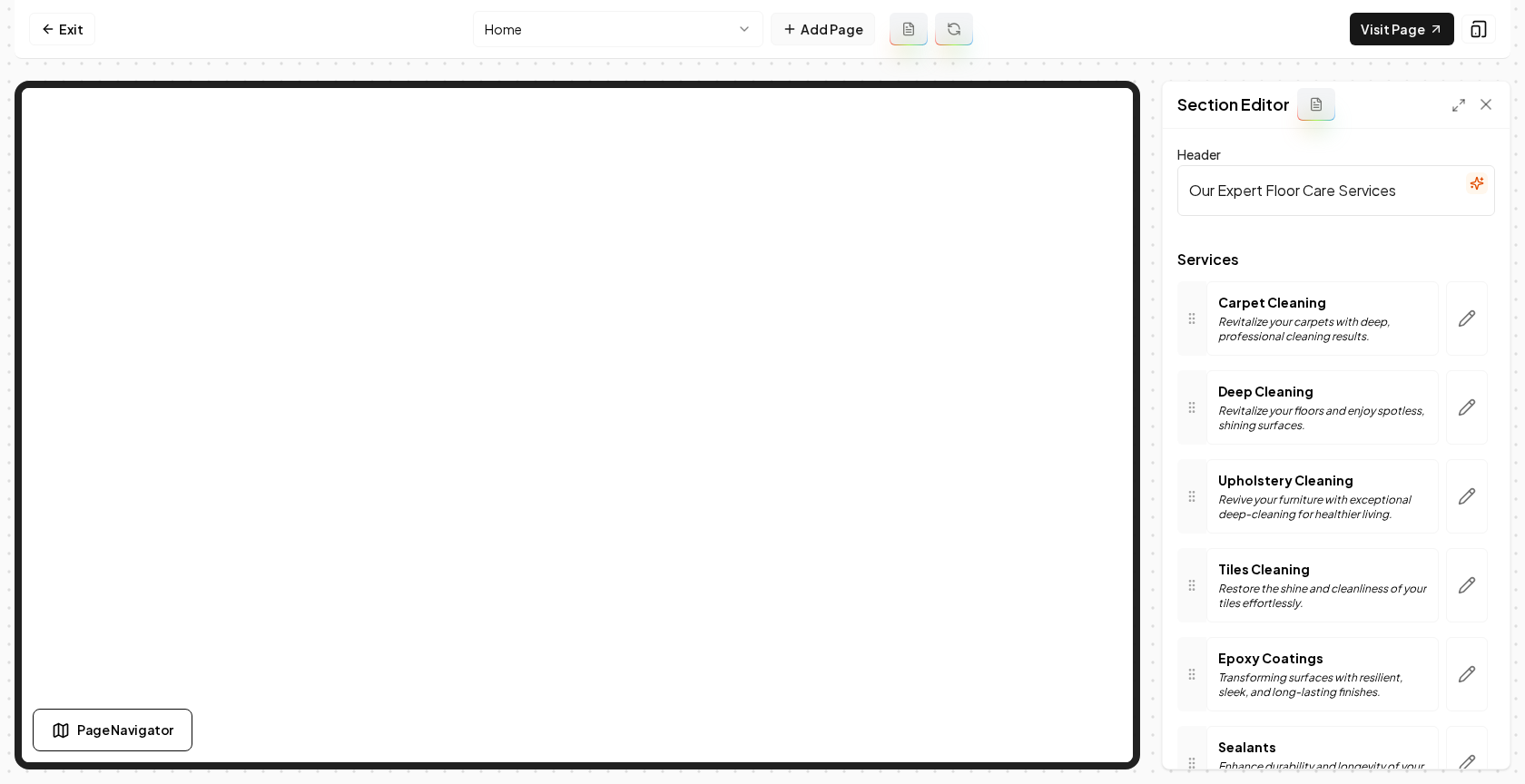 click on "Add Page" at bounding box center (822, 29) 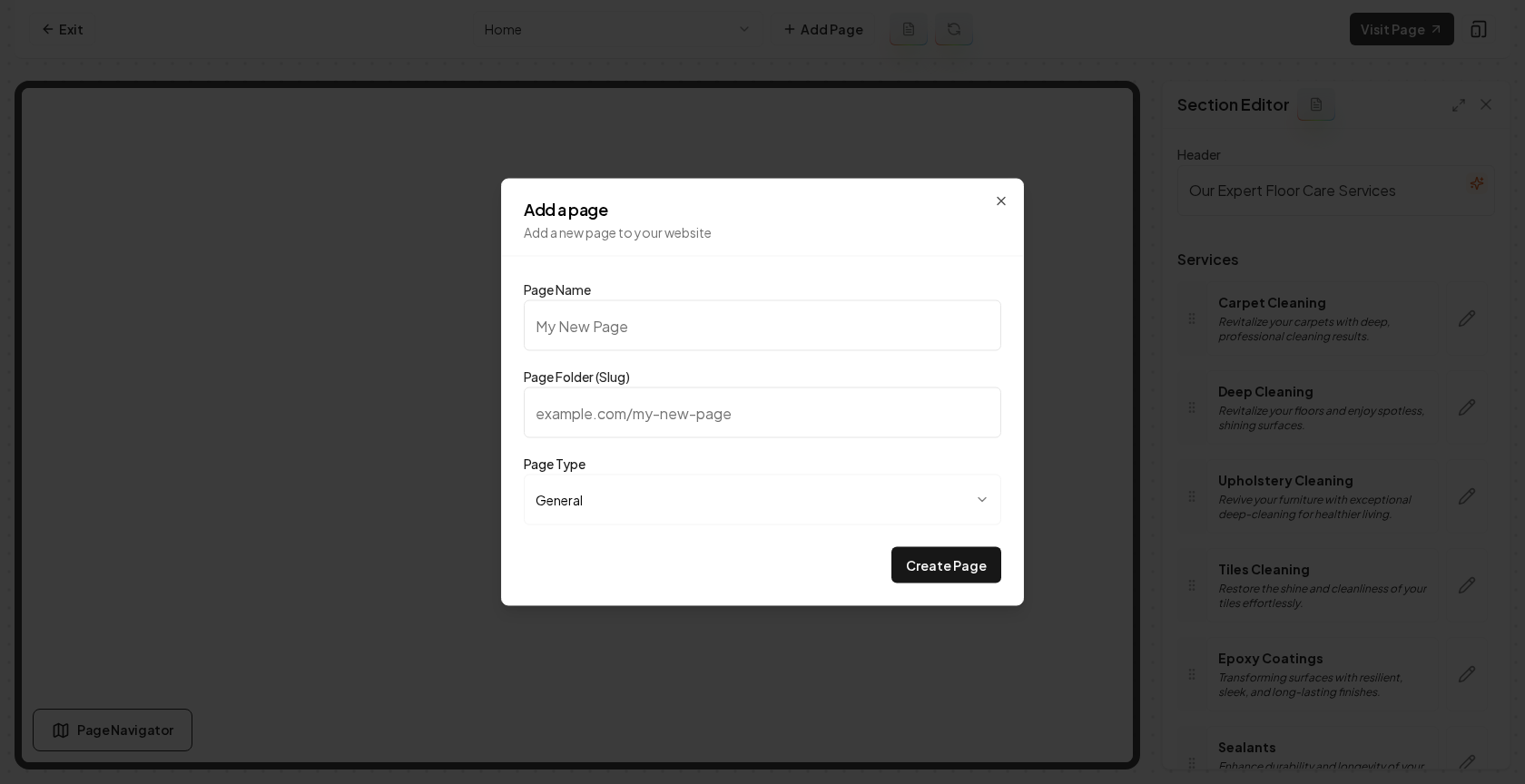 type on "O" 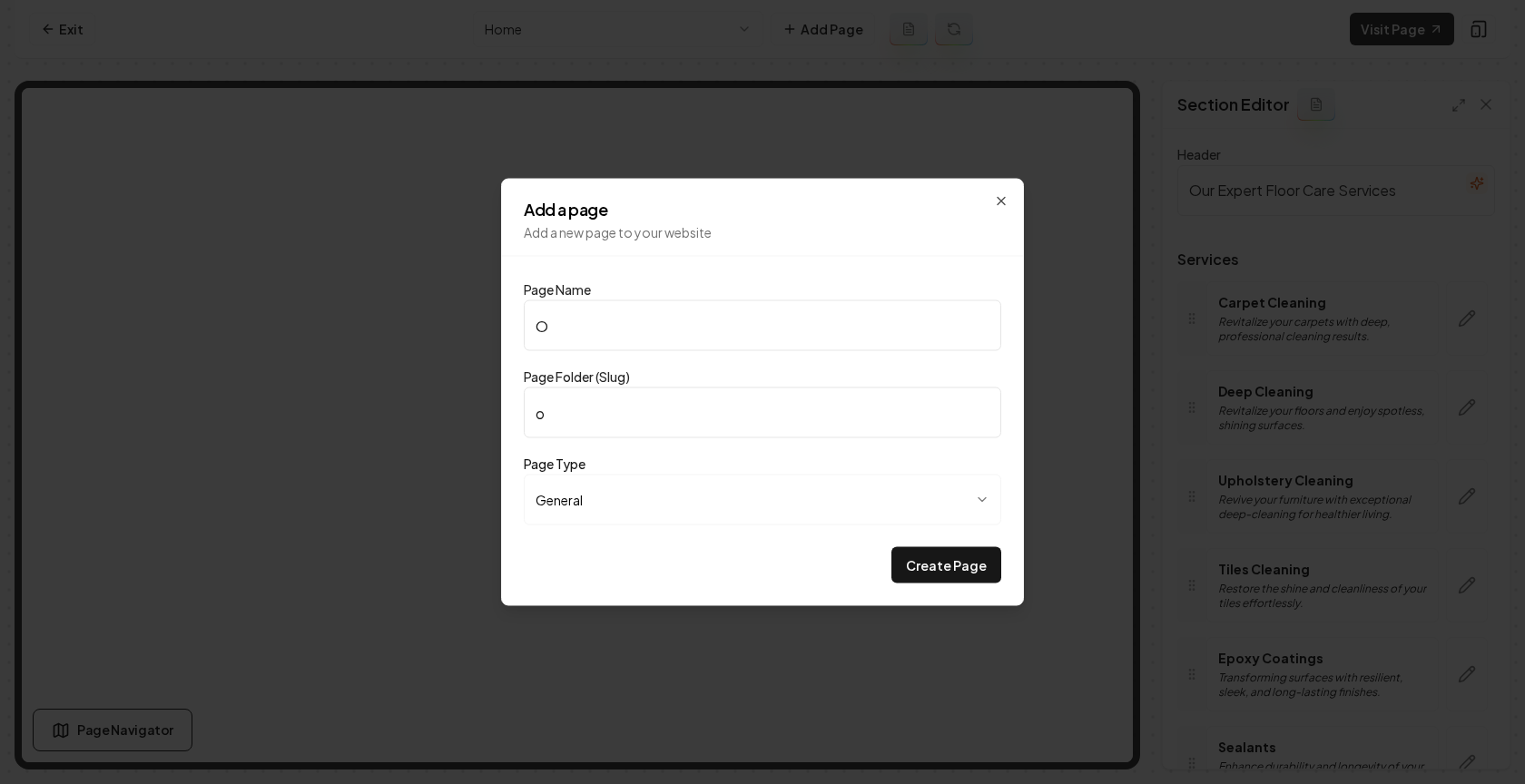 type on "Ou" 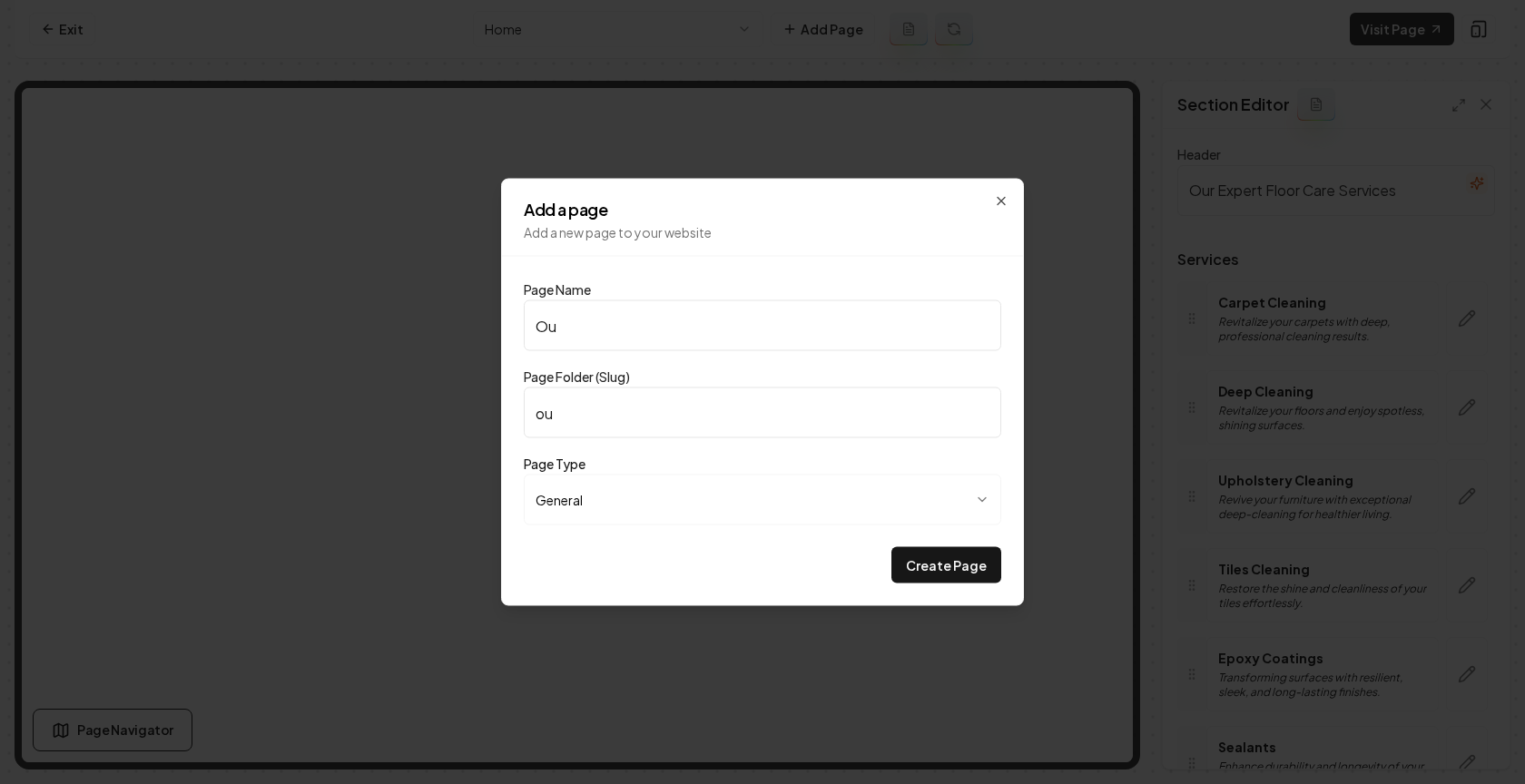 type on "Our" 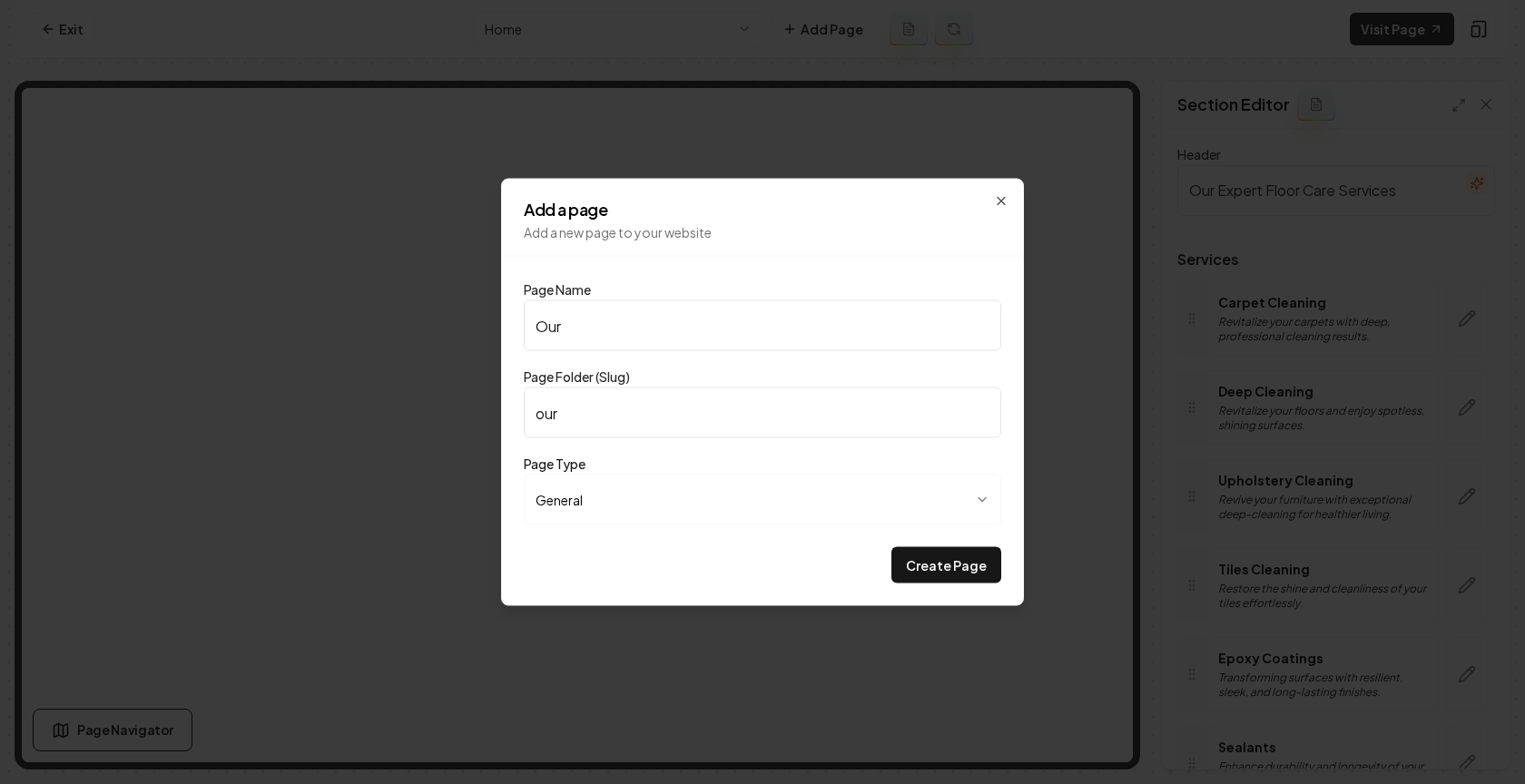 type on "Our W" 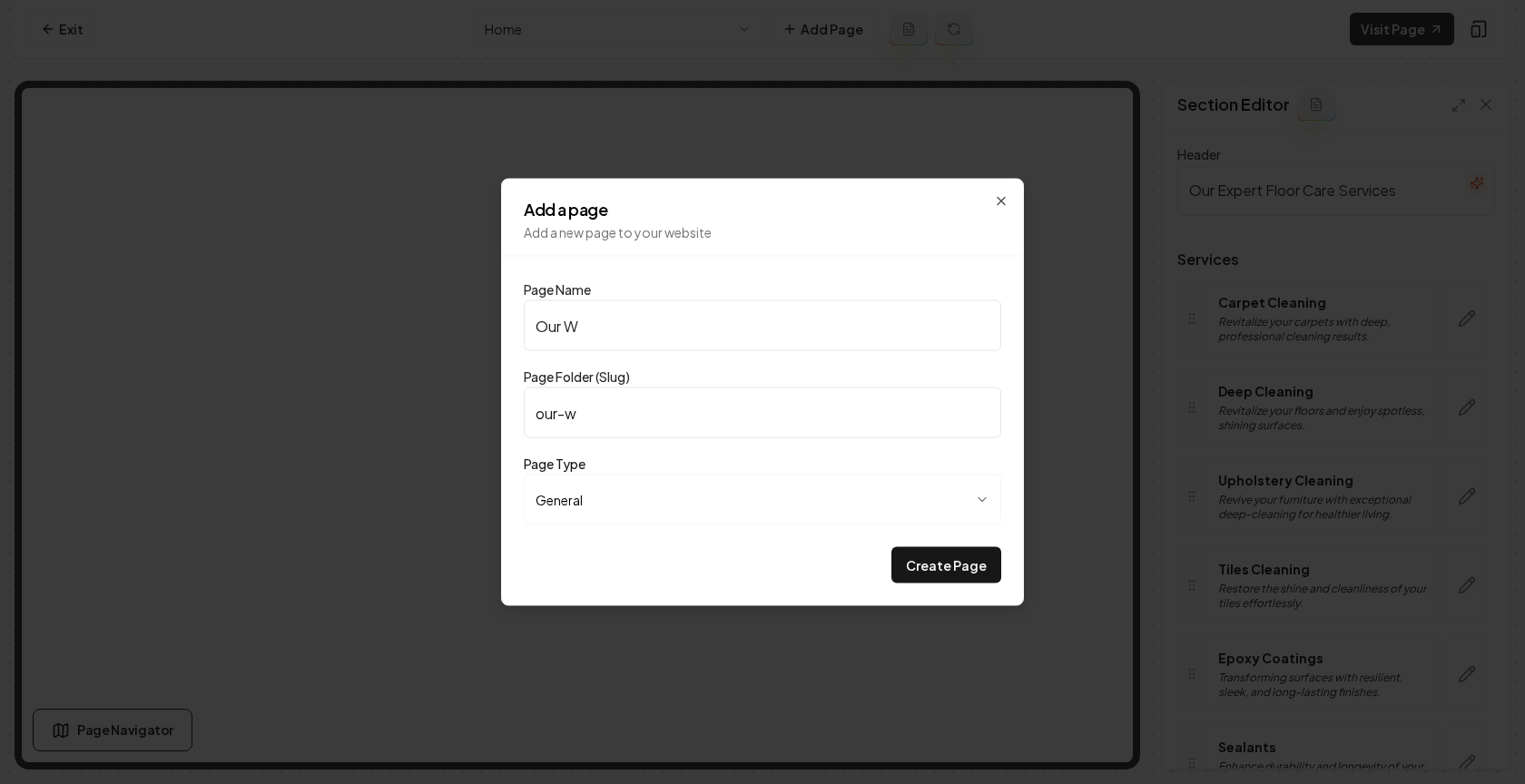 type on "Our Wo" 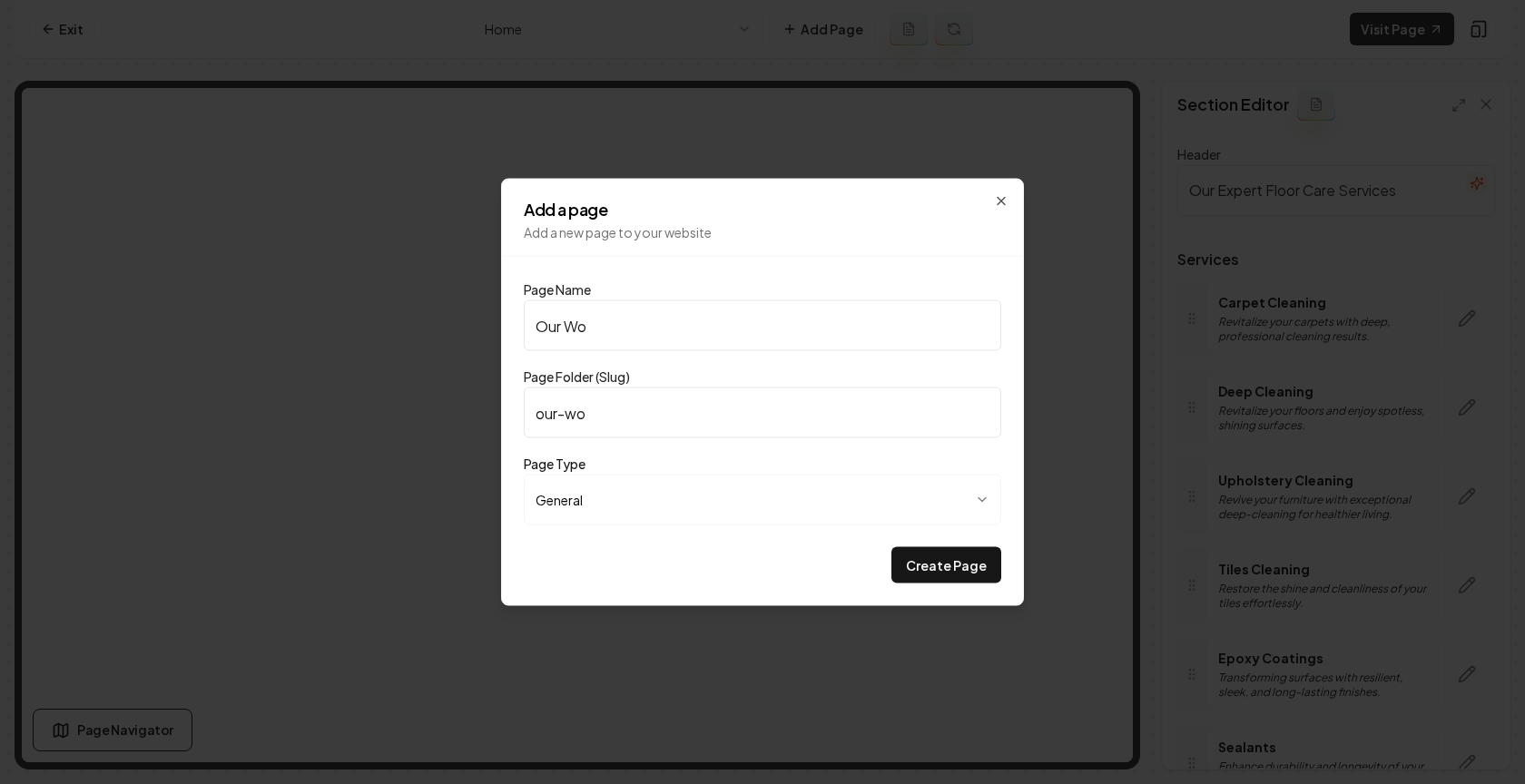 type on "Our Wor" 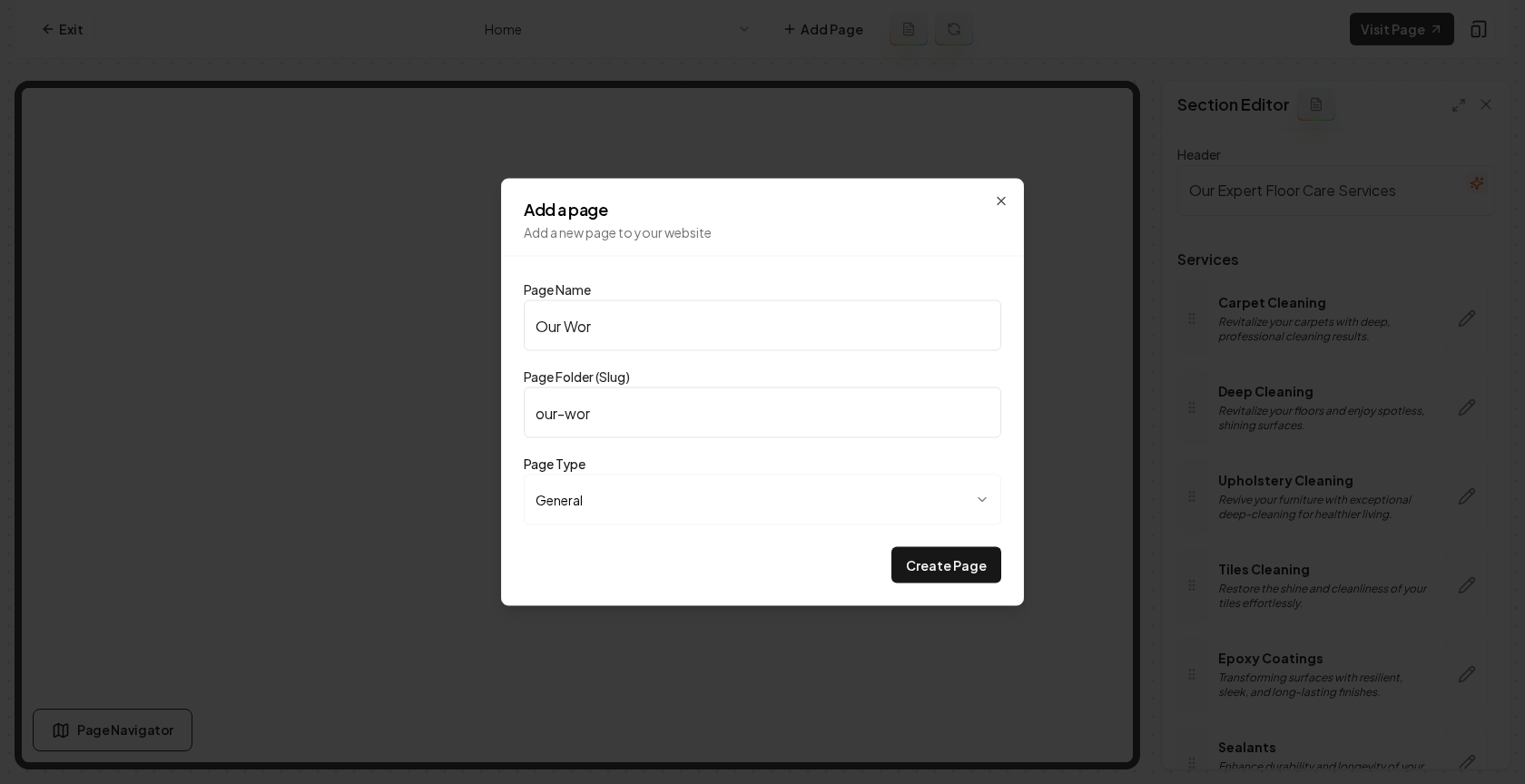 type on "Our Work" 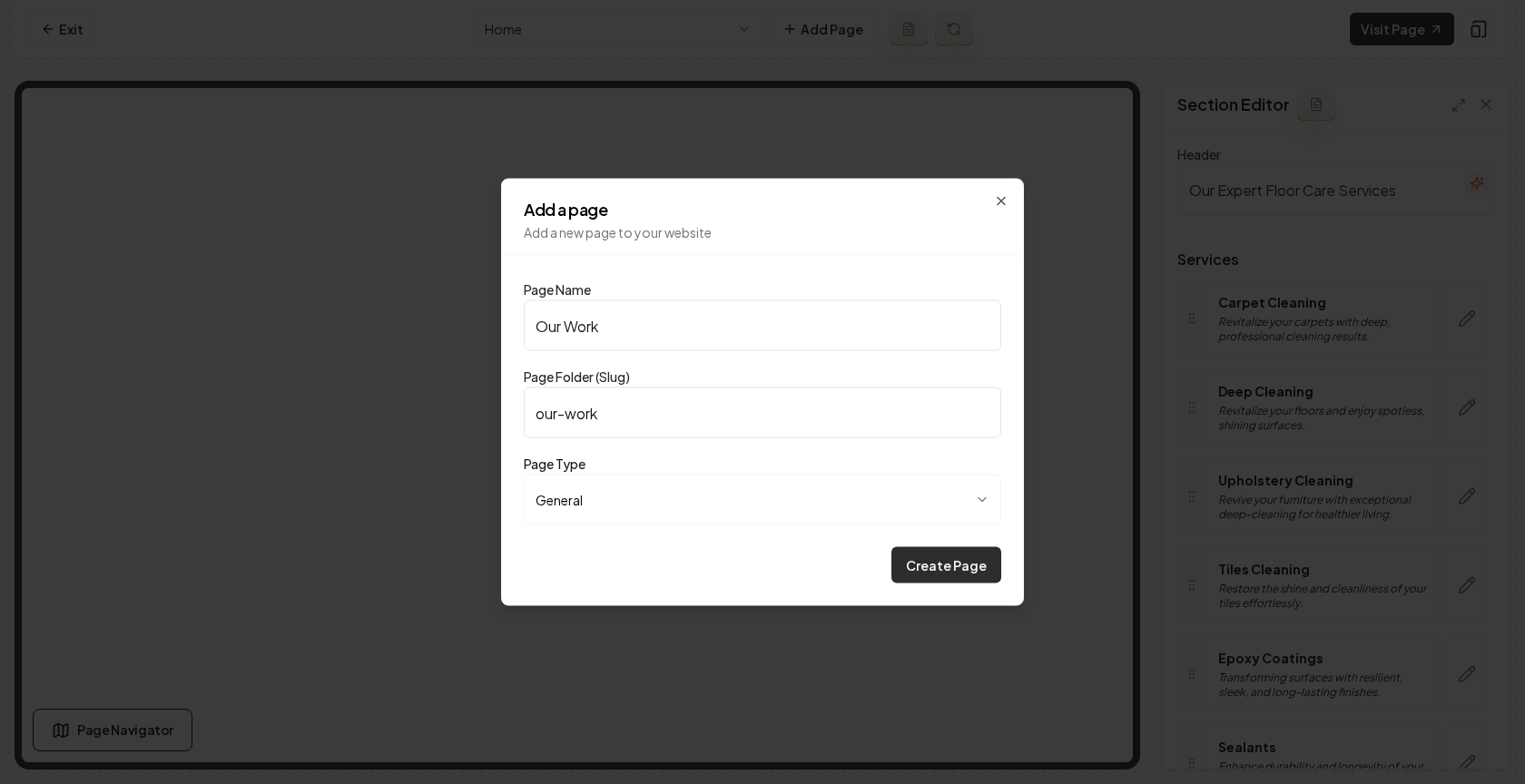 type on "Our Work" 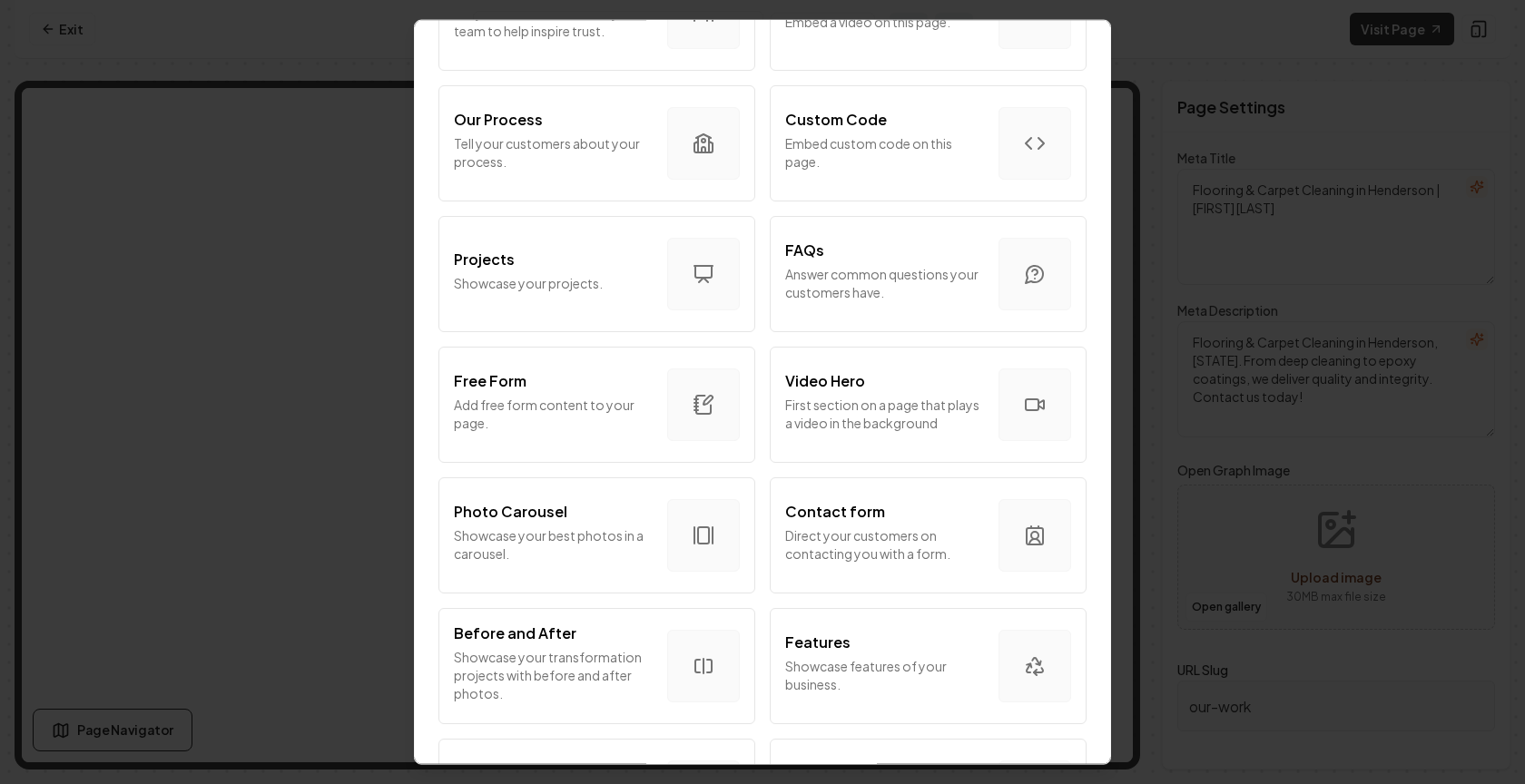 scroll, scrollTop: 761, scrollLeft: 0, axis: vertical 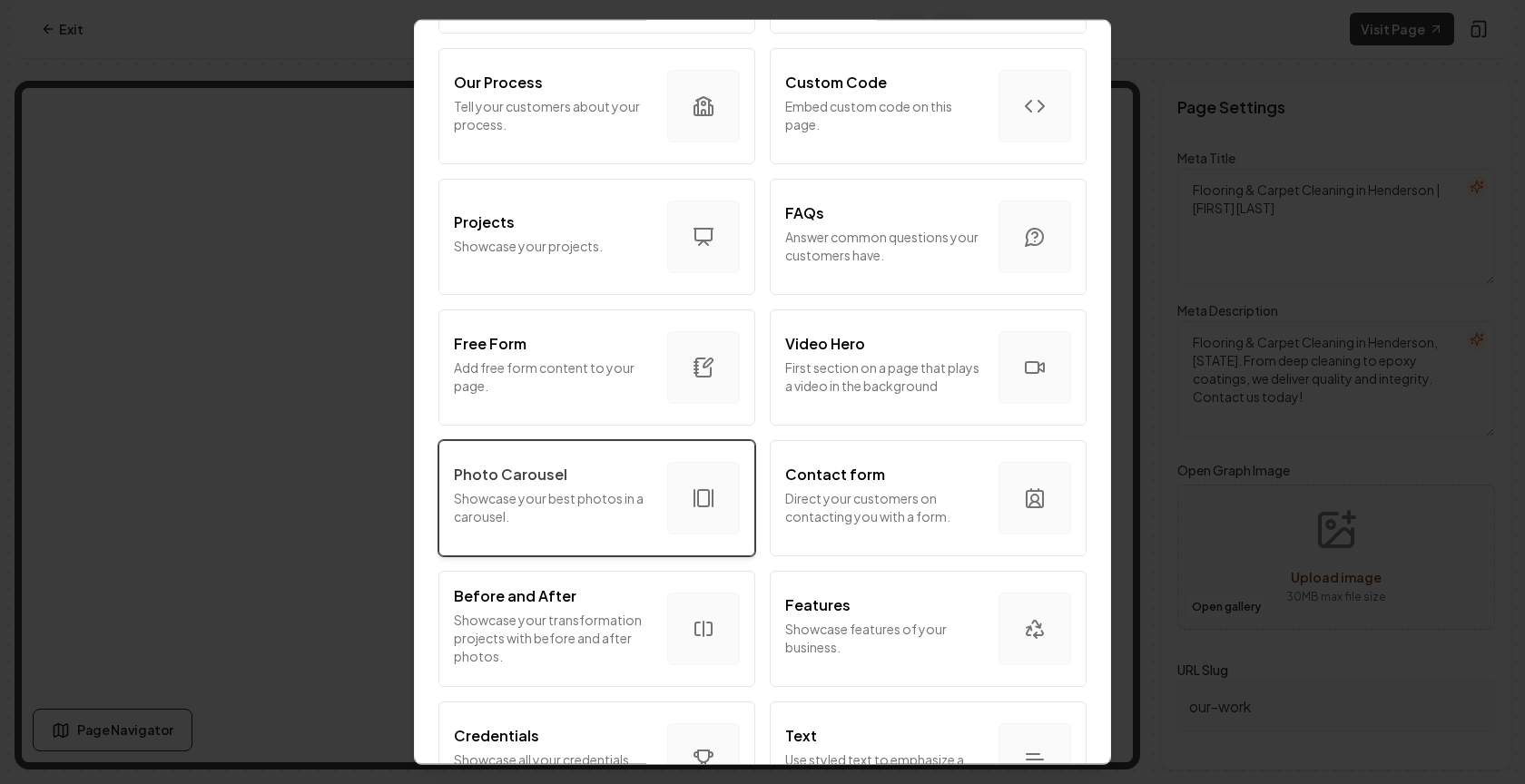 click on "Photo Carousel" at bounding box center [553, 475] 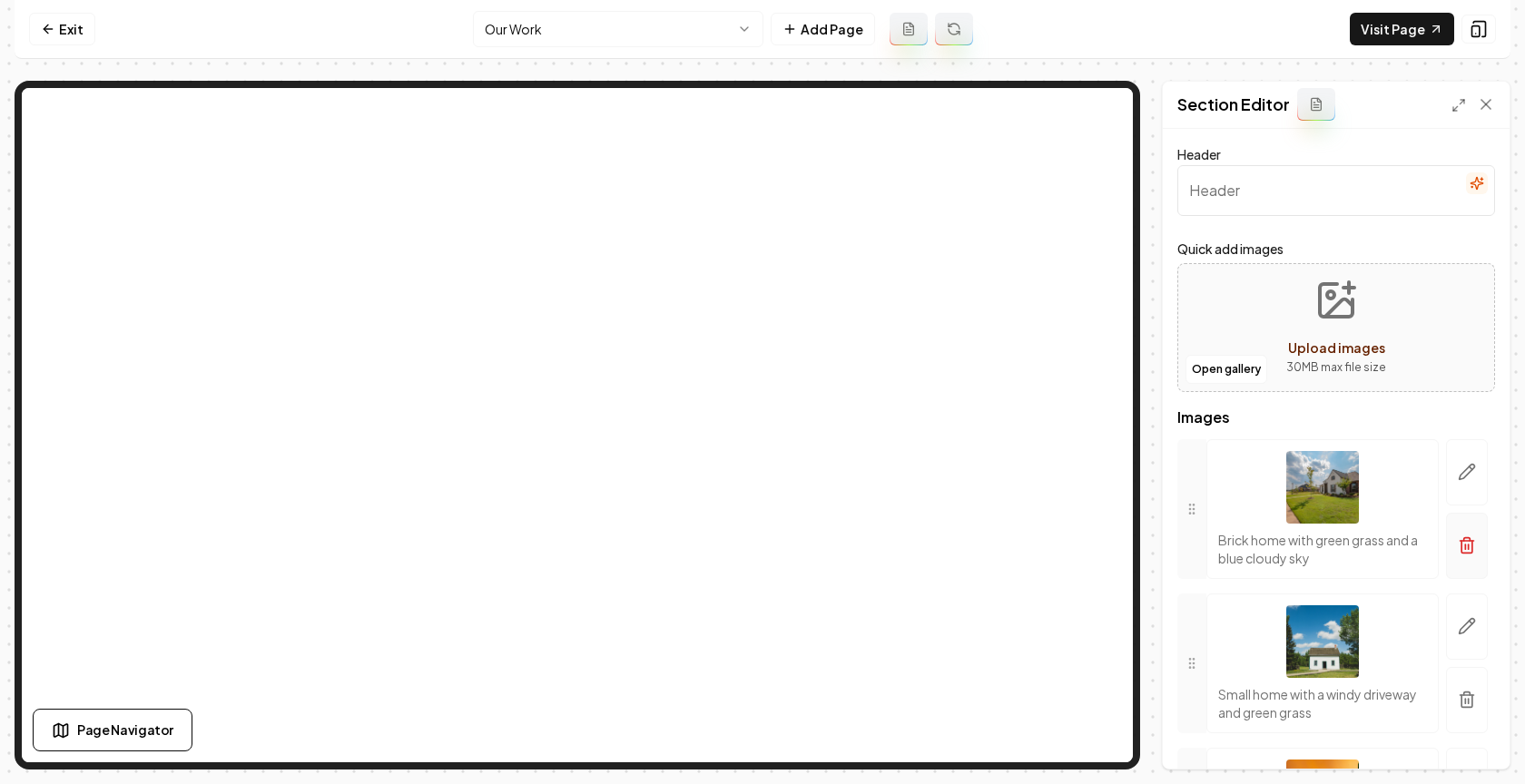 click at bounding box center (1467, 545) 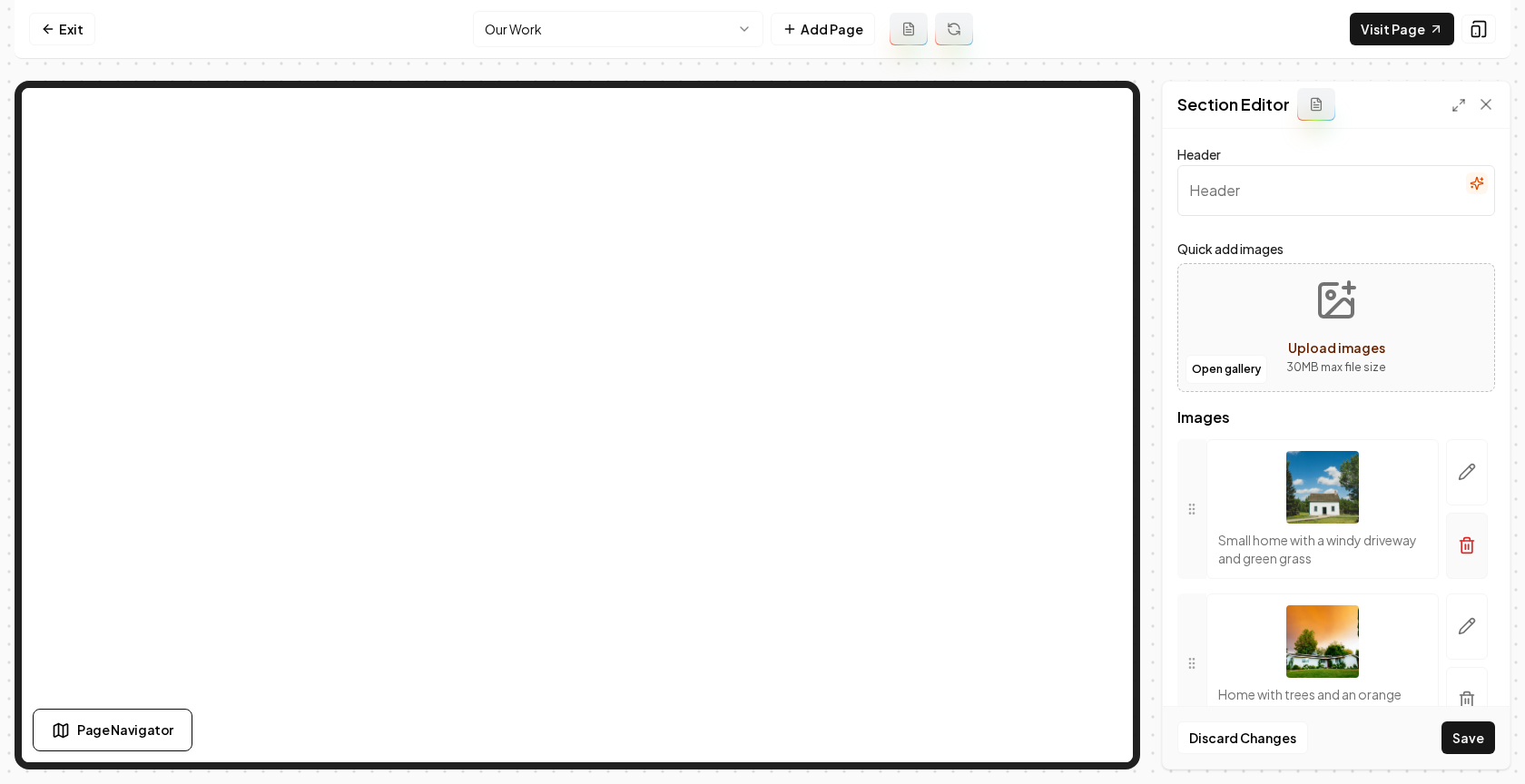 click at bounding box center (1467, 545) 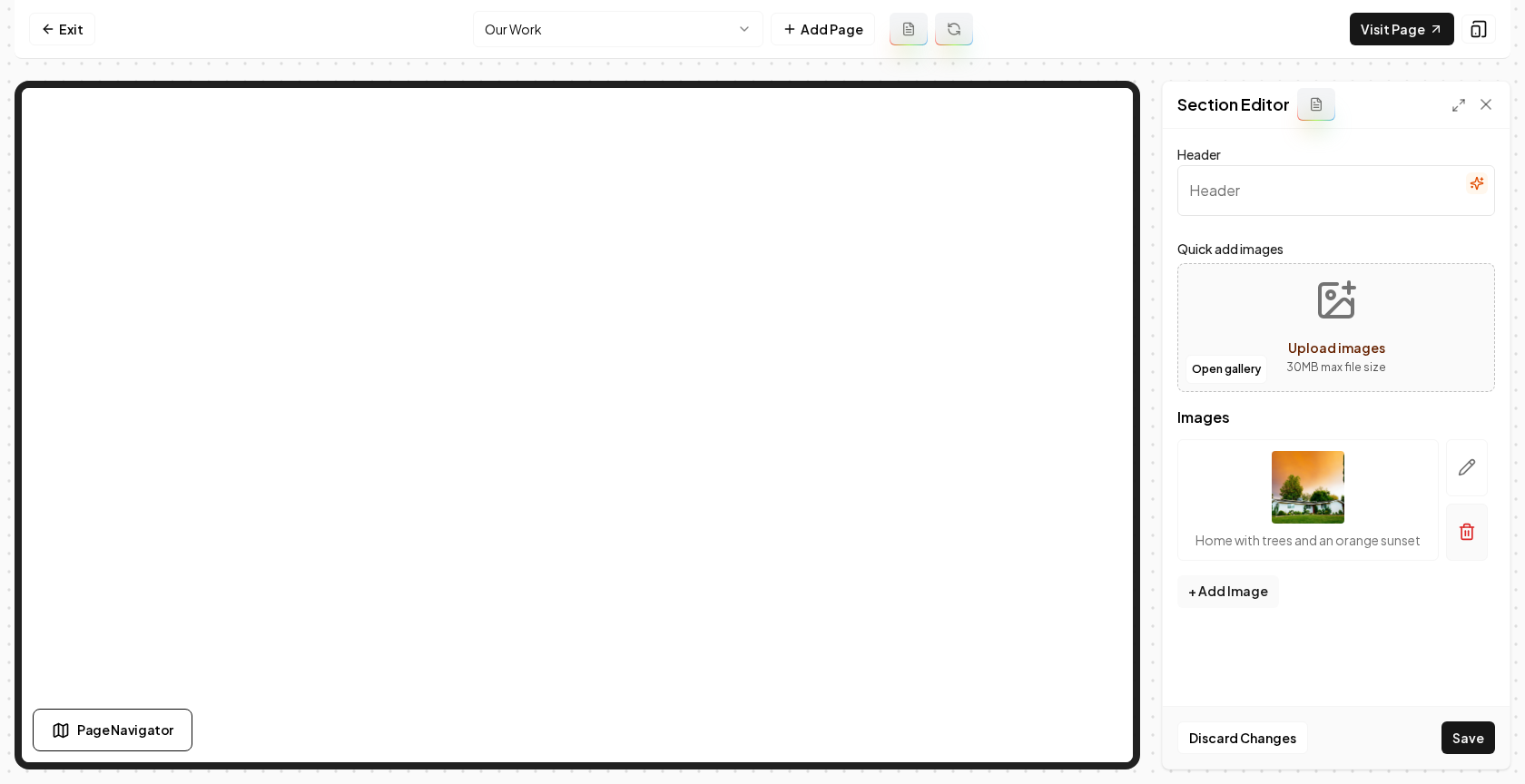 click at bounding box center [1467, 532] 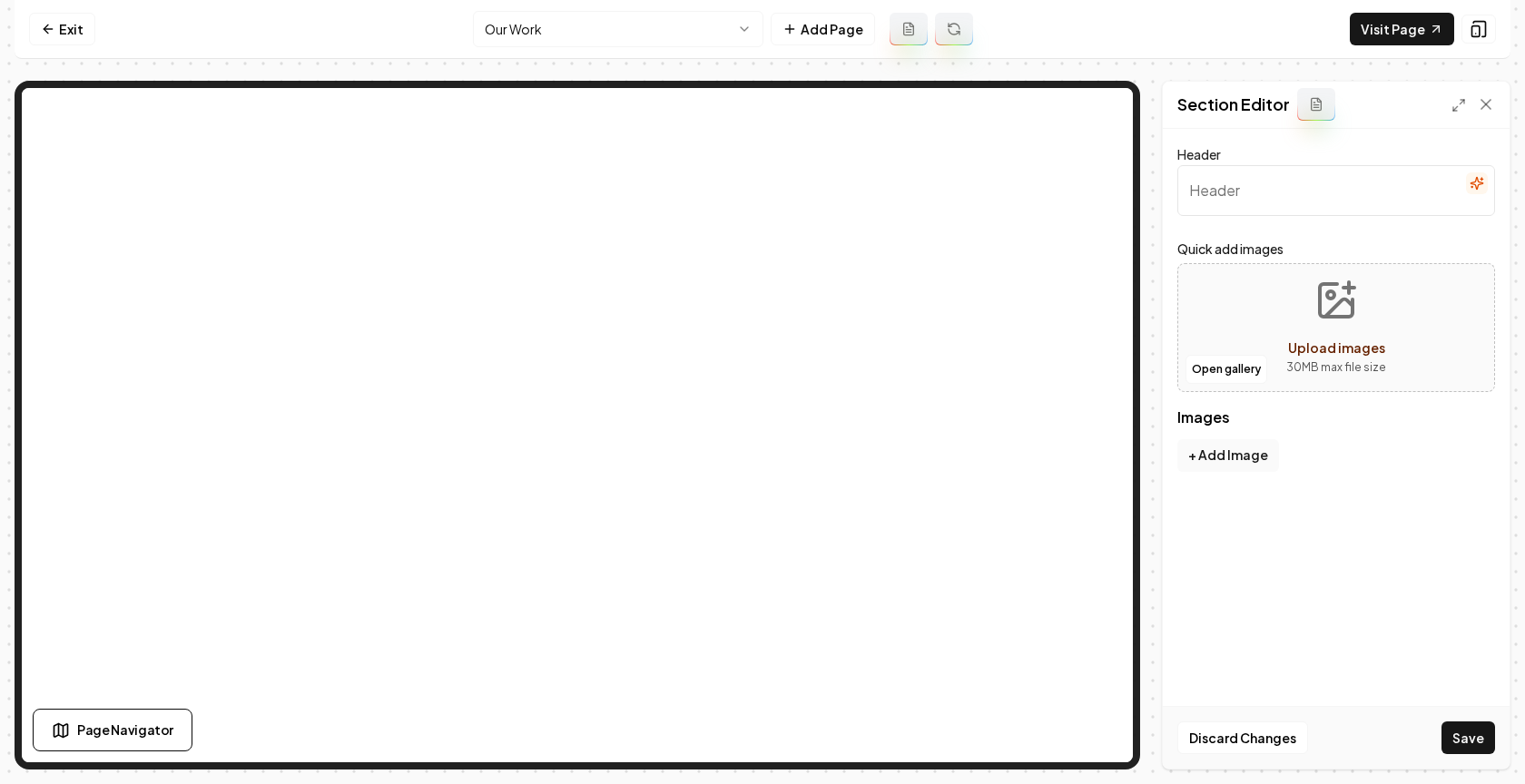 click on "Upload images" at bounding box center [1336, 348] 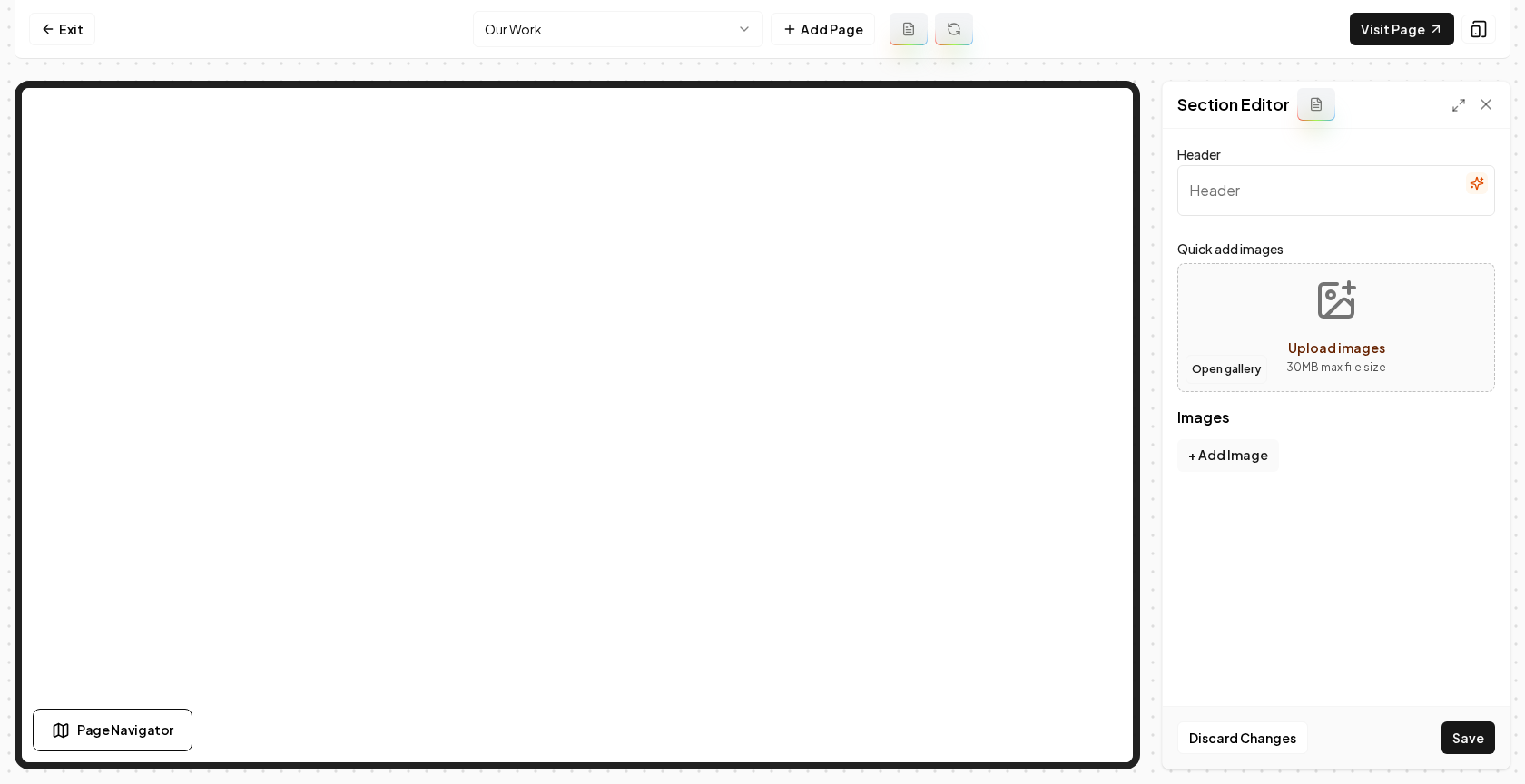 click on "Open gallery" at bounding box center (1226, 369) 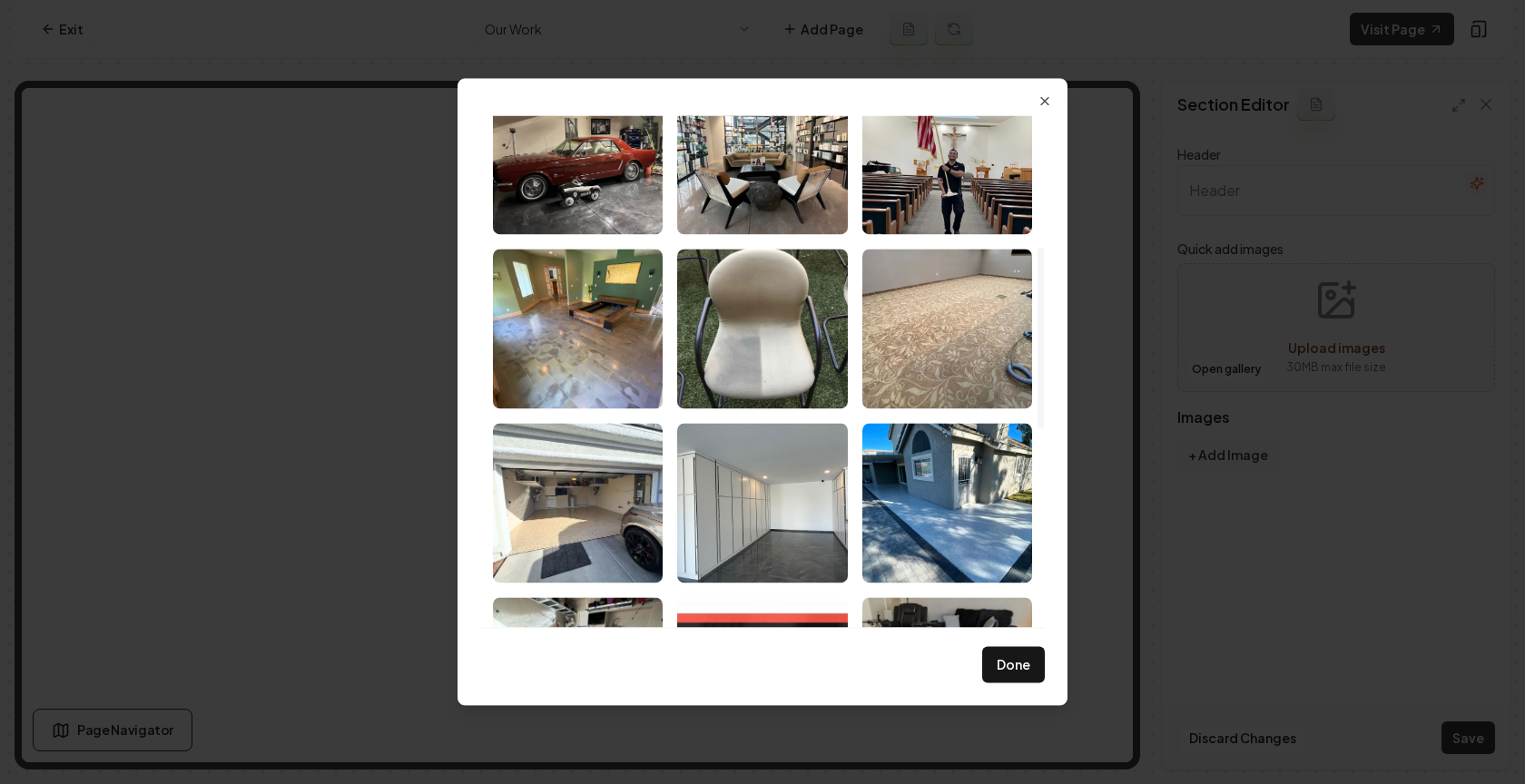 scroll, scrollTop: 0, scrollLeft: 0, axis: both 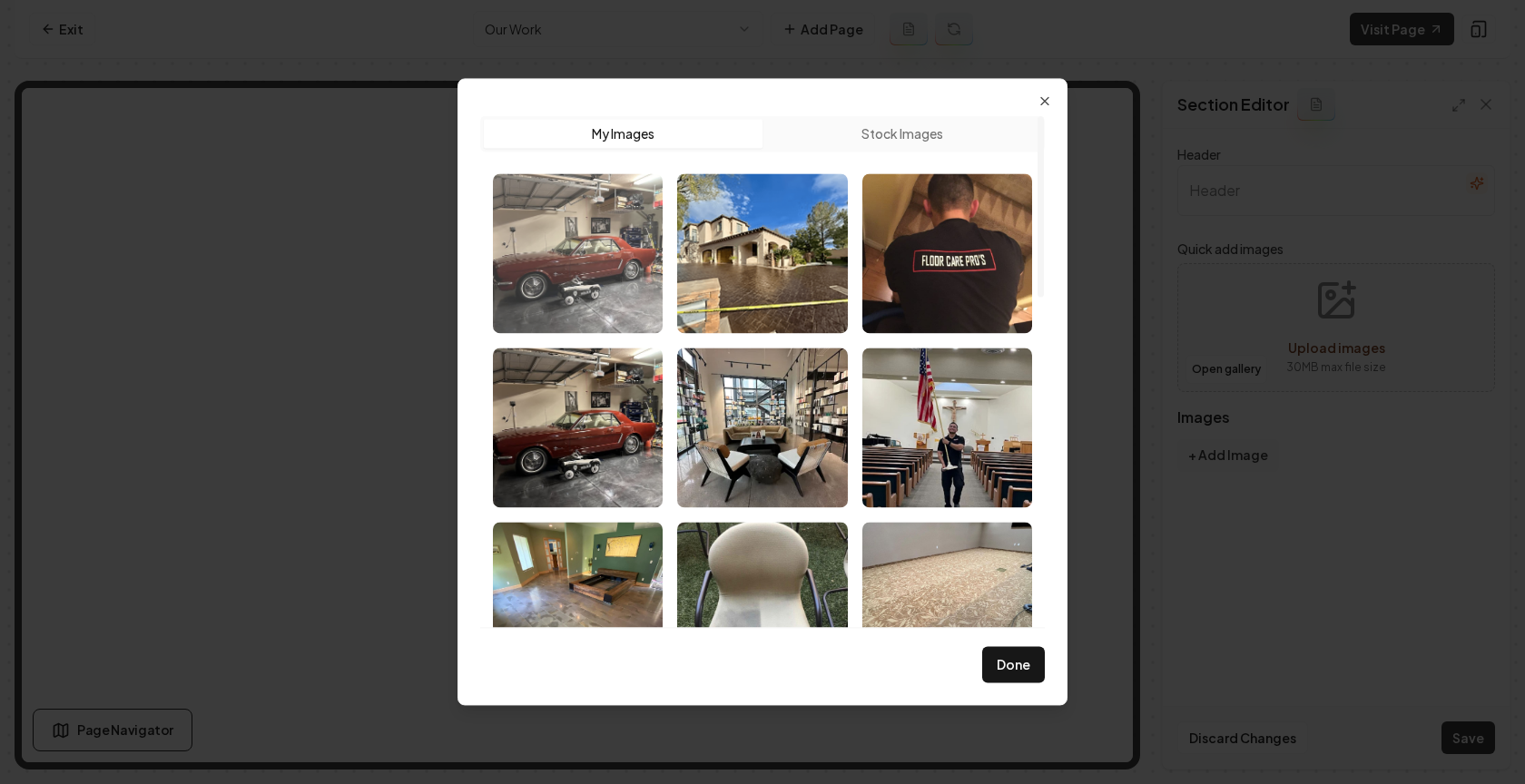 click at bounding box center (577, 253) 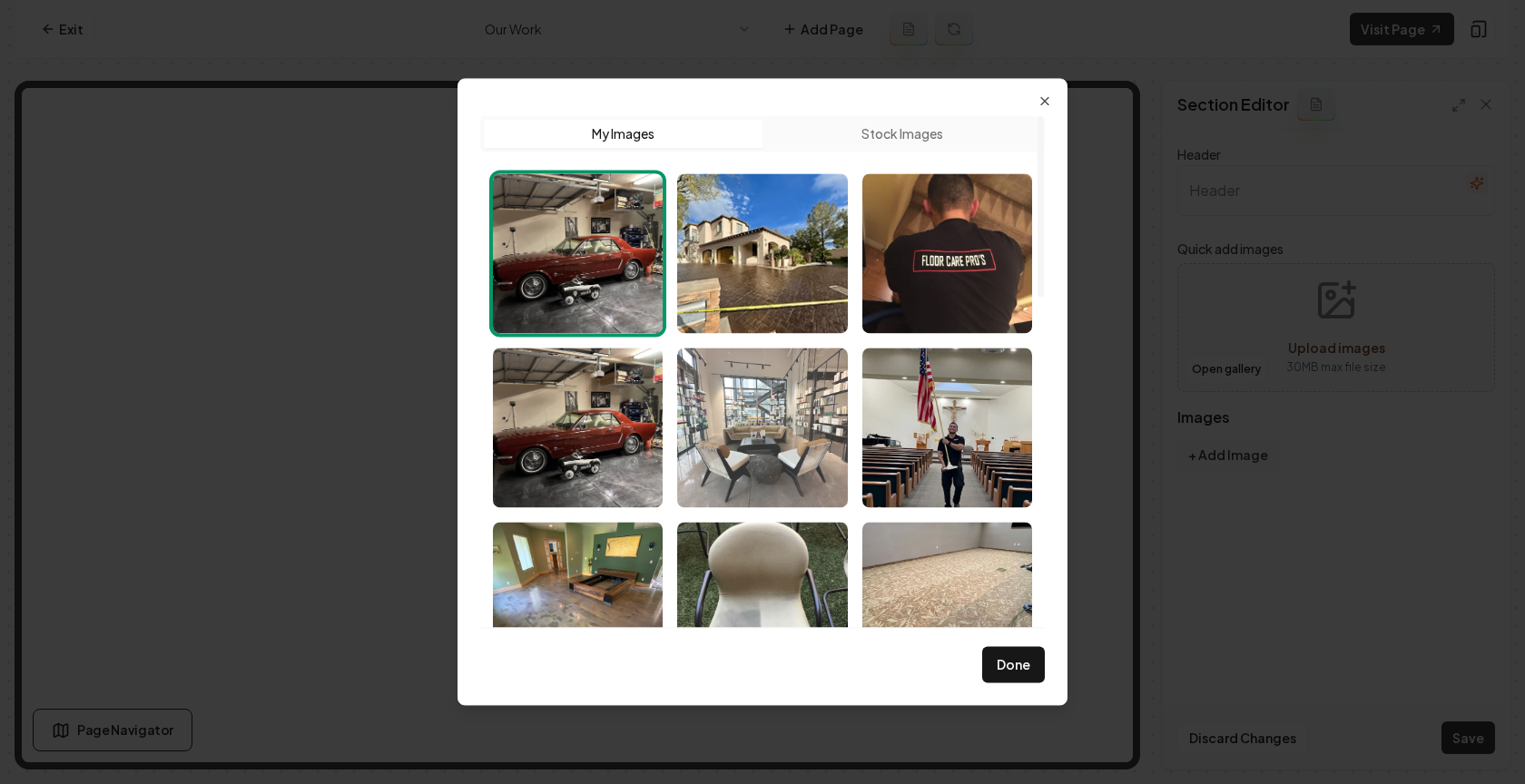 click at bounding box center [762, 427] 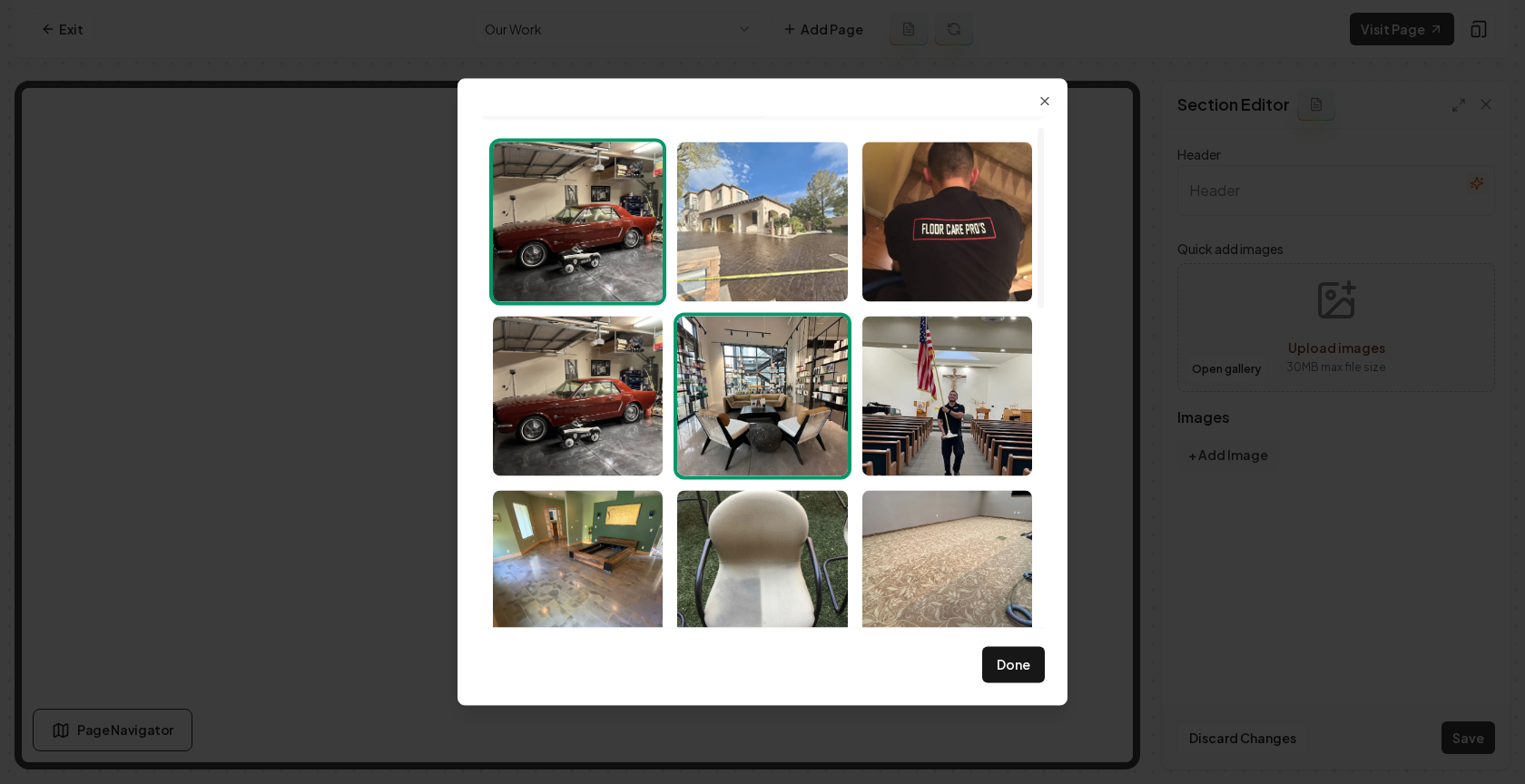 click at bounding box center (762, 221) 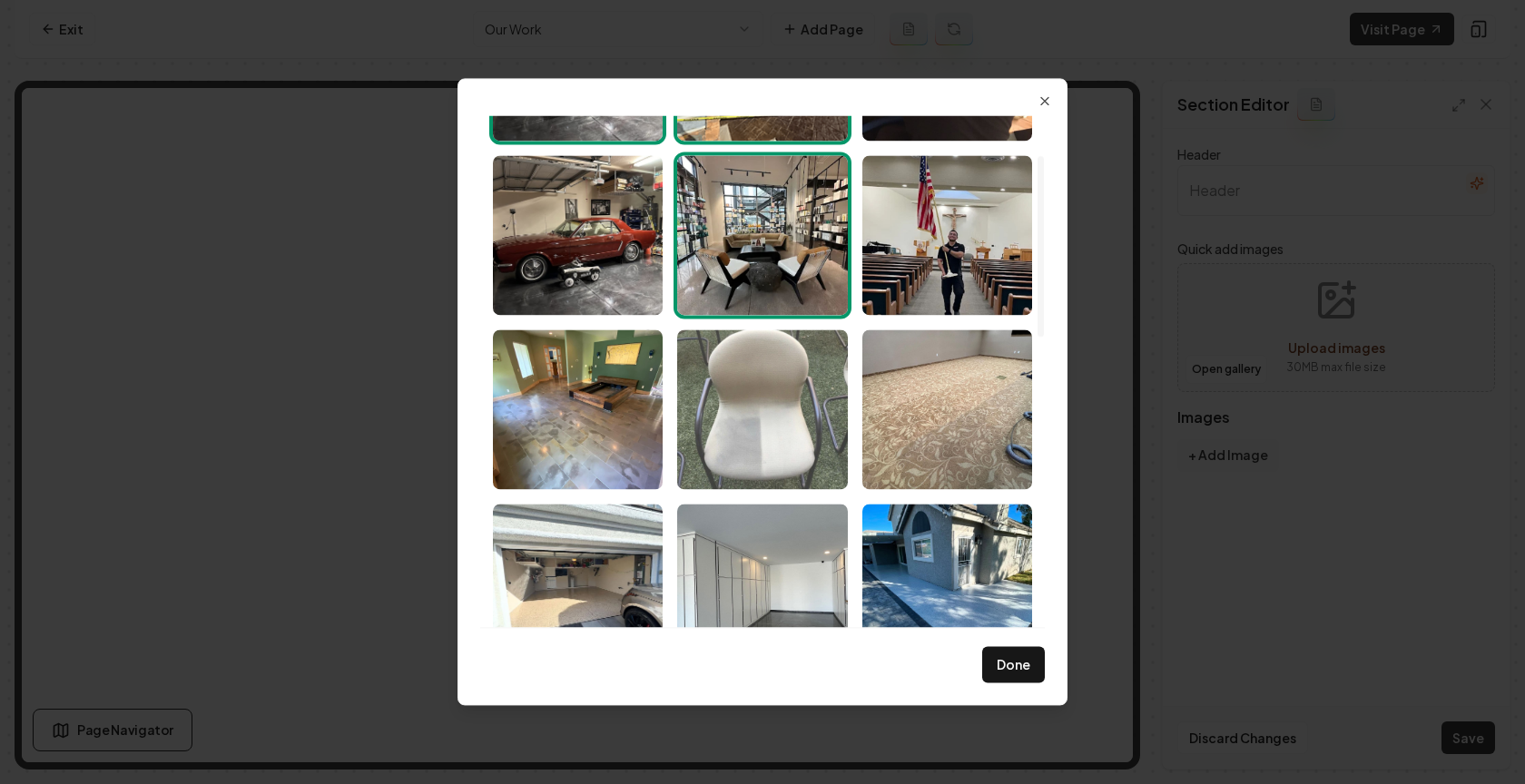 scroll, scrollTop: 206, scrollLeft: 0, axis: vertical 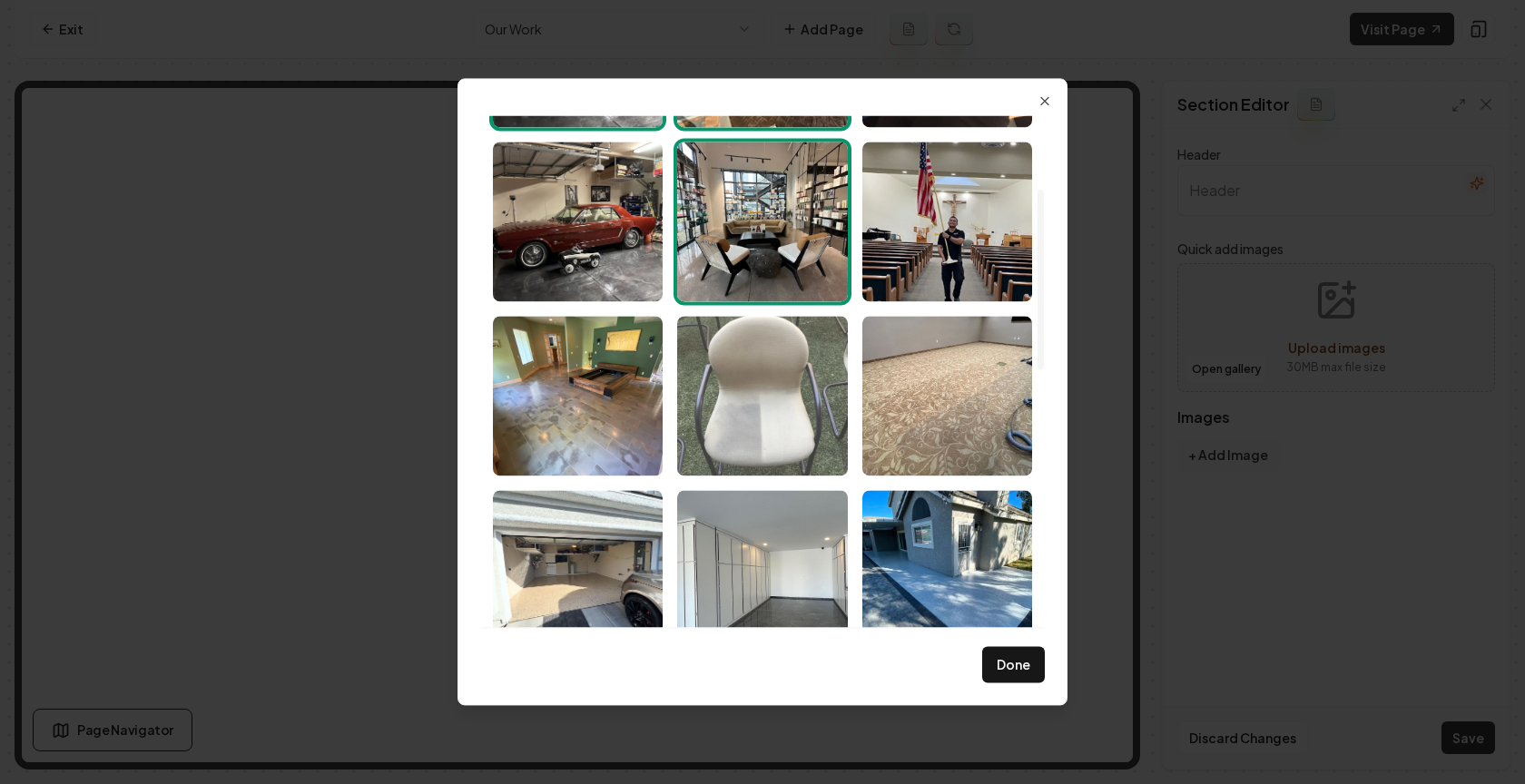 click at bounding box center [762, 396] 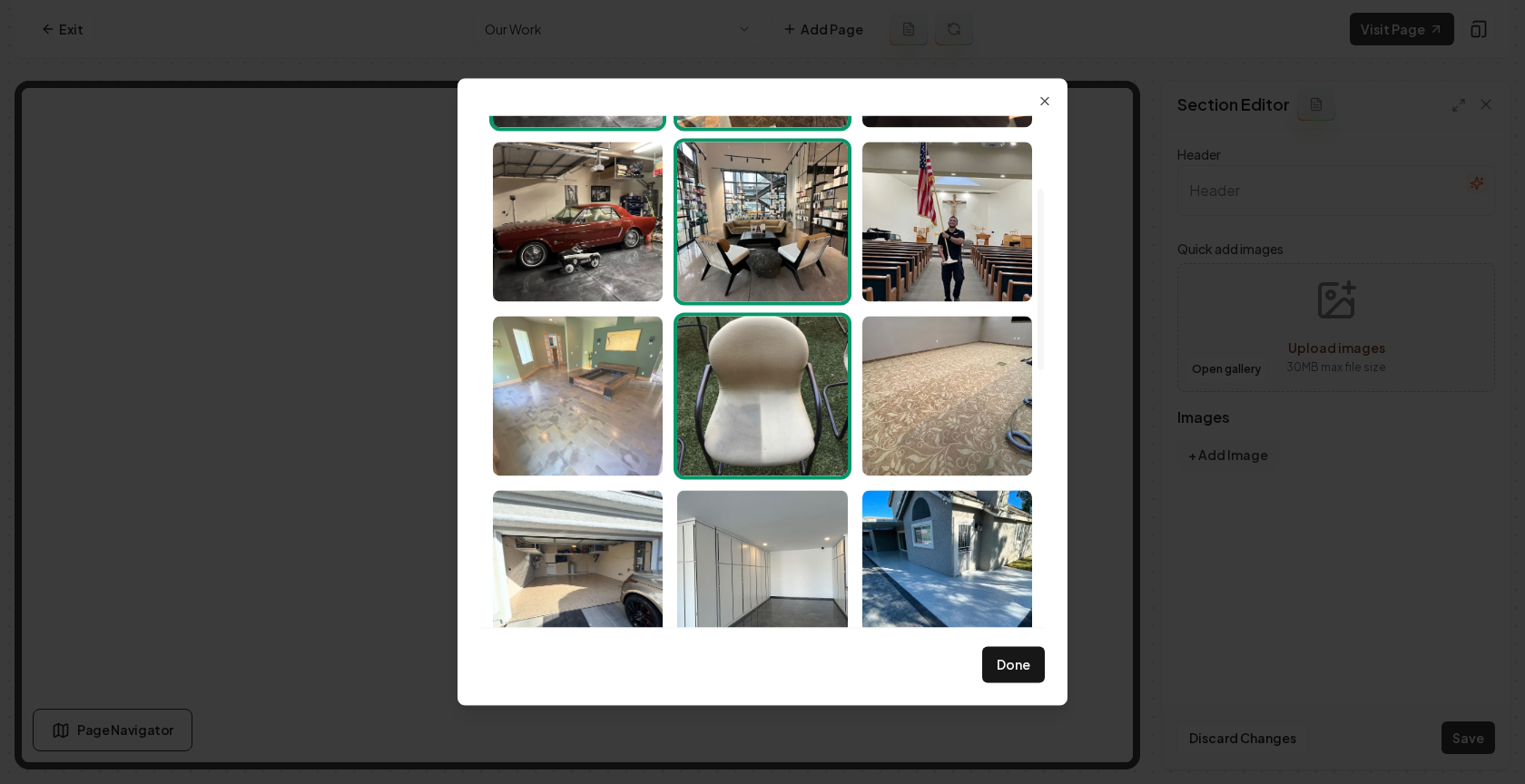 click at bounding box center [577, 396] 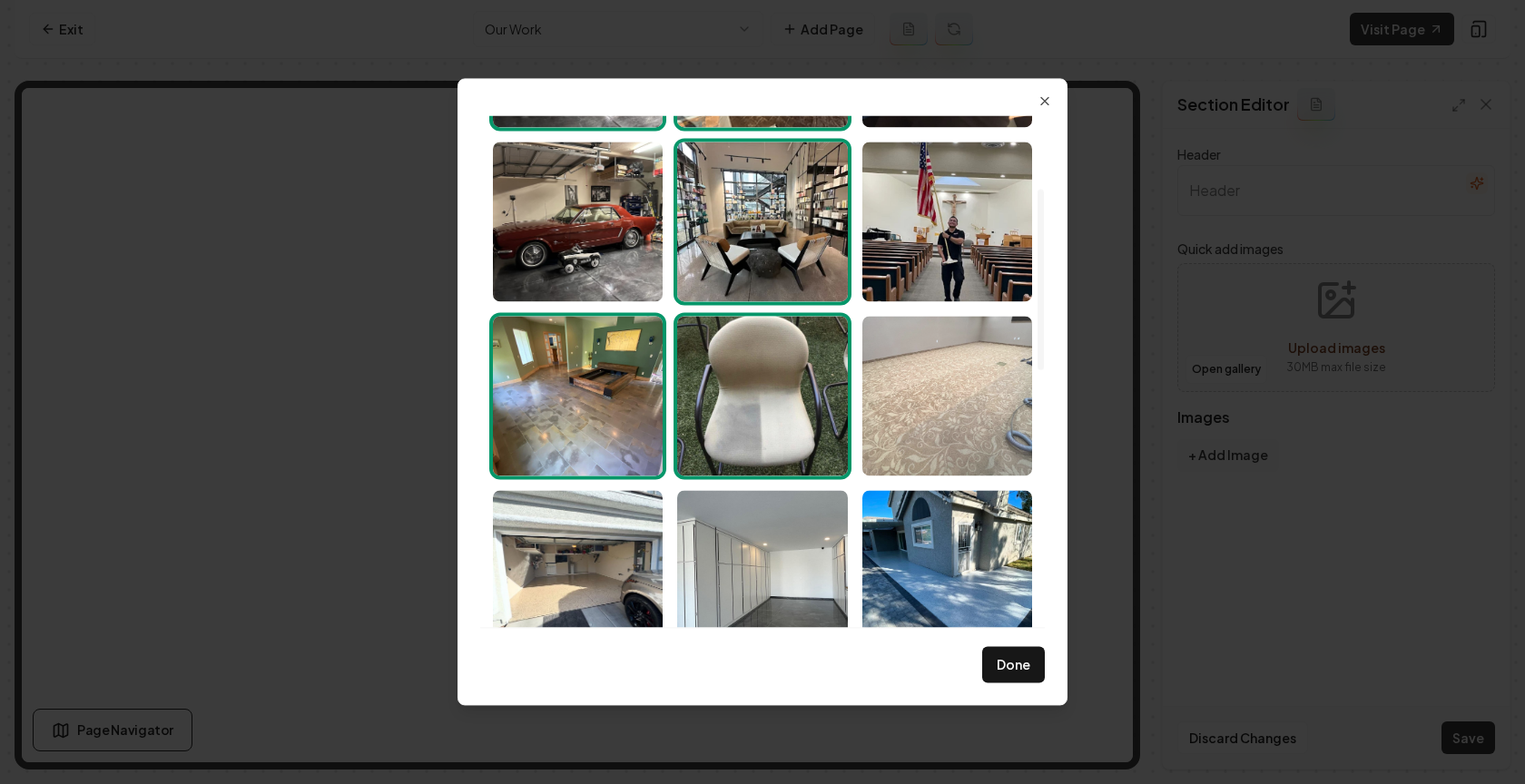 click at bounding box center [947, 396] 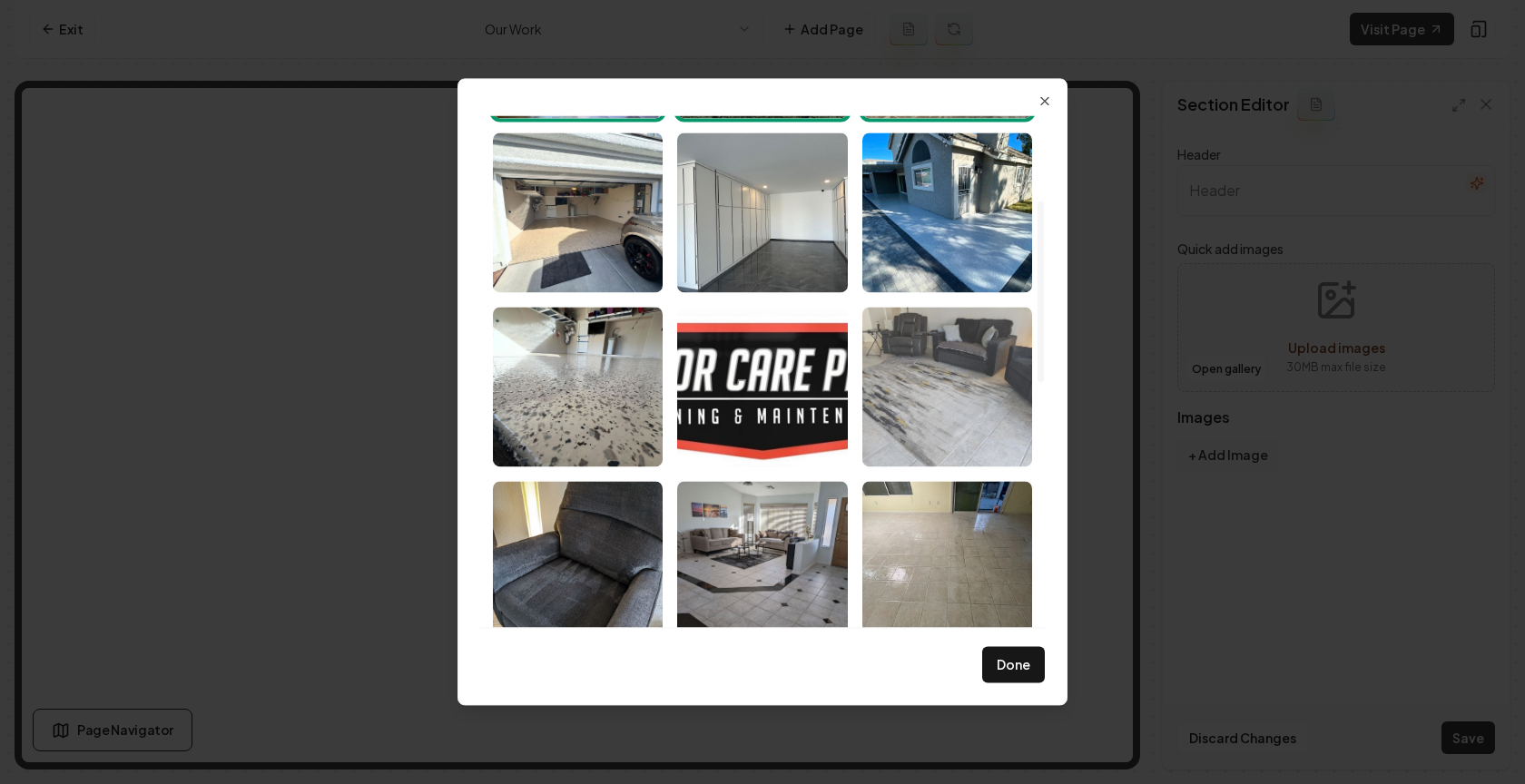 scroll, scrollTop: 568, scrollLeft: 0, axis: vertical 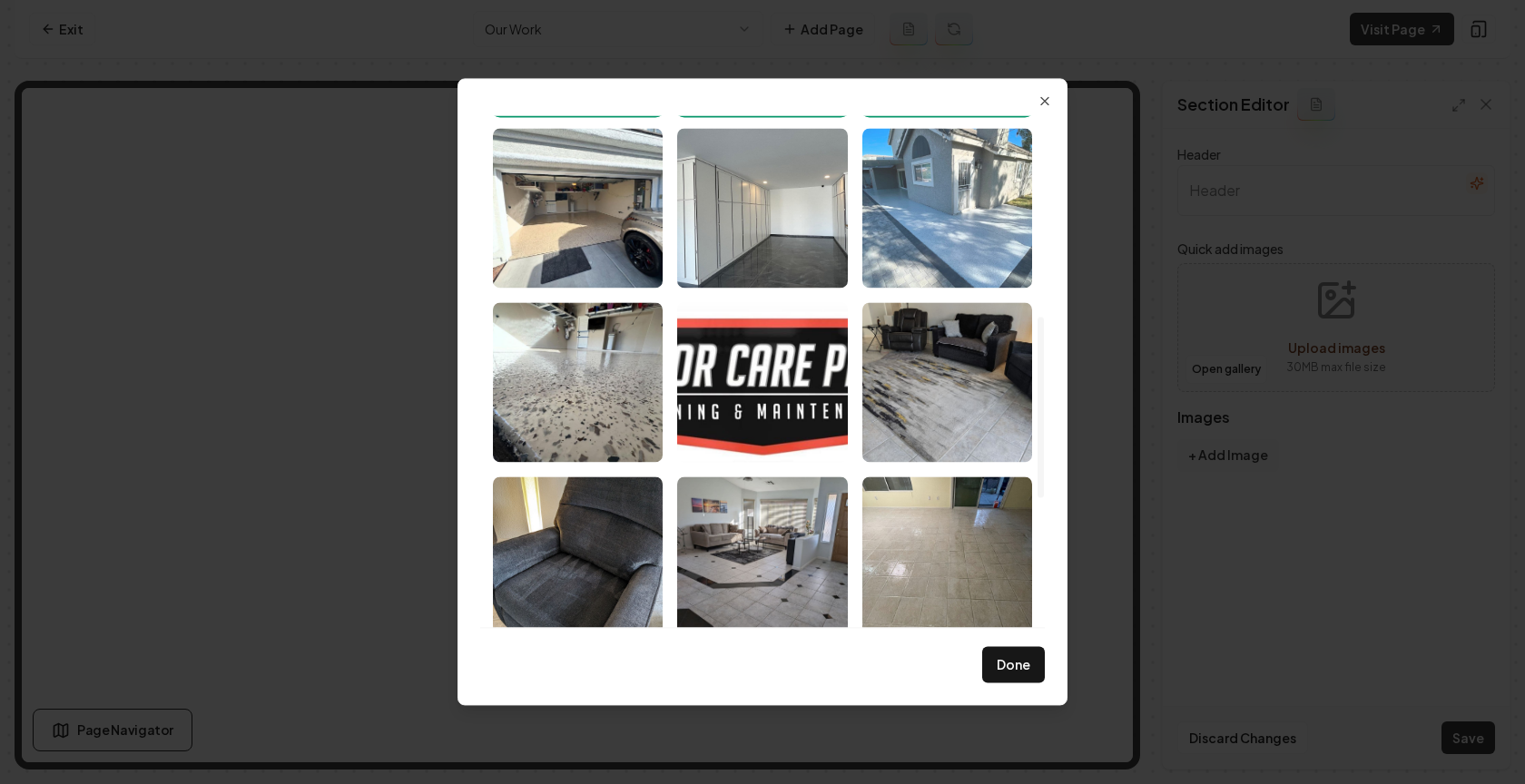 click at bounding box center (947, 208) 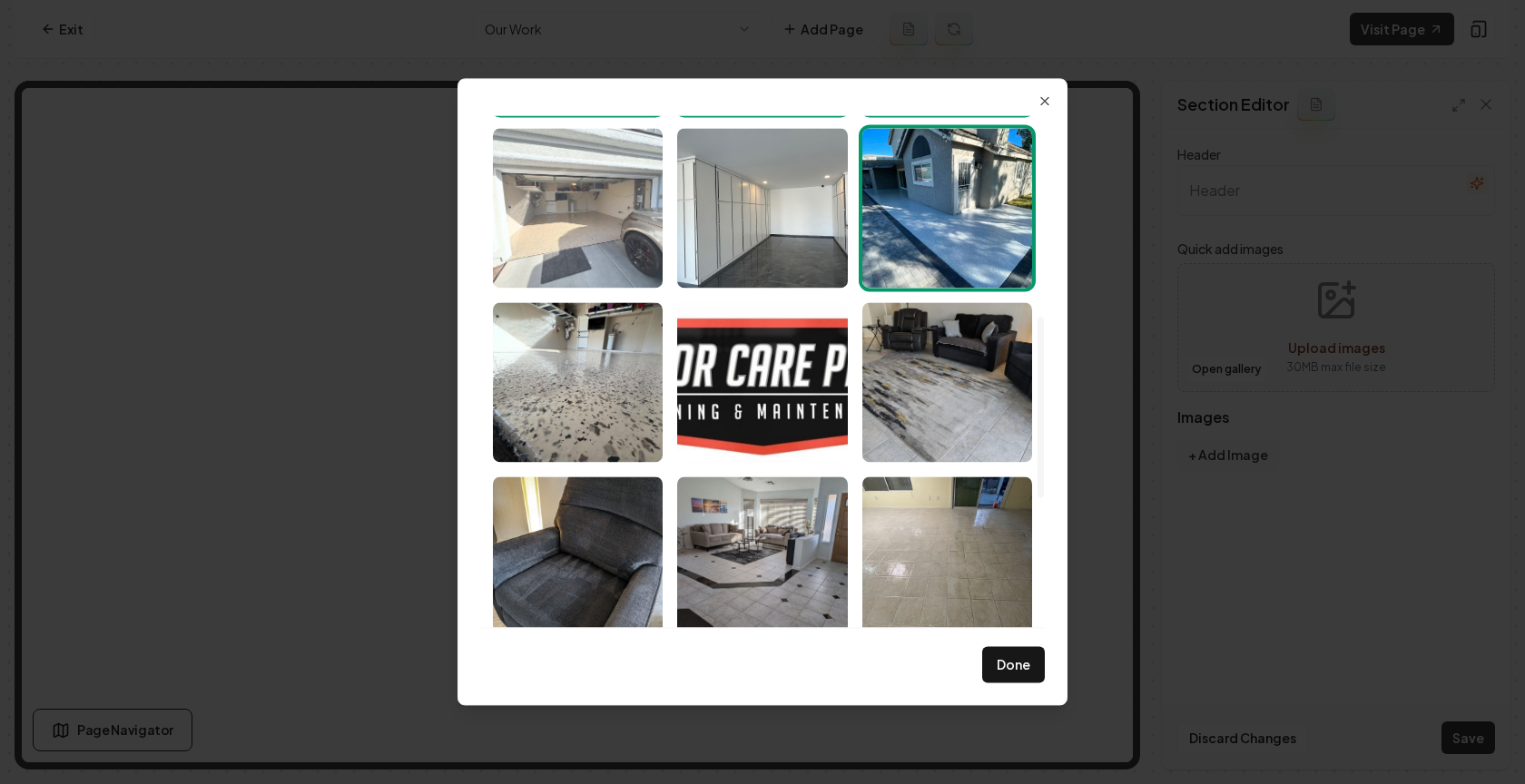 drag, startPoint x: 765, startPoint y: 244, endPoint x: 638, endPoint y: 236, distance: 127.25172 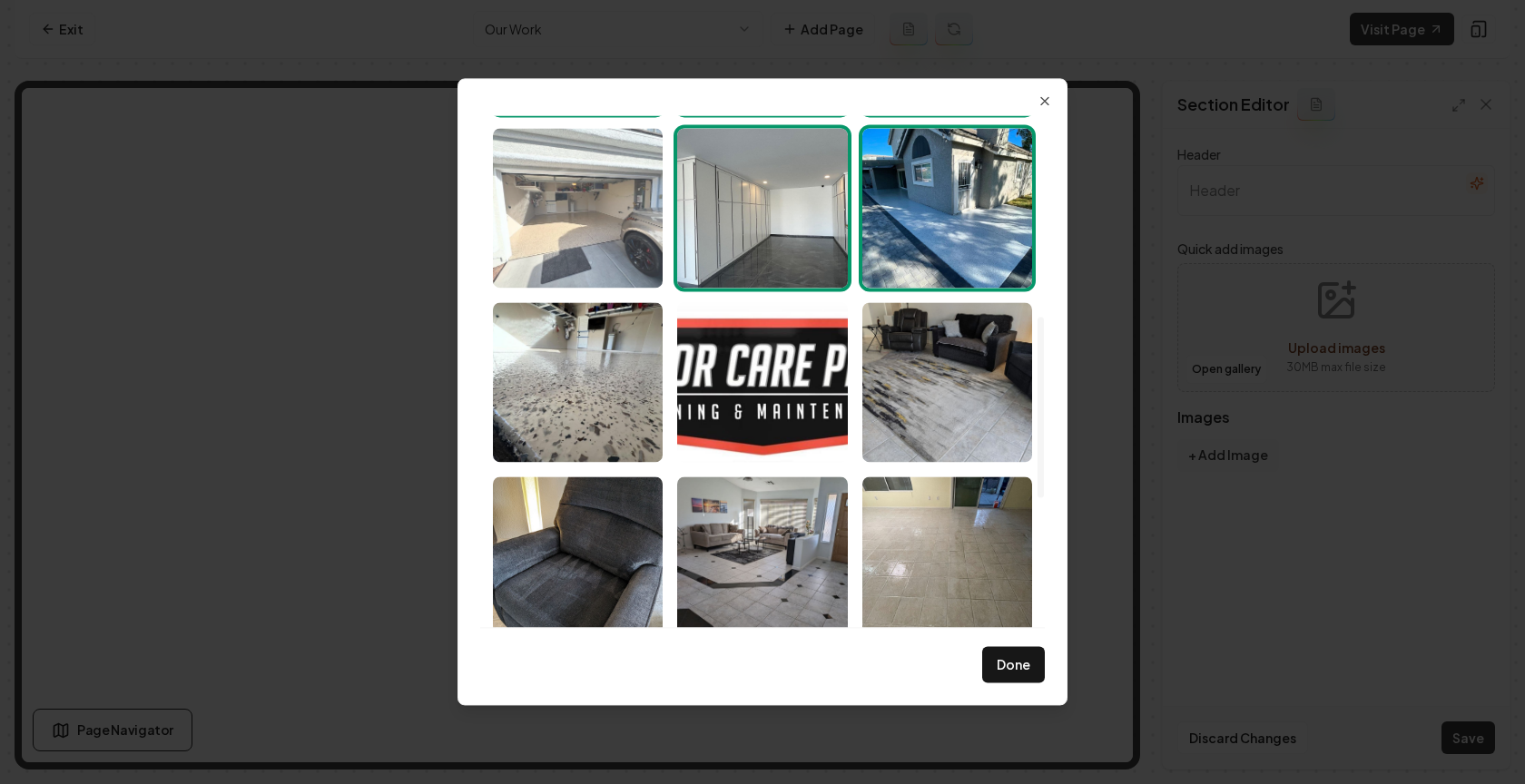 click at bounding box center [577, 208] 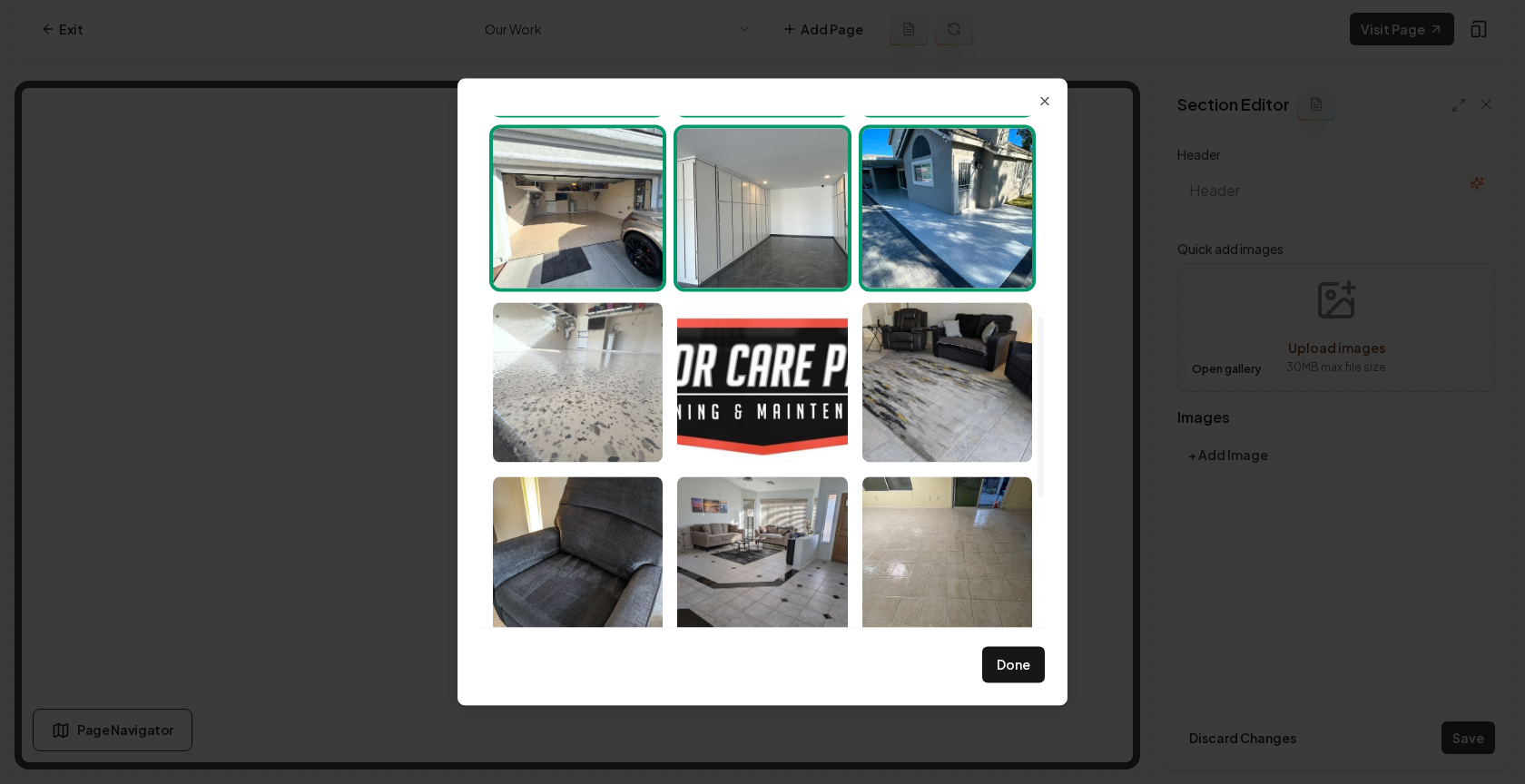 click at bounding box center [577, 382] 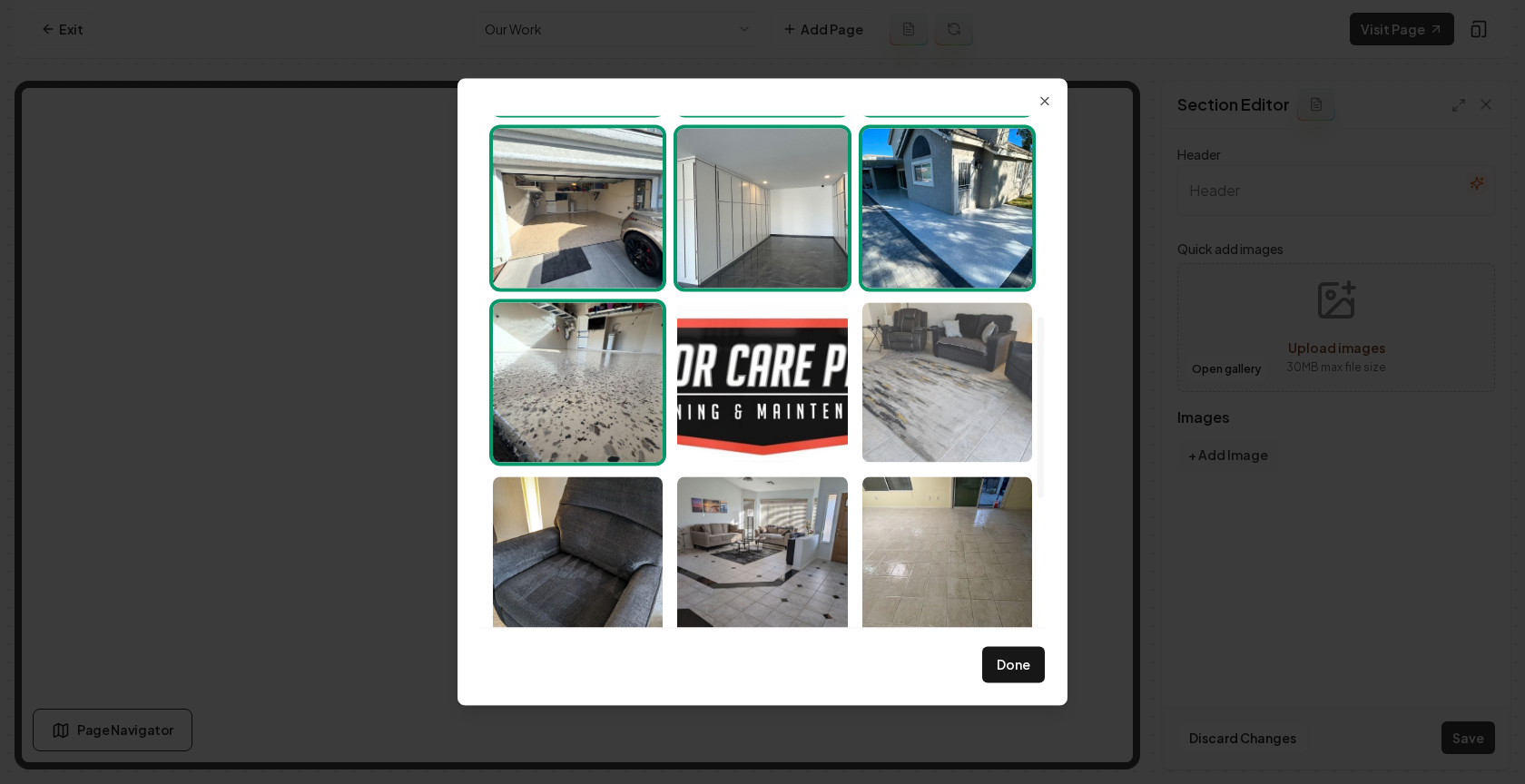 click at bounding box center (947, 382) 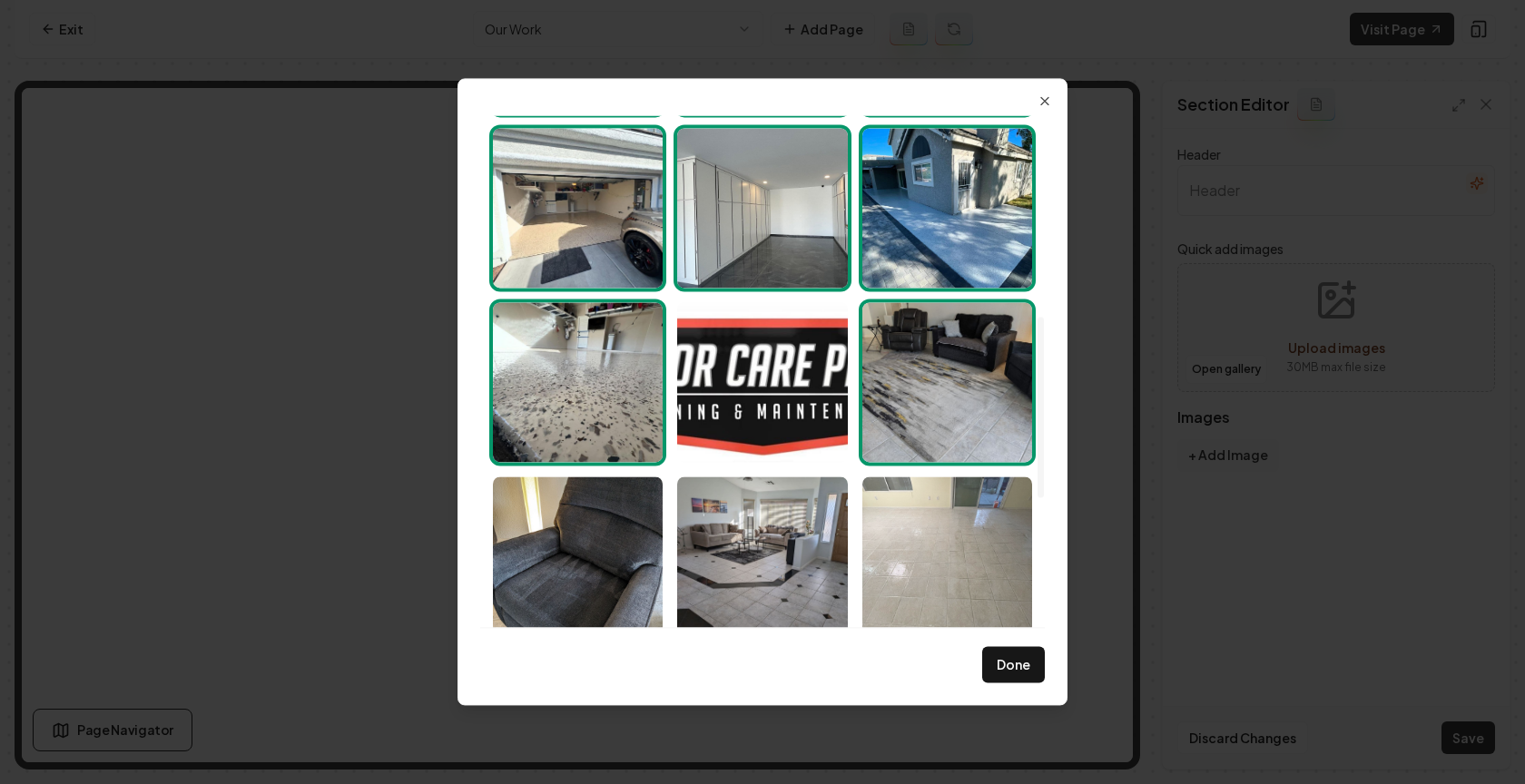 click at bounding box center [947, 556] 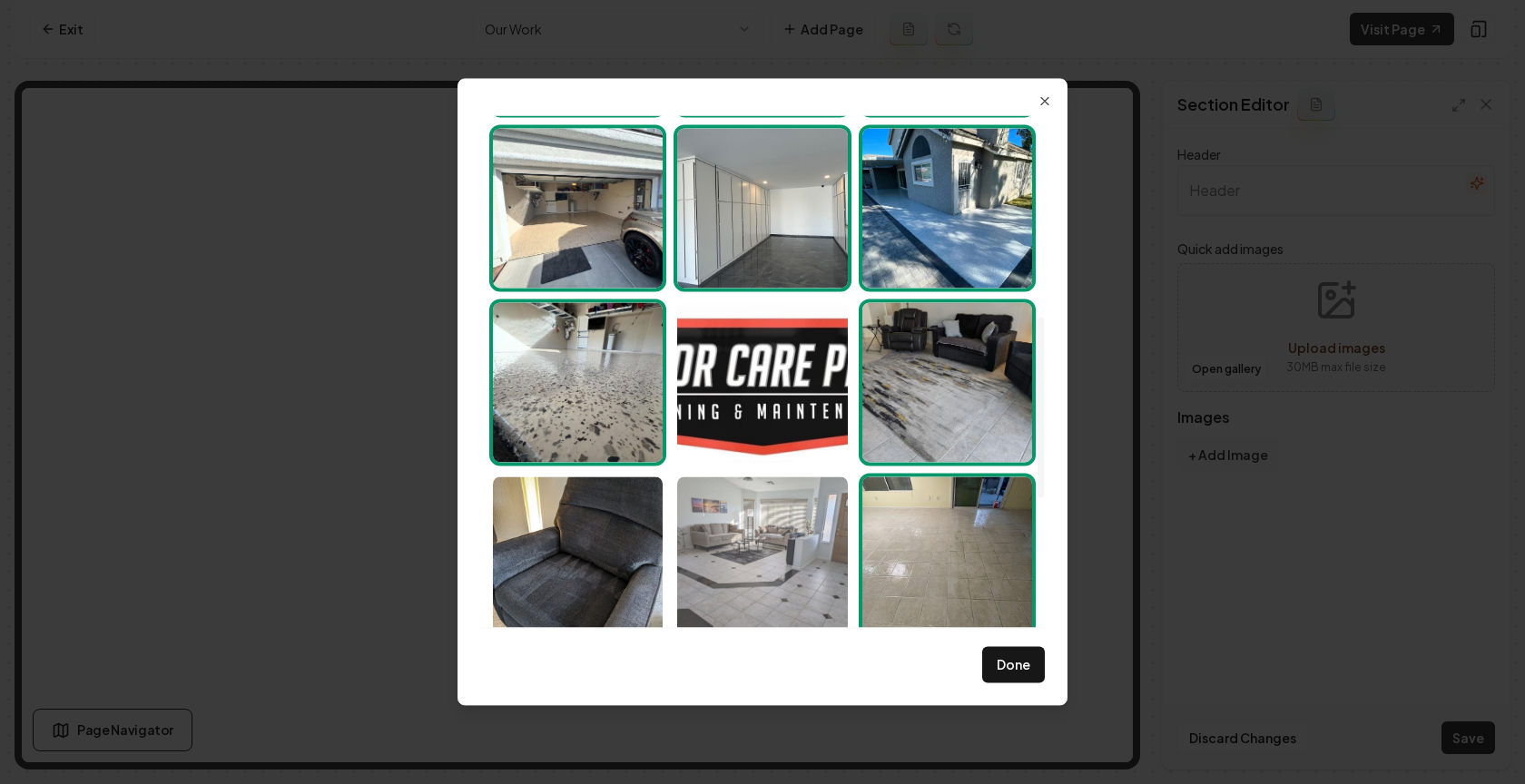 click at bounding box center [762, 556] 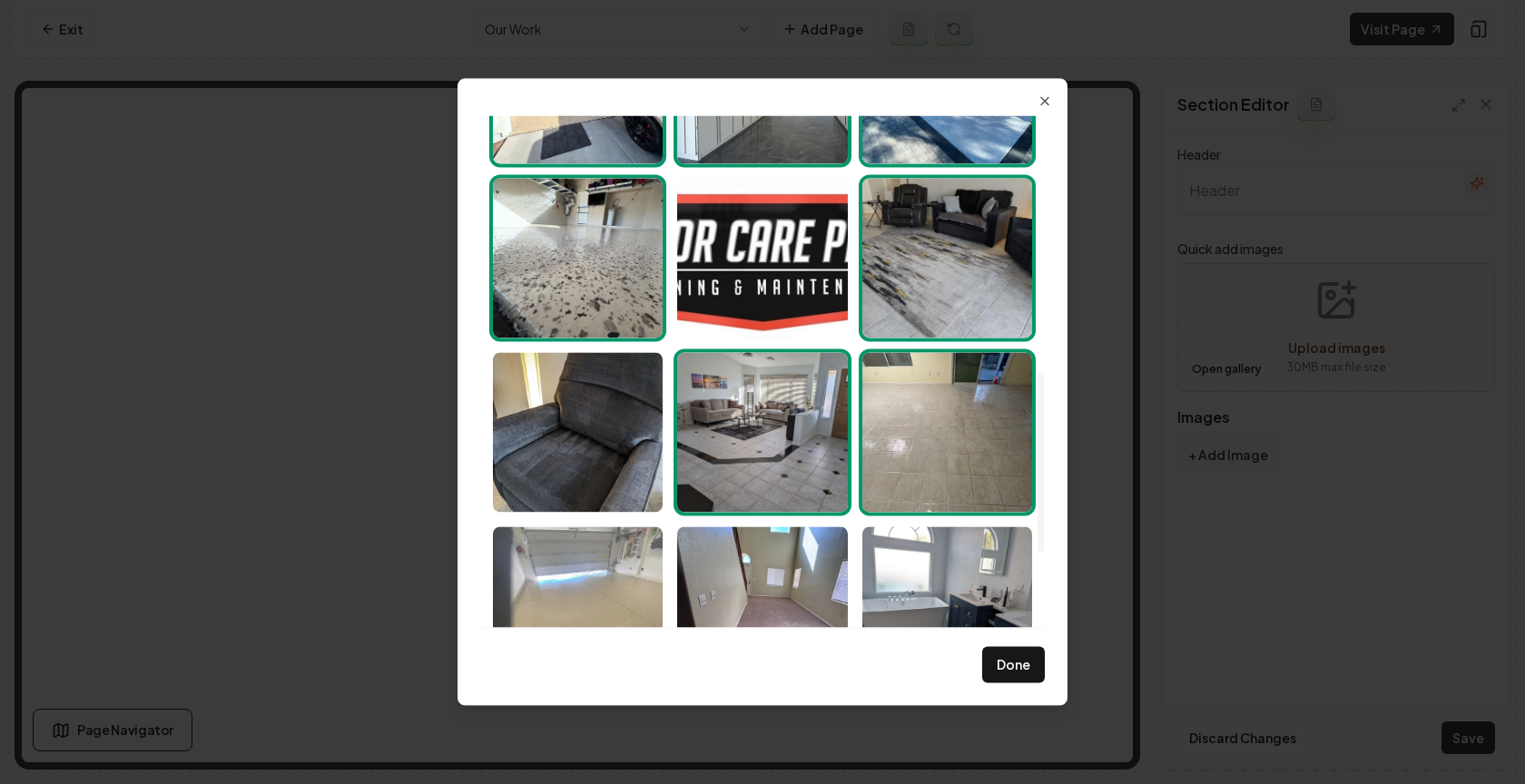 scroll, scrollTop: 738, scrollLeft: 0, axis: vertical 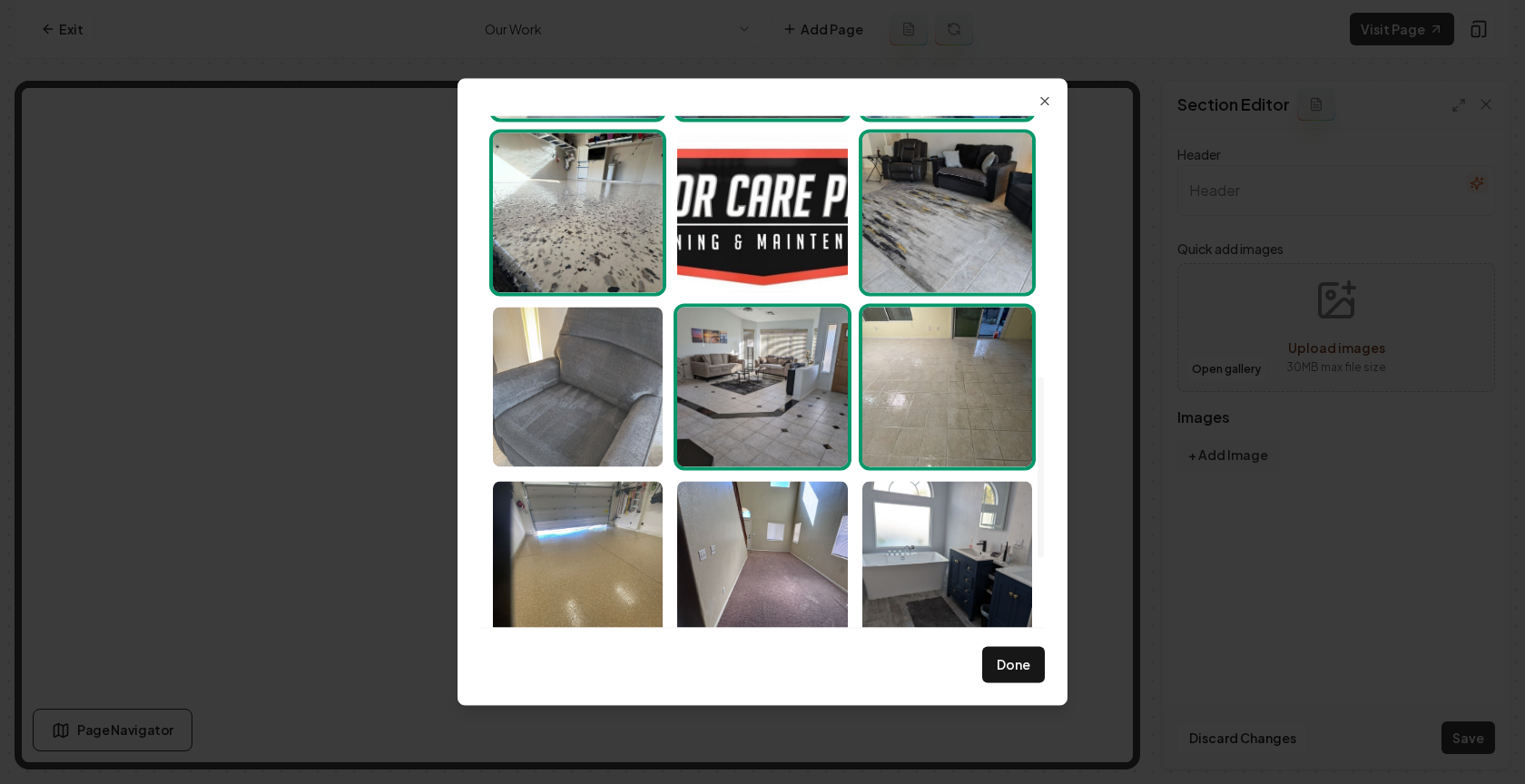click at bounding box center [577, 387] 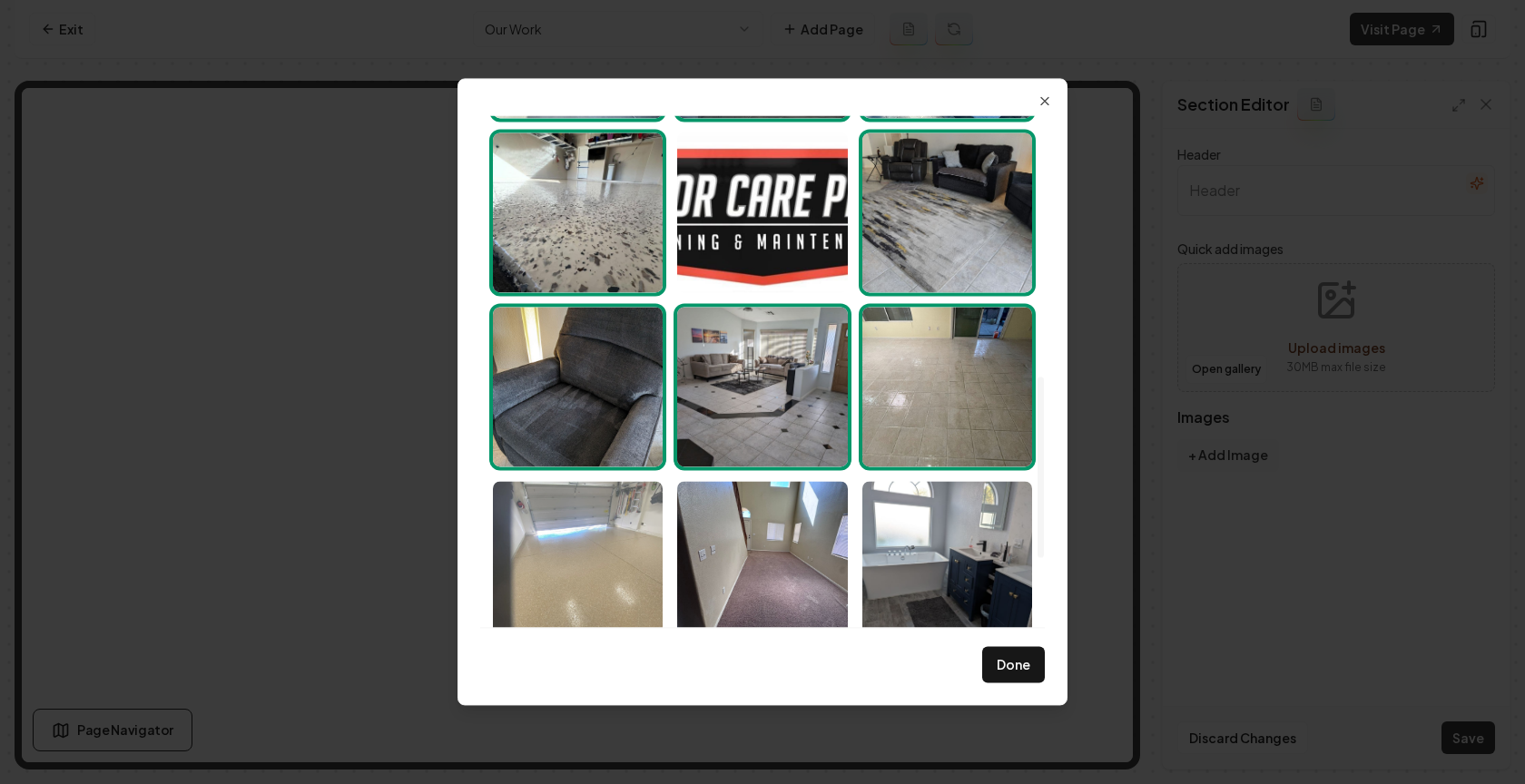 click at bounding box center [577, 561] 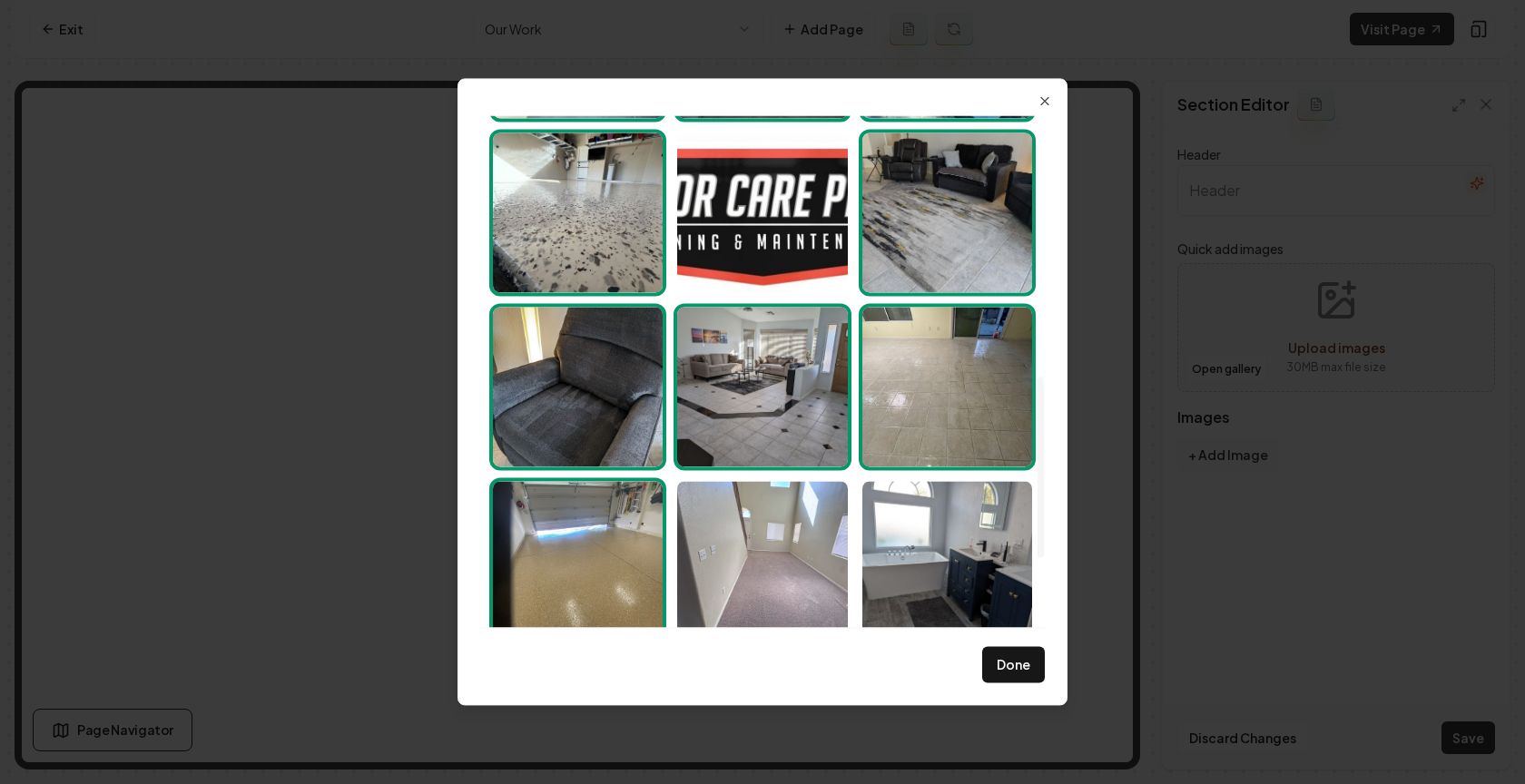 click at bounding box center (762, 561) 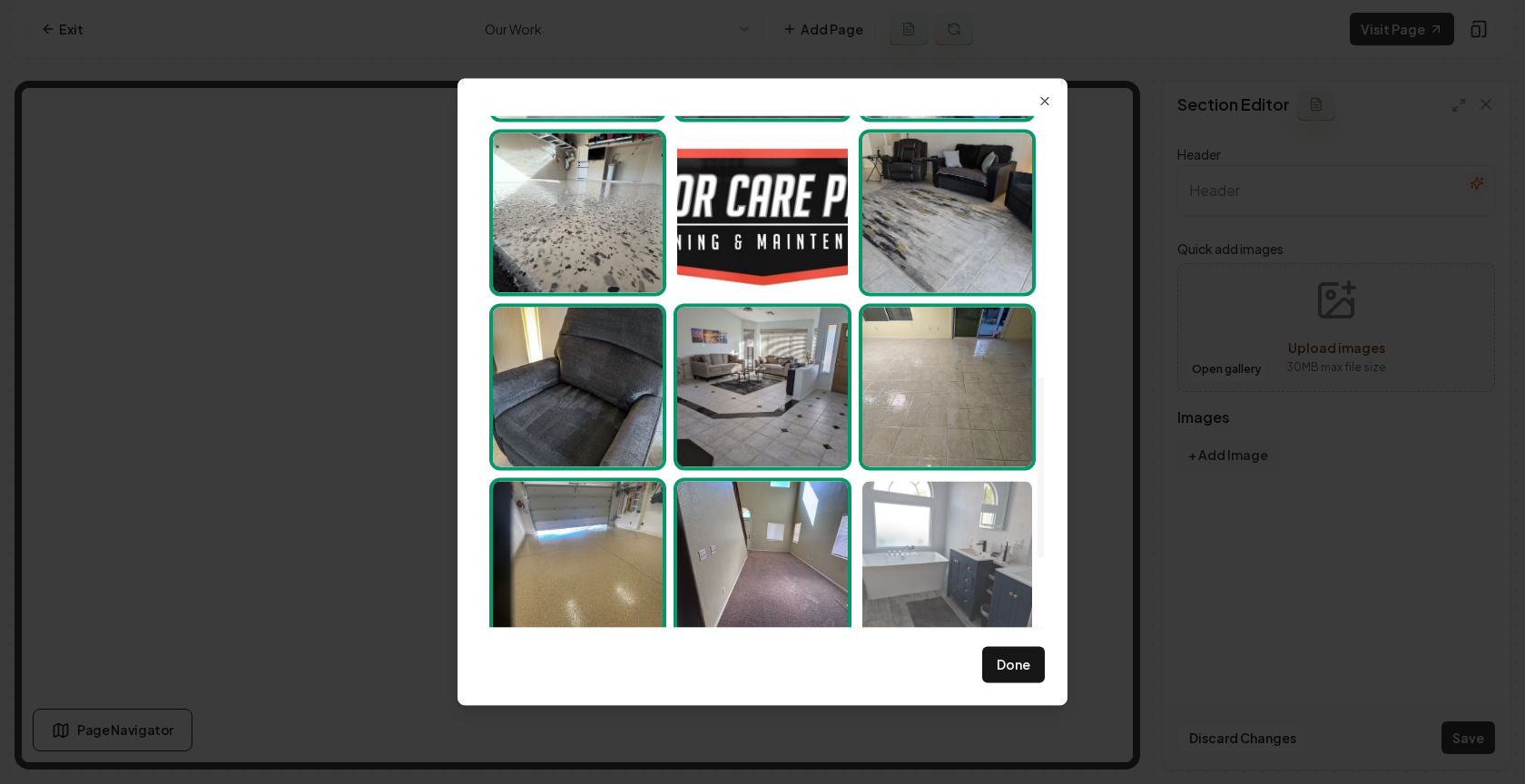 click at bounding box center (947, 561) 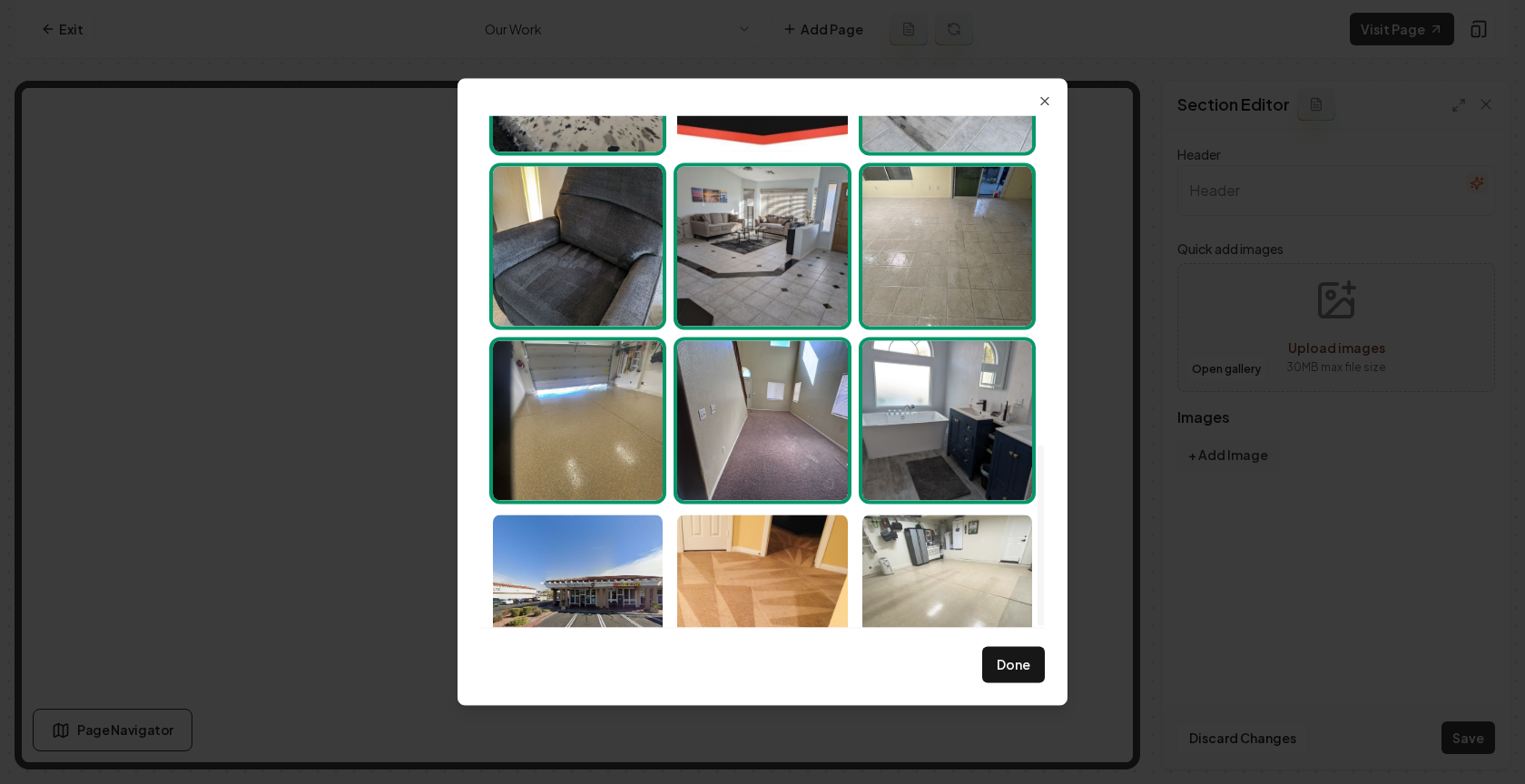 scroll, scrollTop: 933, scrollLeft: 0, axis: vertical 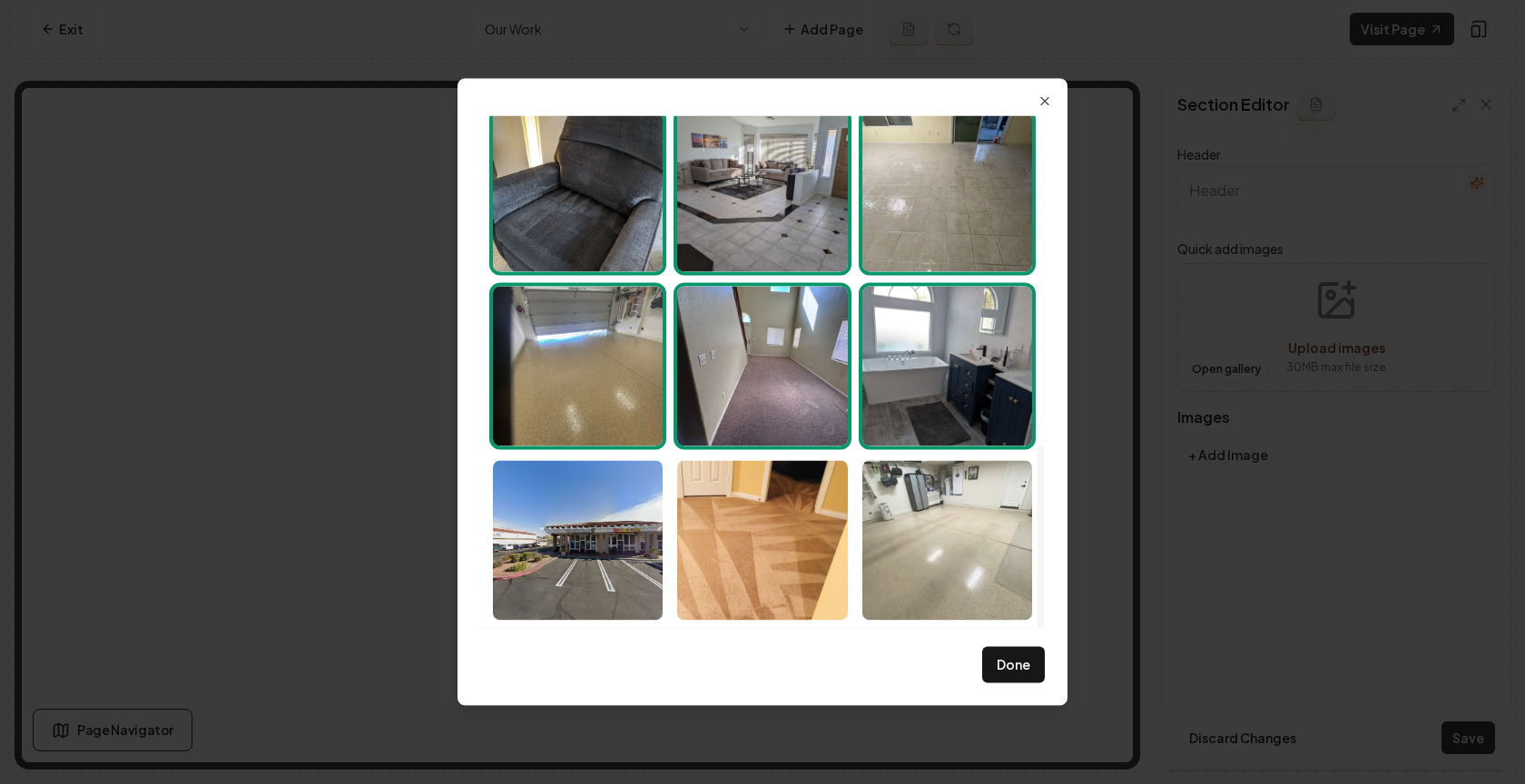 click at bounding box center (947, 540) 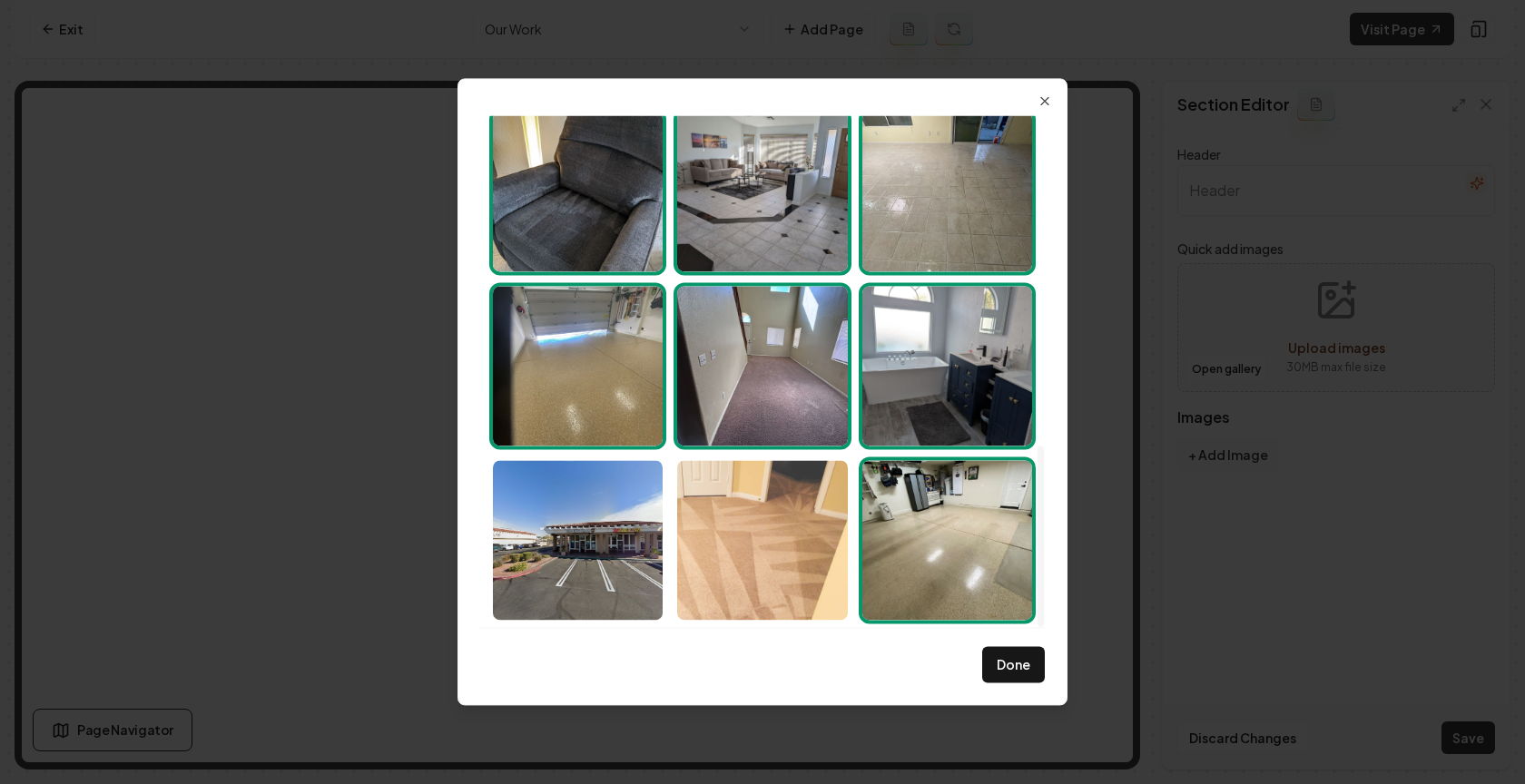 click at bounding box center [762, 540] 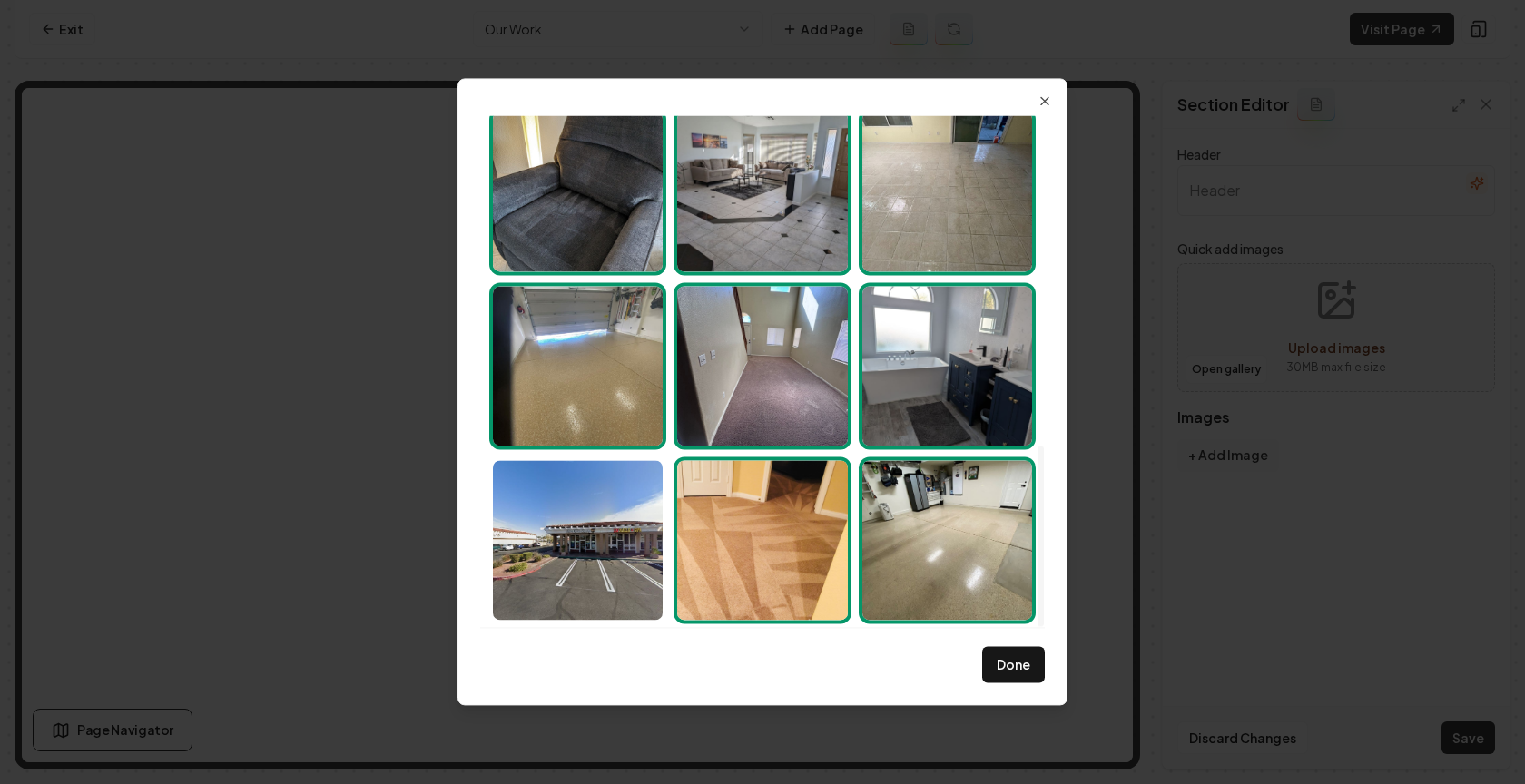 scroll, scrollTop: 285, scrollLeft: 0, axis: vertical 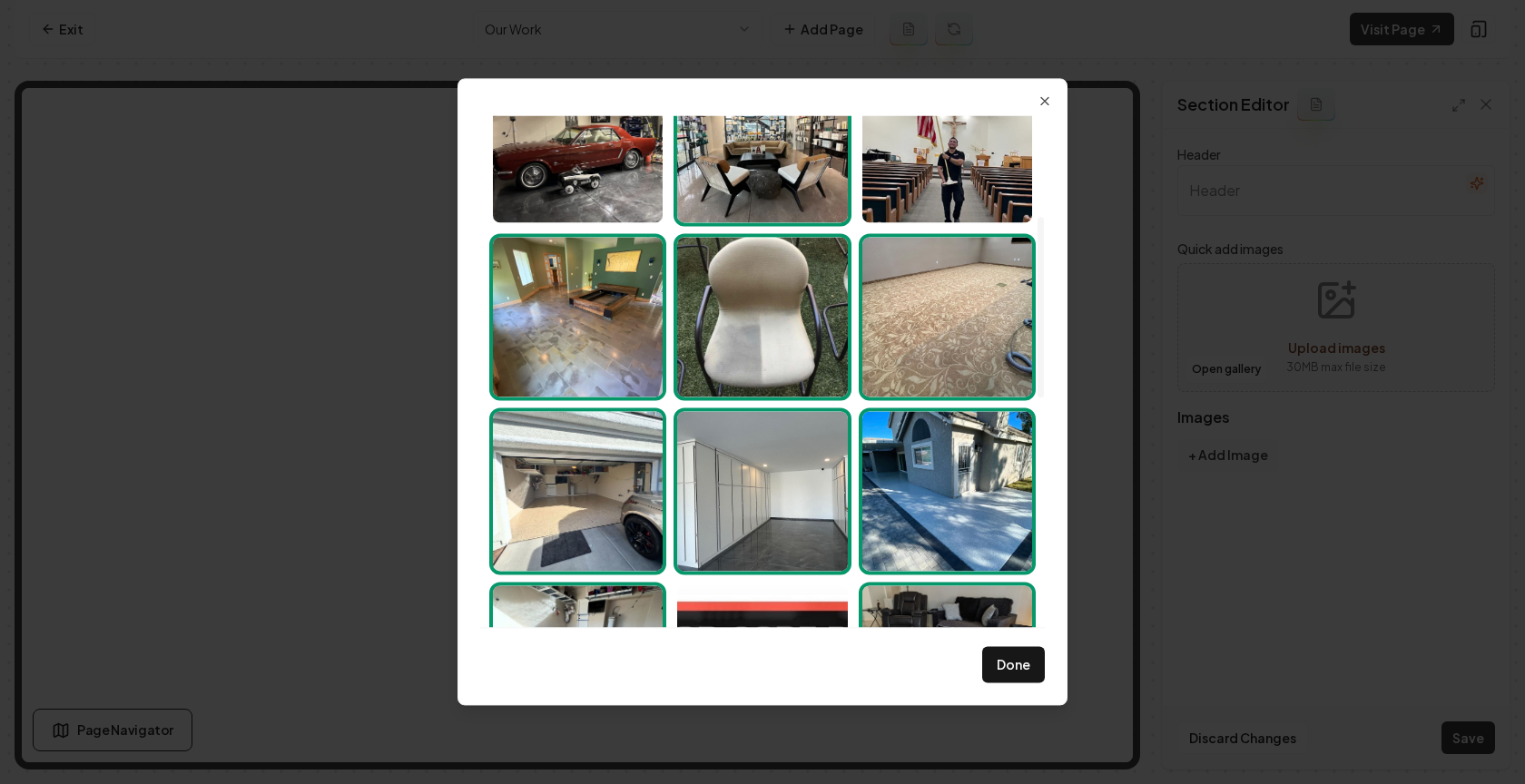 click on "Done" at bounding box center (1013, 665) 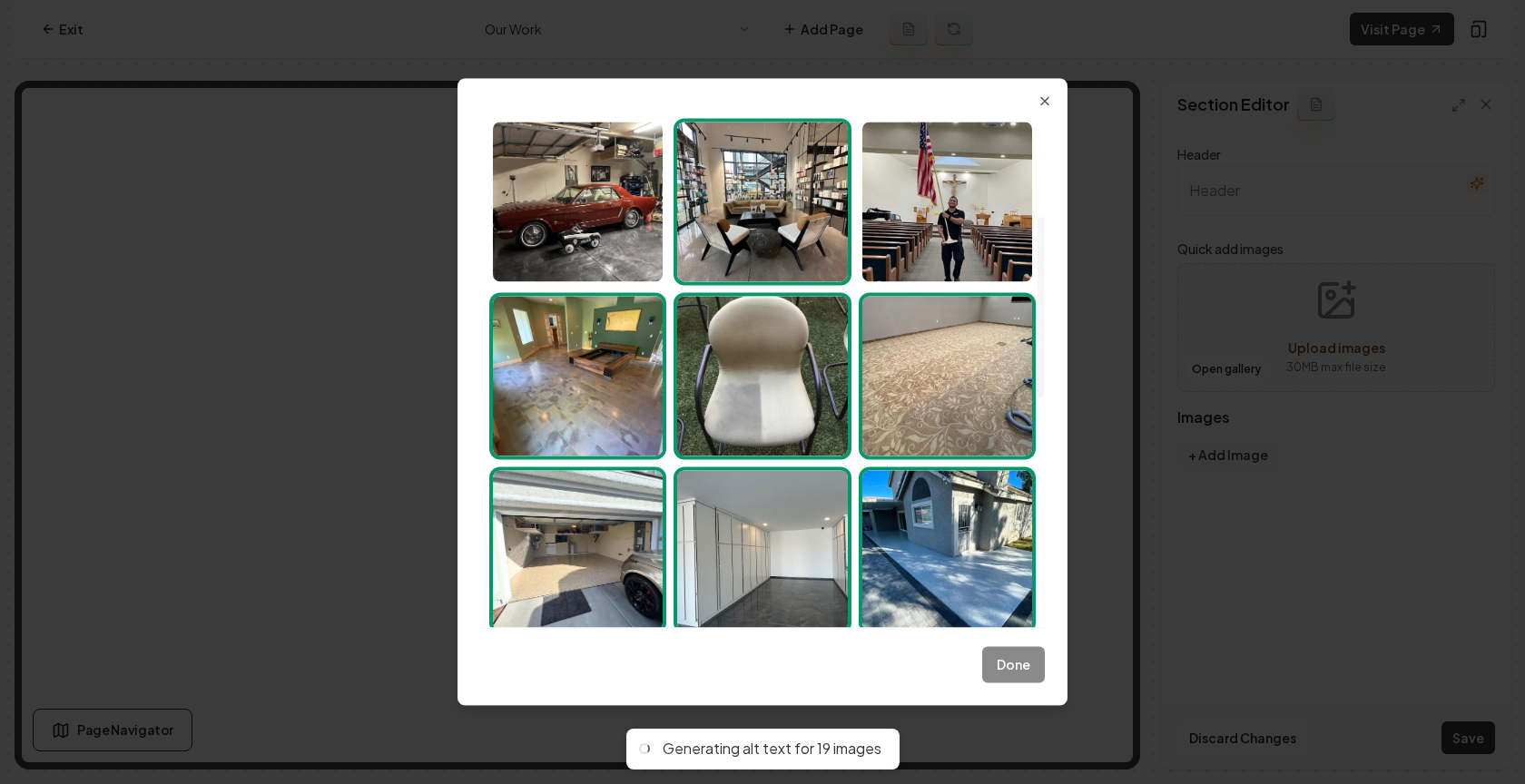 scroll, scrollTop: 0, scrollLeft: 0, axis: both 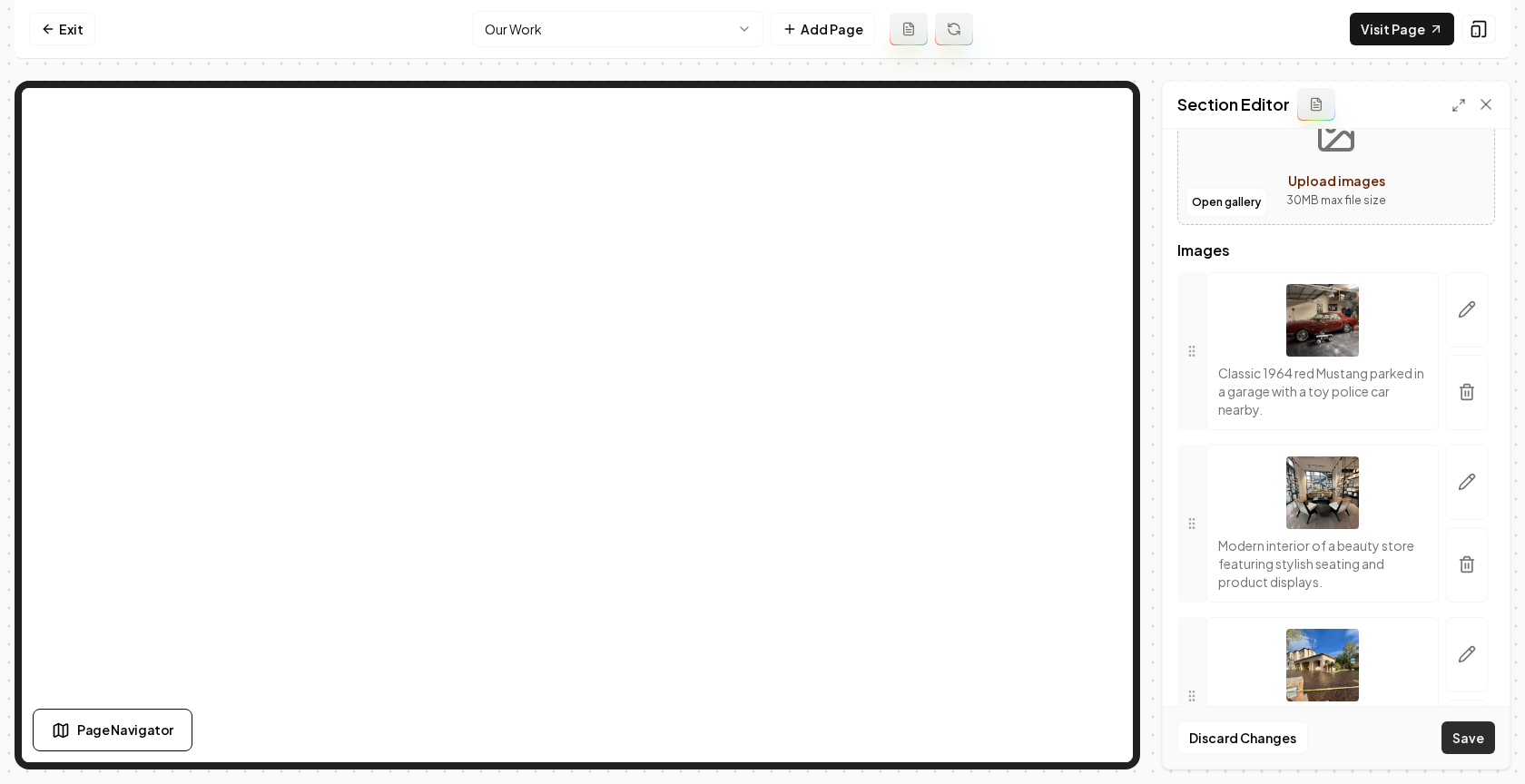 click on "Save" at bounding box center (1468, 738) 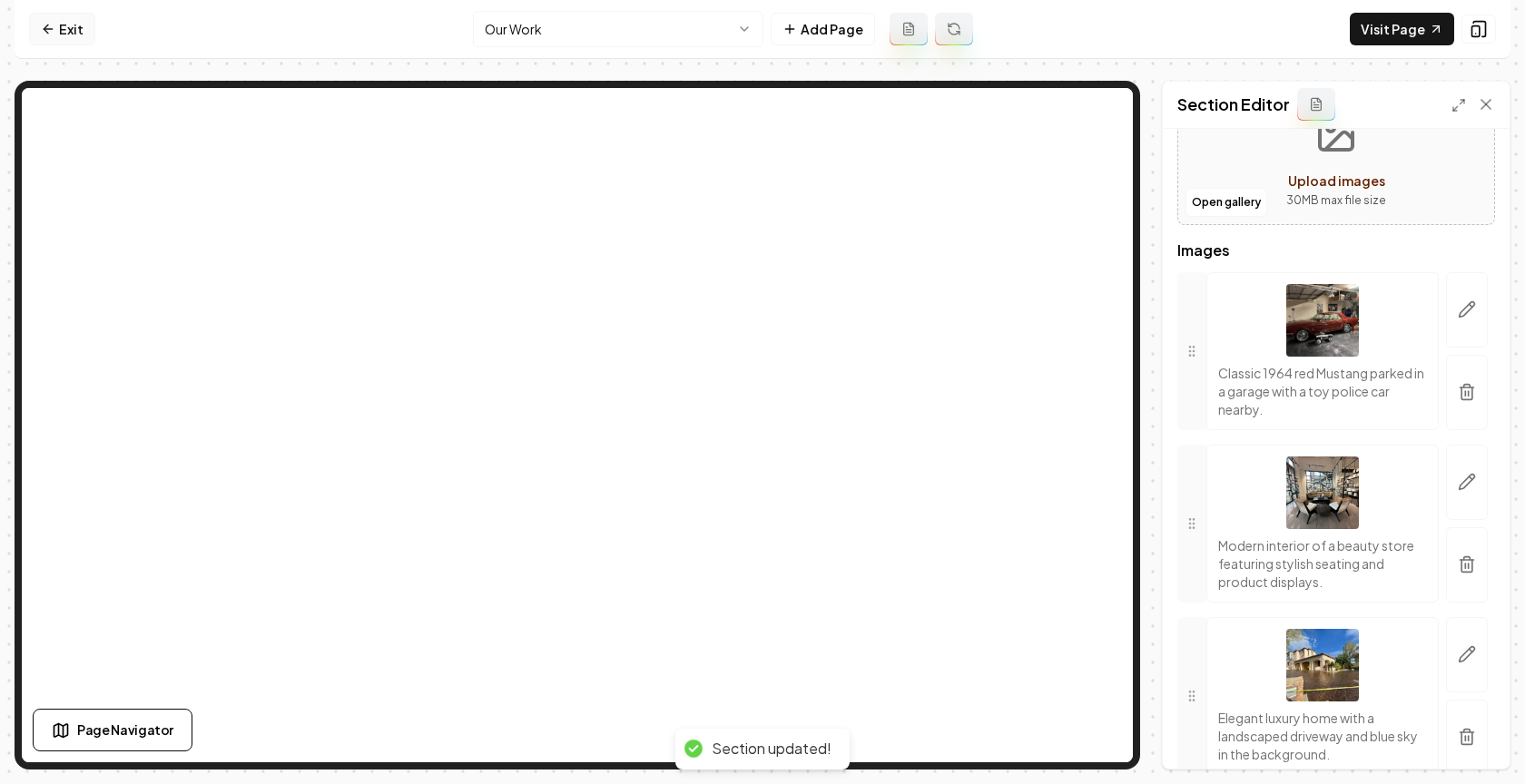 click on "Exit" at bounding box center [62, 29] 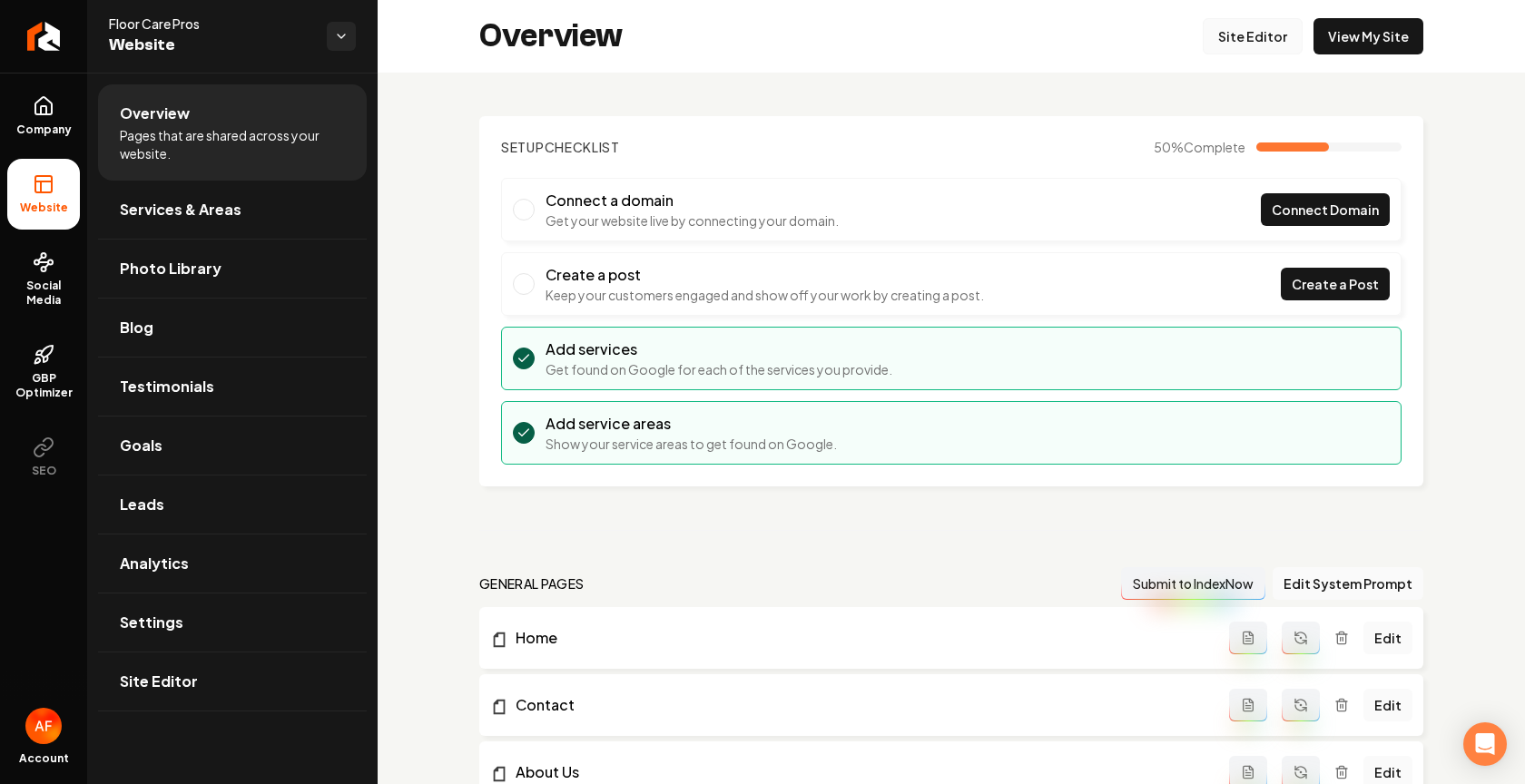 click on "Site Editor" at bounding box center (1253, 36) 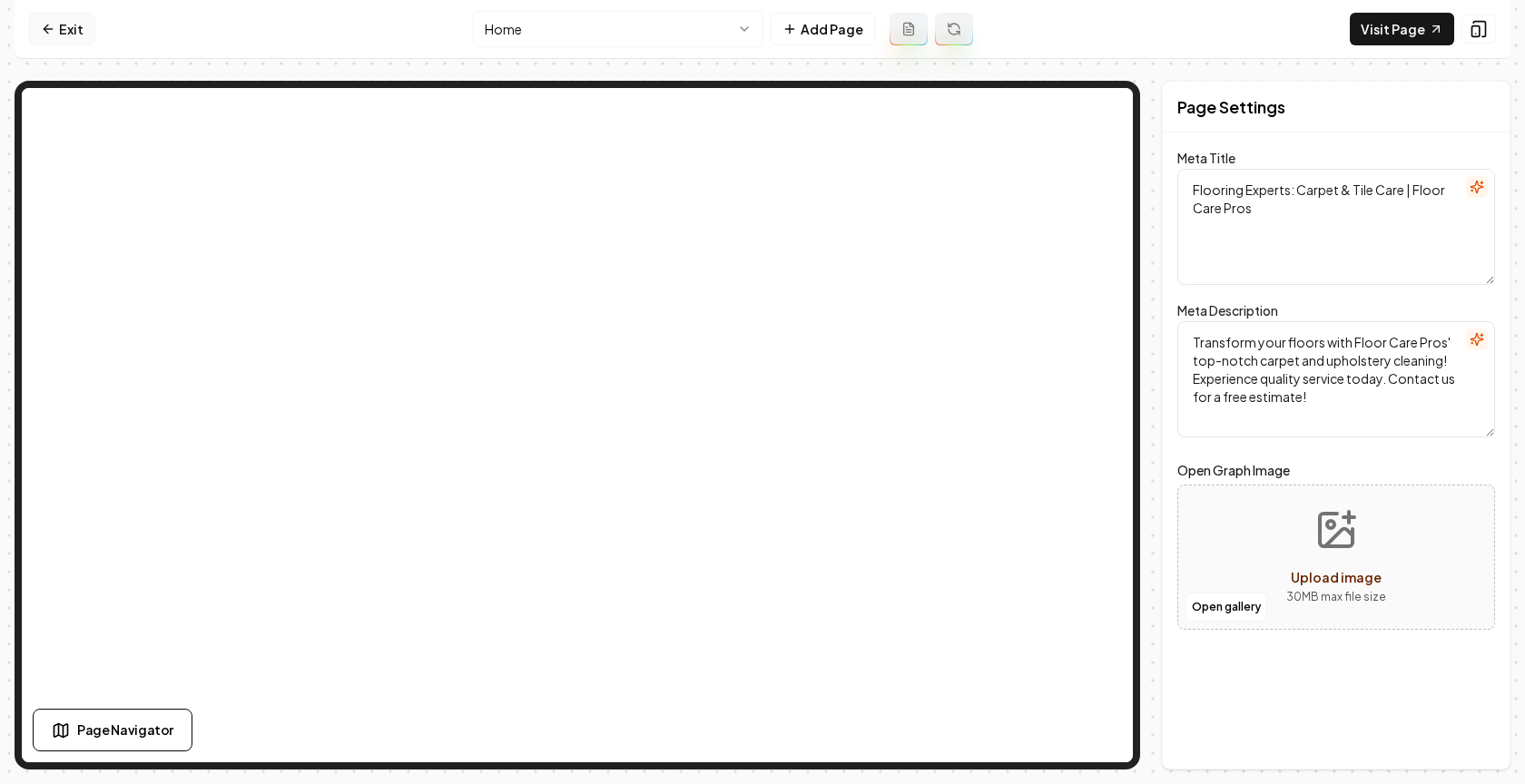 click 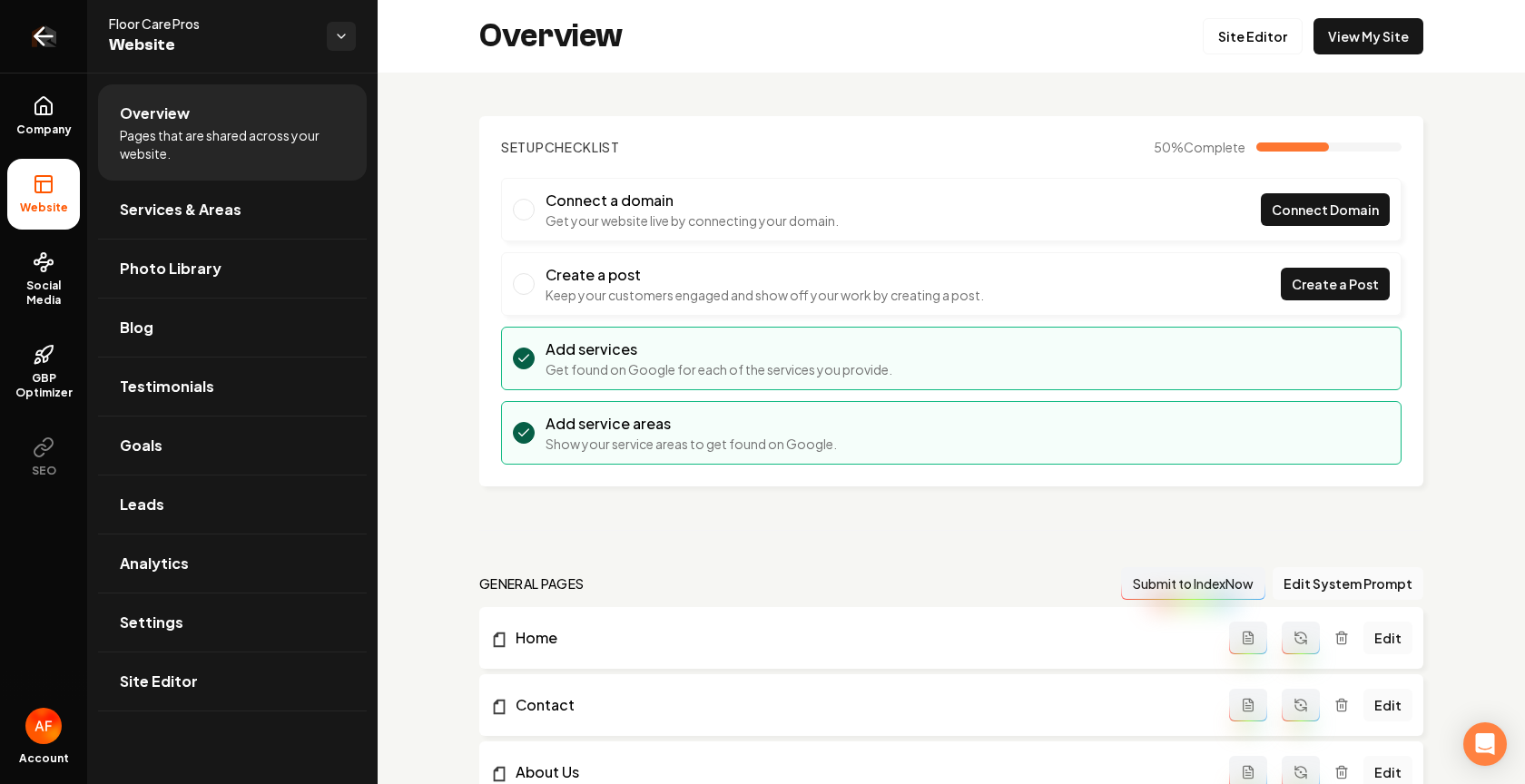 click 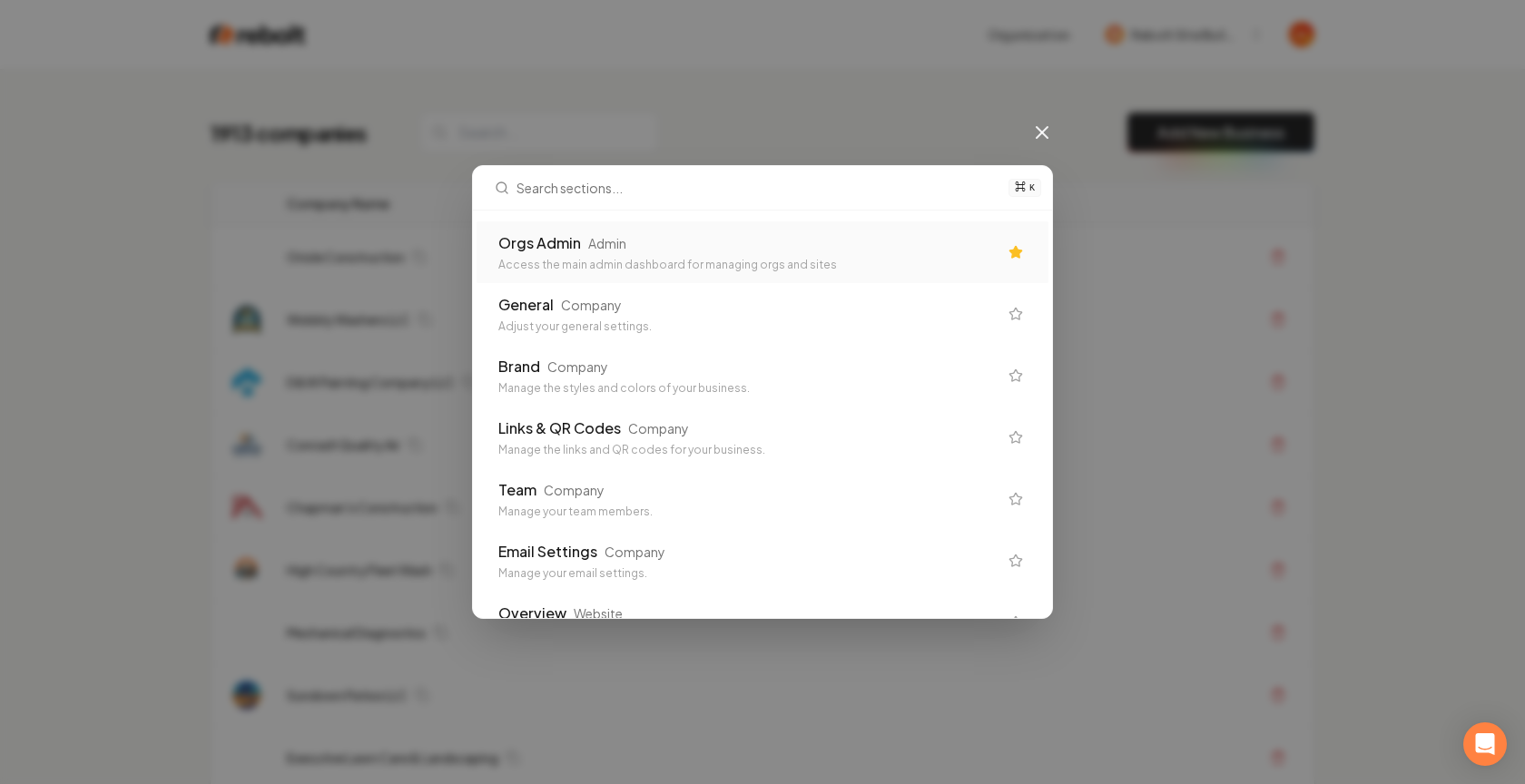 click on "Orgs Admin  Admin" at bounding box center [748, 243] 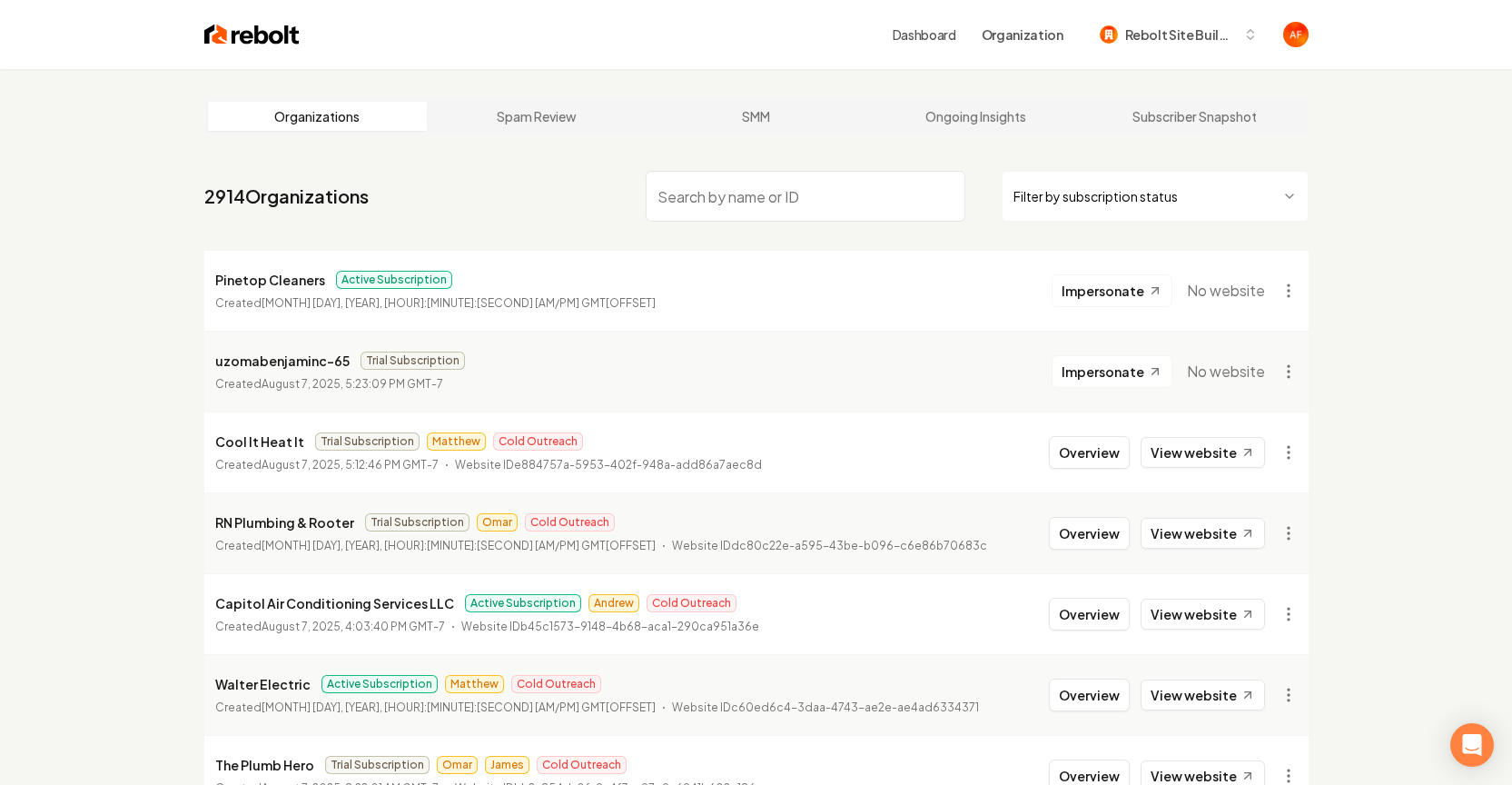 click at bounding box center [805, 196] 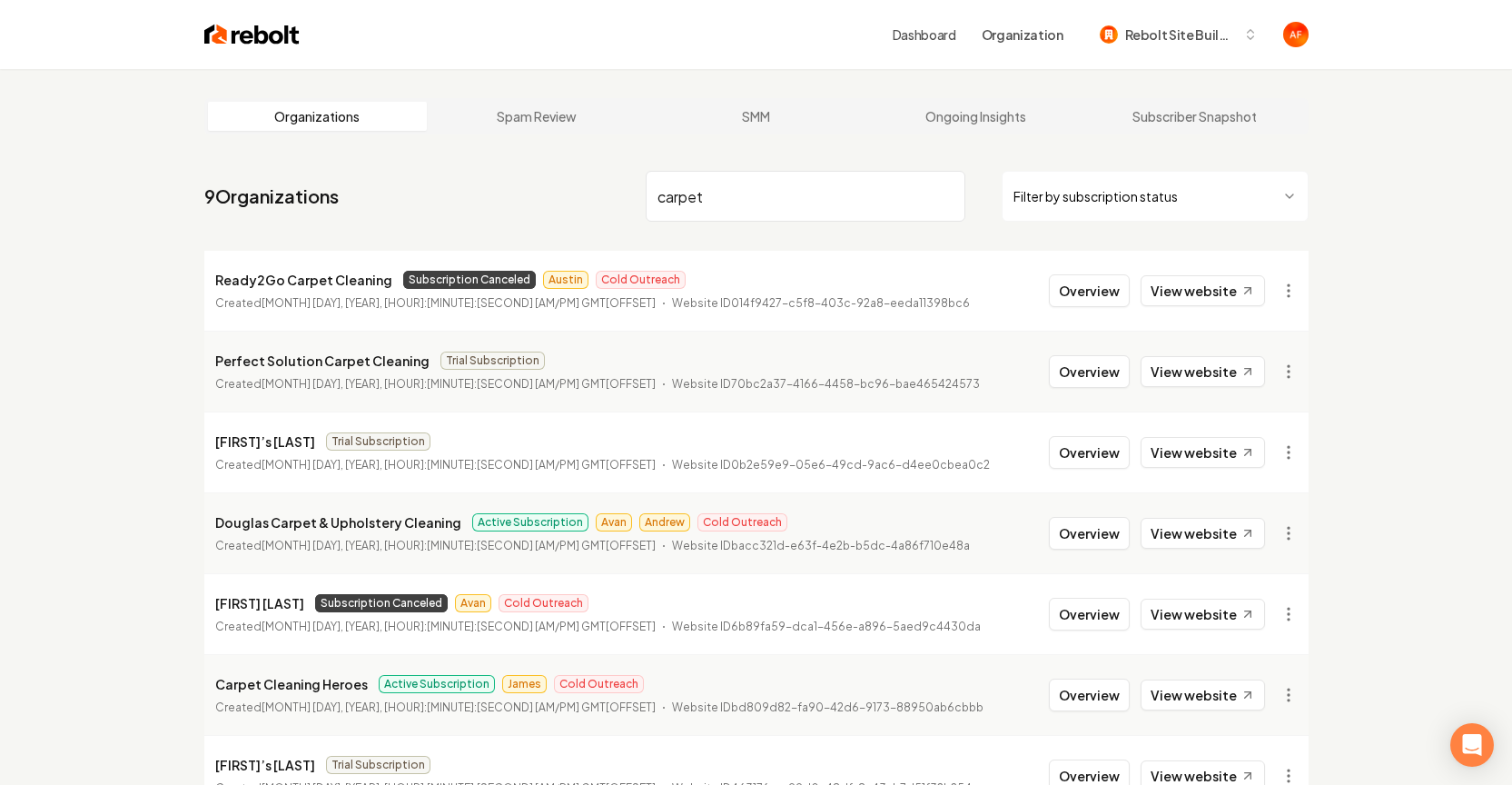 scroll, scrollTop: 4, scrollLeft: 0, axis: vertical 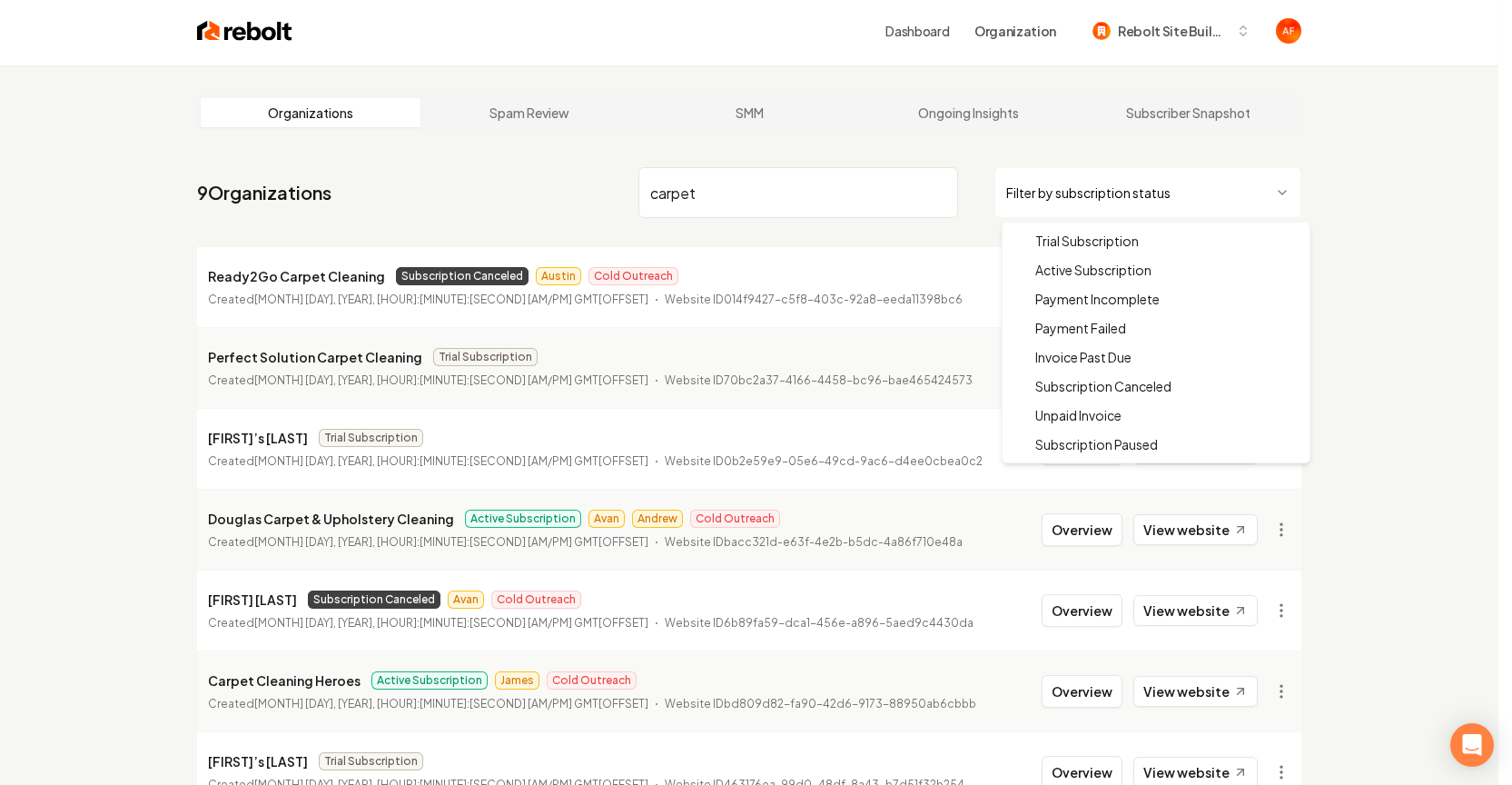 click on "Dashboard Organization Rebolt Site Builder Organizations Spam Review SMM Ongoing Insights Subscriber Snapshot 9  Organizations carpet Filter by subscription status Ready2Go Carpet Cleaning Subscription Canceled Austin Cold Outreach Created  April 29, 2025, 7:17:25 AM GMT-7   Website ID  014f9427-c5f8-403c-92a8-eeda11398bc6 Overview View website Perfect Solution Carpet Cleaning Trial Subscription Created  April 23, 2025, 5:06:25 PM GMT-7   Website ID  70bc2a37-4166-4458-bc96-bae465424573 Overview View website Gordon's Carpet Cleaning Trial Subscription Created  March 17, 2025, 12:43:14 PM GMT-7   Website ID  0b2e59e9-05e6-49cd-9ac6-d4ee0cbea0c2 Overview View website Douglas Carpet & Upholstery Cleaning Active Subscription Avan Andrew Cold Outreach Created  March 6, 2025, 2:06:46 PM GMT-8   Website ID  bacc321d-e63f-4e2b-b5dc-4a86f710e48a Overview View website Tchipa Carpet Cleaning Subscription Canceled Avan Cold Outreach Created  February 25, 2025, 7:03:01 PM GMT-8   Website ID  Overview View website" at bounding box center [756, 389] 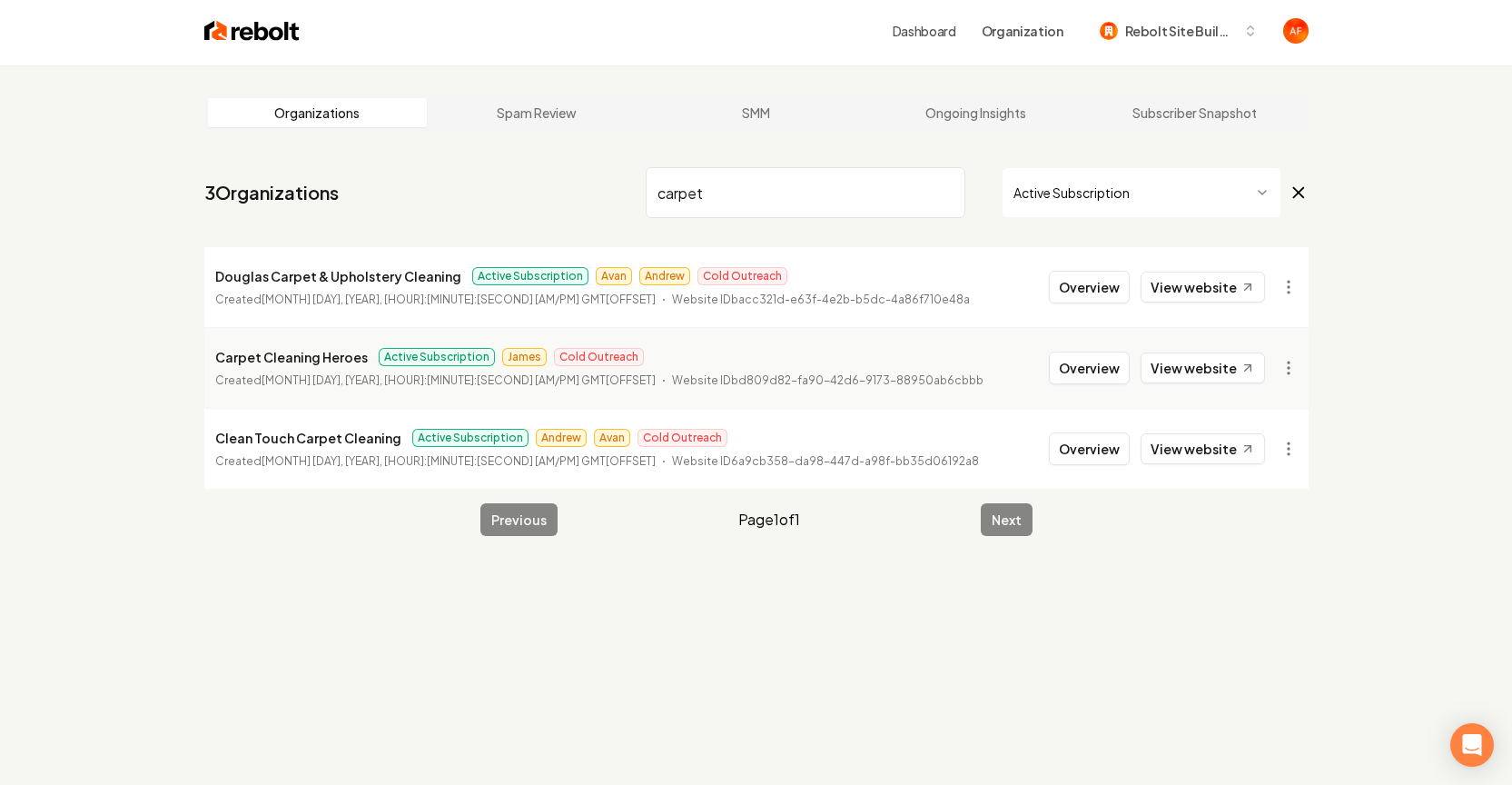 drag, startPoint x: 708, startPoint y: 200, endPoint x: 591, endPoint y: 188, distance: 117.61377 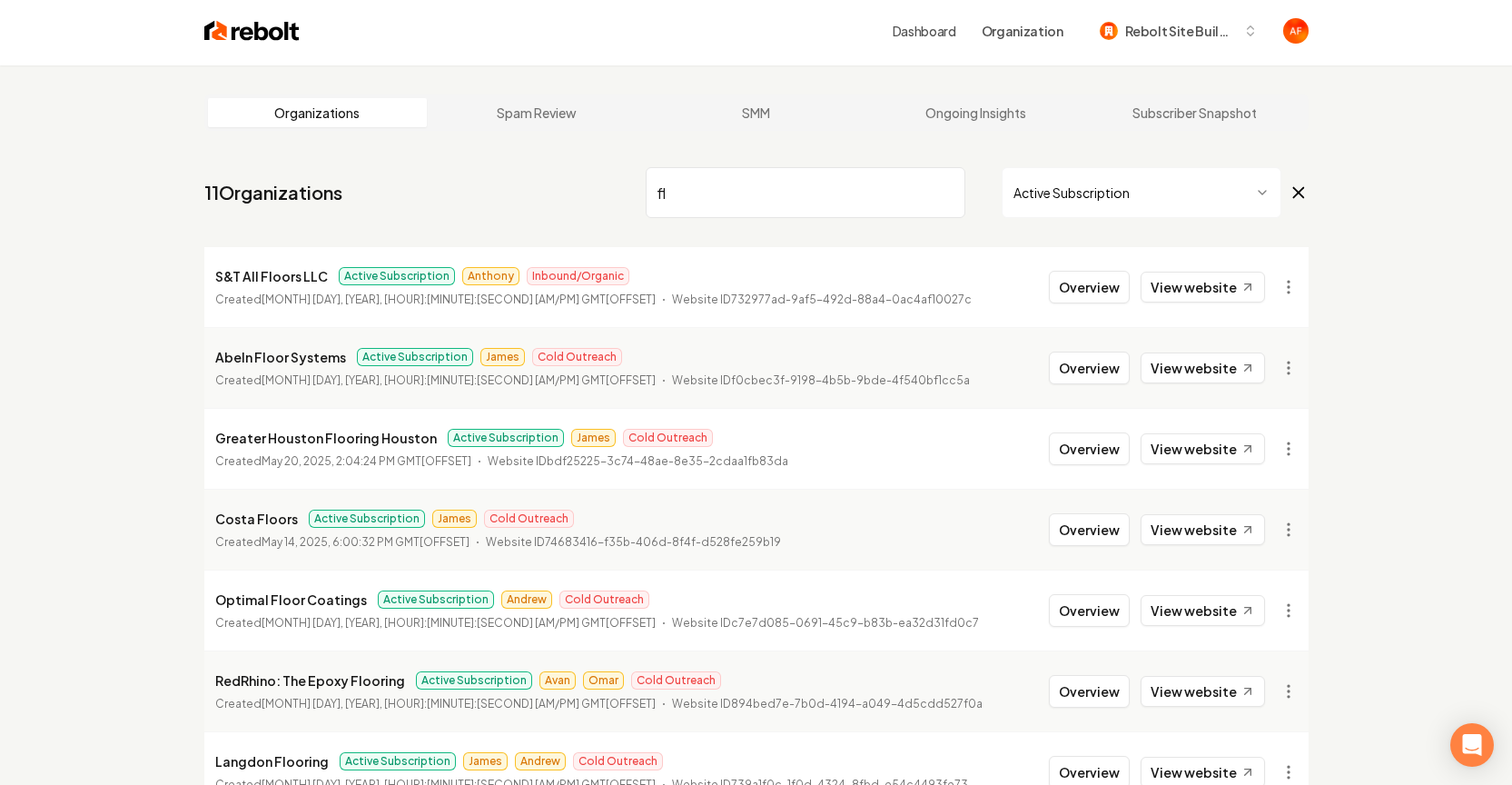 type on "f" 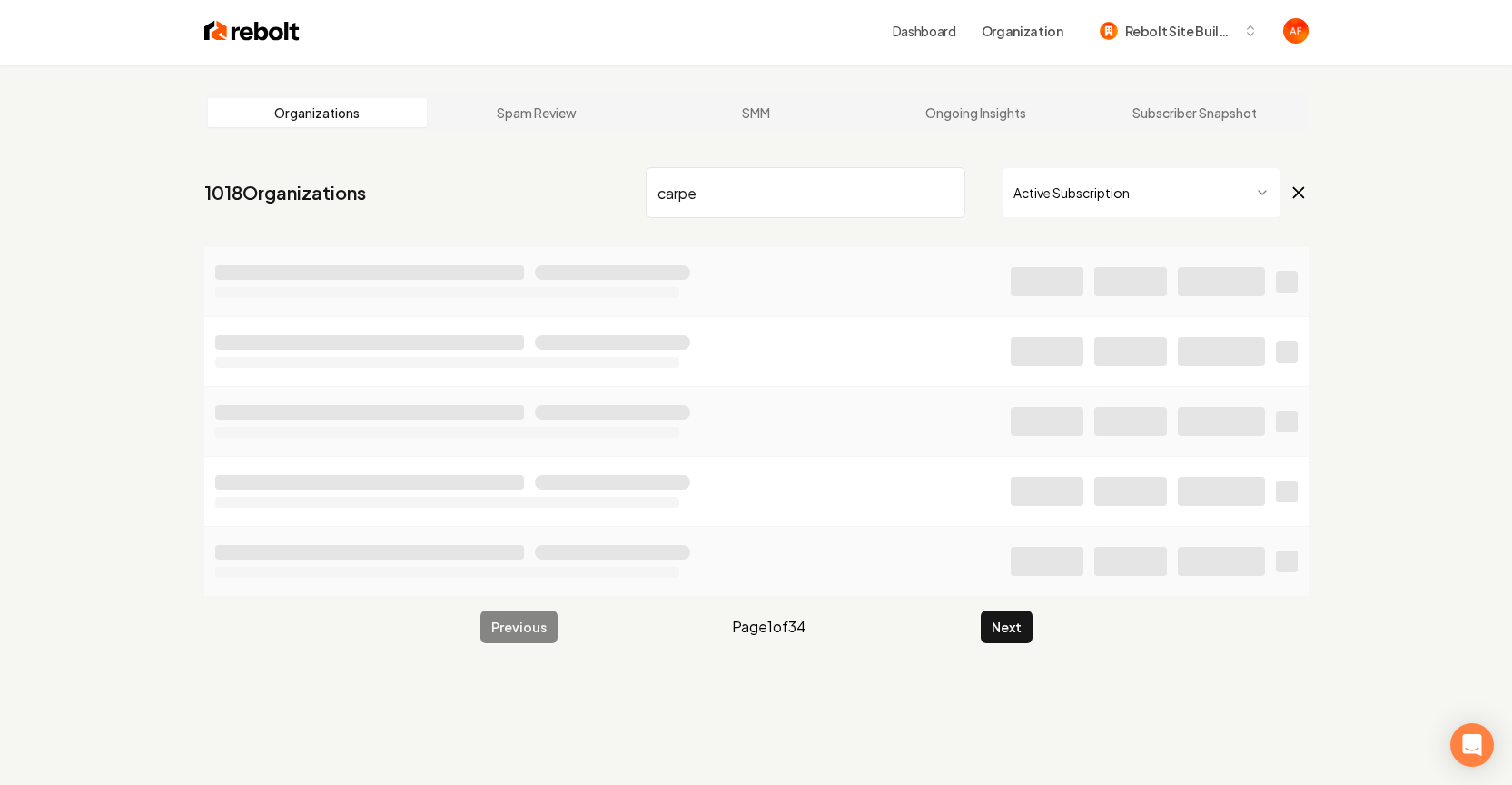 type on "carpe" 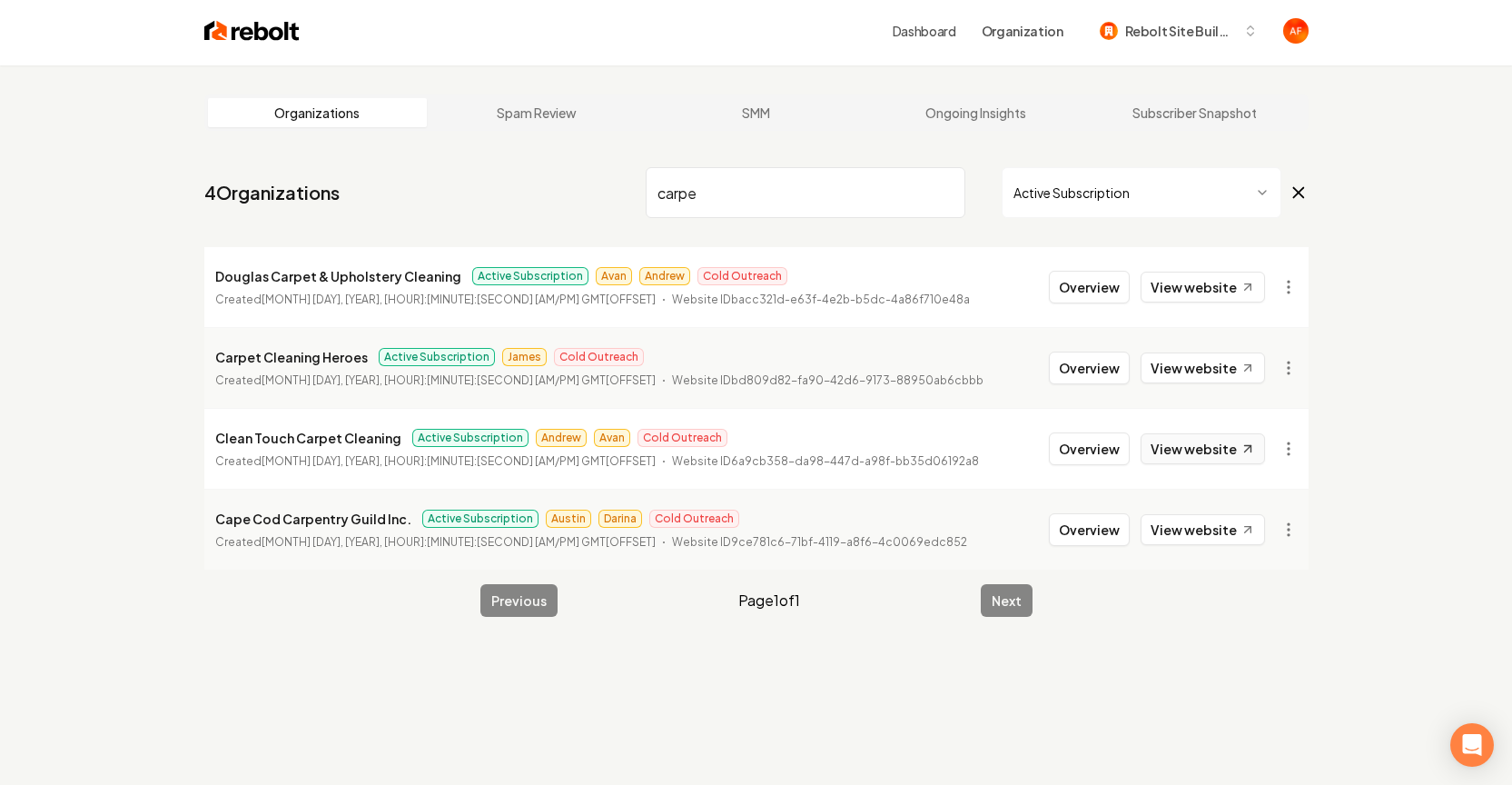 click on "View website" at bounding box center [1202, 449] 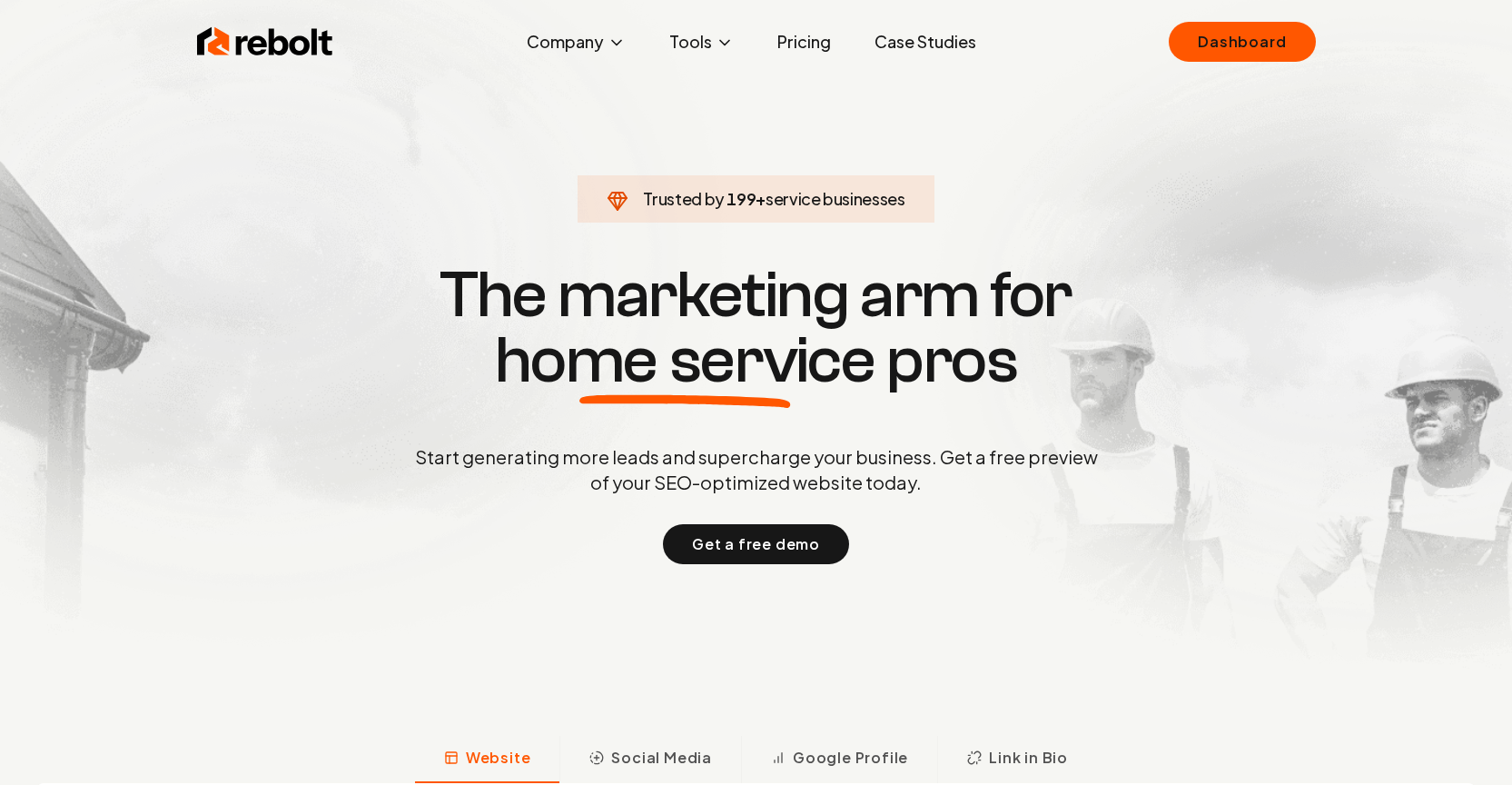 scroll, scrollTop: 0, scrollLeft: 0, axis: both 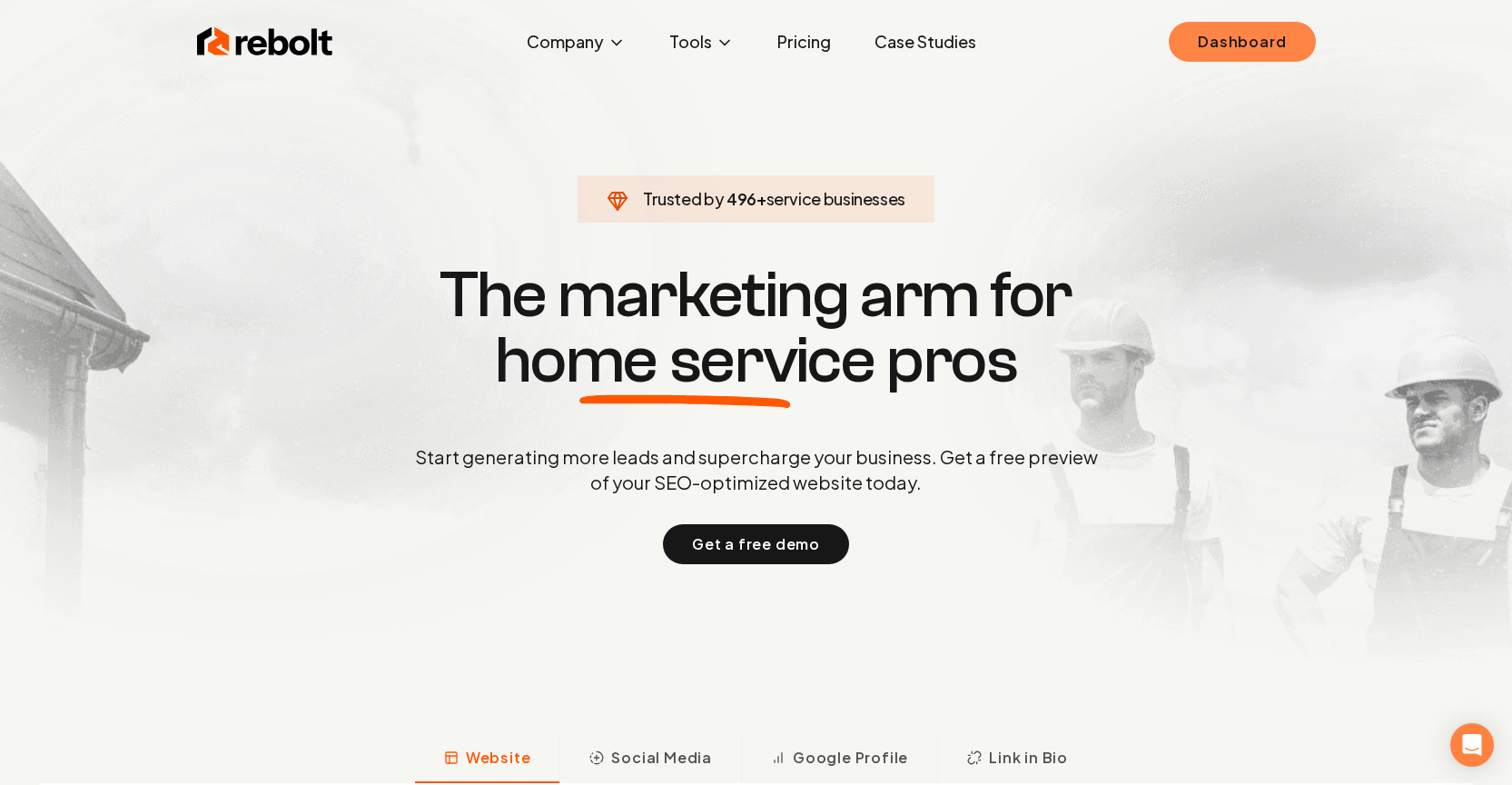 click on "Dashboard" at bounding box center [1241, 42] 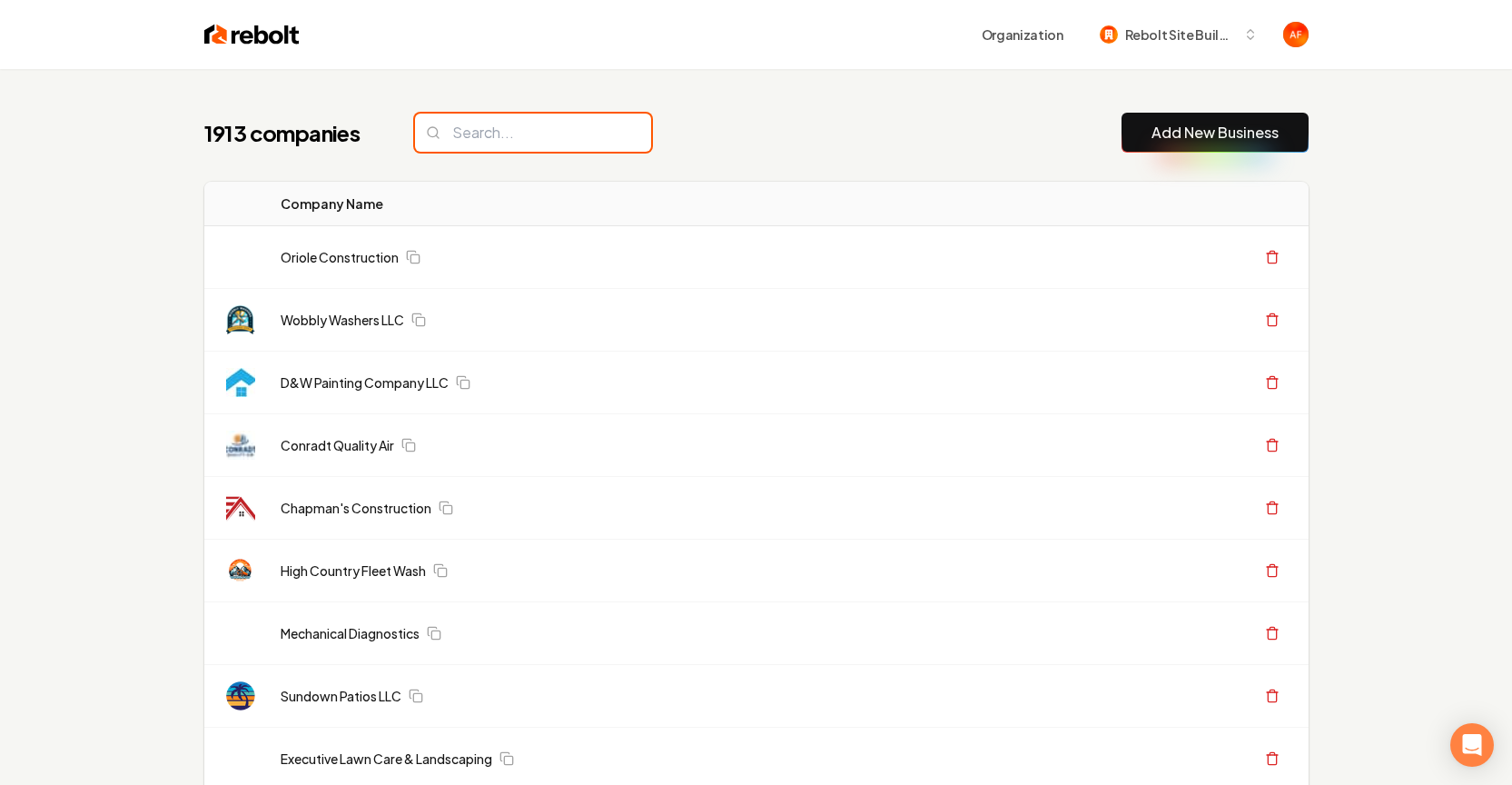 click at bounding box center (533, 133) 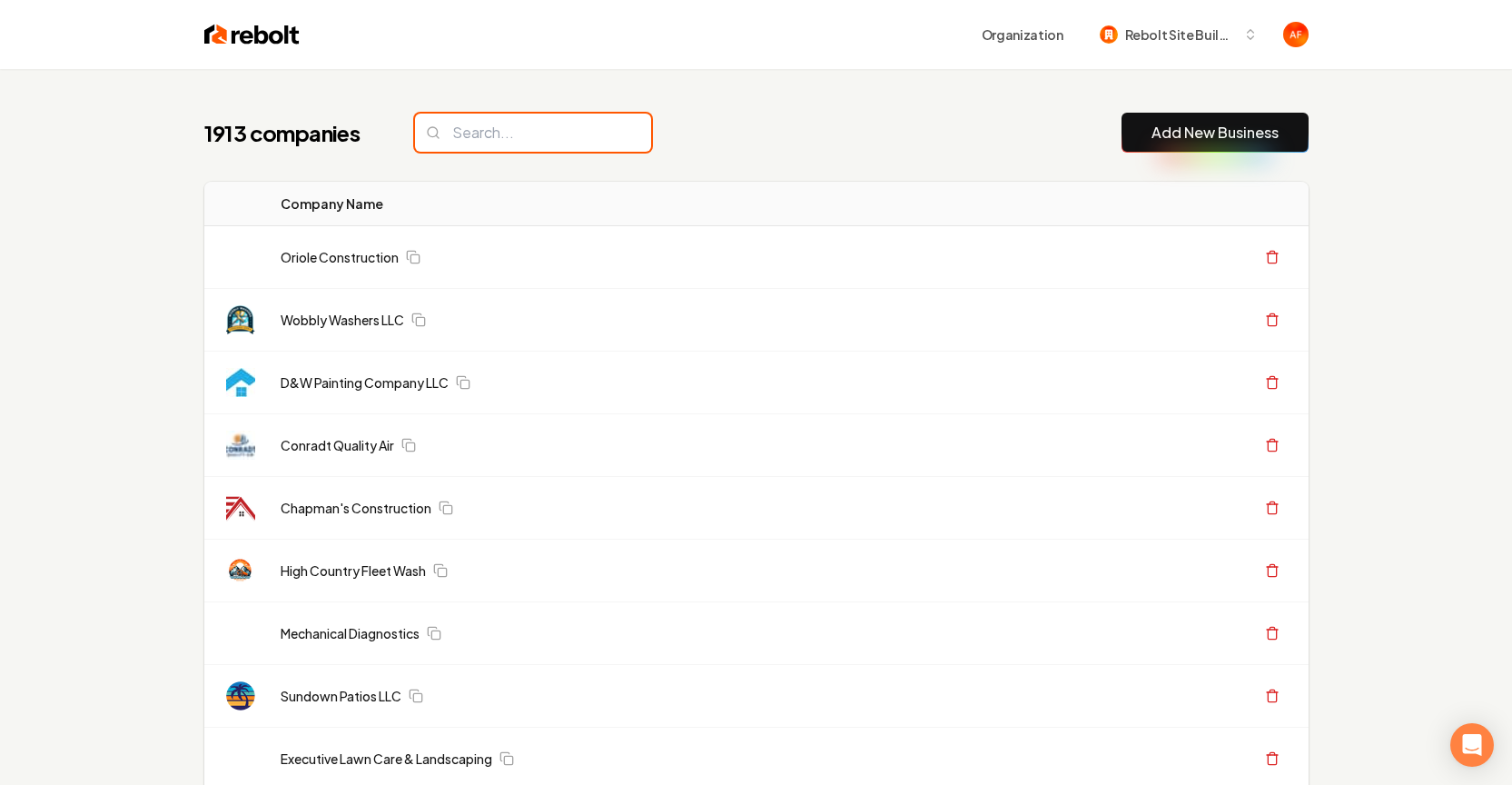 click at bounding box center [533, 133] 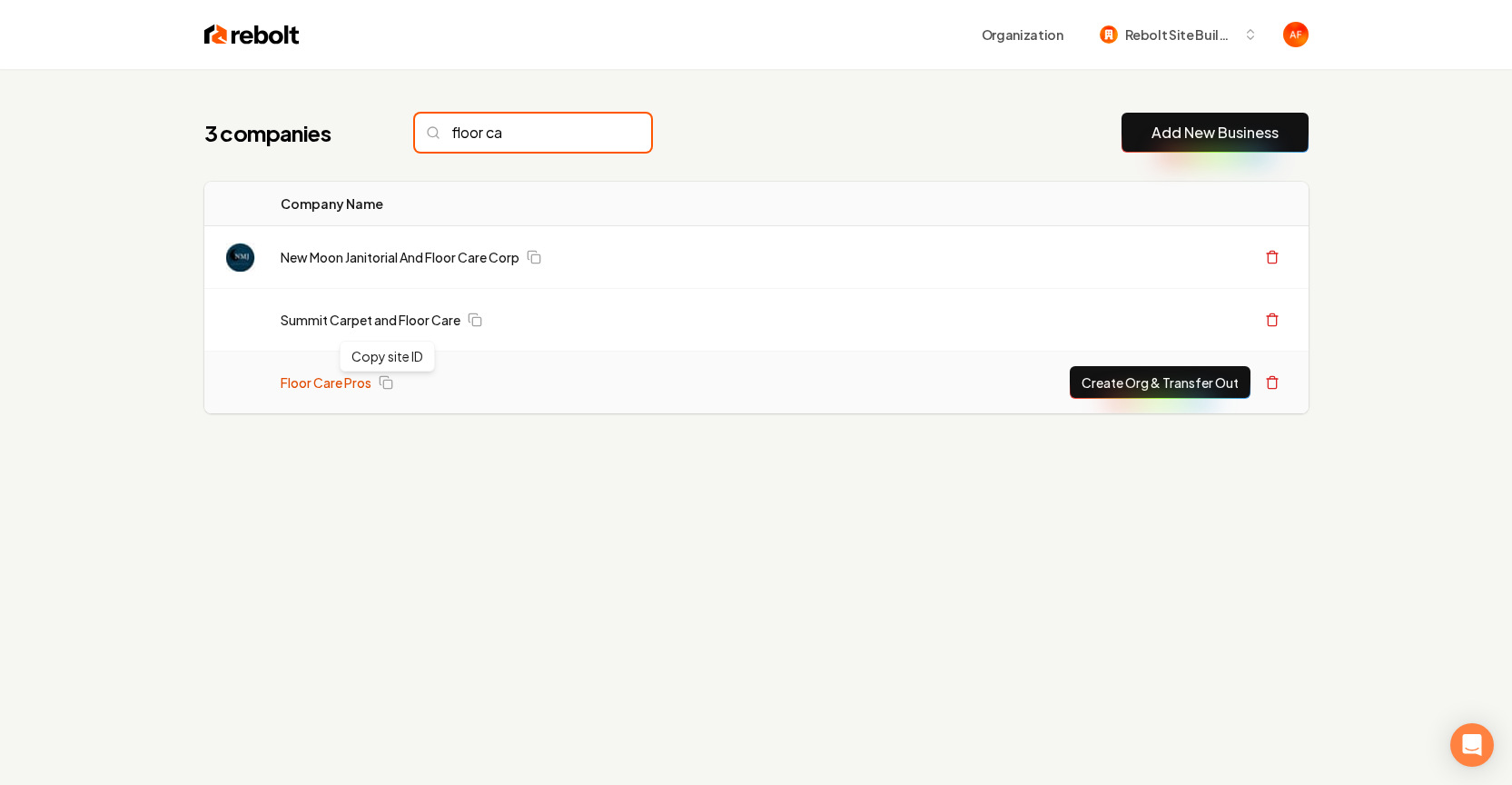 type on "floor ca" 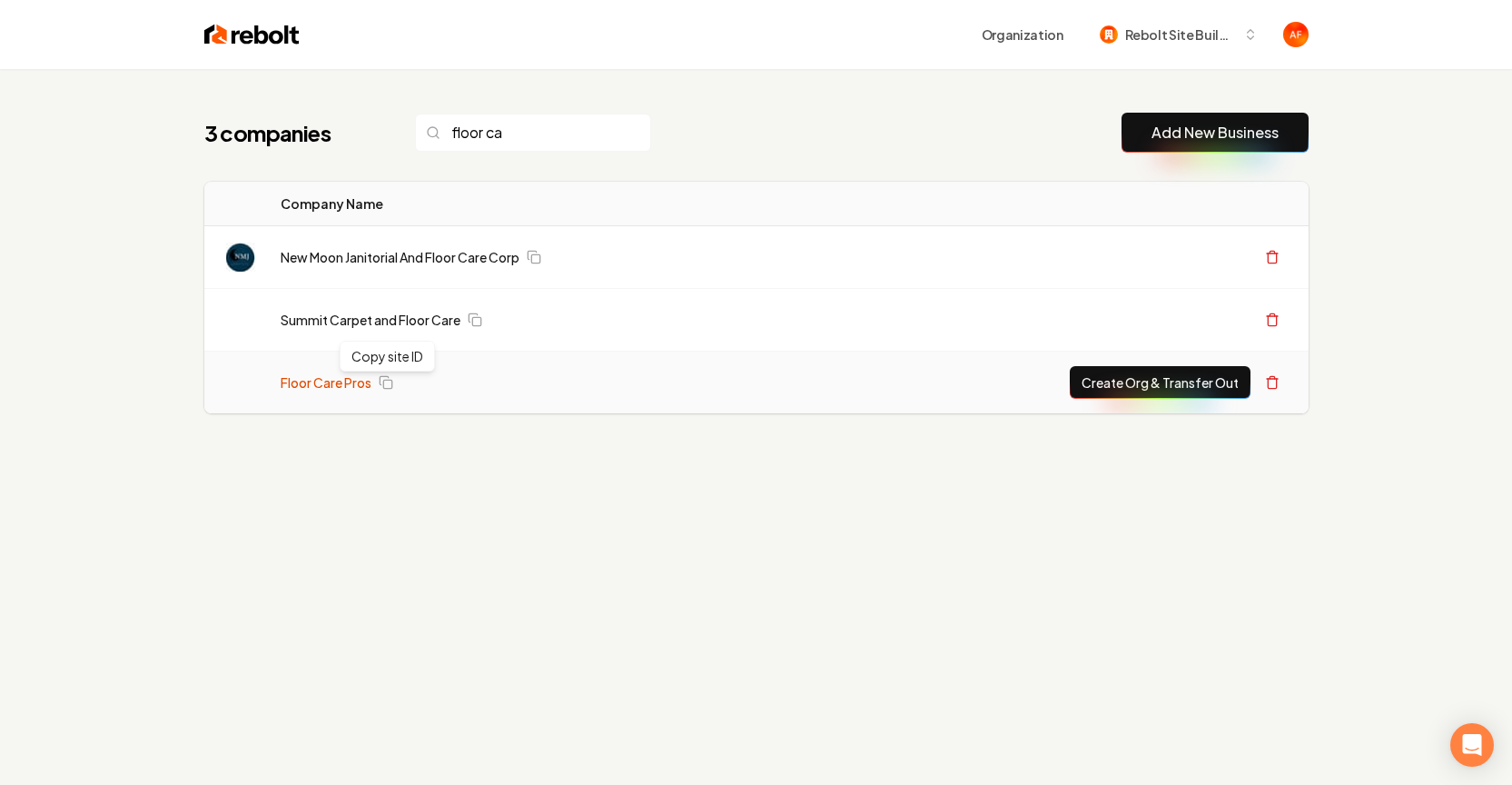 click on "Floor Care Pros" at bounding box center [326, 383] 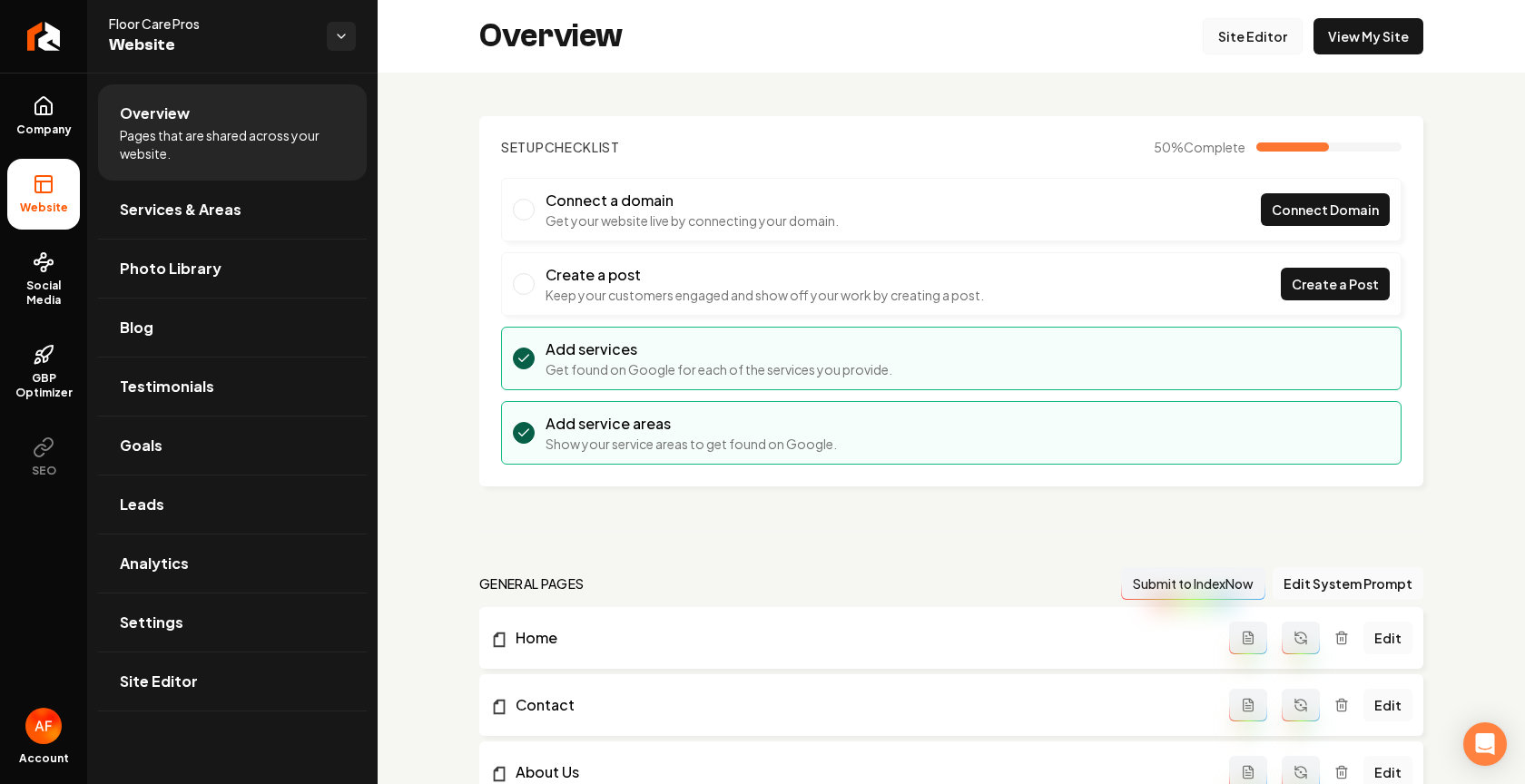 click on "Site Editor" at bounding box center (1253, 36) 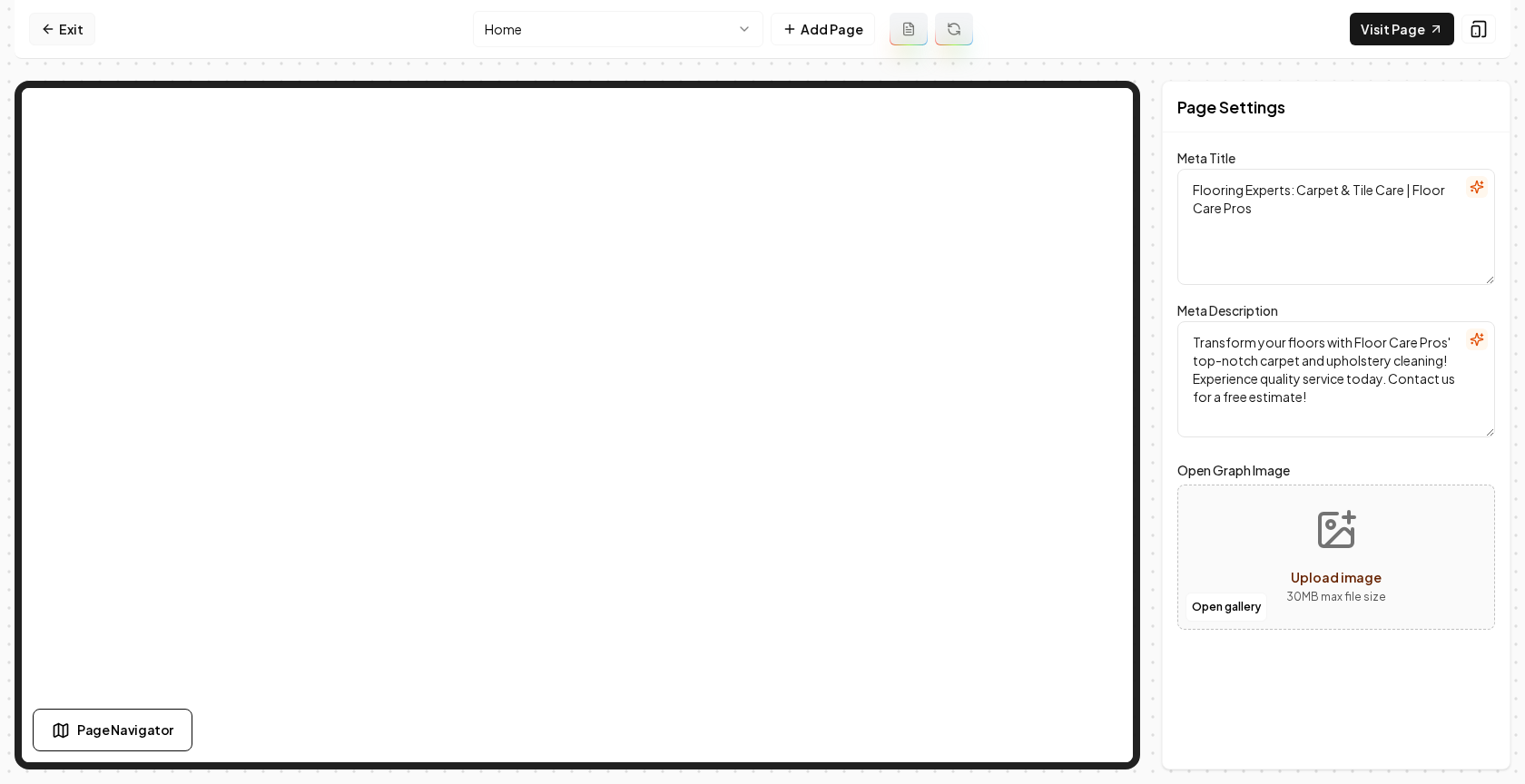 click on "Exit" at bounding box center (62, 29) 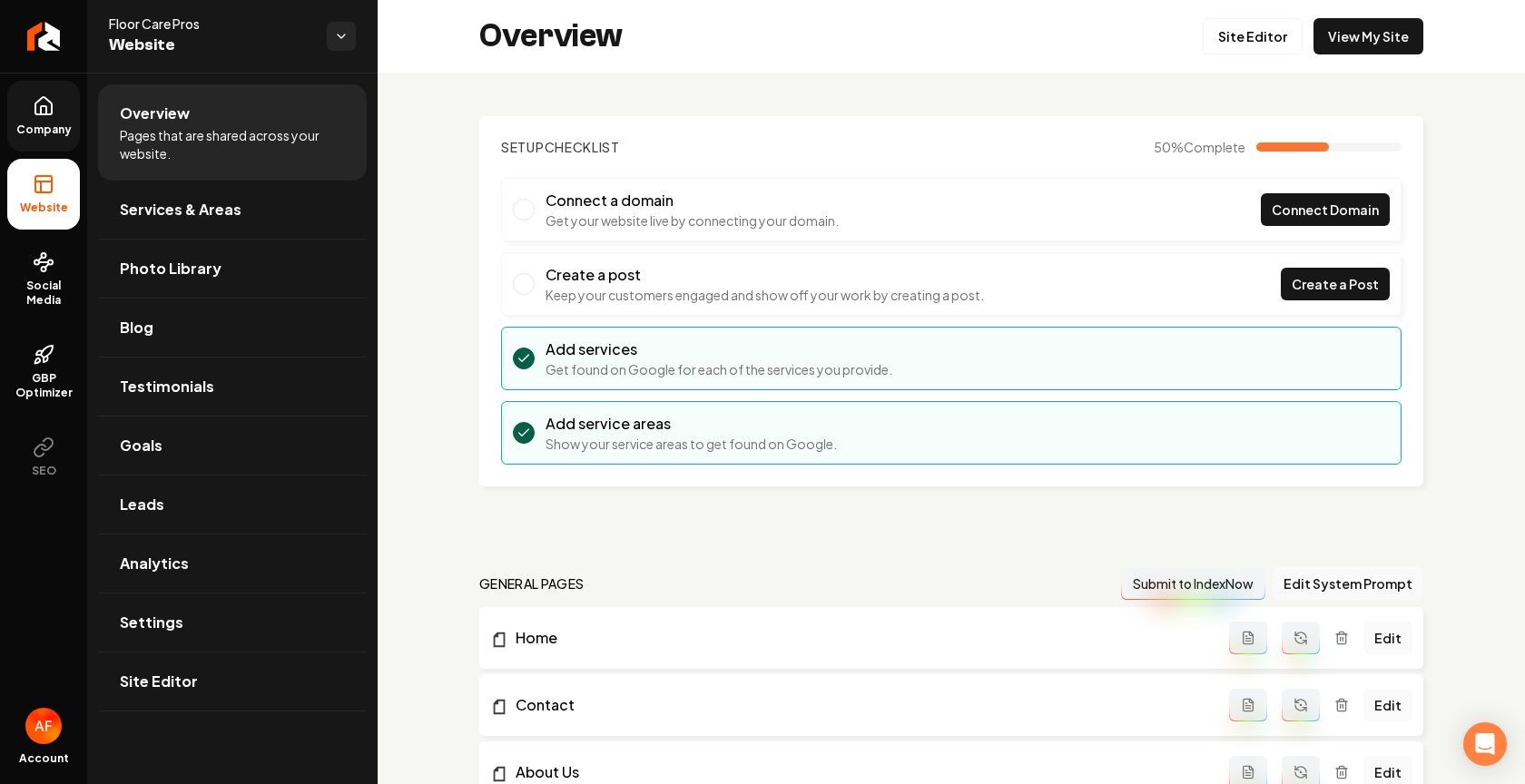click on "Company" at bounding box center [44, 116] 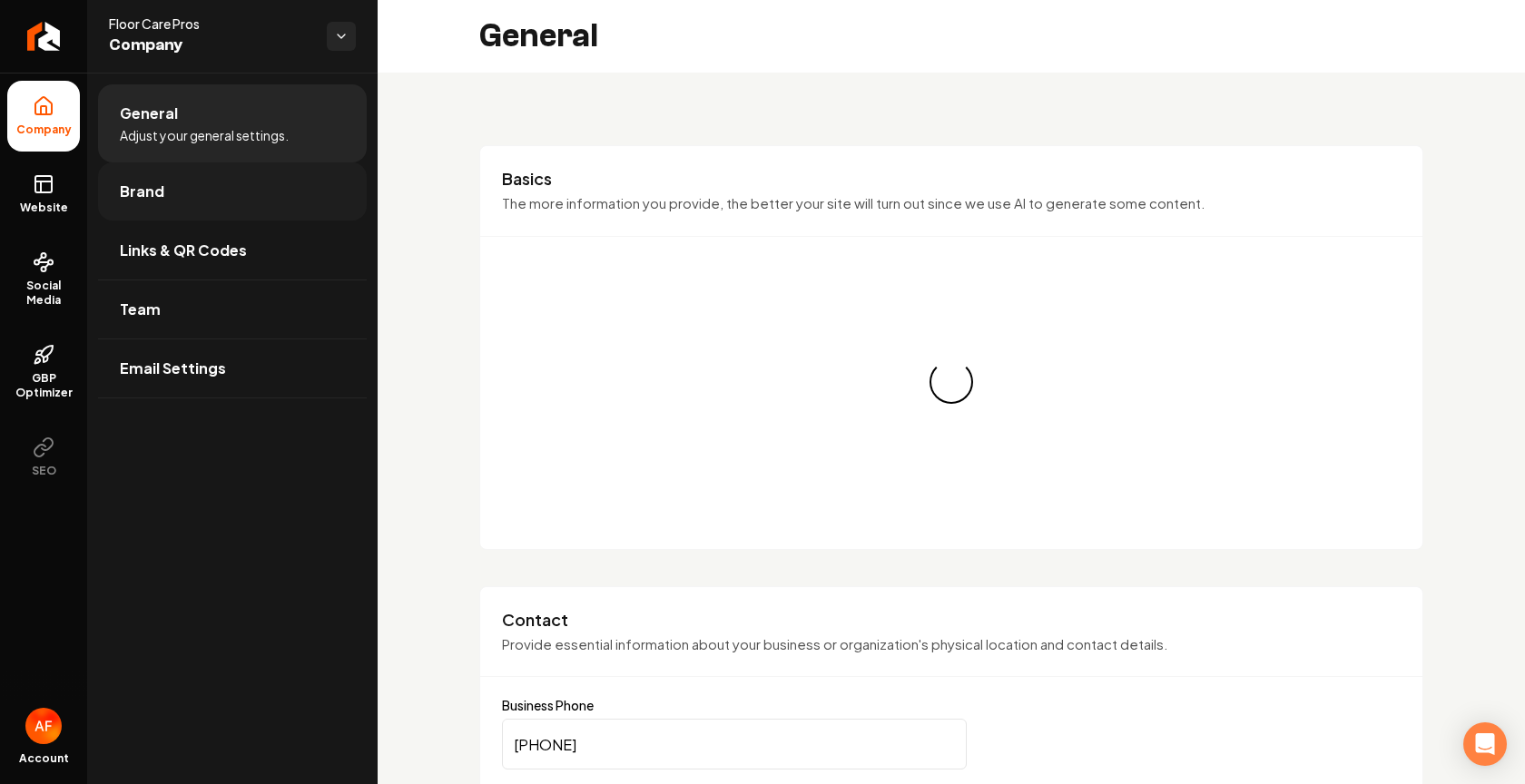 click on "Brand" at bounding box center [142, 191] 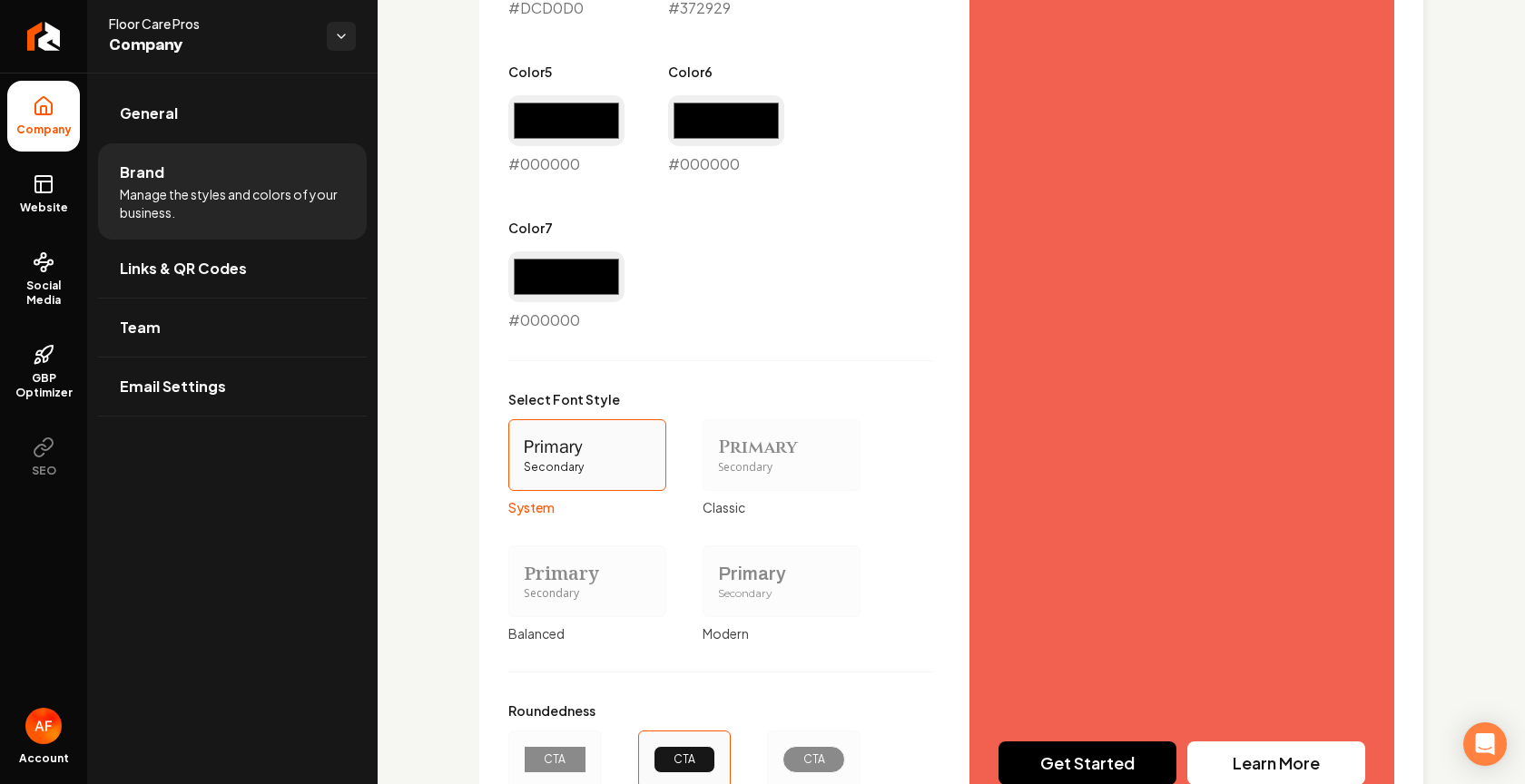 scroll, scrollTop: 1470, scrollLeft: 0, axis: vertical 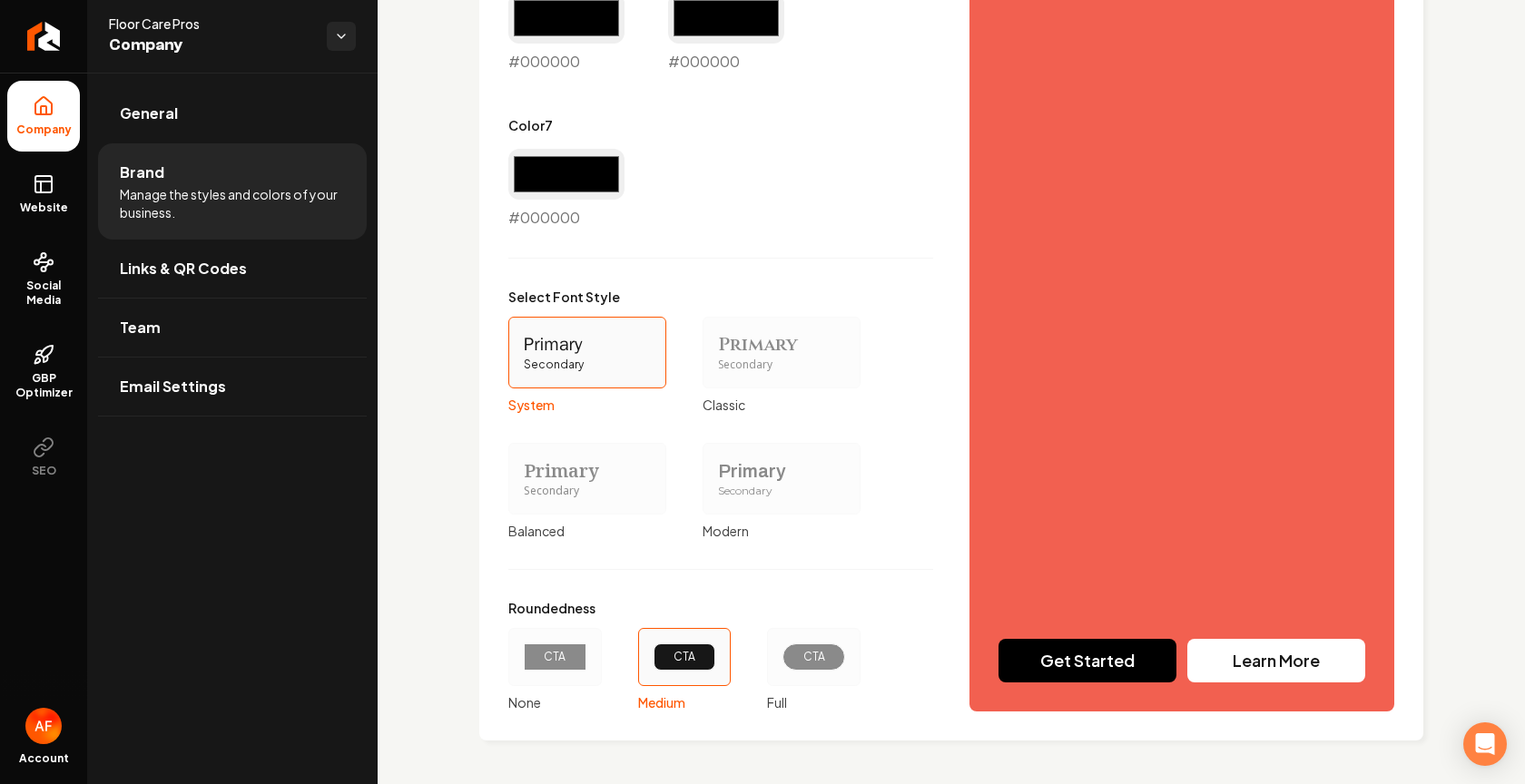 click on "CTA" at bounding box center [813, 657] 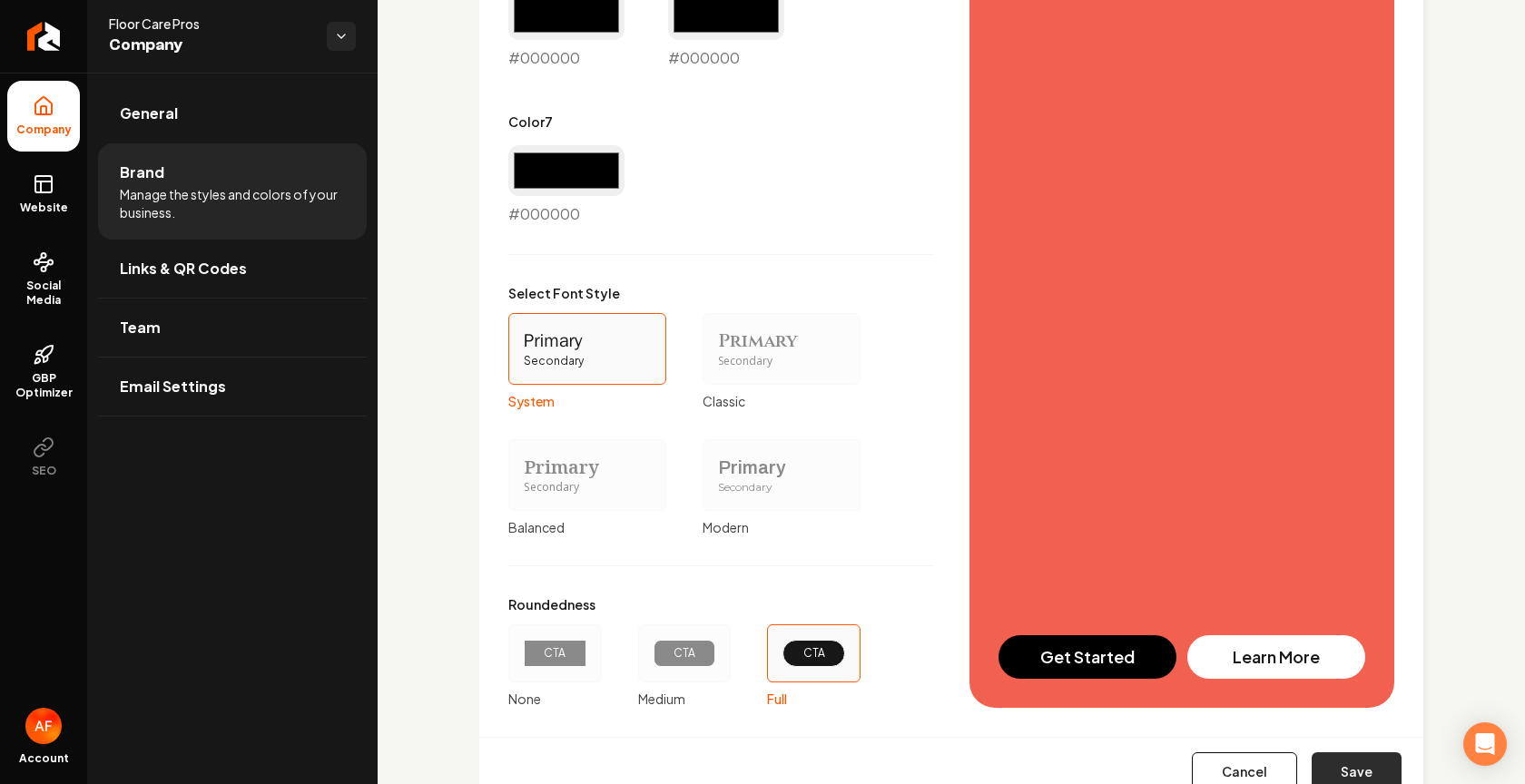 click on "Save" at bounding box center (1356, 772) 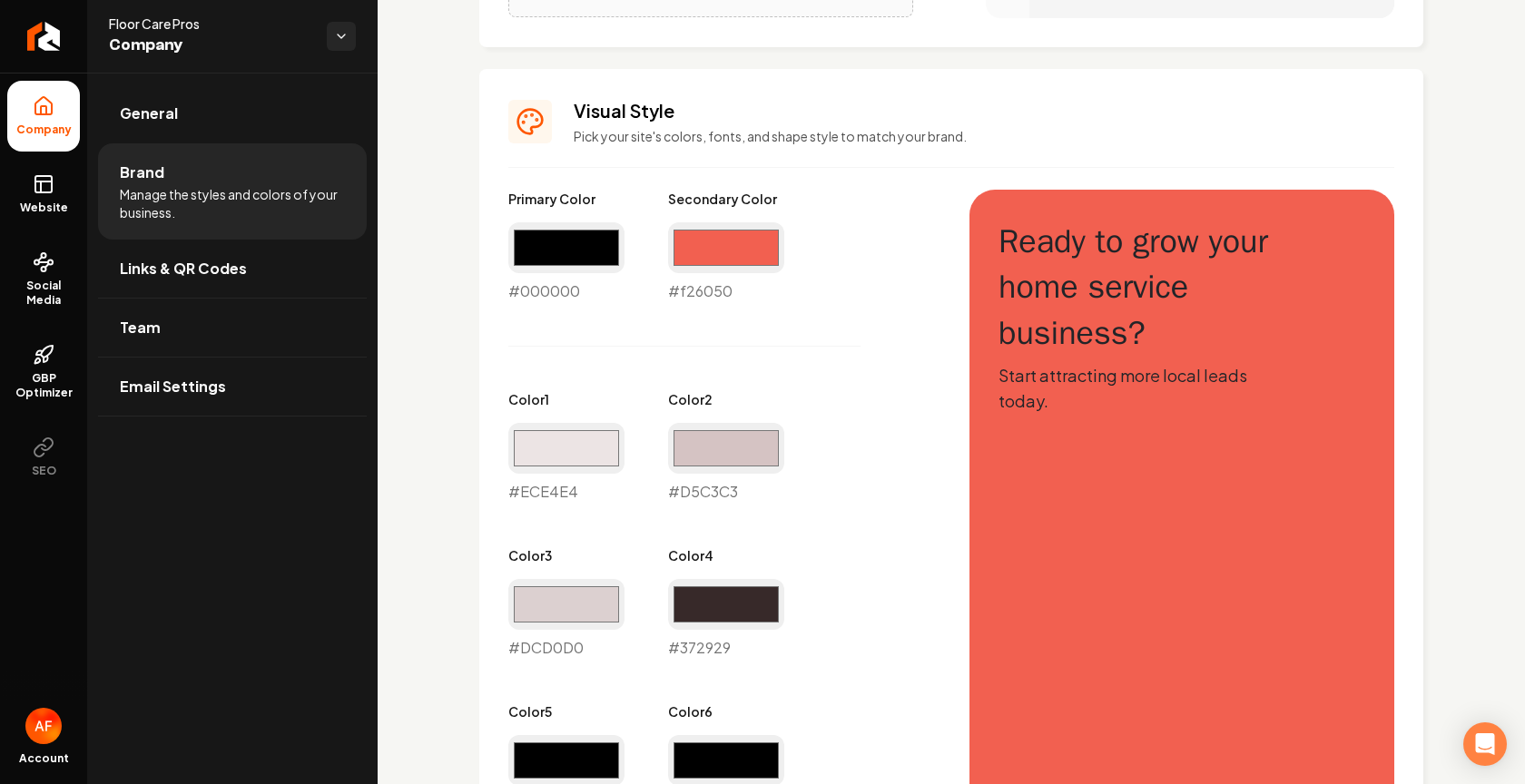 type on "#ece4e4" 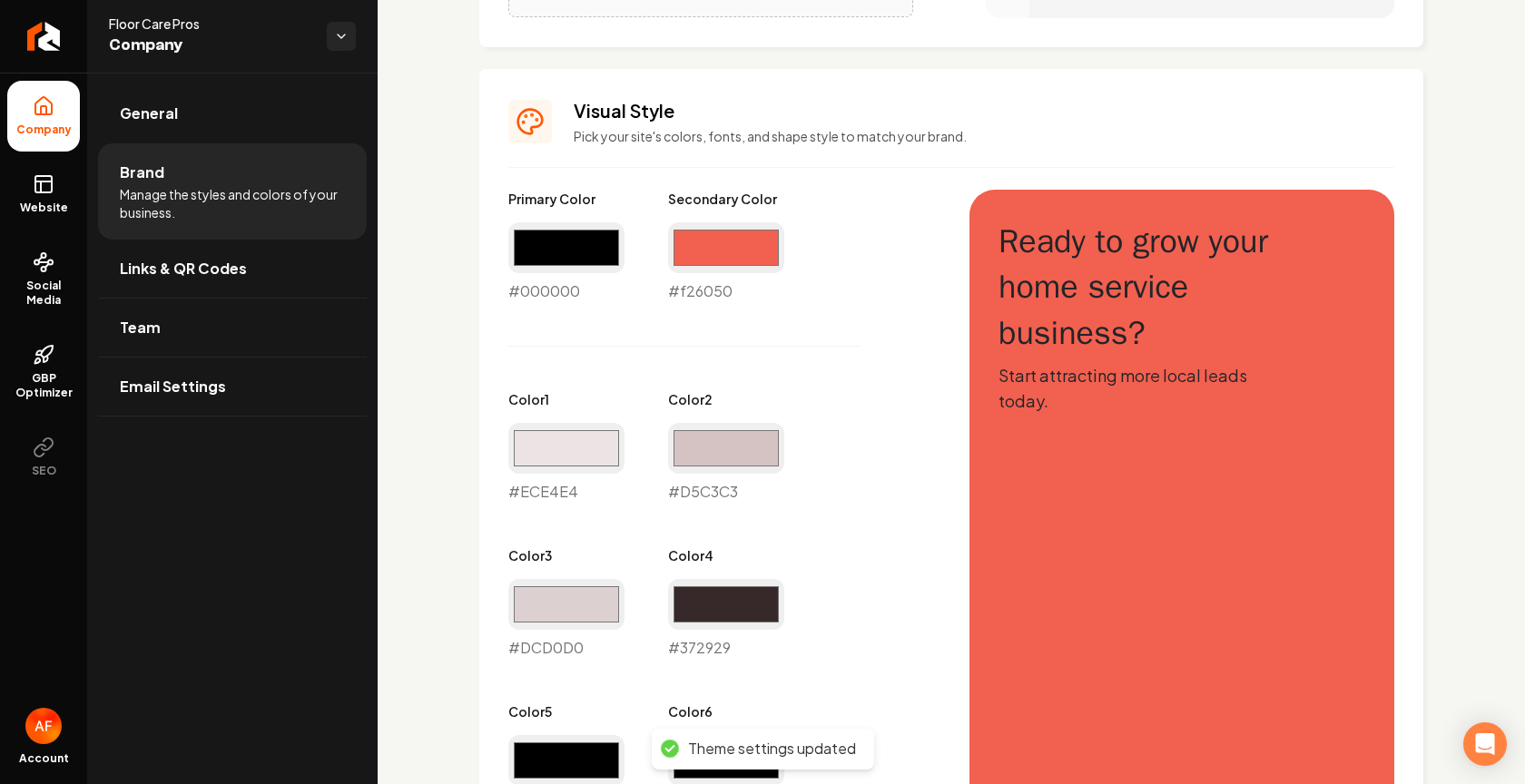 scroll, scrollTop: 335, scrollLeft: 0, axis: vertical 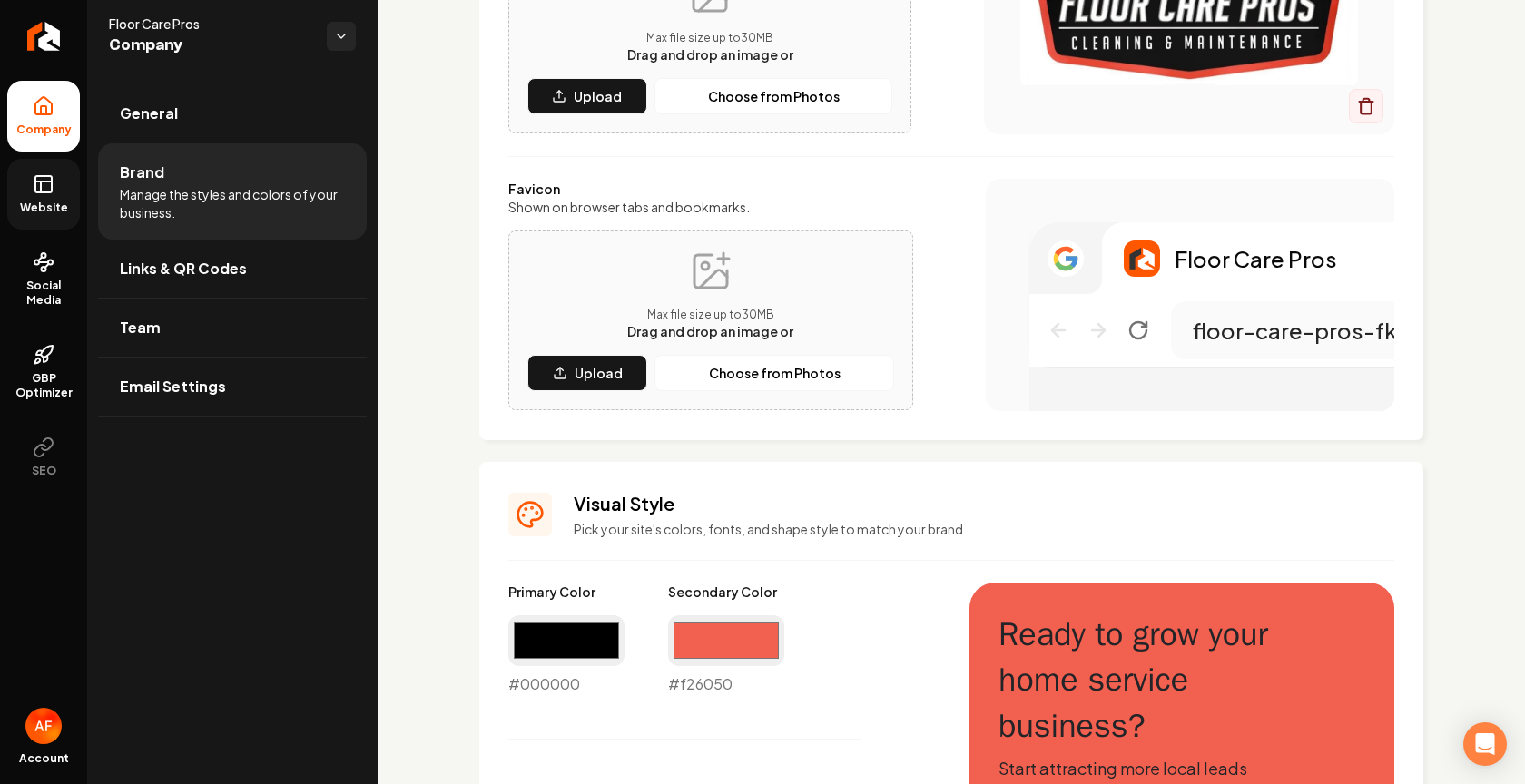 click on "Website" at bounding box center (44, 194) 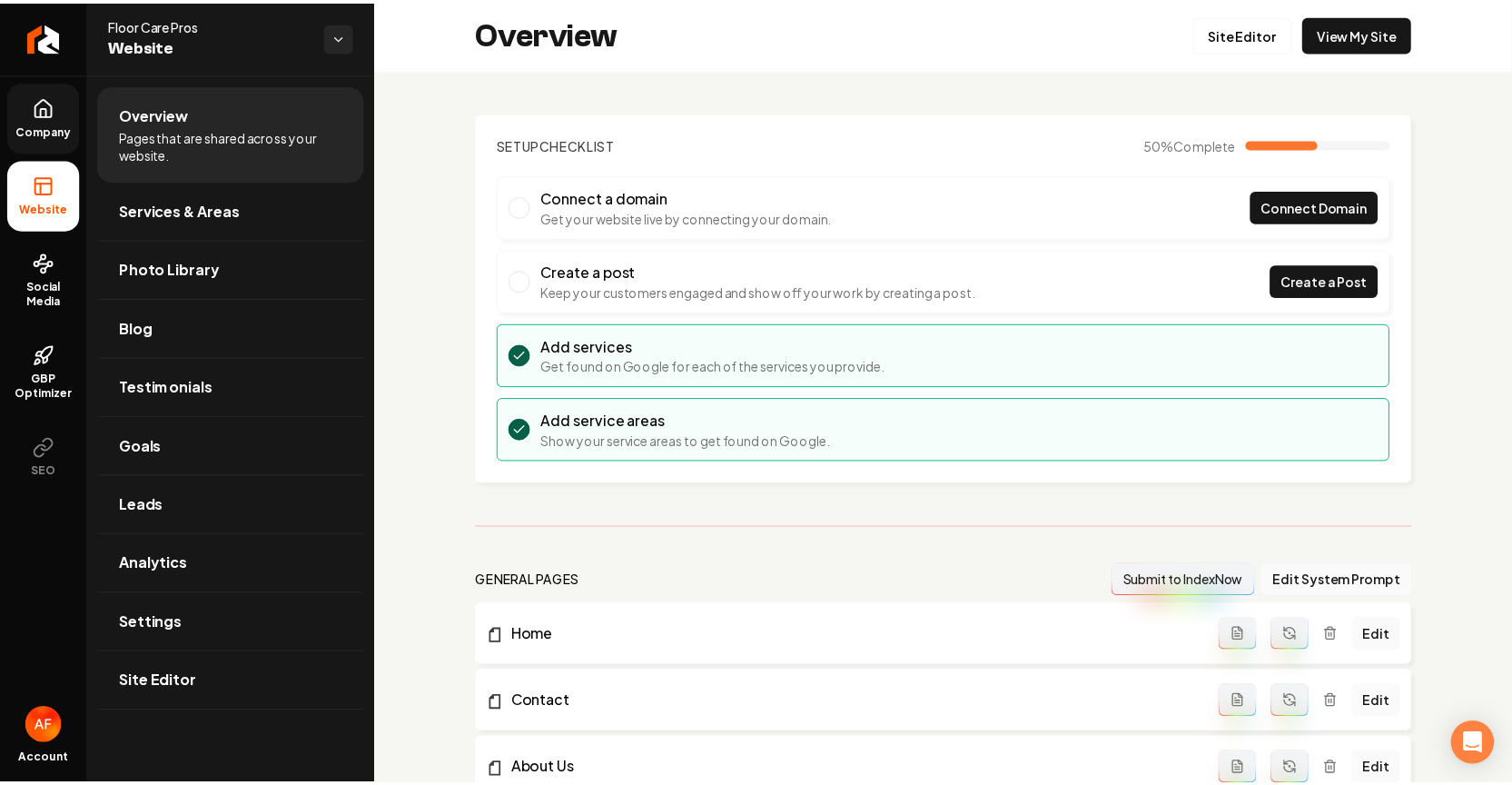 scroll, scrollTop: 0, scrollLeft: 0, axis: both 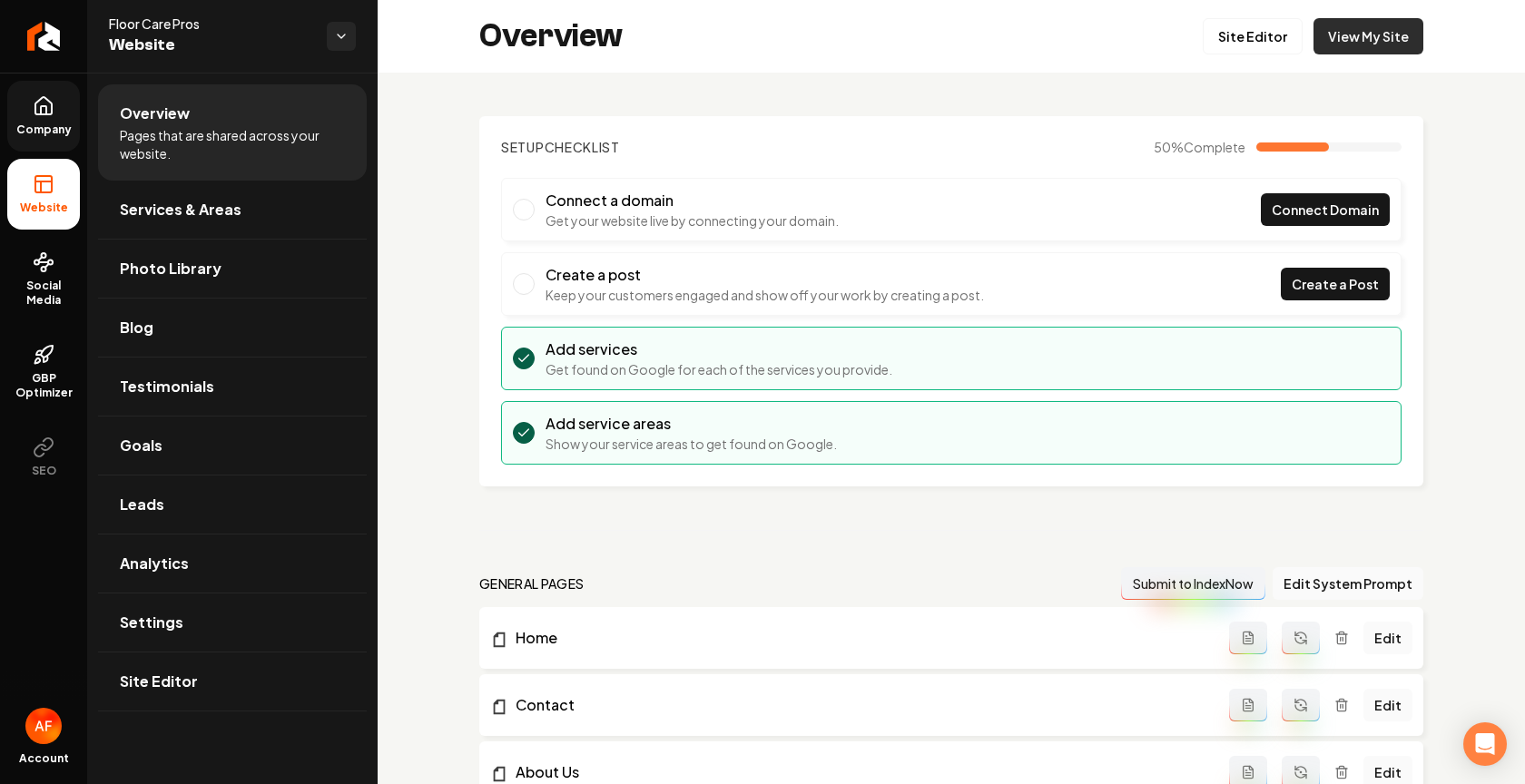 click on "View My Site" at bounding box center (1368, 36) 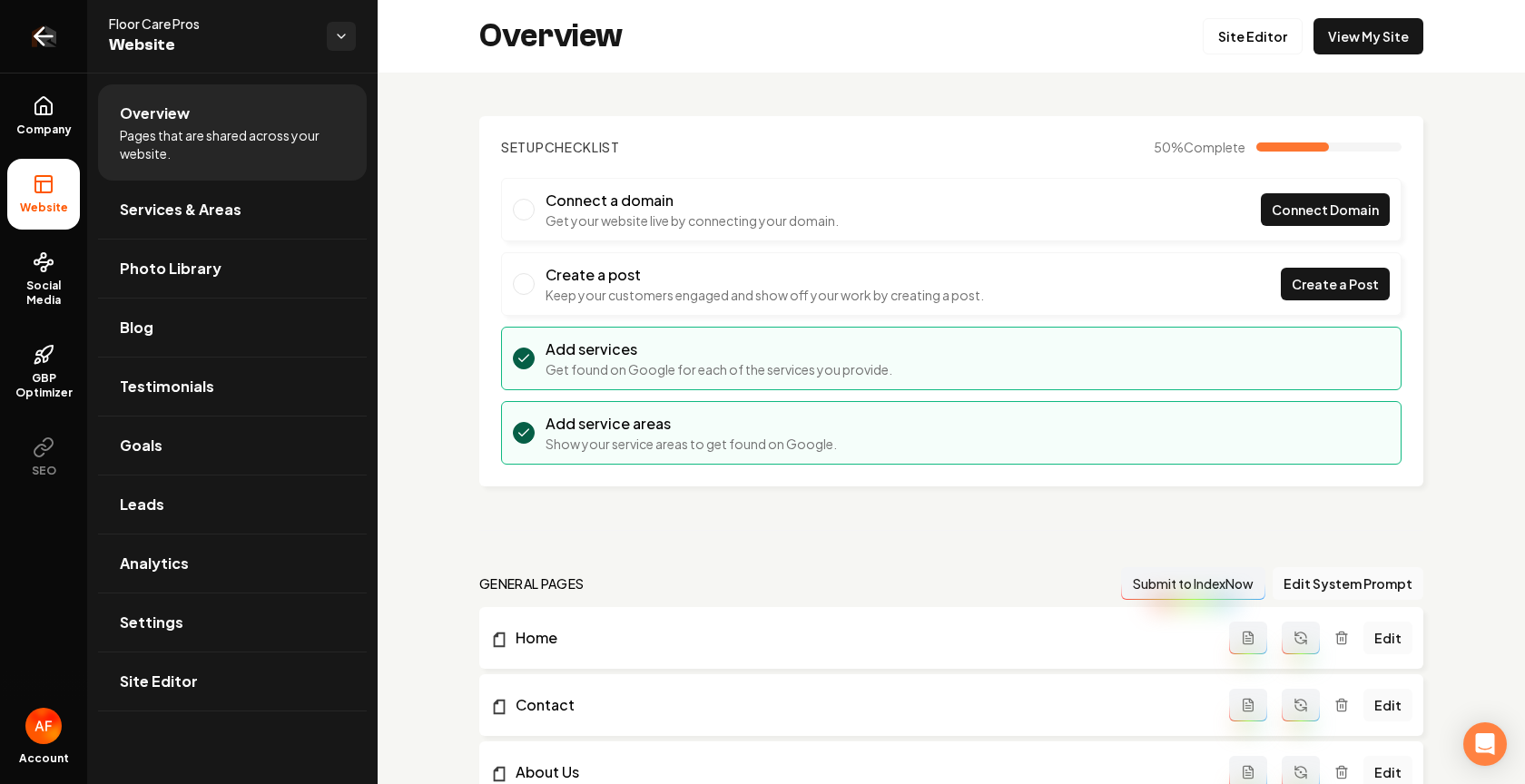 click 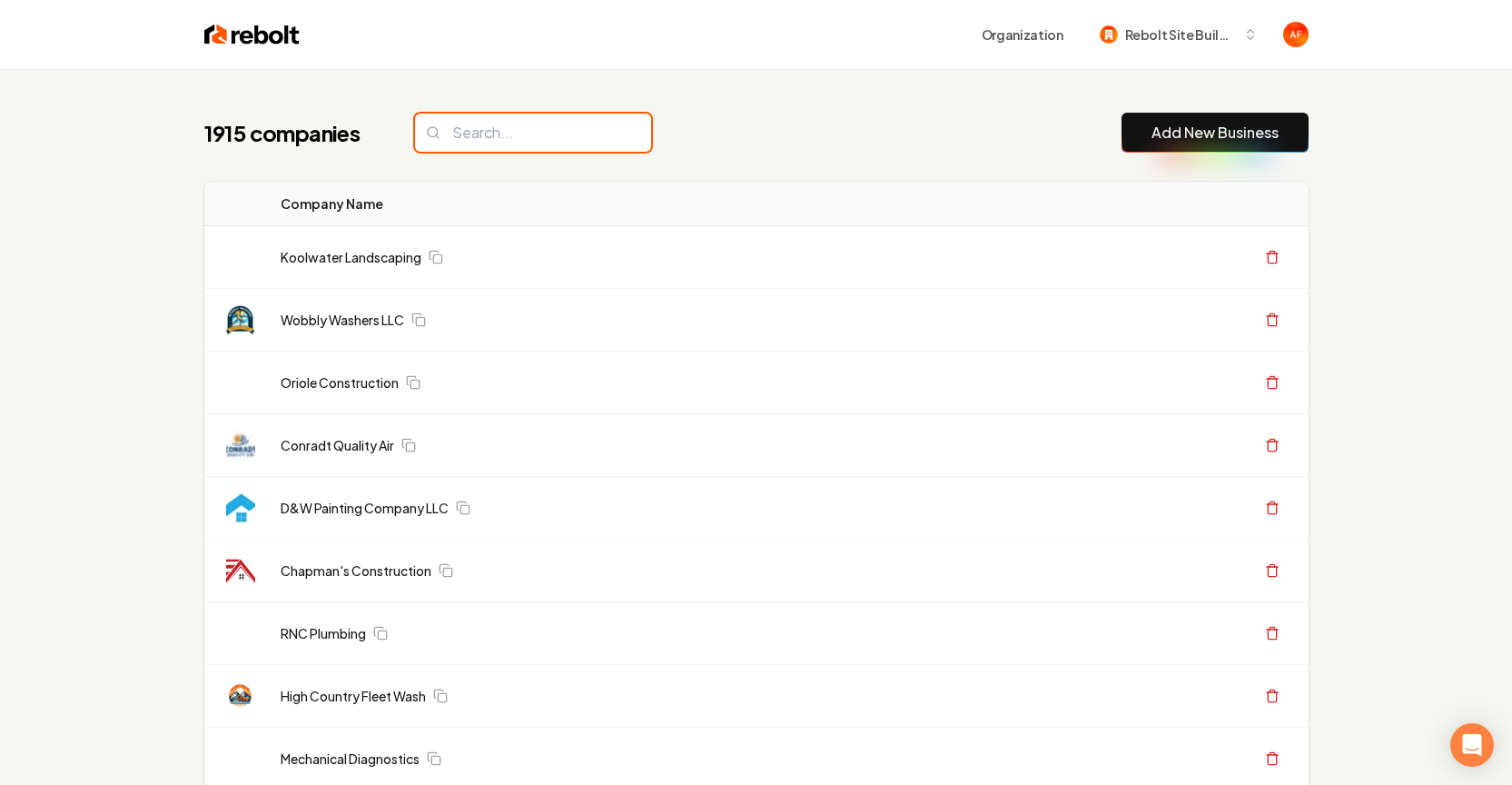 click at bounding box center [533, 133] 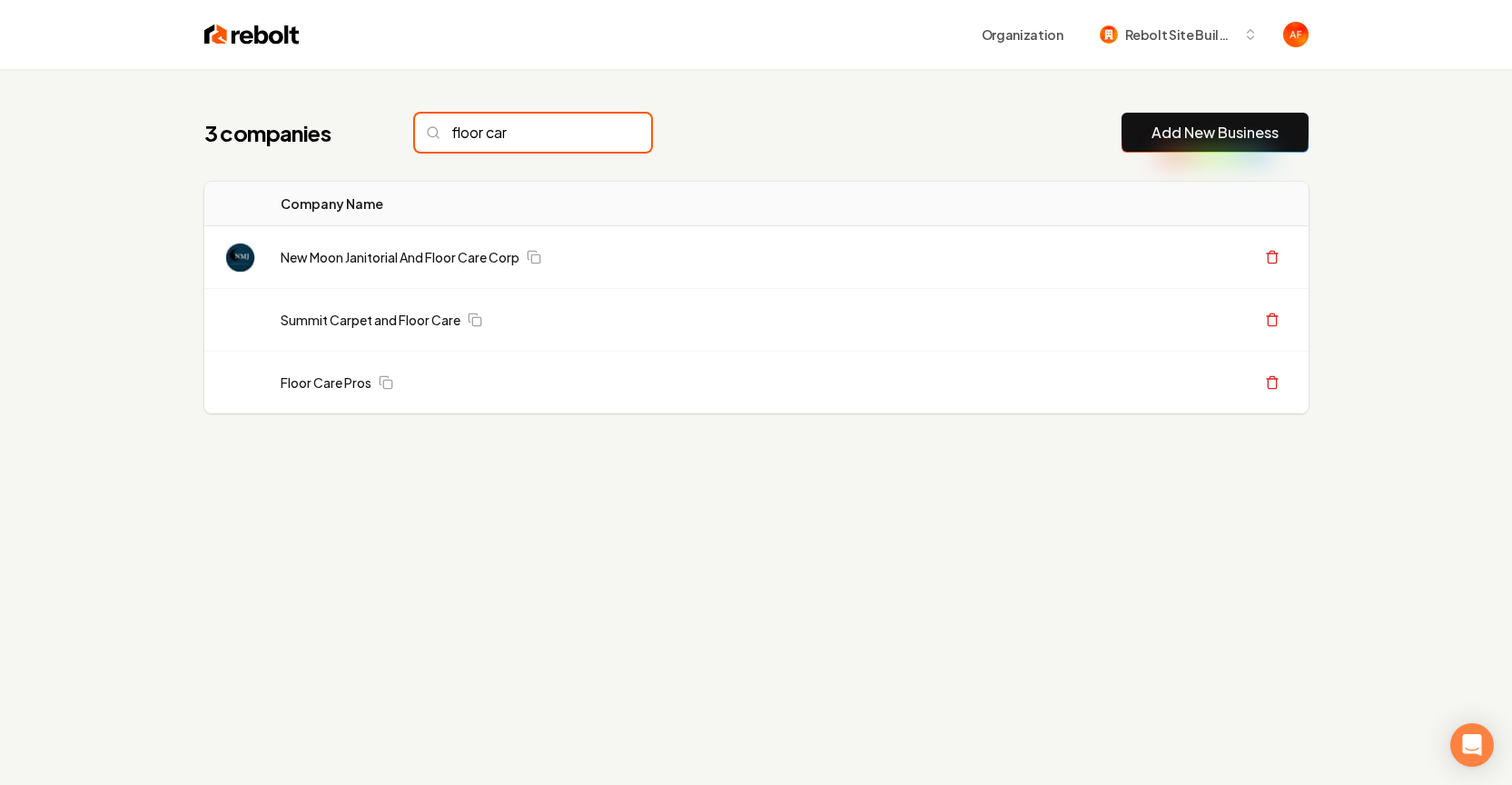 type on "floor car" 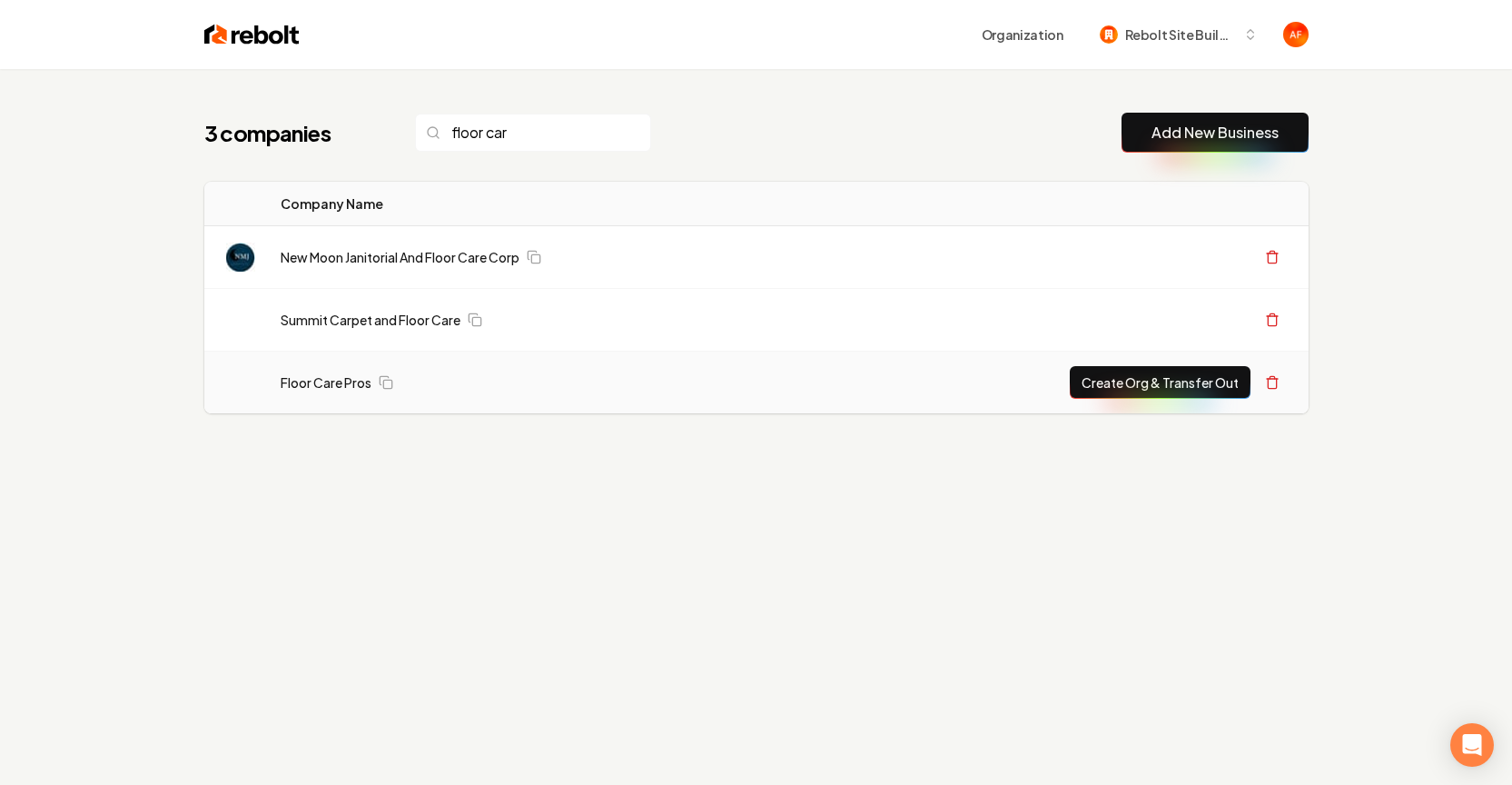 click on "Create Org & Transfer Out" at bounding box center [1160, 383] 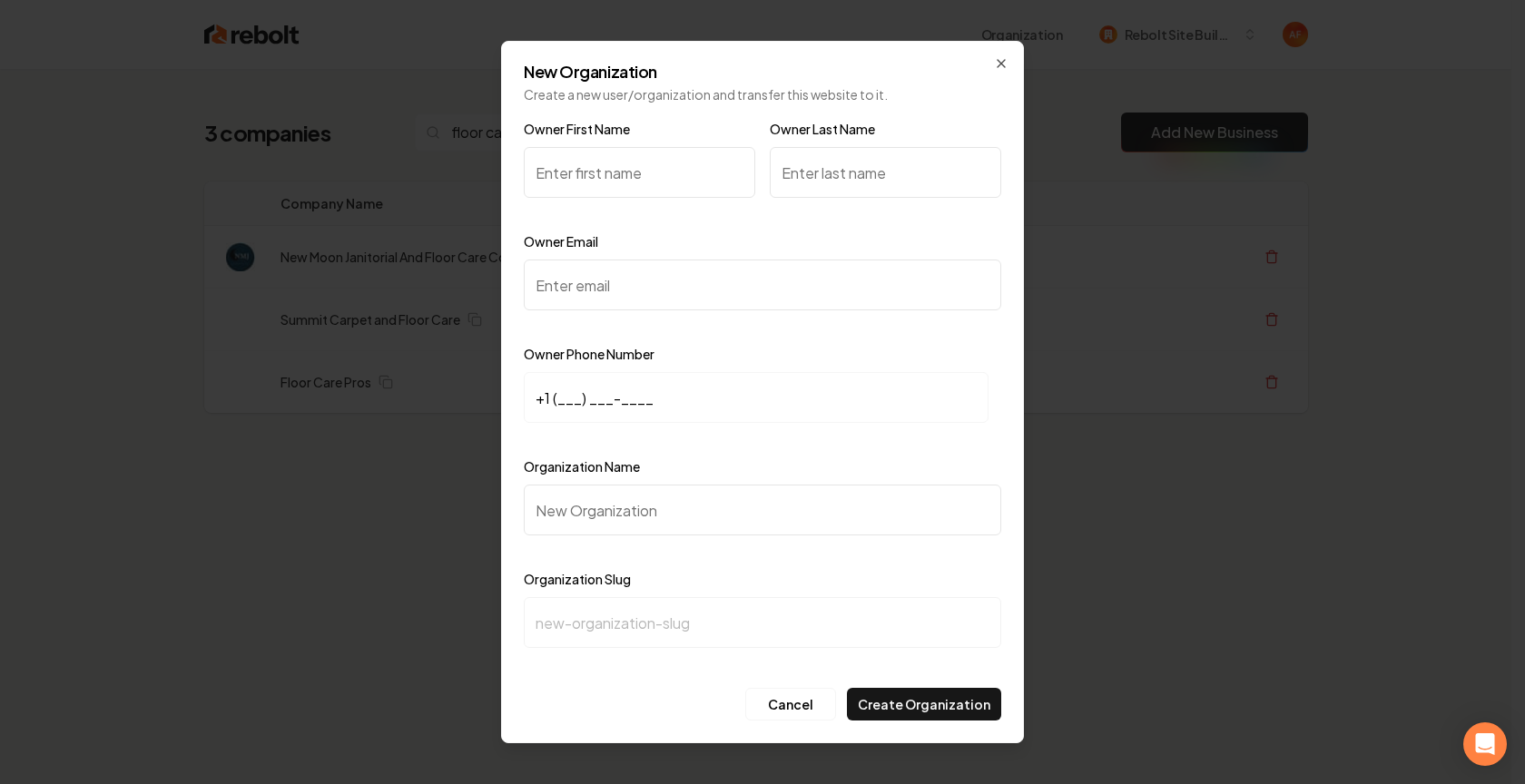 click on "Owner First Name" at bounding box center [639, 172] 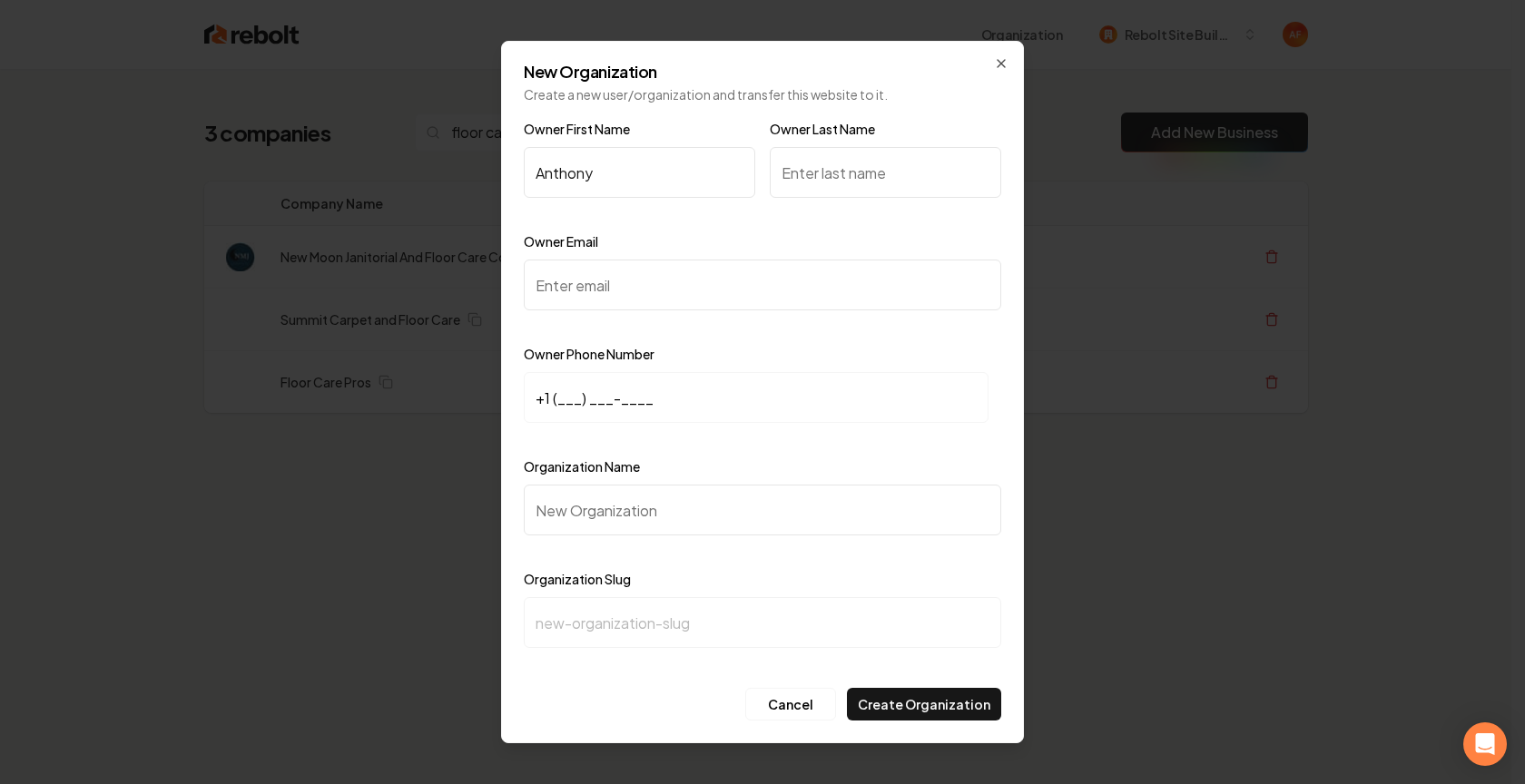 type on "Anthony" 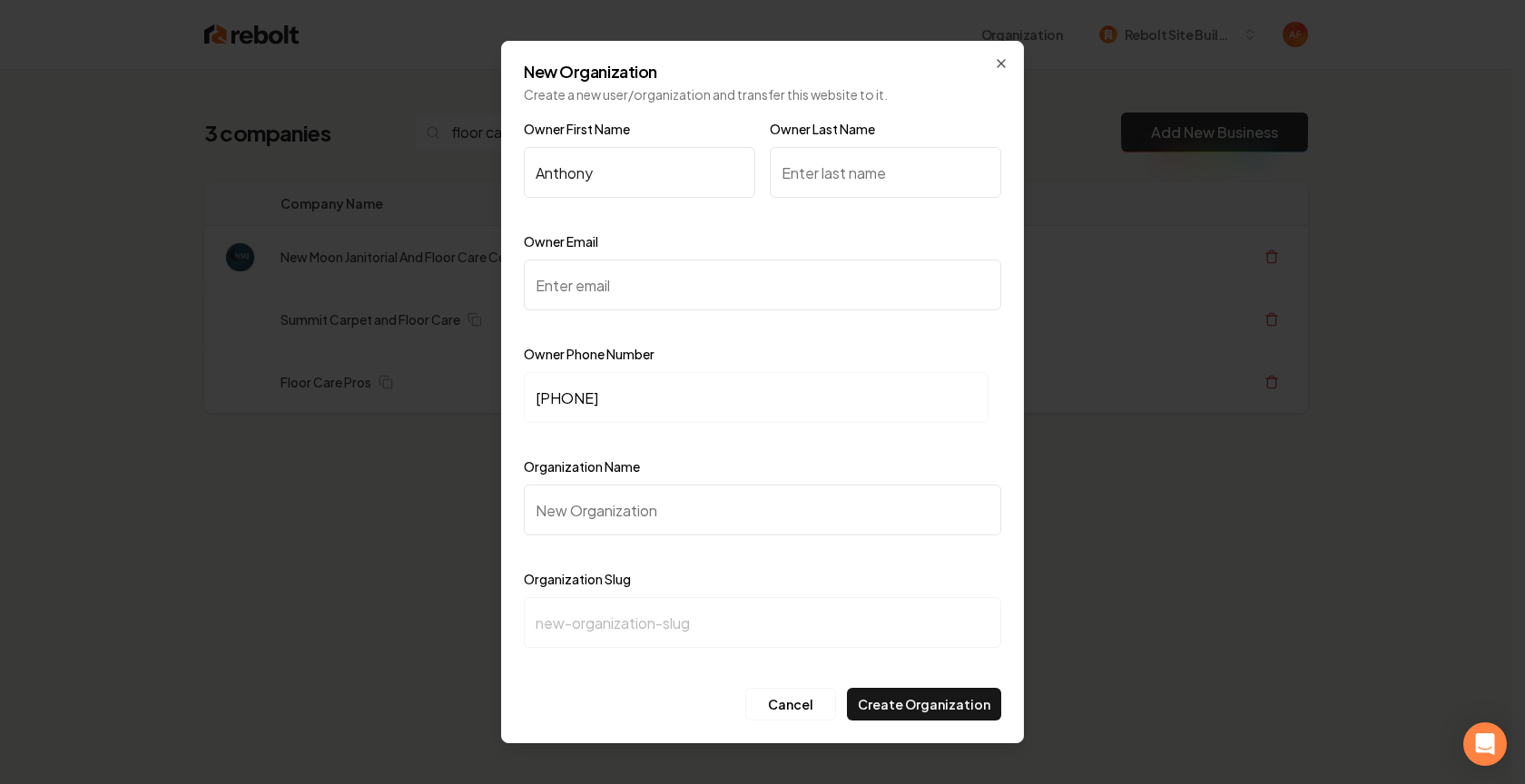 type on "+1 (702) 981-3216" 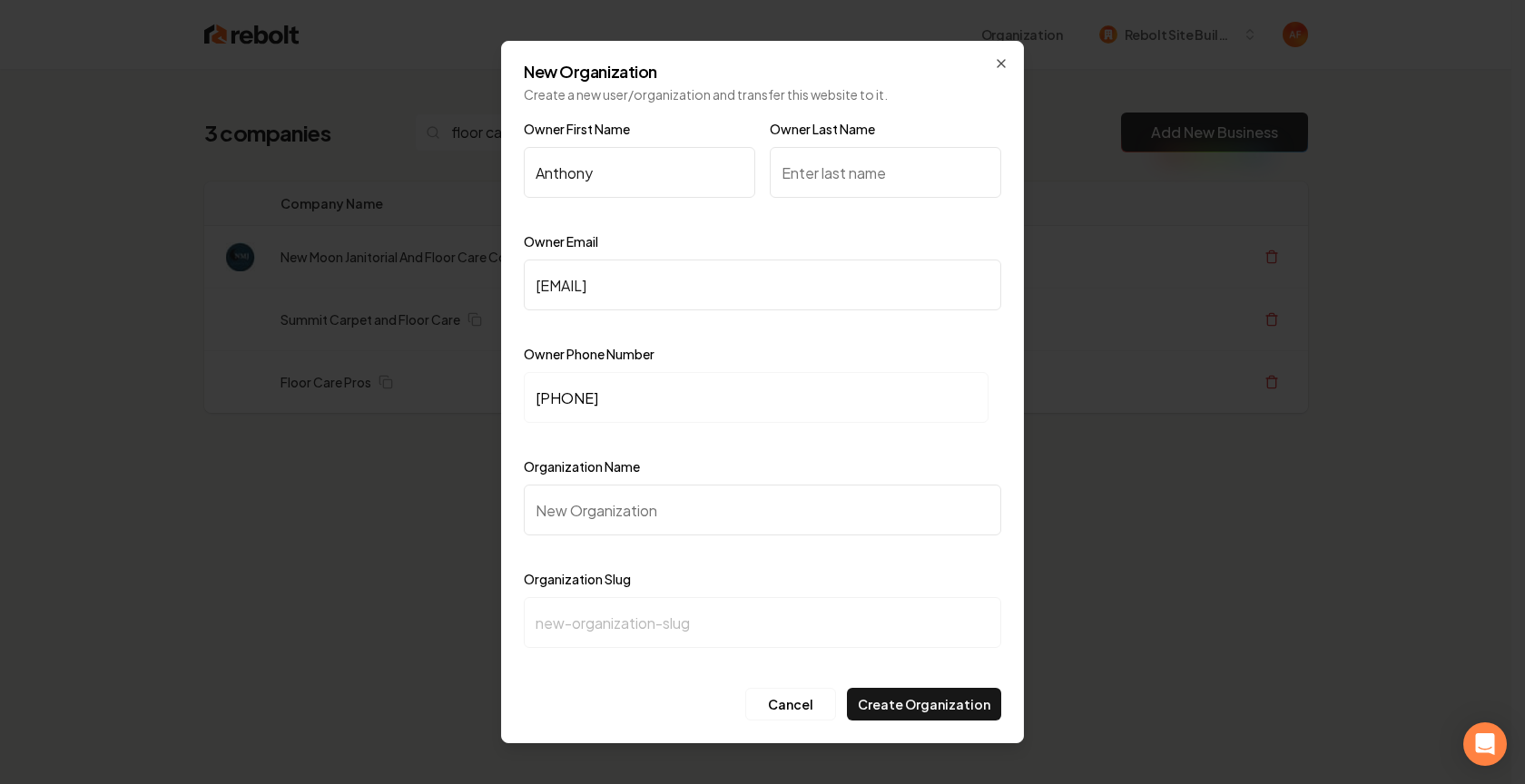 type on "floorcarepros@aol.com" 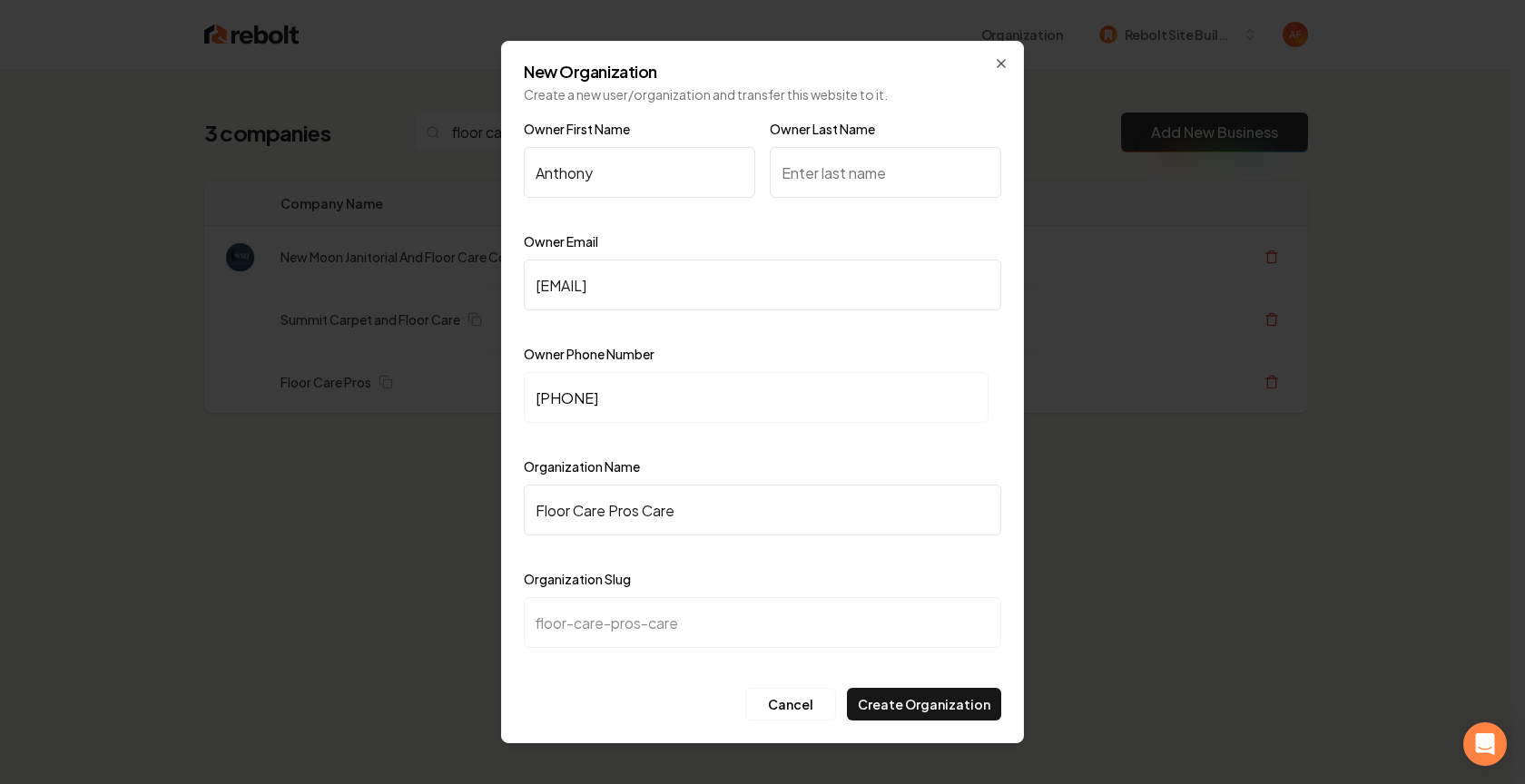 drag, startPoint x: 692, startPoint y: 518, endPoint x: 641, endPoint y: 513, distance: 51.24451 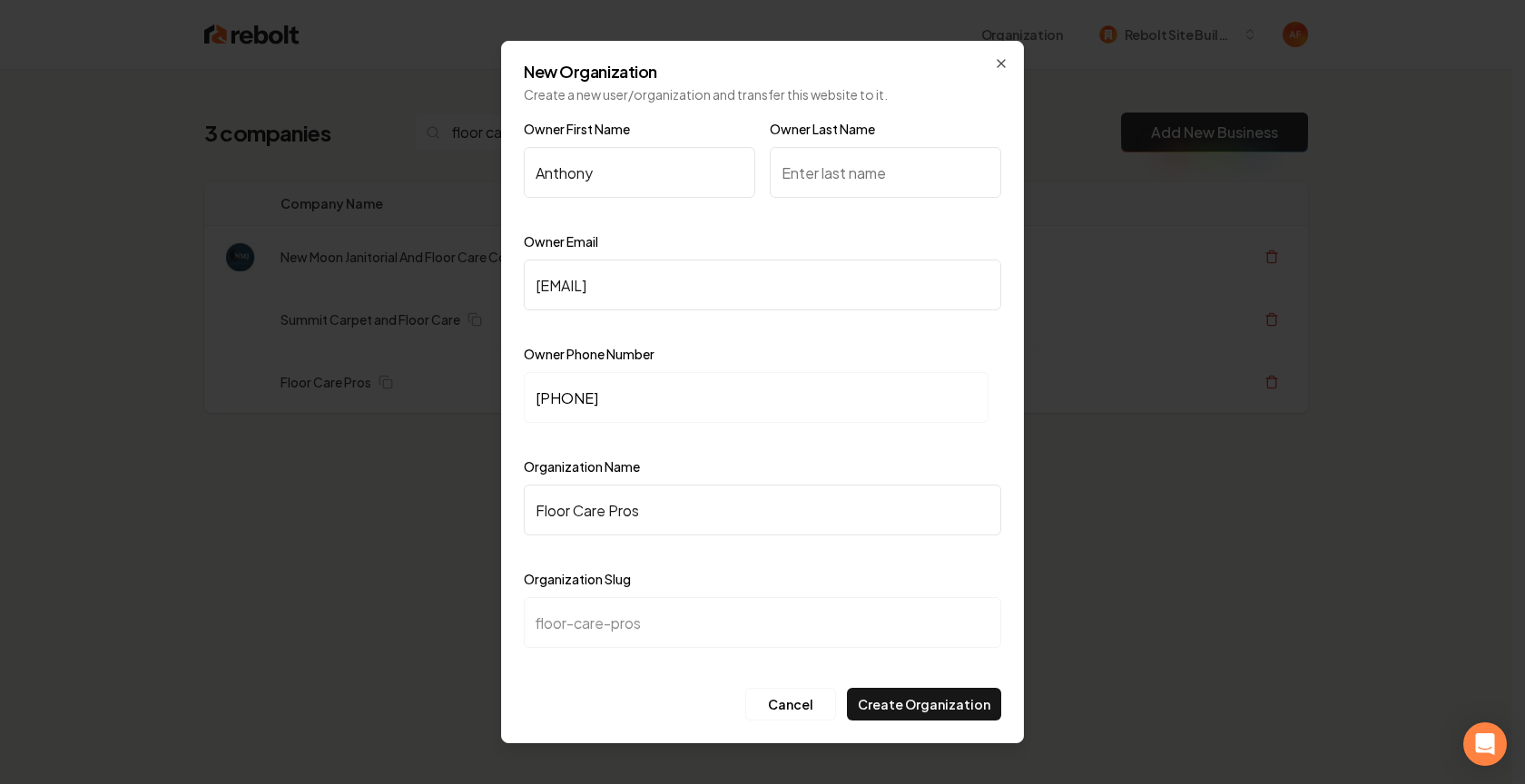 type on "Floor Care Pros" 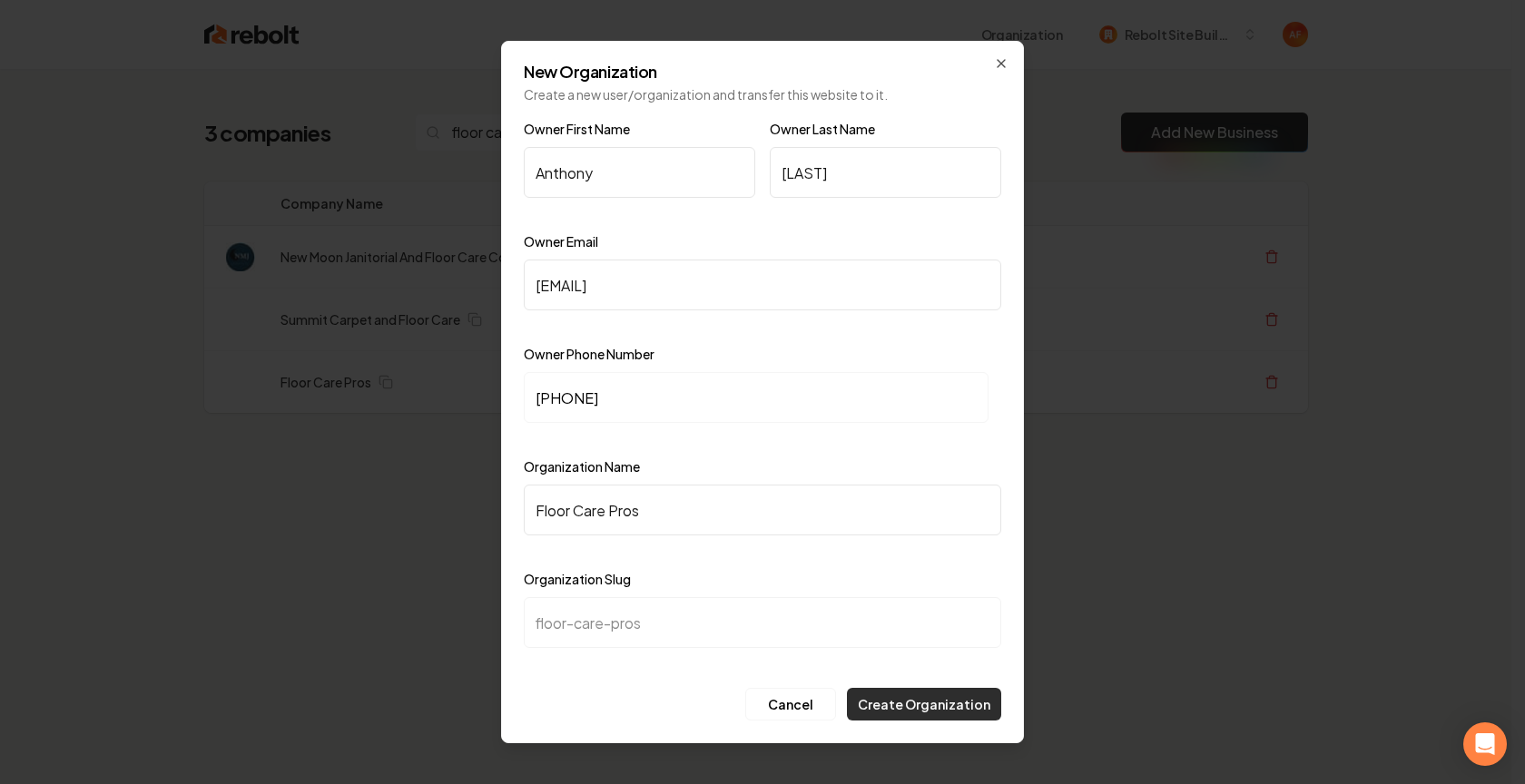 type on "Hernandez" 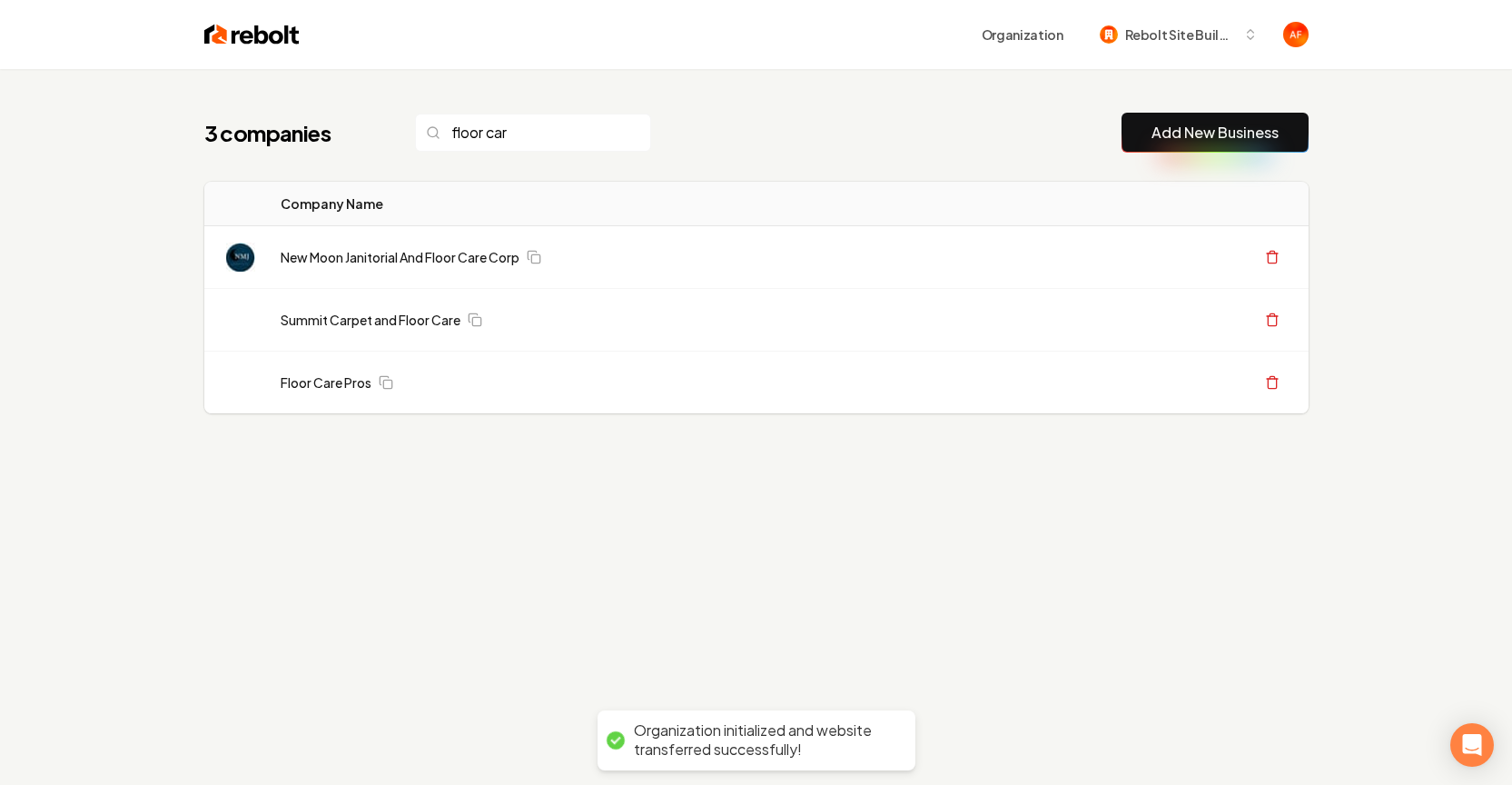 click at bounding box center (252, 35) 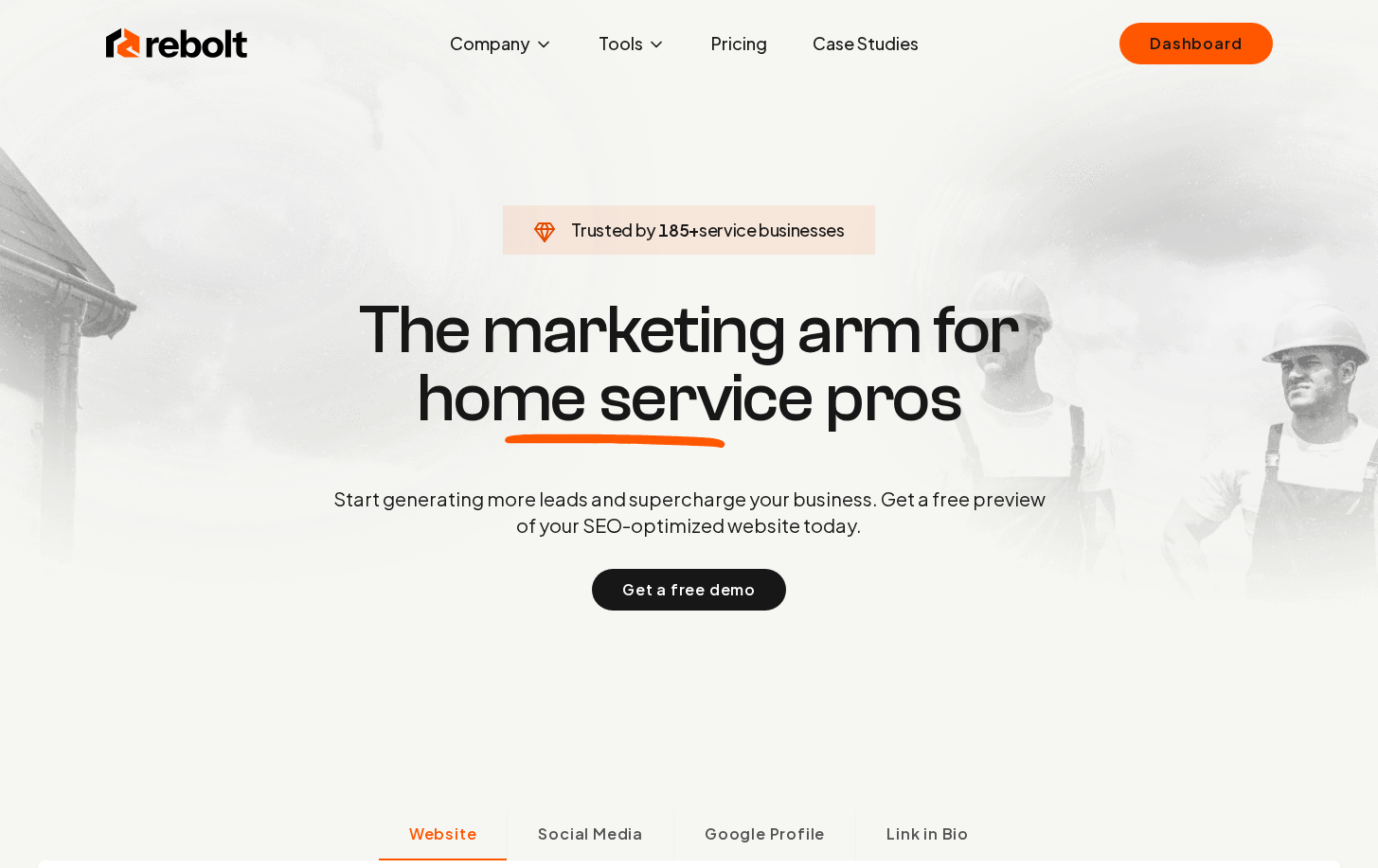scroll, scrollTop: 0, scrollLeft: 0, axis: both 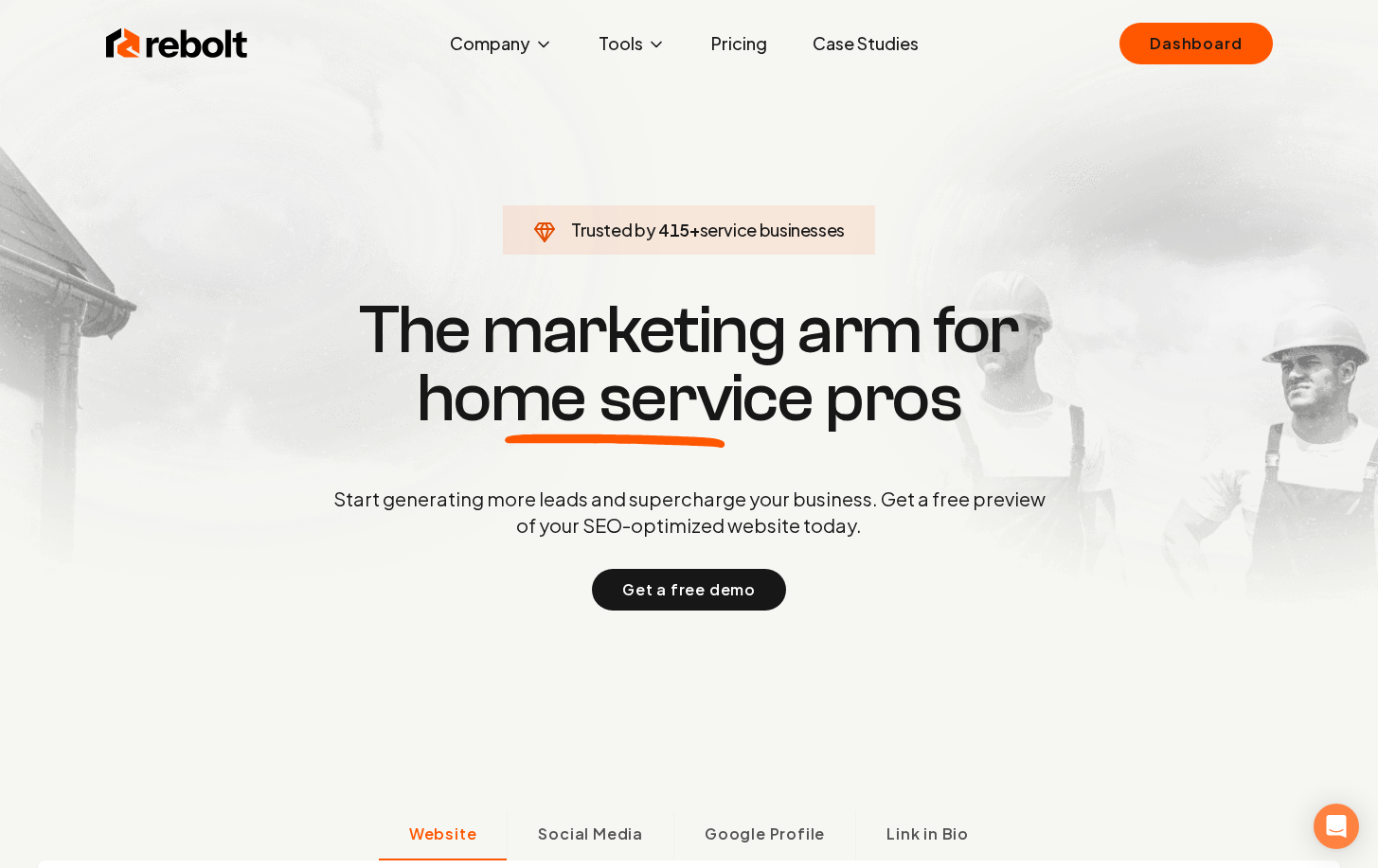 click on "Case Studies" at bounding box center [866, 44] 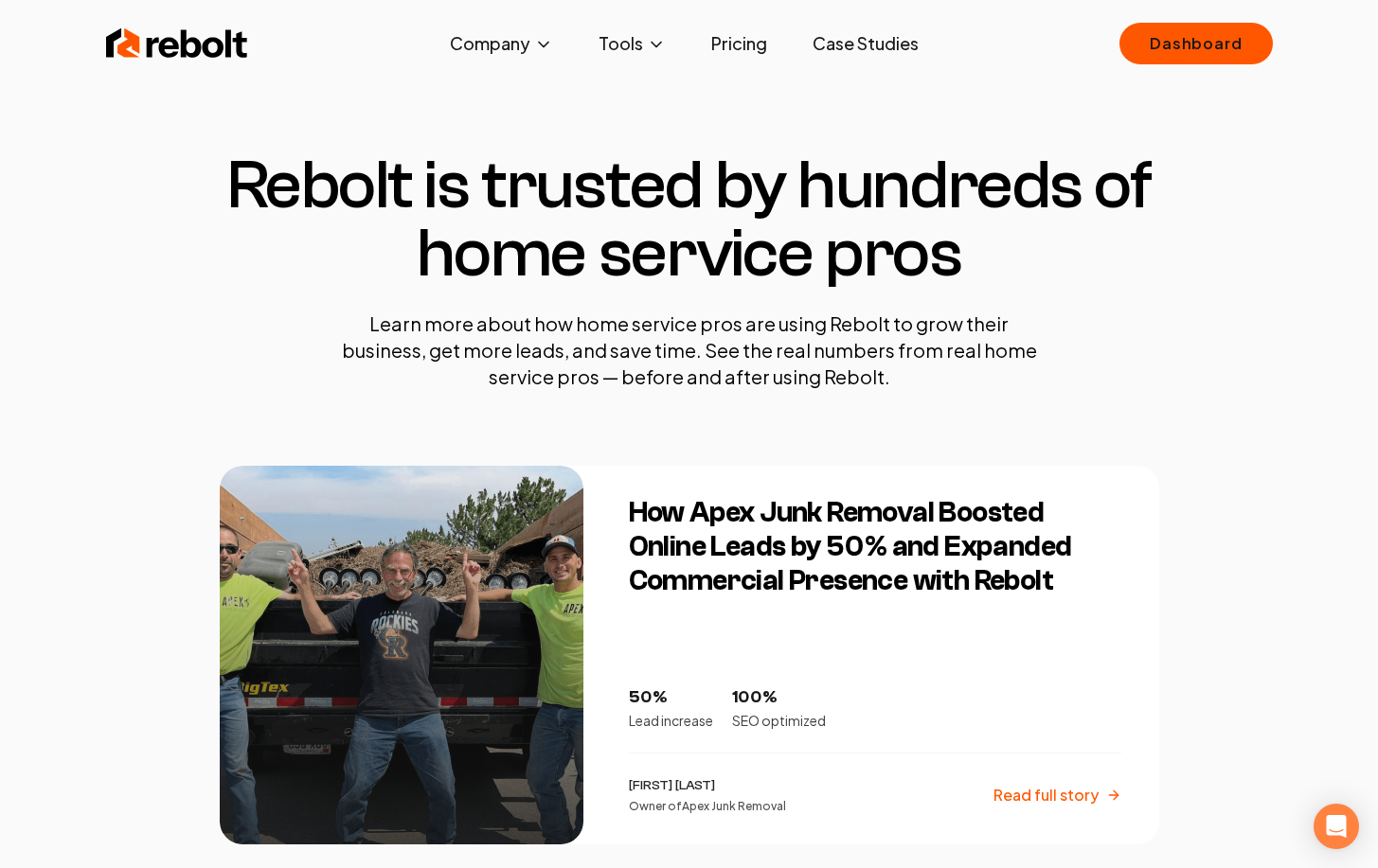 click at bounding box center [177, 44] 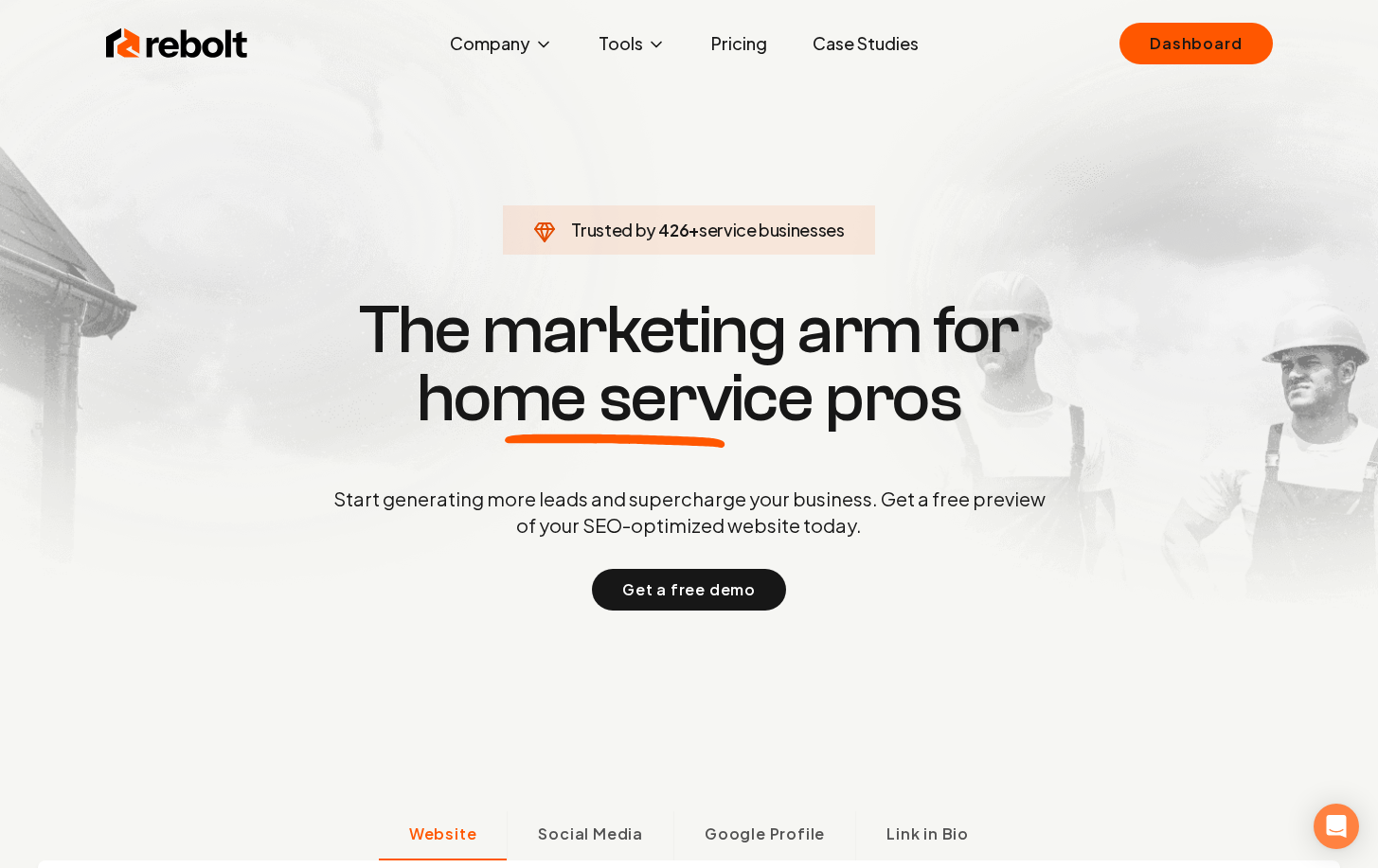 click on "Case Studies" at bounding box center (866, 44) 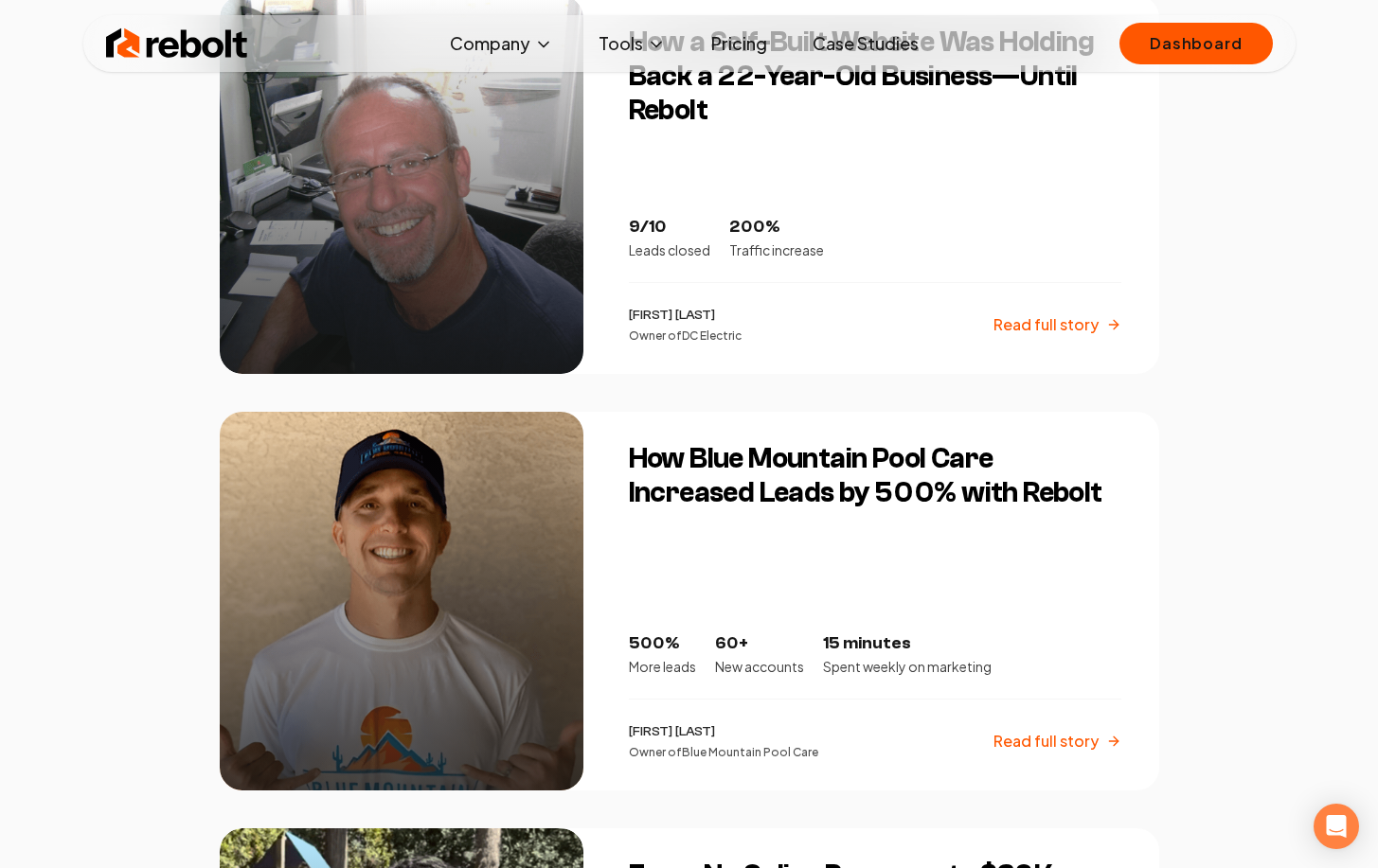 scroll, scrollTop: 1304, scrollLeft: 0, axis: vertical 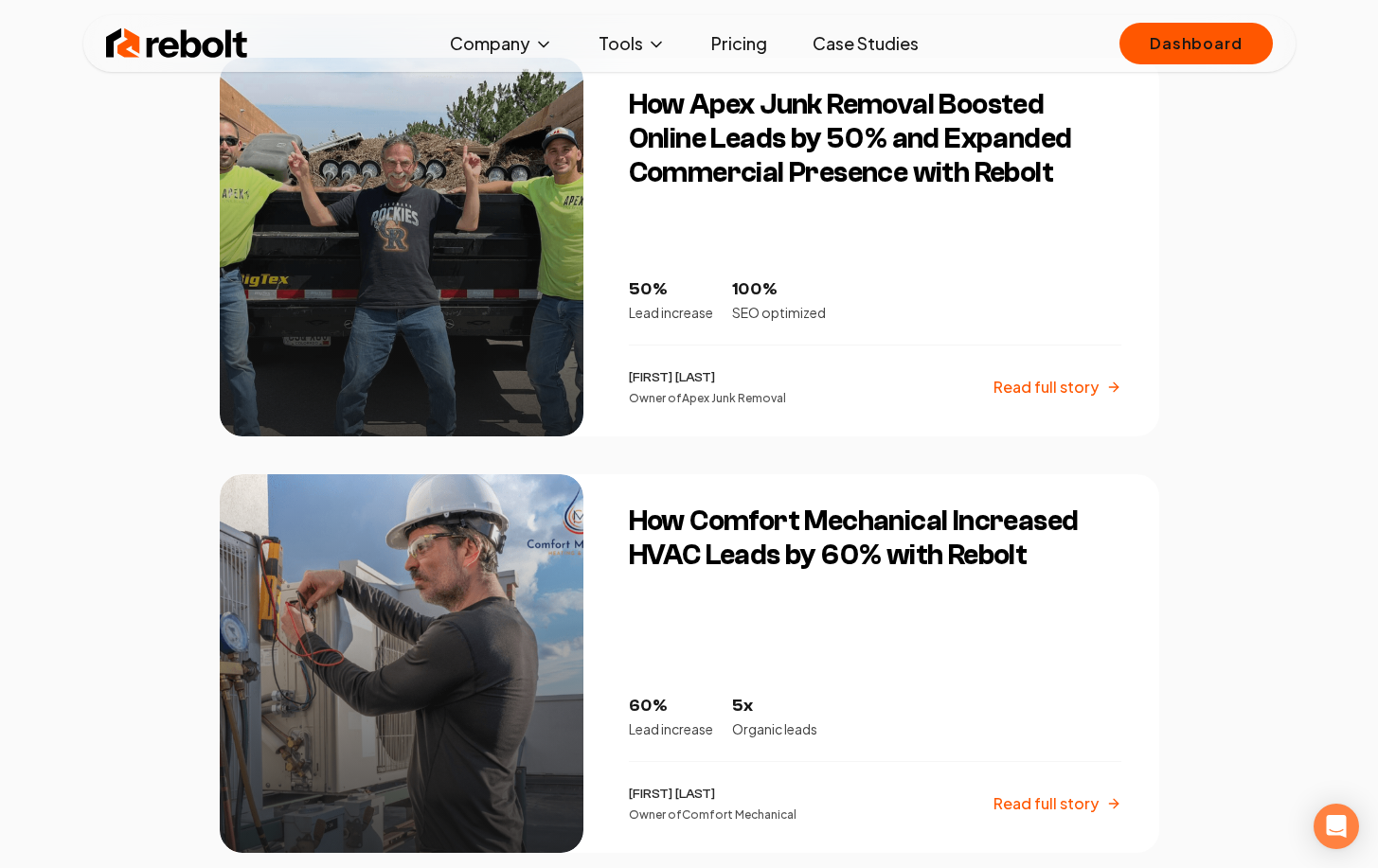 click at bounding box center [177, 44] 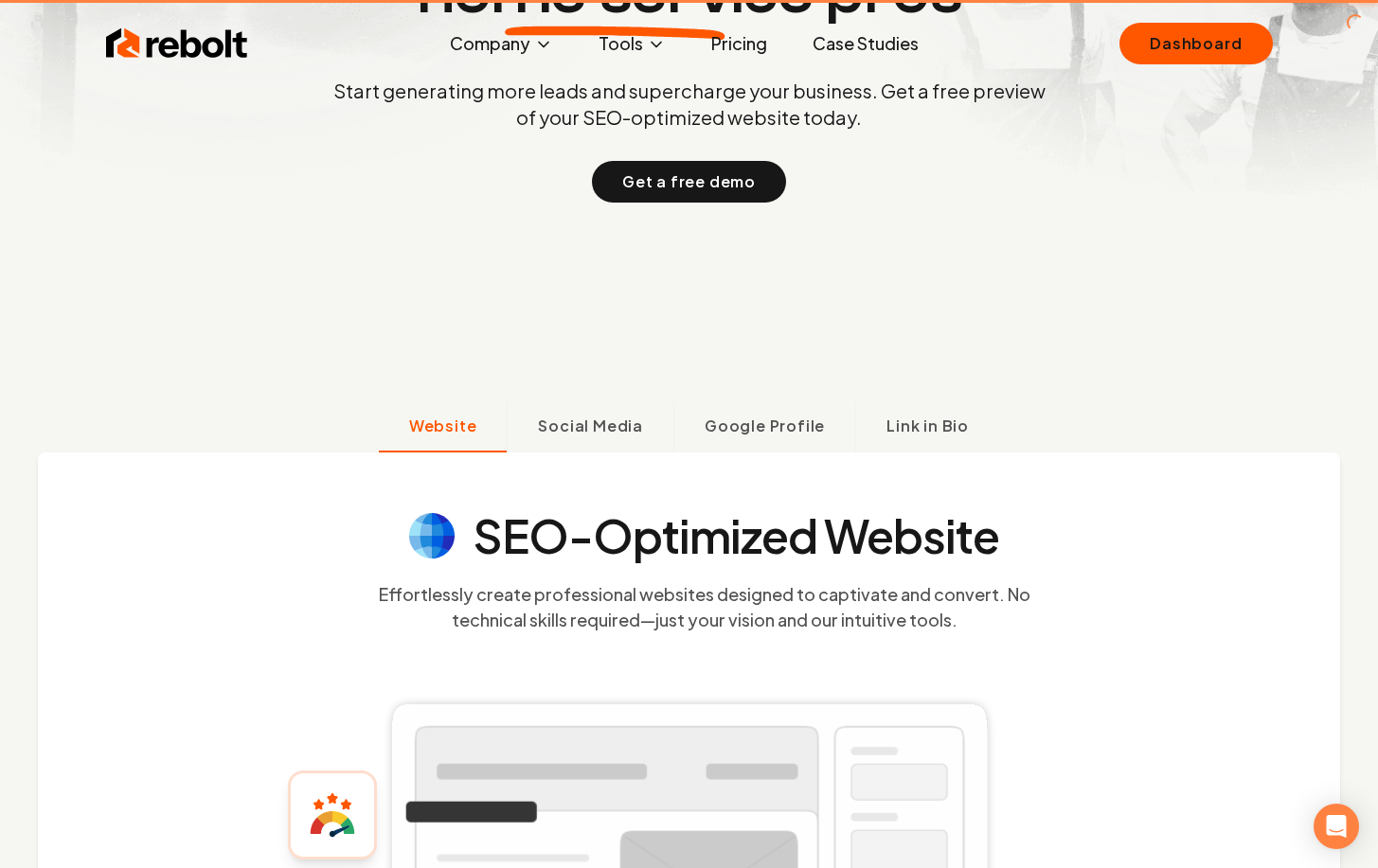 scroll, scrollTop: 0, scrollLeft: 0, axis: both 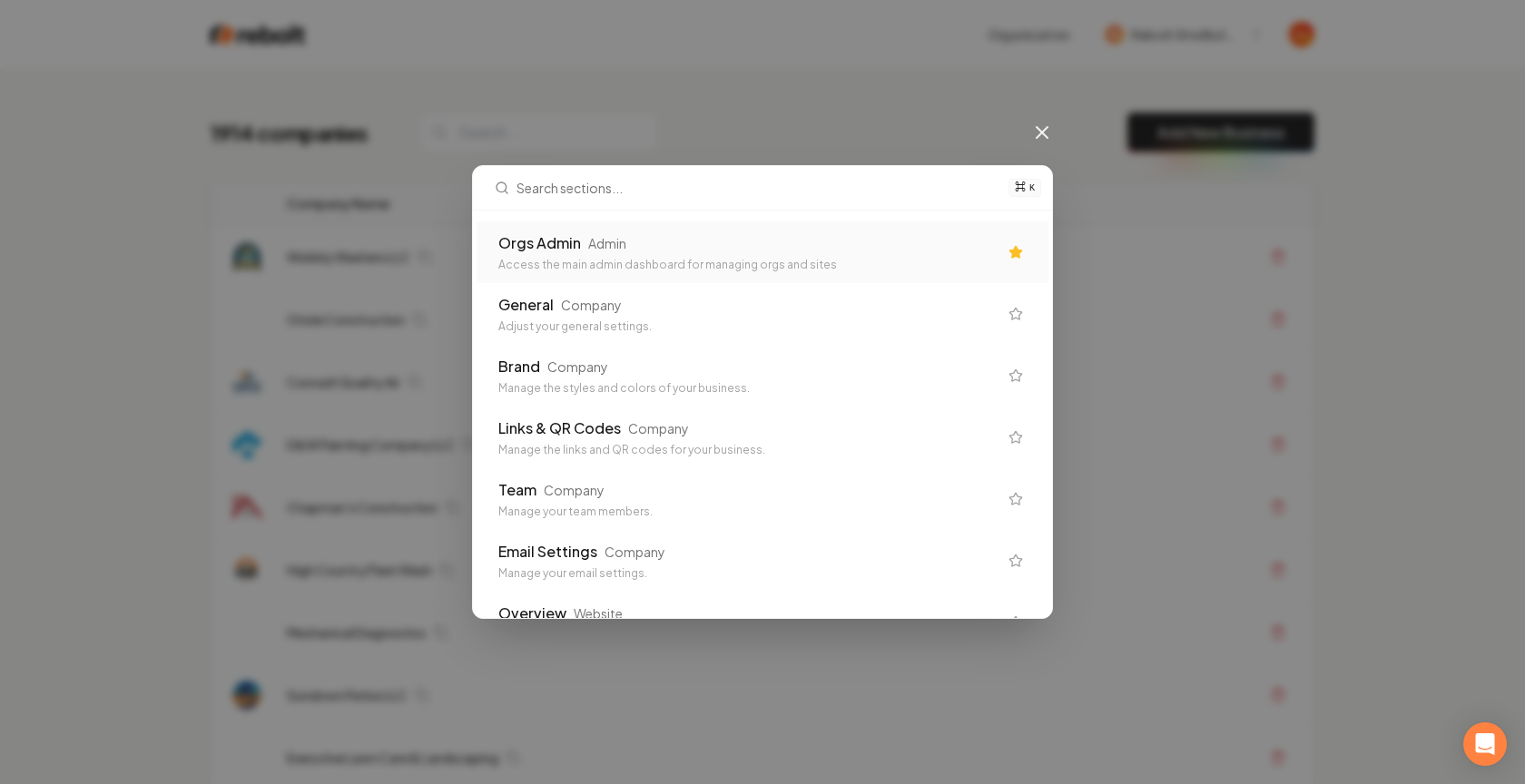click on "Access the main admin dashboard for managing orgs and sites" at bounding box center [748, 265] 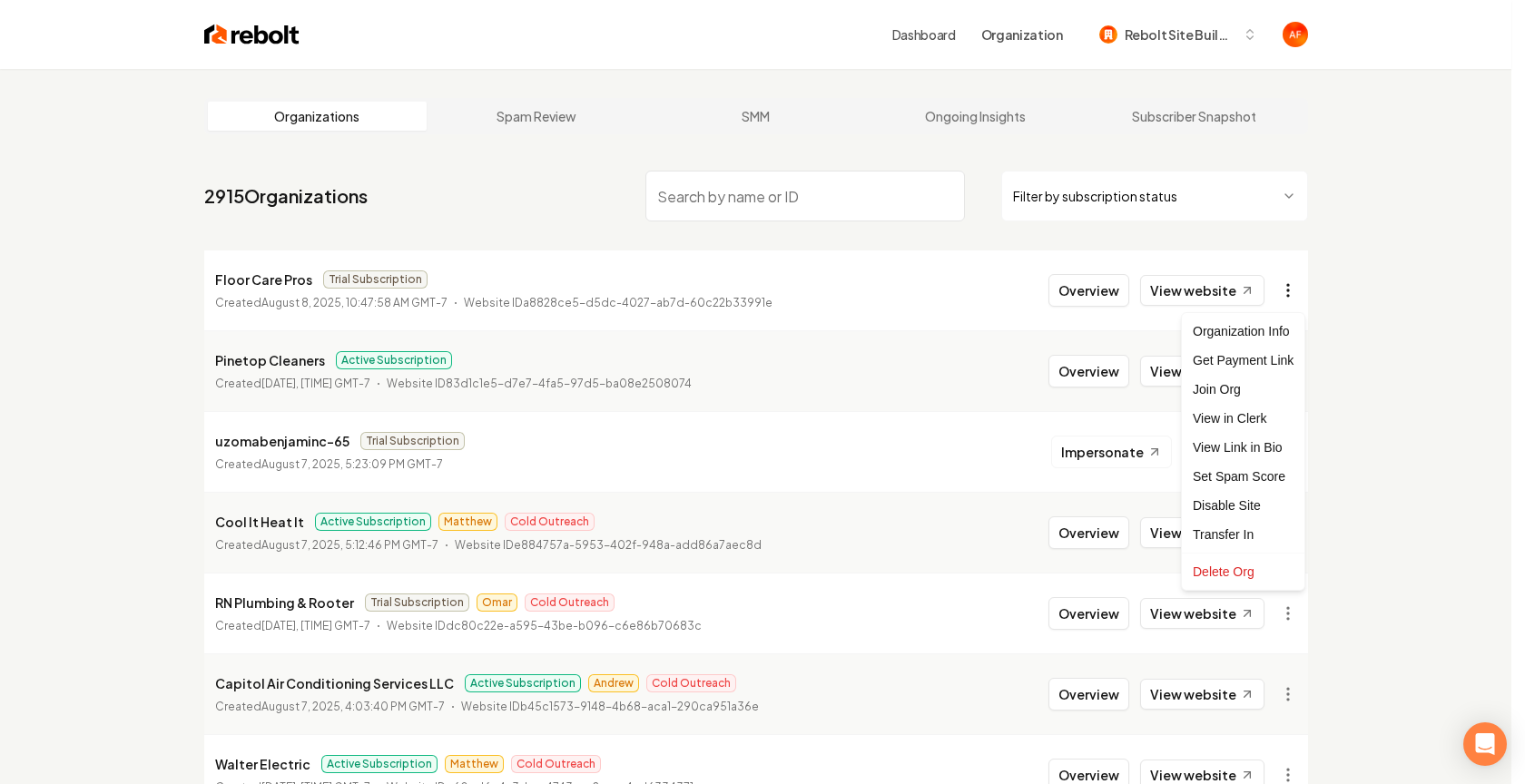 click on "Dashboard Organization Rebolt Site Builder Organizations Spam Review SMM Ongoing Insights Subscriber Snapshot 2915  Organizations Filter by subscription status Floor Care Pros Trial Subscription Created  [DATE], [TIME] GMT-7   Website ID  a8828ce5-d5dc-4027-ab7d-60c22b33991e Overview View website Pinetop Cleaners Active Subscription Created  [DATE], [TIME] GMT-7   Website ID  83d1c1e5-d7e7-4fa5-97d5-ba08e2508074 Overview View website uzomabenjaminc-65 Trial Subscription Created  [DATE], [TIME] Impersonate No website Cool It Heat It Active Subscription Matthew Cold Outreach Created  [DATE], [TIME]   Website ID  e884757a-5953-402f-948a-add86a7aec8d Overview View website RN Plumbing & Rooter Trial Subscription Omar Cold Outreach Created  [DATE], [TIME]   Website ID  dc80c22e-a595-43be-b096-c6e86b70683c Overview View website Capitol Air Conditioning Services LLC Active Subscription Andrew Cold Outreach Created    Website ID" at bounding box center (762, 392) 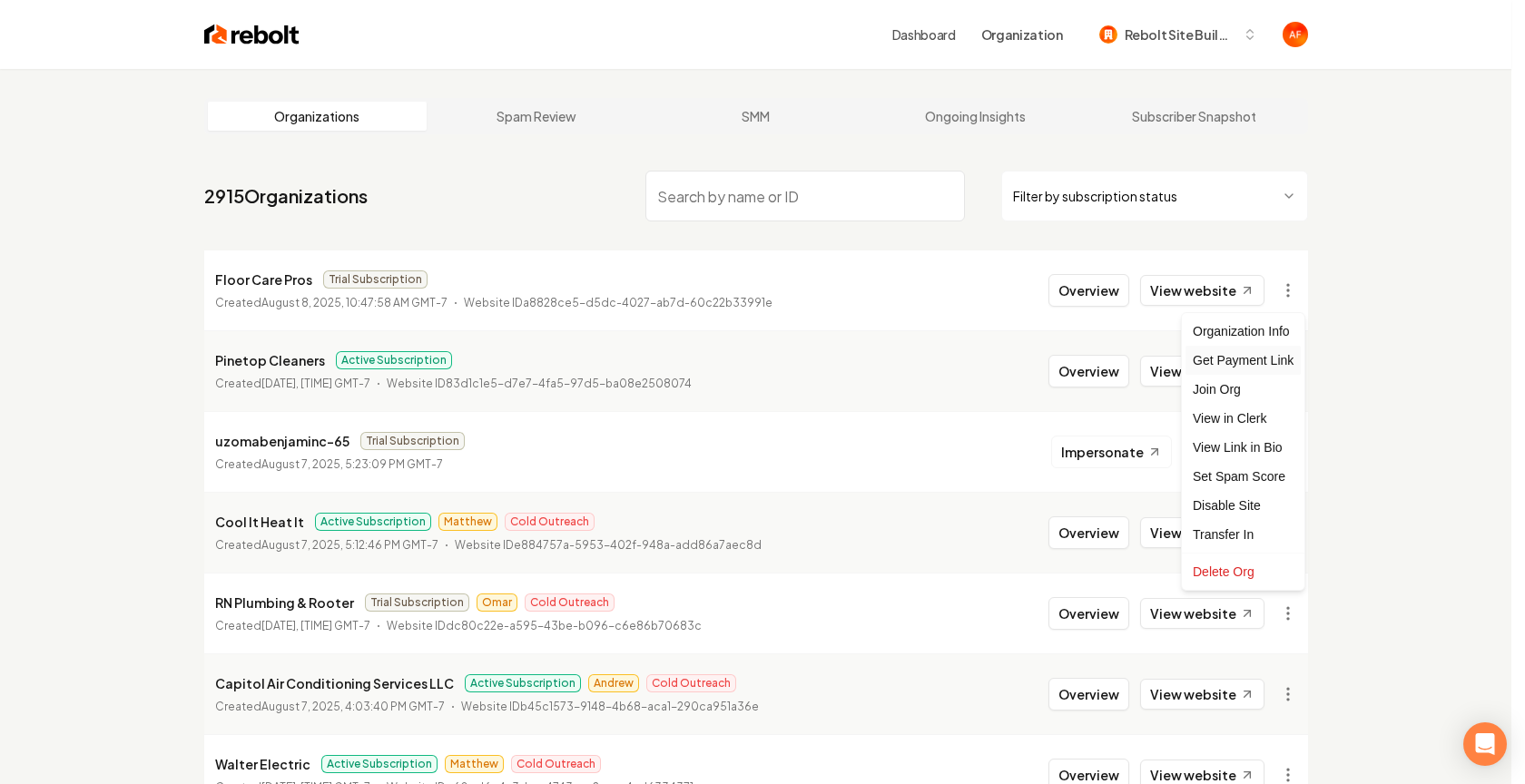 click on "Get Payment Link" at bounding box center (1243, 360) 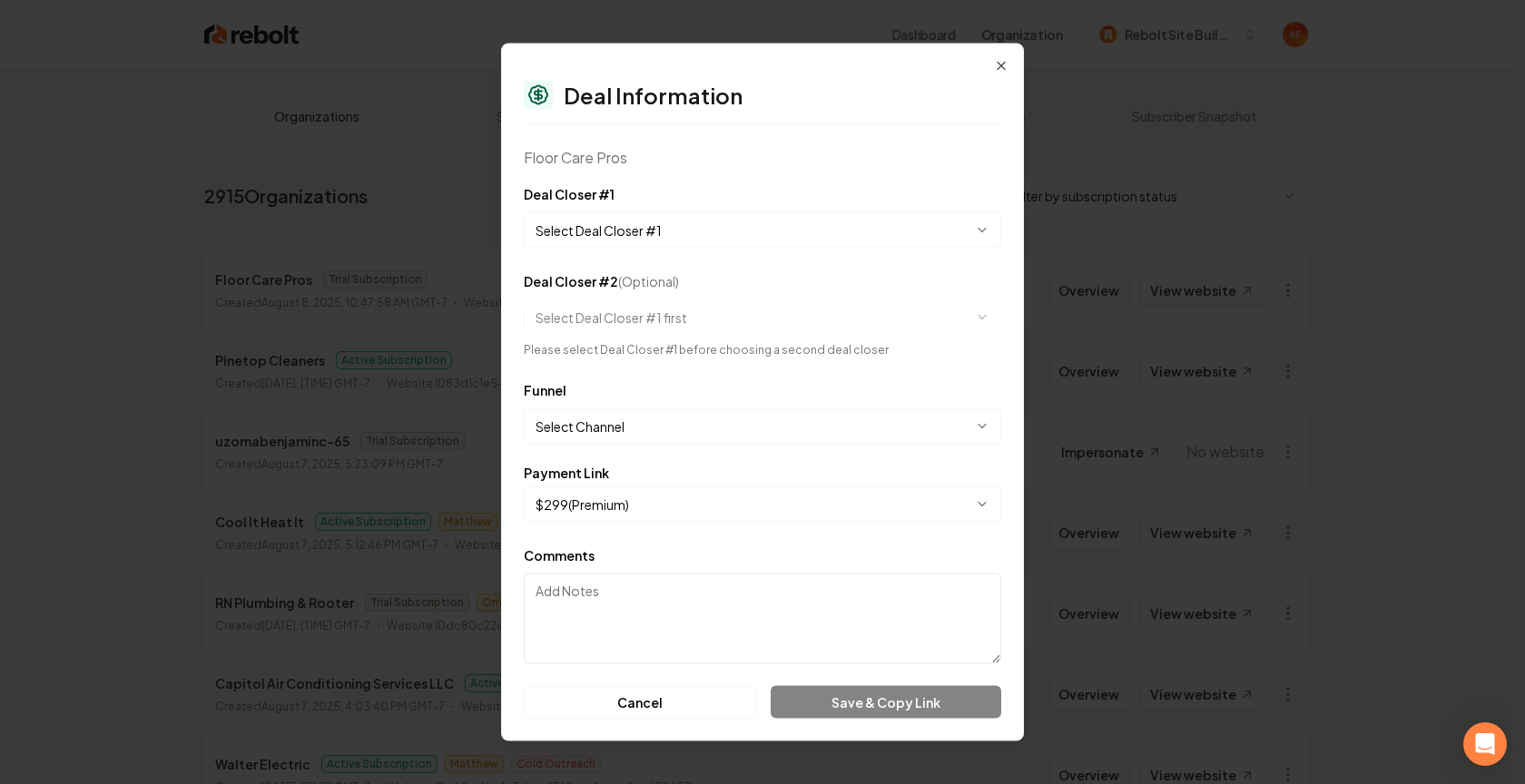 click on "Dashboard Organization Rebolt Site Builder Organizations Spam Review SMM Ongoing Insights Subscriber Snapshot 2915  Organizations Filter by subscription status Floor Care Pros Trial Subscription Created  [DATE], [TIME] GMT-7   Website ID  a8828ce5-d5dc-4027-ab7d-60c22b33991e Overview View website Pinetop Cleaners Active Subscription Created  [DATE], [TIME] GMT-7   Website ID  83d1c1e5-d7e7-4fa5-97d5-ba08e2508074 Overview View website uzomabenjaminc-65 Trial Subscription Created  [DATE], [TIME] Impersonate No website Cool It Heat It Active Subscription Matthew Cold Outreach Created  [DATE], [TIME]   Website ID  e884757a-5953-402f-948a-add86a7aec8d Overview View website RN Plumbing & Rooter Trial Subscription Omar Cold Outreach Created  [DATE], [TIME]   Website ID  dc80c22e-a595-43be-b096-c6e86b70683c Overview View website Capitol Air Conditioning Services LLC Active Subscription Andrew Cold Outreach Created    Website ID" at bounding box center [755, 392] 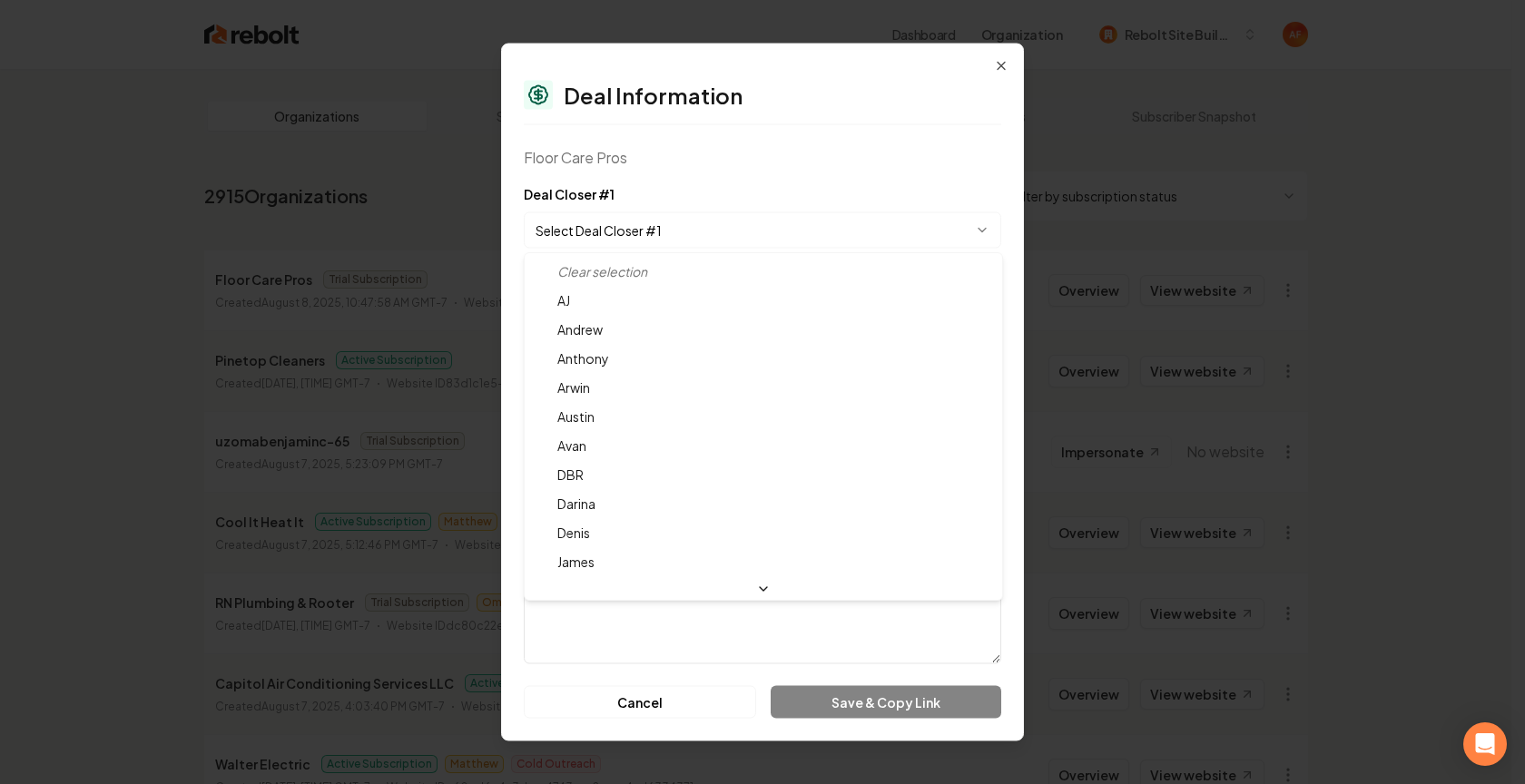 select on "**********" 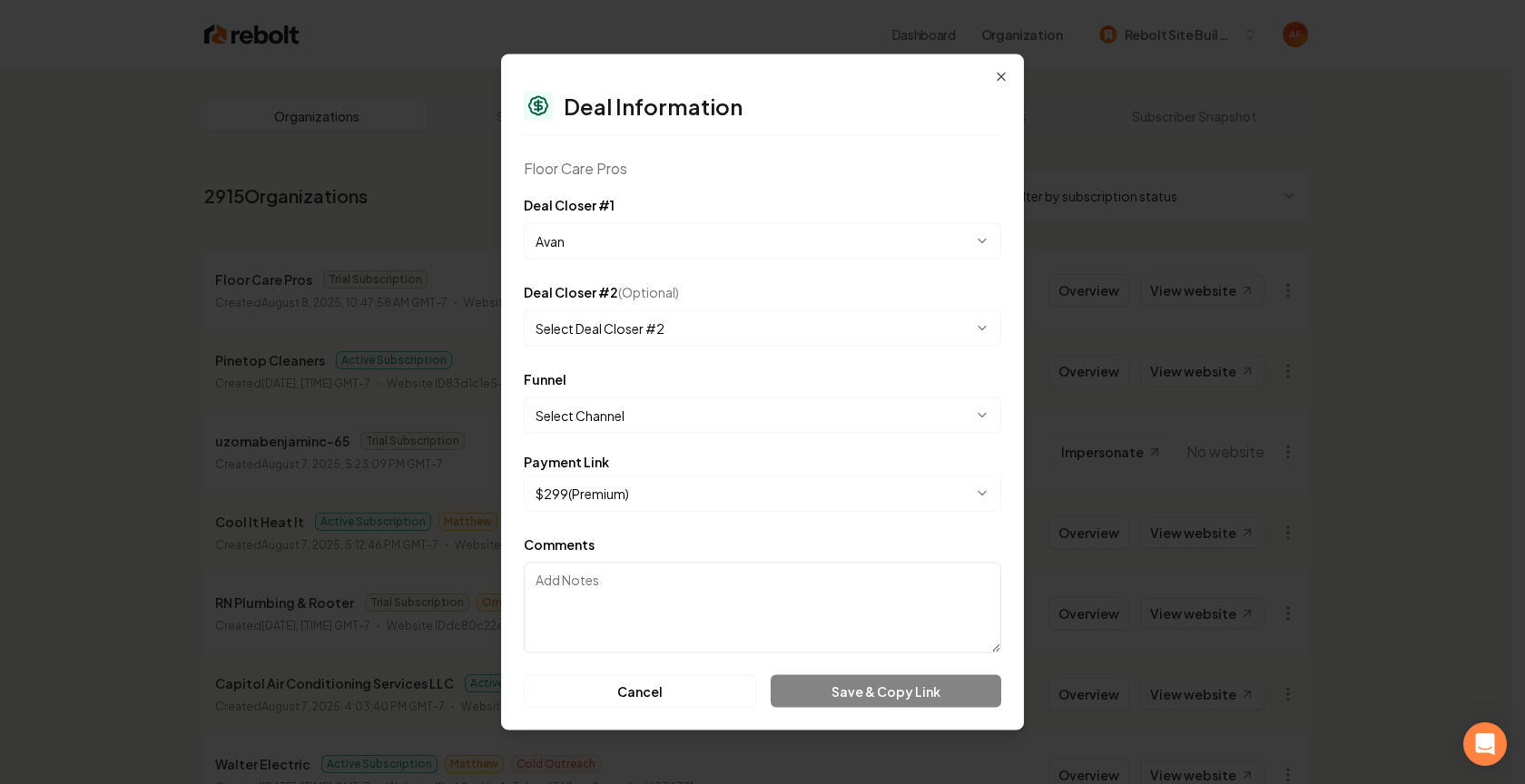 click on "Dashboard Organization Rebolt Site Builder Organizations Spam Review SMM Ongoing Insights Subscriber Snapshot 2915  Organizations Filter by subscription status Floor Care Pros Trial Subscription Created  [DATE], [TIME] GMT-7   Website ID  a8828ce5-d5dc-4027-ab7d-60c22b33991e Overview View website Pinetop Cleaners Active Subscription Created  [DATE], [TIME] GMT-7   Website ID  83d1c1e5-d7e7-4fa5-97d5-ba08e2508074 Overview View website uzomabenjaminc-65 Trial Subscription Created  [DATE], [TIME] Impersonate No website Cool It Heat It Active Subscription Matthew Cold Outreach Created  [DATE], [TIME]   Website ID  e884757a-5953-402f-948a-add86a7aec8d Overview View website RN Plumbing & Rooter Trial Subscription Omar Cold Outreach Created  [DATE], [TIME]   Website ID  dc80c22e-a595-43be-b096-c6e86b70683c Overview View website Capitol Air Conditioning Services LLC Active Subscription Andrew Cold Outreach Created    Website ID" at bounding box center (755, 392) 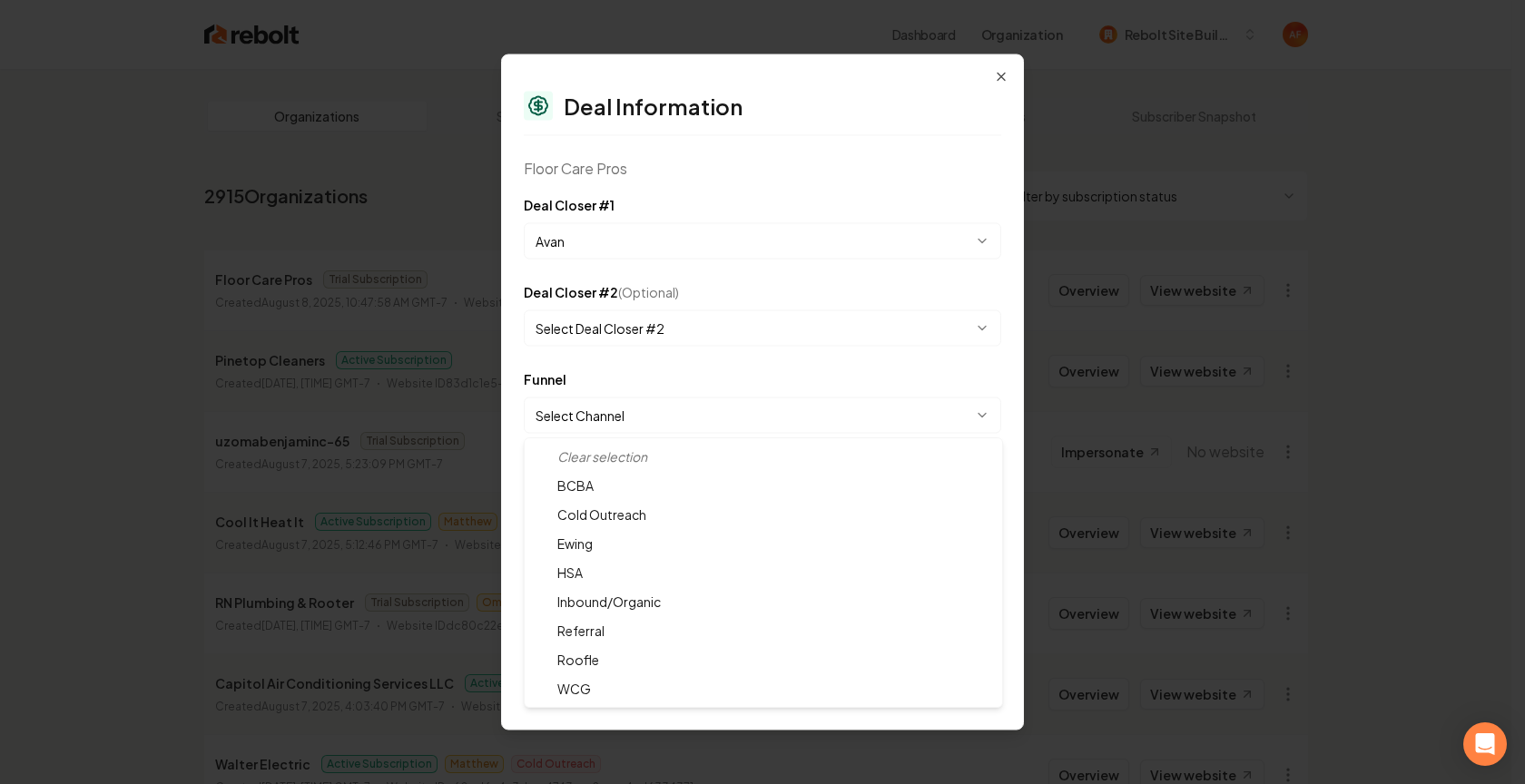 select on "**********" 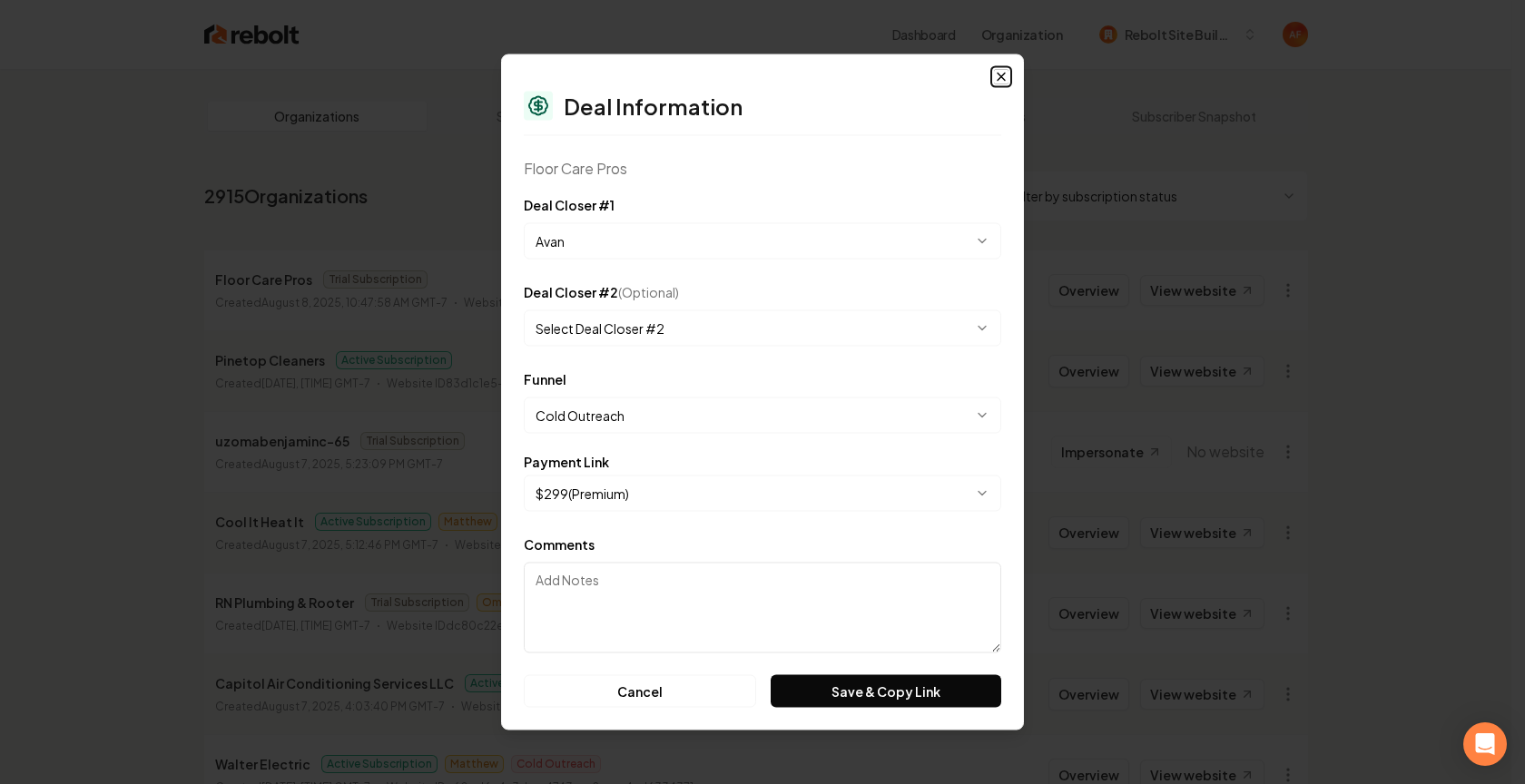 click 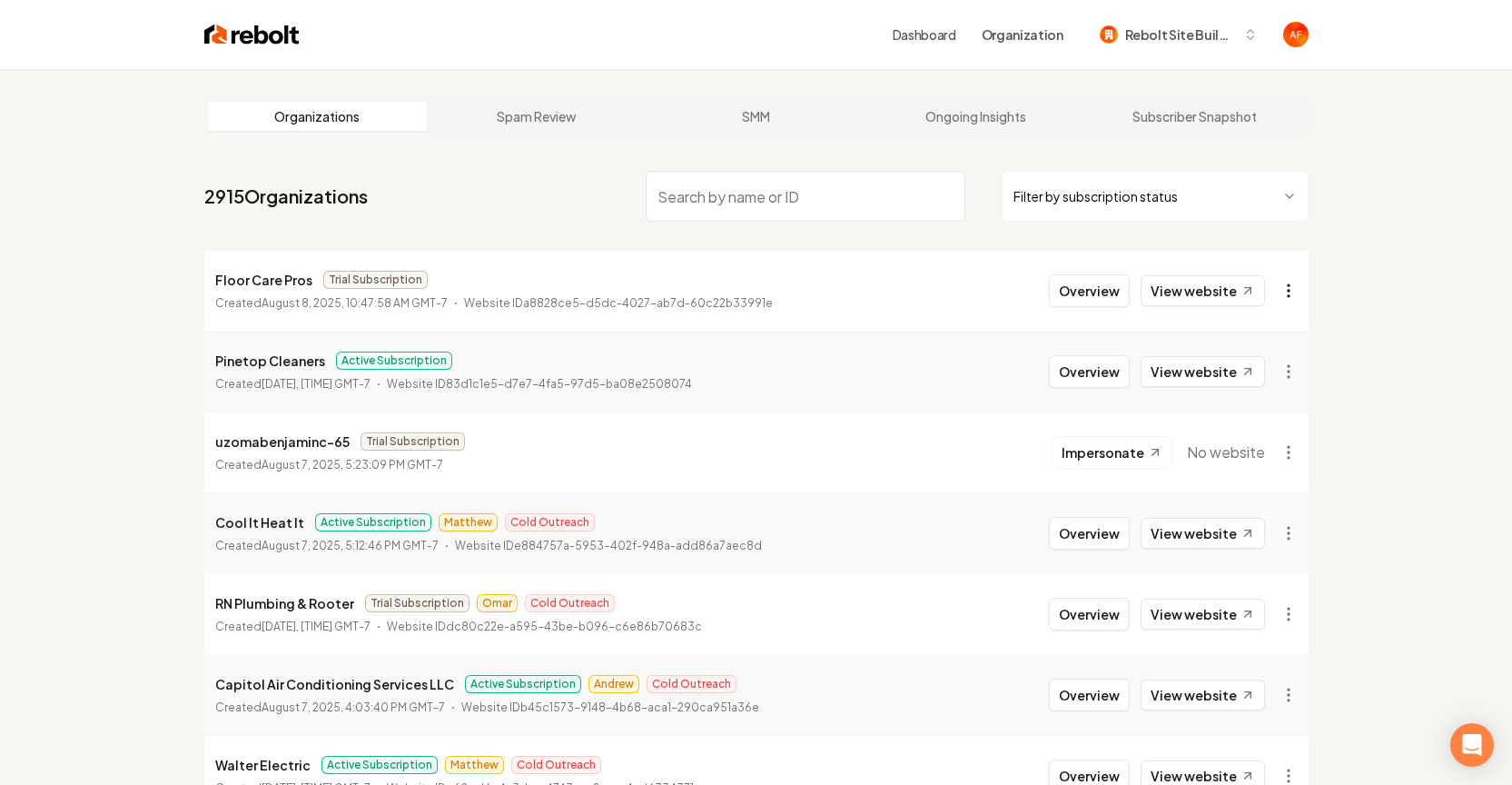 click on "Dashboard Organization Rebolt Site Builder Organizations Spam Review SMM Ongoing Insights Subscriber Snapshot 2915  Organizations Filter by subscription status Floor Care Pros Trial Subscription Created  [DATE], [TIME] GMT-7   Website ID  a8828ce5-d5dc-4027-ab7d-60c22b33991e Overview View website Pinetop Cleaners Active Subscription Created  [DATE], [TIME] GMT-7   Website ID  83d1c1e5-d7e7-4fa5-97d5-ba08e2508074 Overview View website uzomabenjaminc-65 Trial Subscription Created  [DATE], [TIME] Impersonate No website Cool It Heat It Active Subscription Matthew Cold Outreach Created  [DATE], [TIME]   Website ID  e884757a-5953-402f-948a-add86a7aec8d Overview View website RN Plumbing & Rooter Trial Subscription Omar Cold Outreach Created  [DATE], [TIME]   Website ID  dc80c22e-a595-43be-b096-c6e86b70683c Overview View website Capitol Air Conditioning Services LLC Active Subscription Andrew Cold Outreach Created    Website ID" at bounding box center [756, 392] 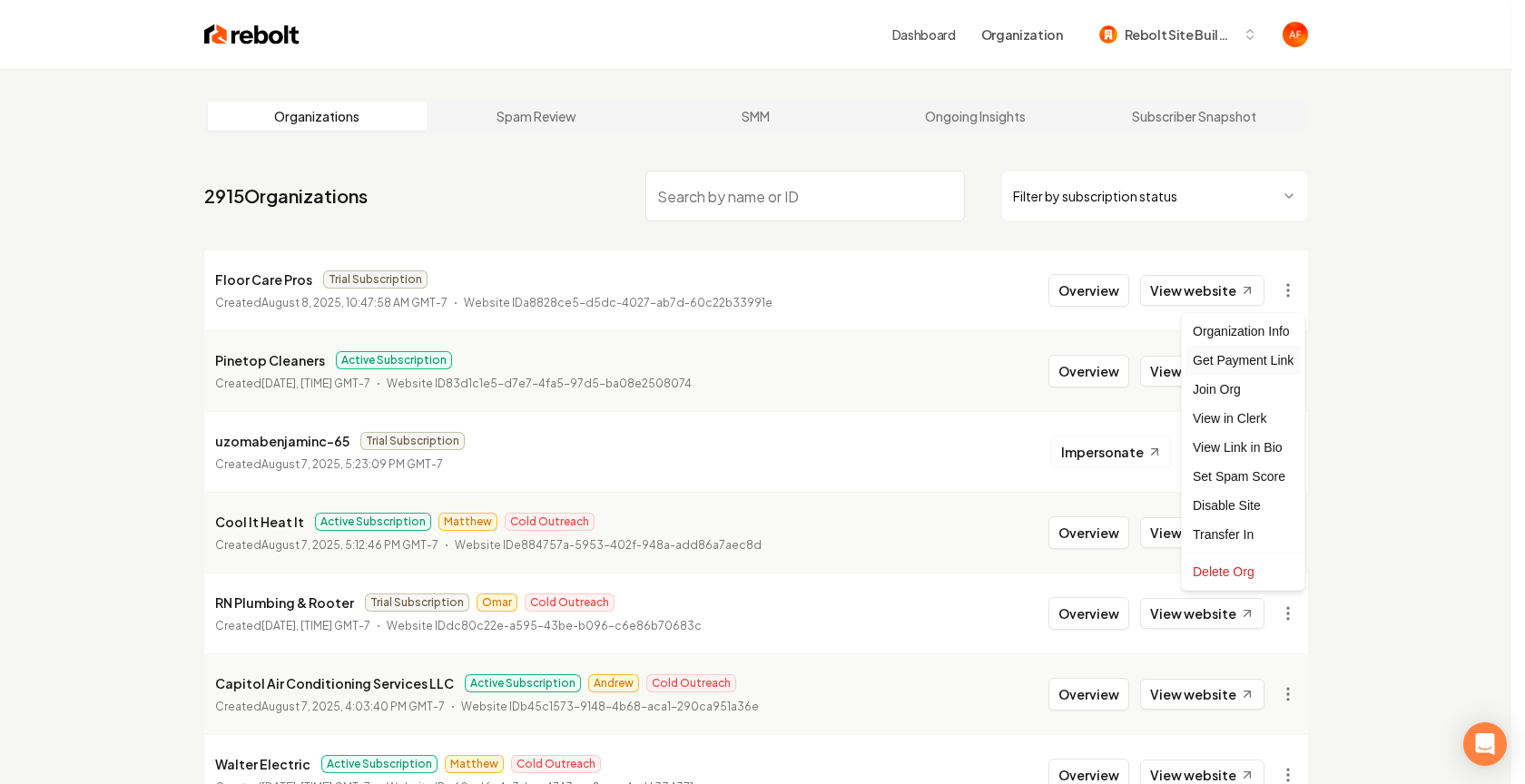 click on "Get Payment Link" at bounding box center [1243, 360] 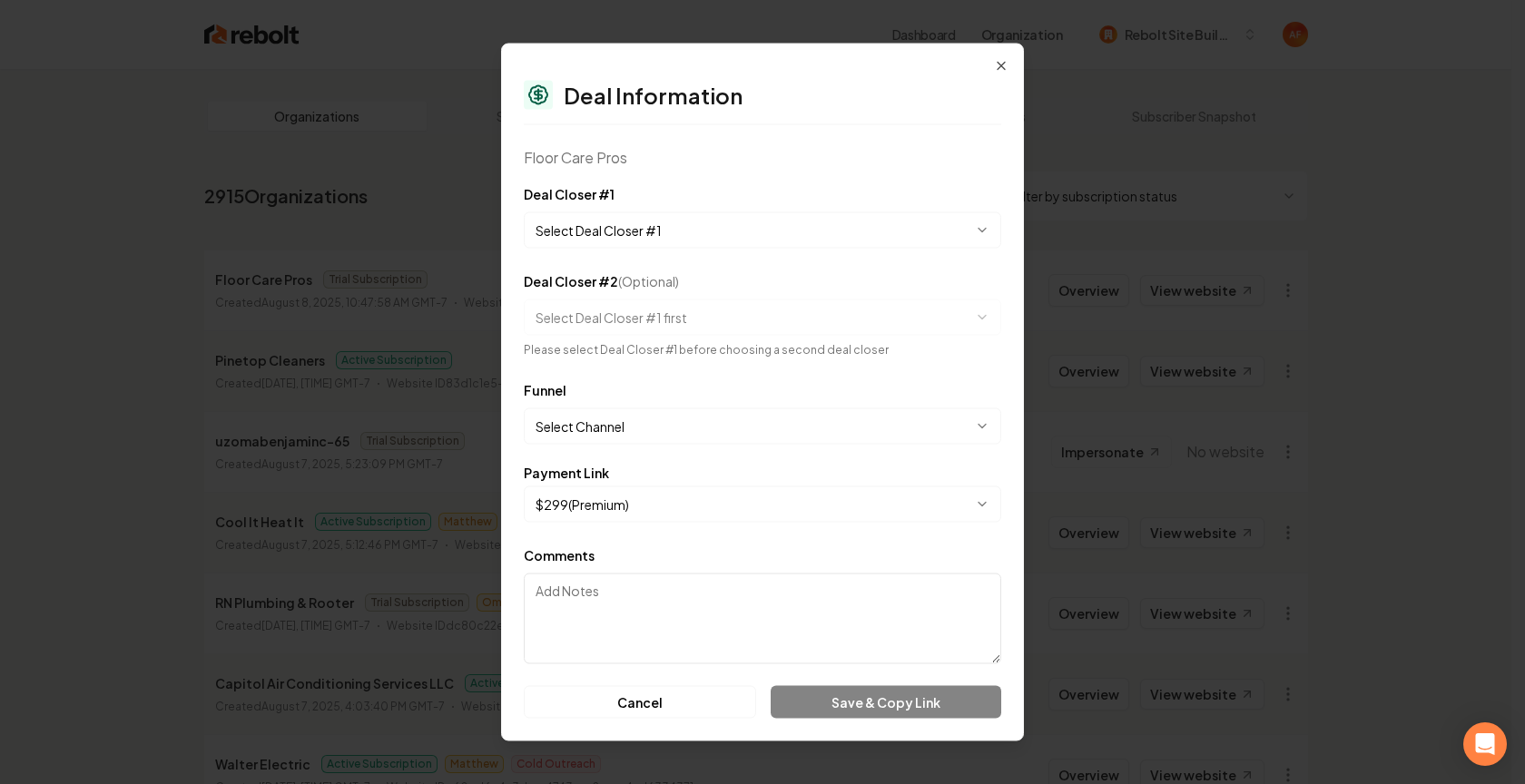 click on "Comments" at bounding box center (762, 619) 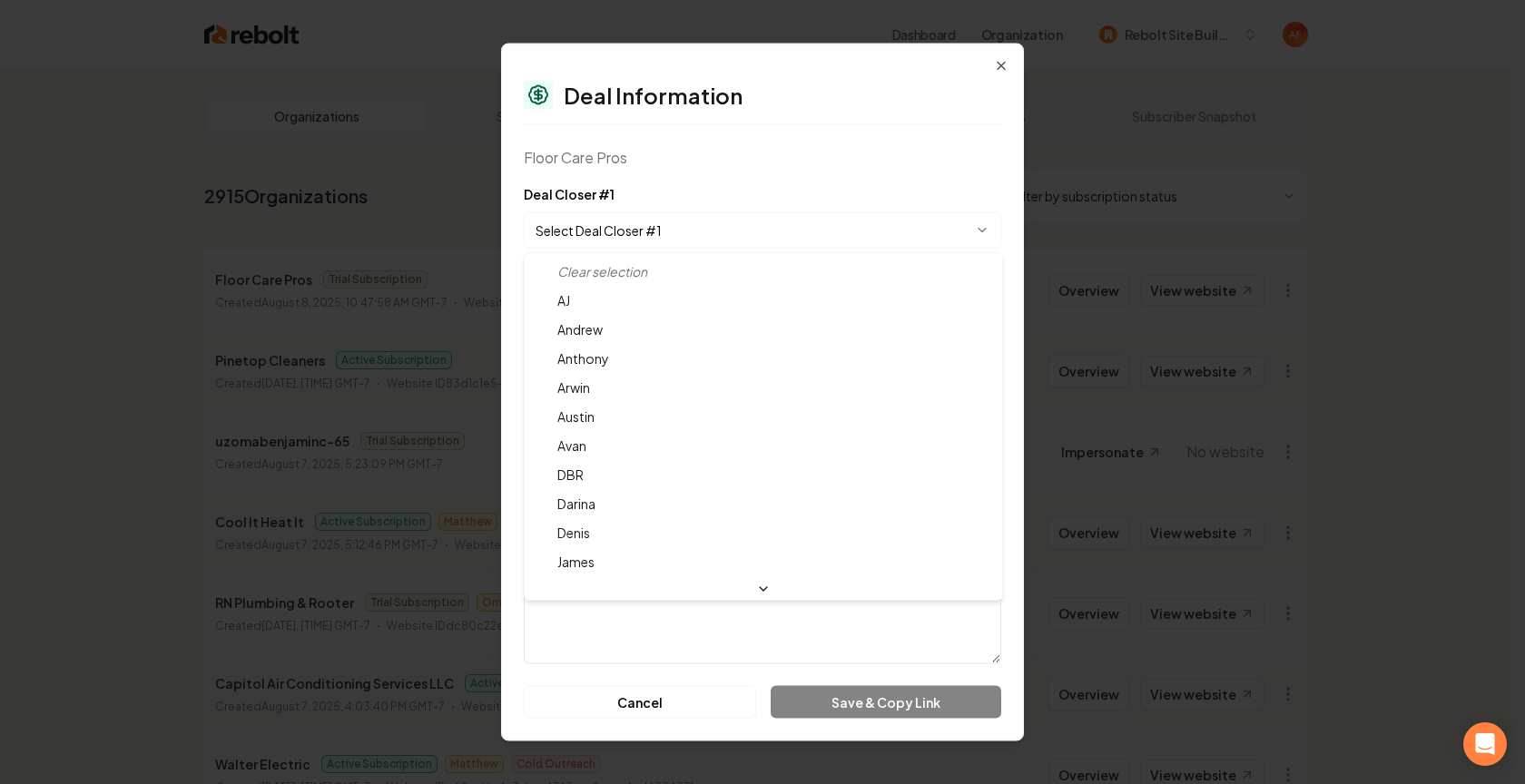 click on "Dashboard Organization Rebolt Site Builder Organizations Spam Review SMM Ongoing Insights Subscriber Snapshot 2915  Organizations Filter by subscription status Floor Care Pros Trial Subscription Created  [DATE], [TIME] GMT-7   Website ID  a8828ce5-d5dc-4027-ab7d-60c22b33991e Overview View website Pinetop Cleaners Active Subscription Created  [DATE], [TIME] GMT-7   Website ID  83d1c1e5-d7e7-4fa5-97d5-ba08e2508074 Overview View website uzomabenjaminc-65 Trial Subscription Created  [DATE], [TIME] Impersonate No website Cool It Heat It Active Subscription Matthew Cold Outreach Created  [DATE], [TIME]   Website ID  e884757a-5953-402f-948a-add86a7aec8d Overview View website RN Plumbing & Rooter Trial Subscription Omar Cold Outreach Created  [DATE], [TIME]   Website ID  dc80c22e-a595-43be-b096-c6e86b70683c Overview View website Capitol Air Conditioning Services LLC Active Subscription Andrew Cold Outreach Created    Website ID" at bounding box center (755, 392) 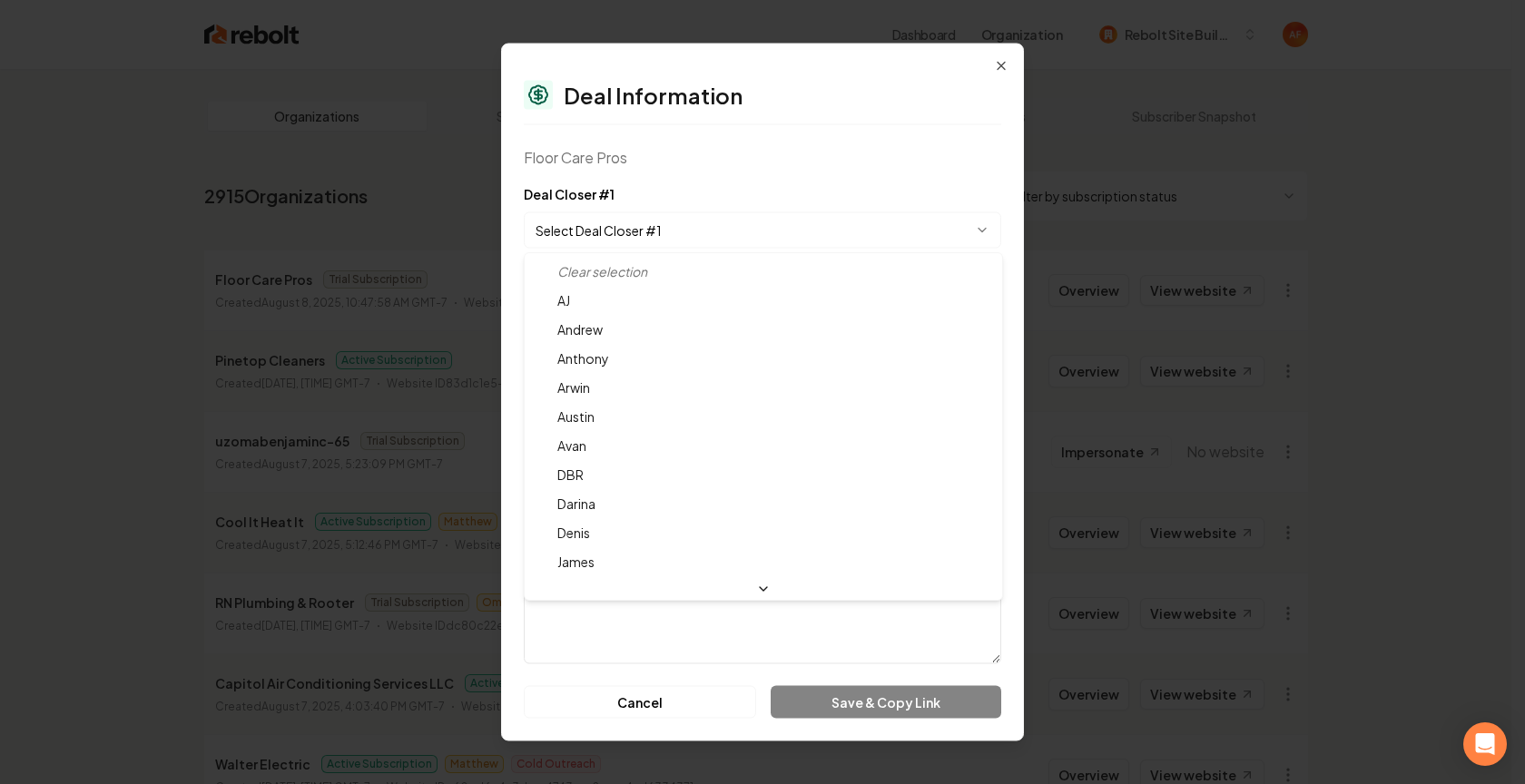 select on "**********" 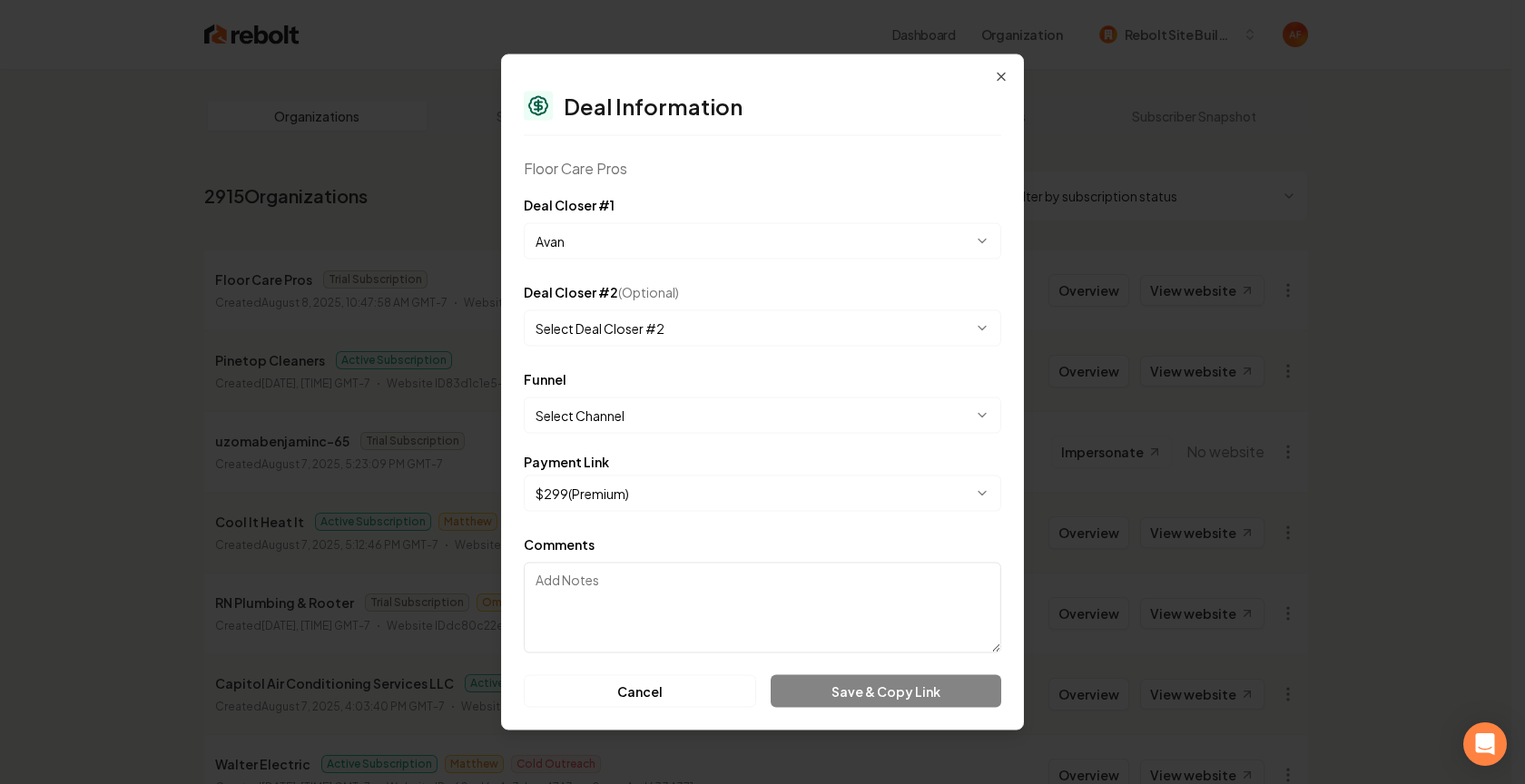 click on "Comments" at bounding box center [762, 608] 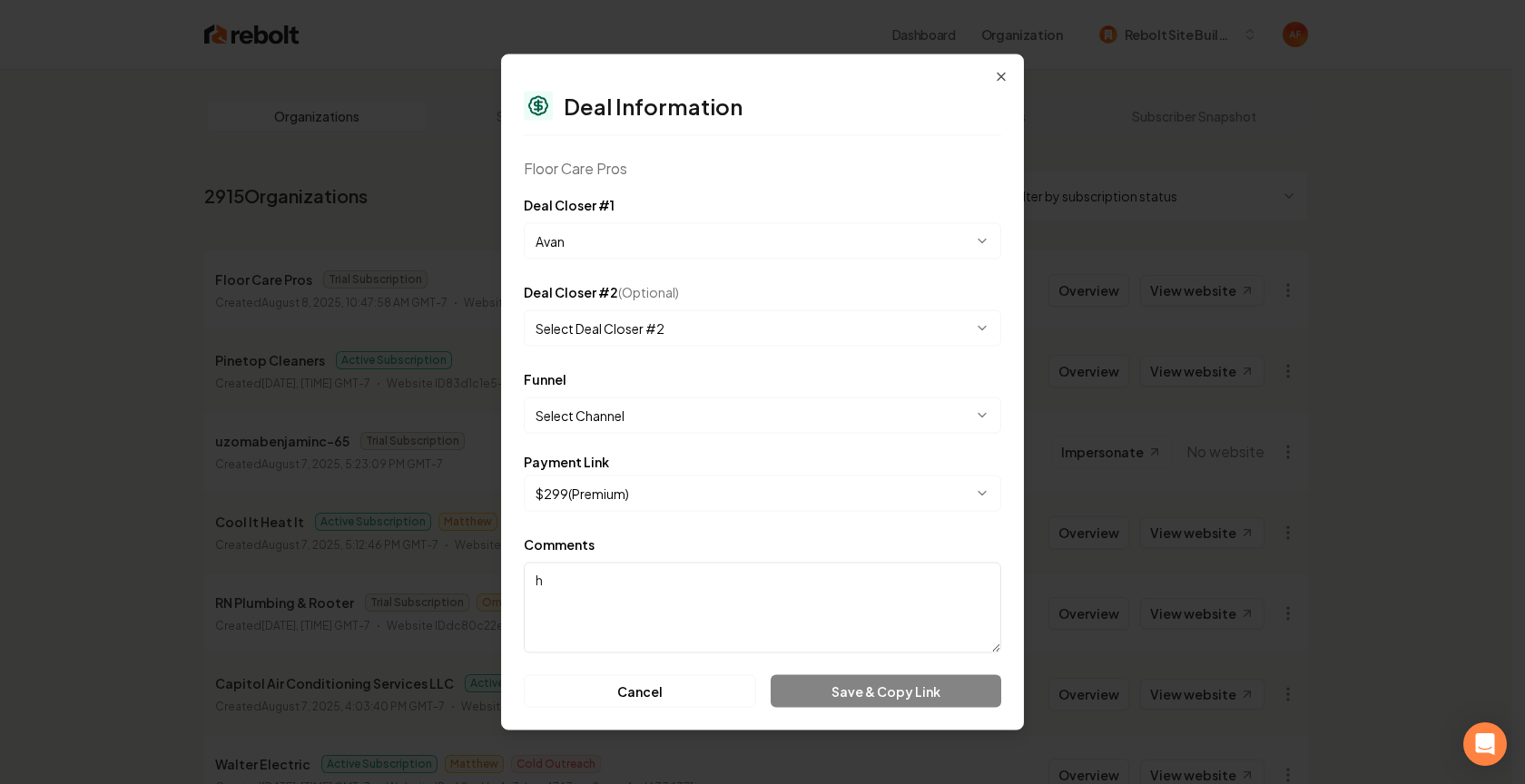 type 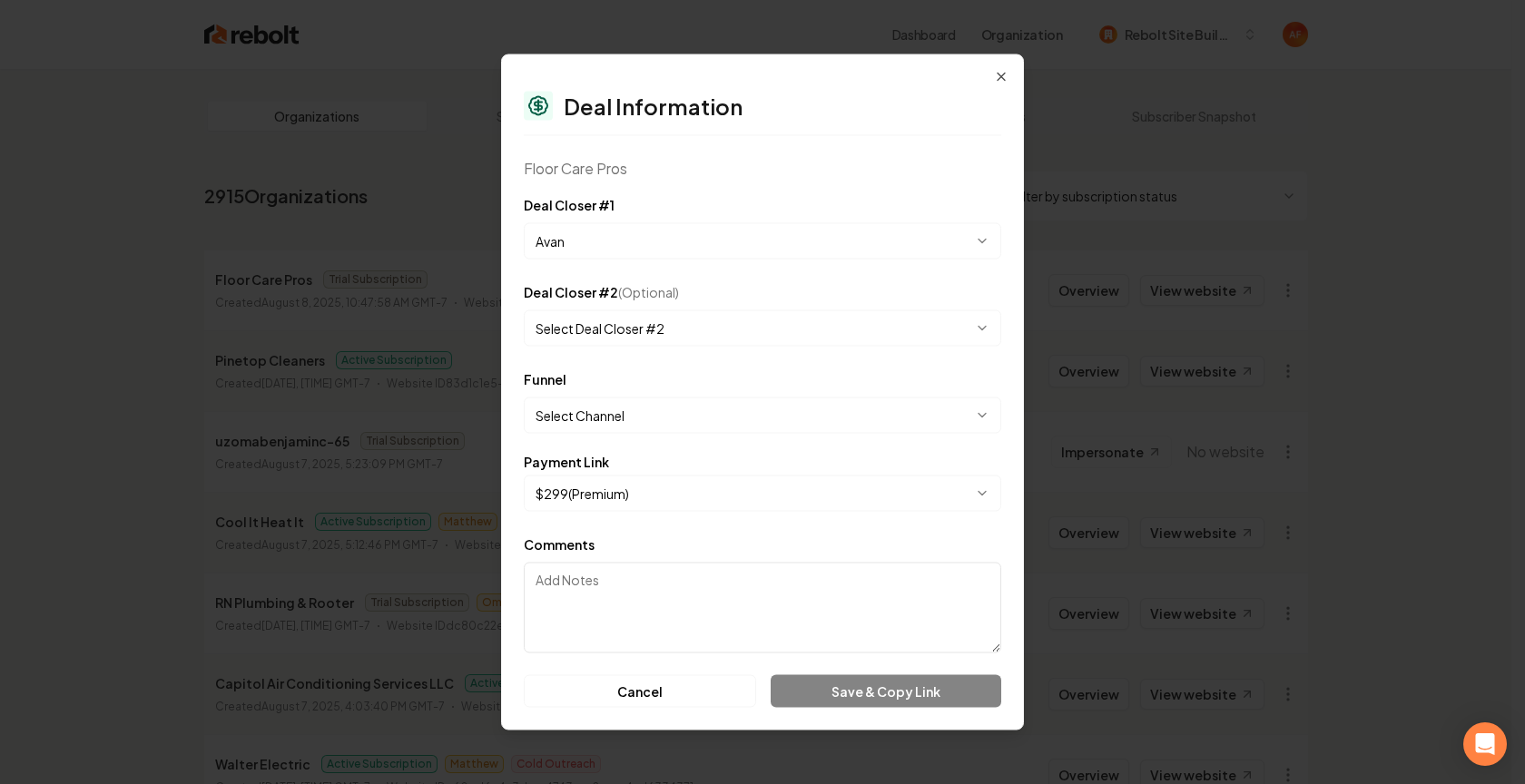 drag, startPoint x: 721, startPoint y: 395, endPoint x: 706, endPoint y: 415, distance: 25 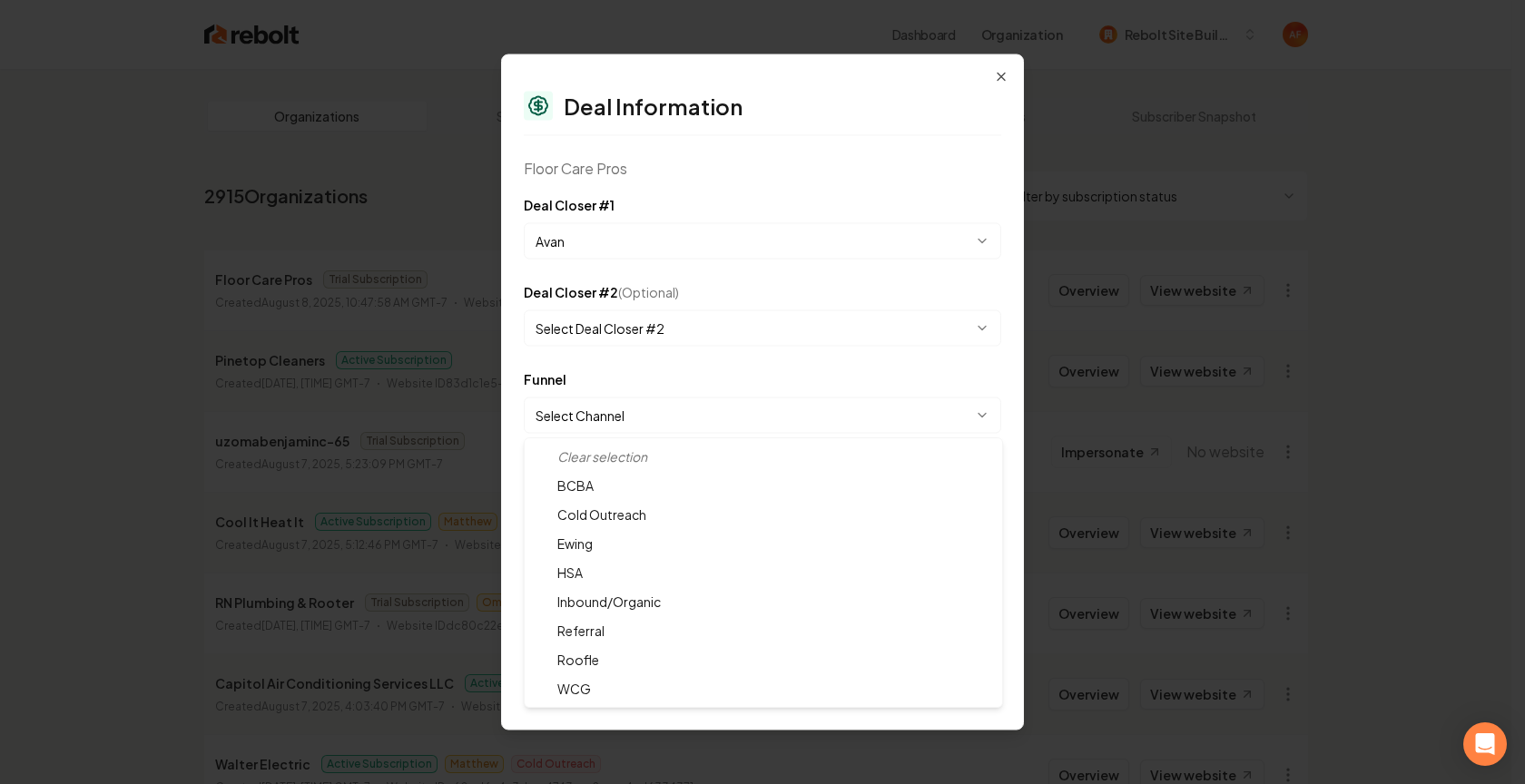 select on "**********" 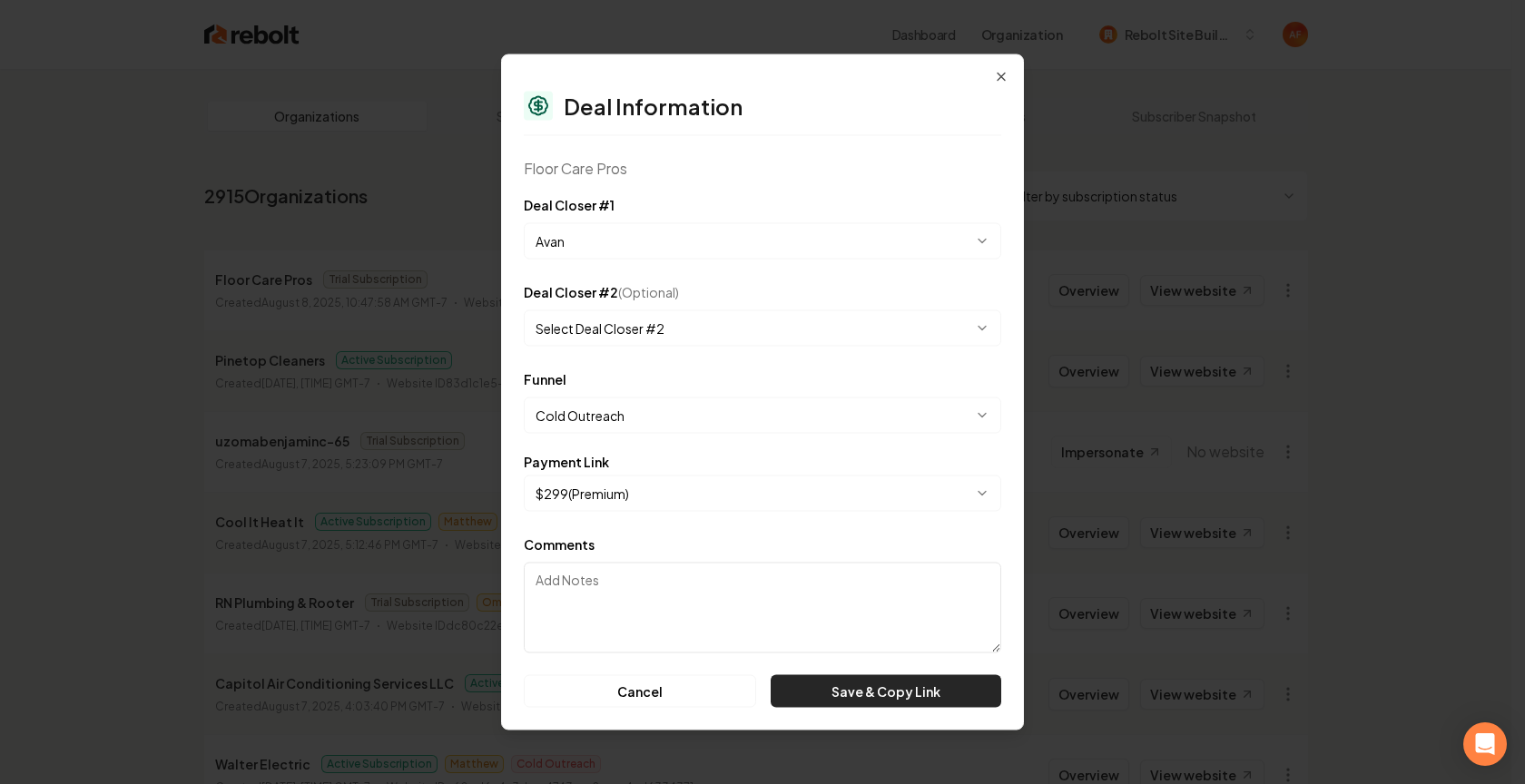 click on "Save & Copy Link" at bounding box center (886, 691) 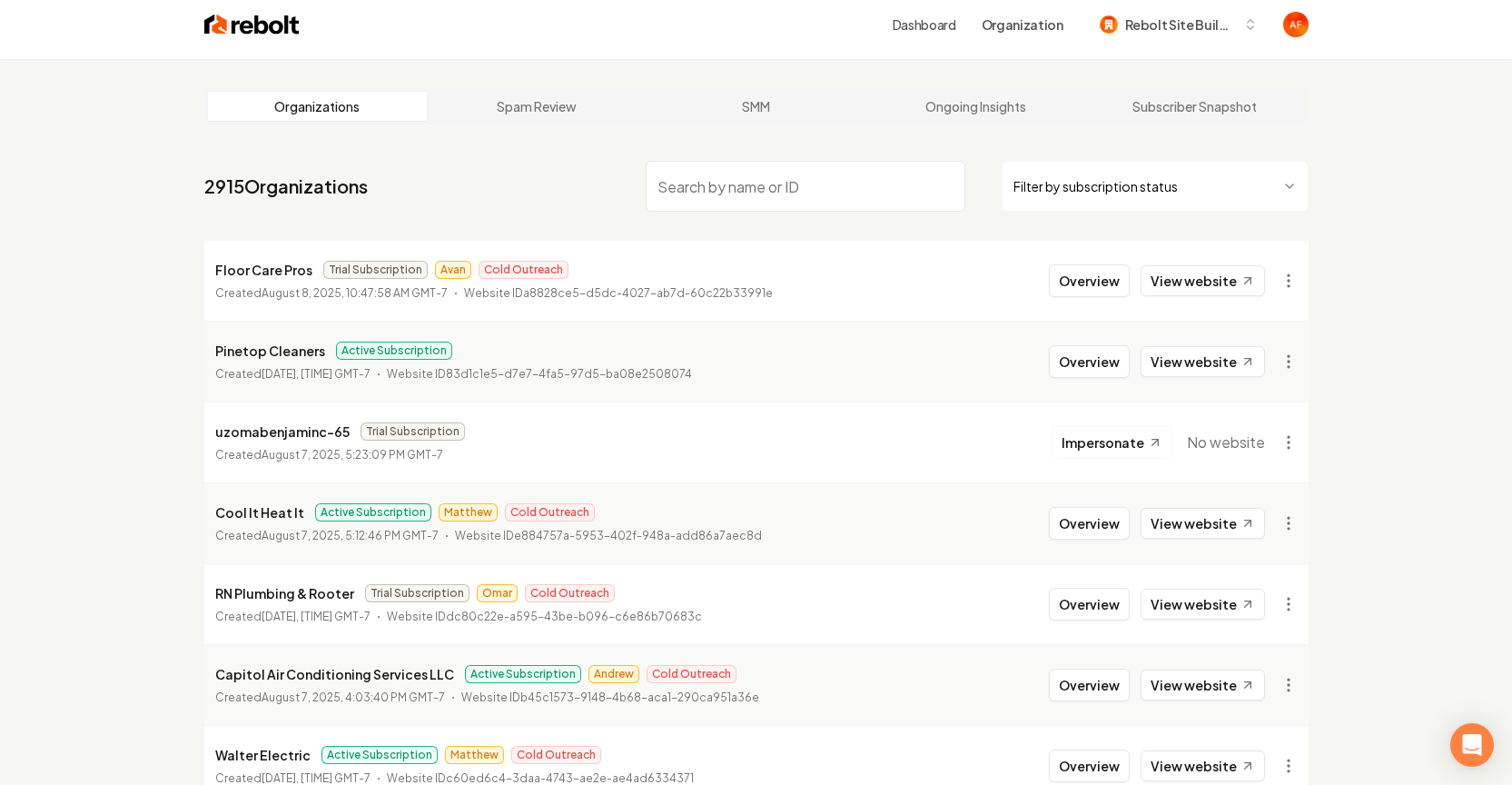 scroll, scrollTop: 37, scrollLeft: 0, axis: vertical 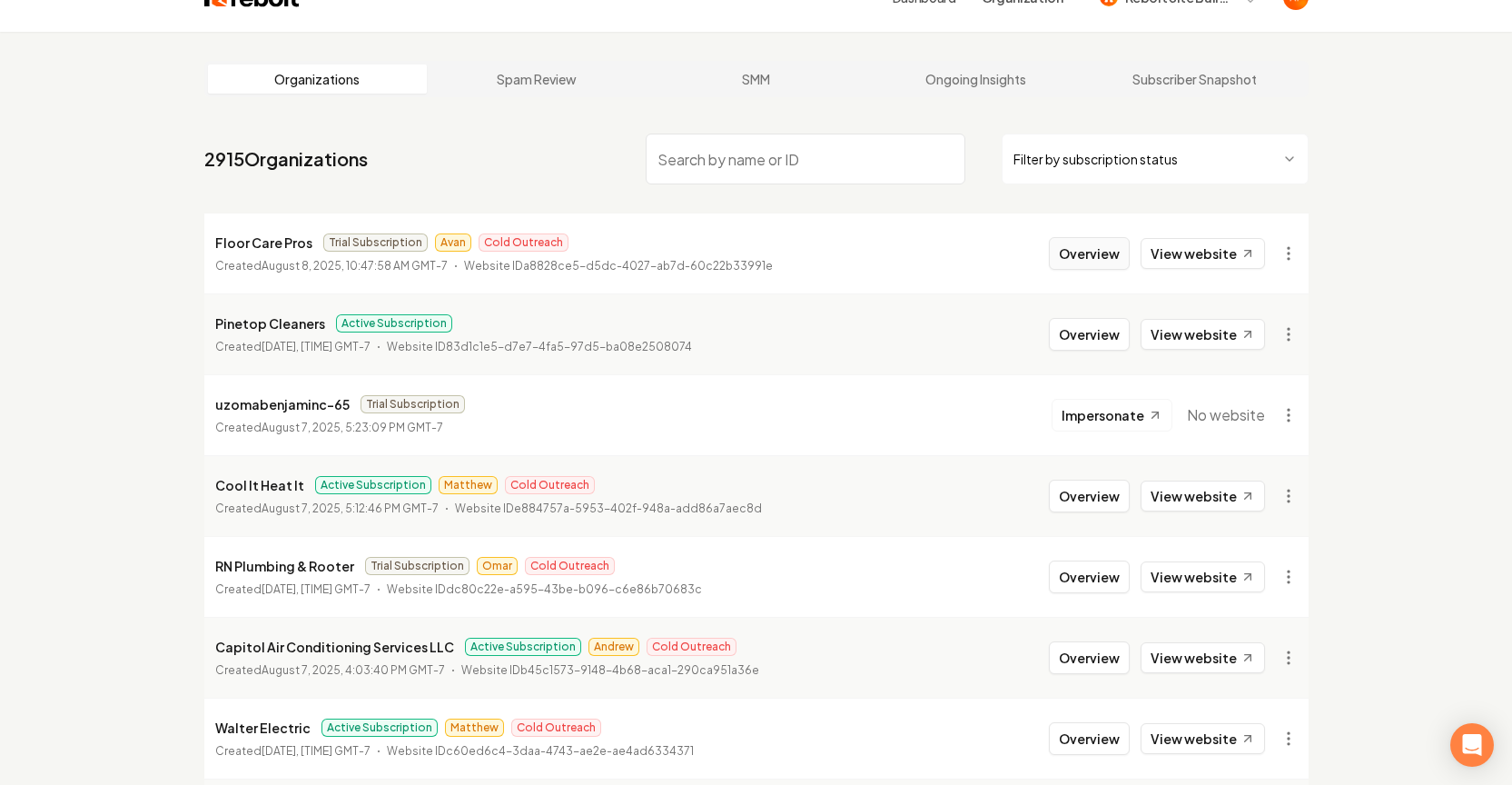 click on "Overview" at bounding box center [1089, 253] 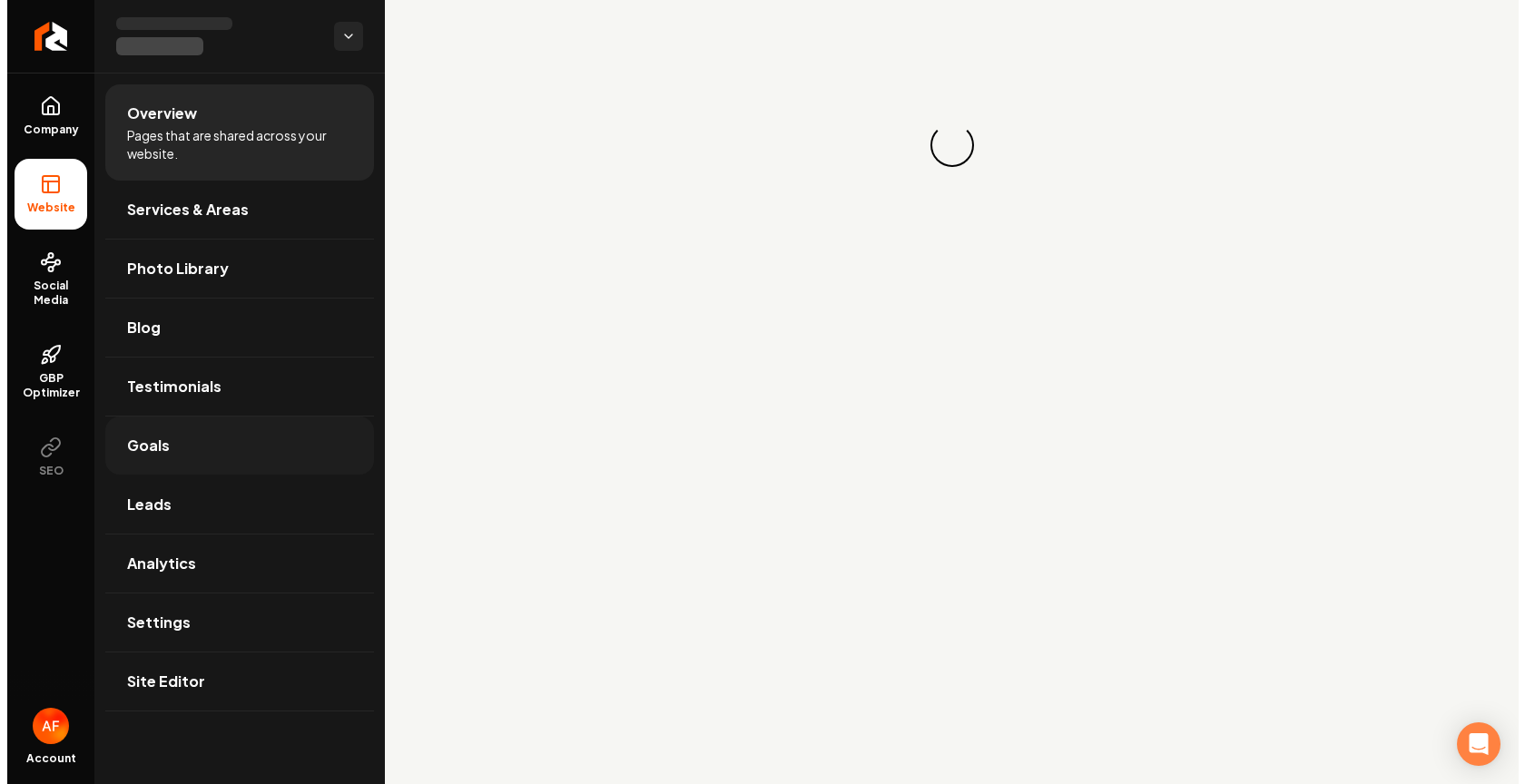 scroll, scrollTop: 0, scrollLeft: 0, axis: both 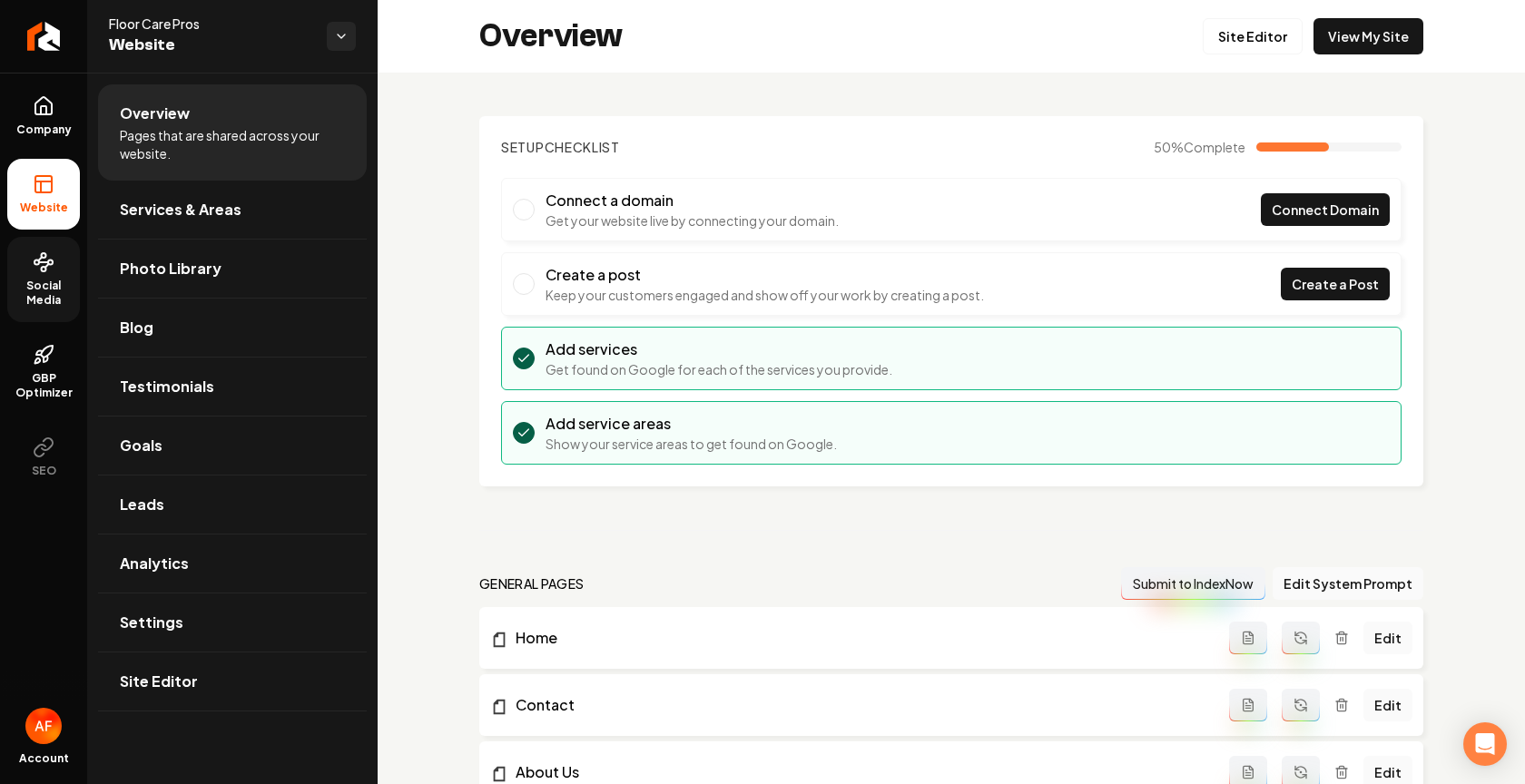 click on "Social Media" at bounding box center (44, 293) 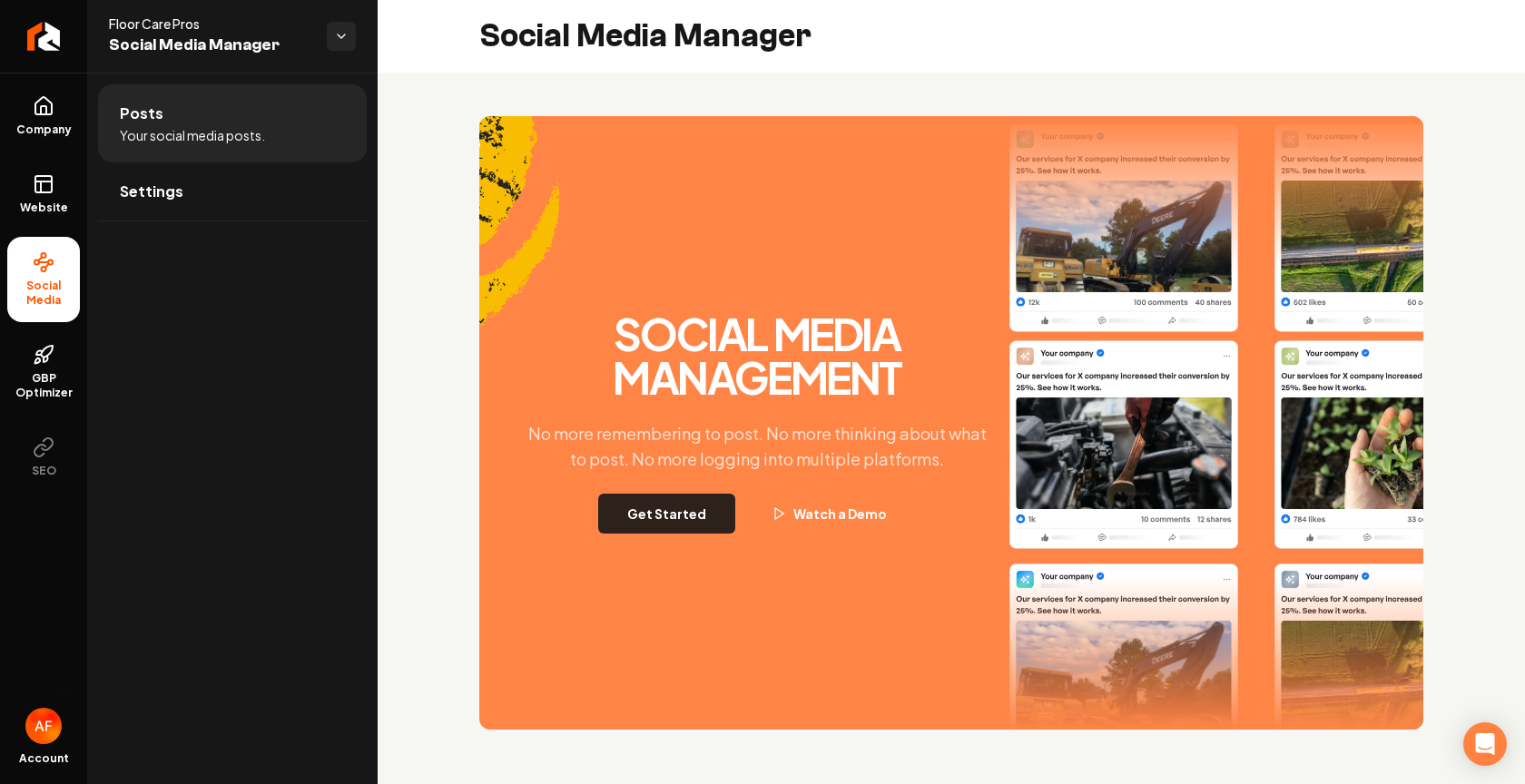 click on "Get Started" at bounding box center [666, 514] 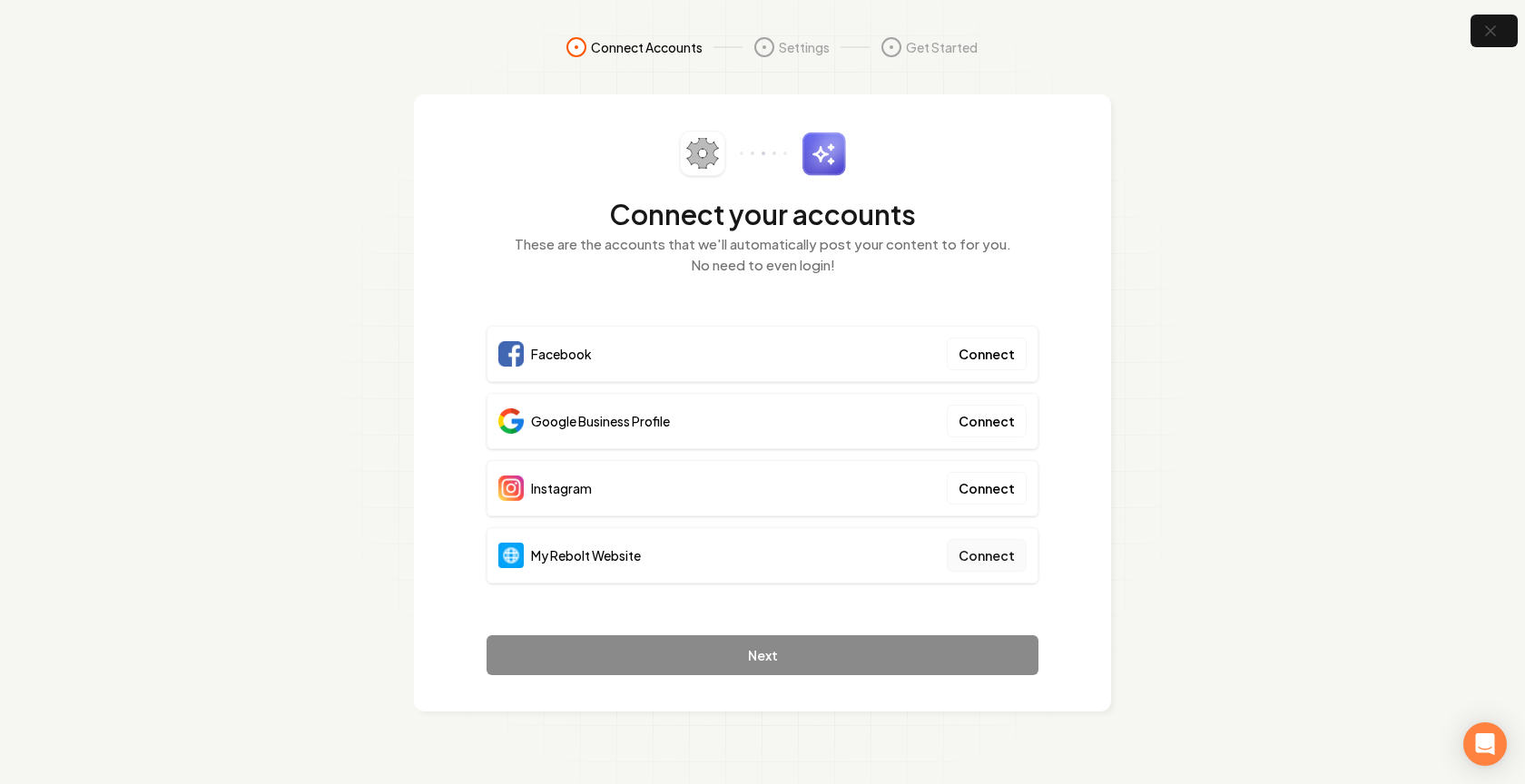 click on "Connect" at bounding box center [987, 555] 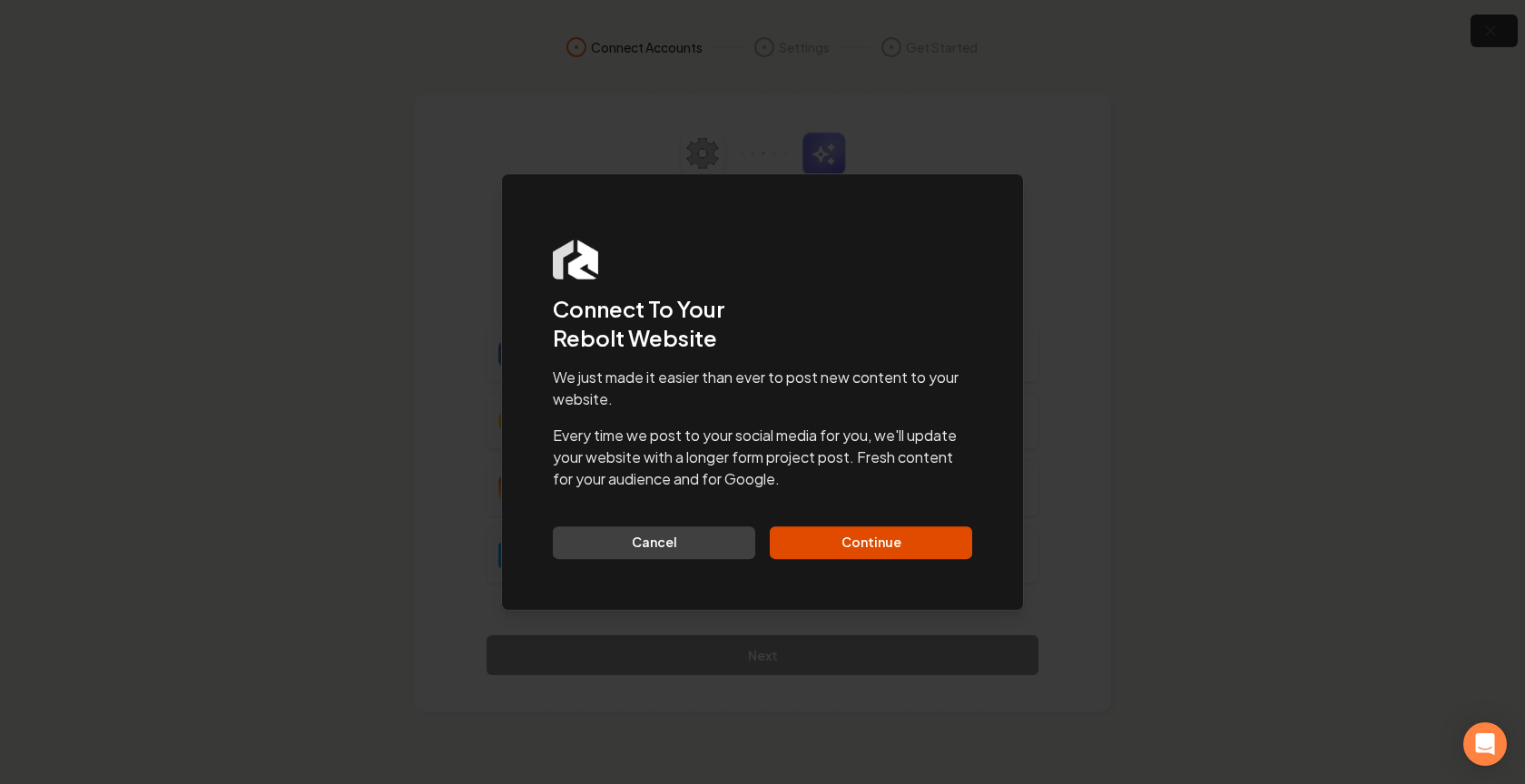 click on "Dialog Connect To Your Rebolt Website We just made it easier than ever to post new content to your website. Every time we post to your social media for you, we'll update your website with a longer form project post. Fresh content for your audience and for Google. Cancel Continue" at bounding box center (762, 392) 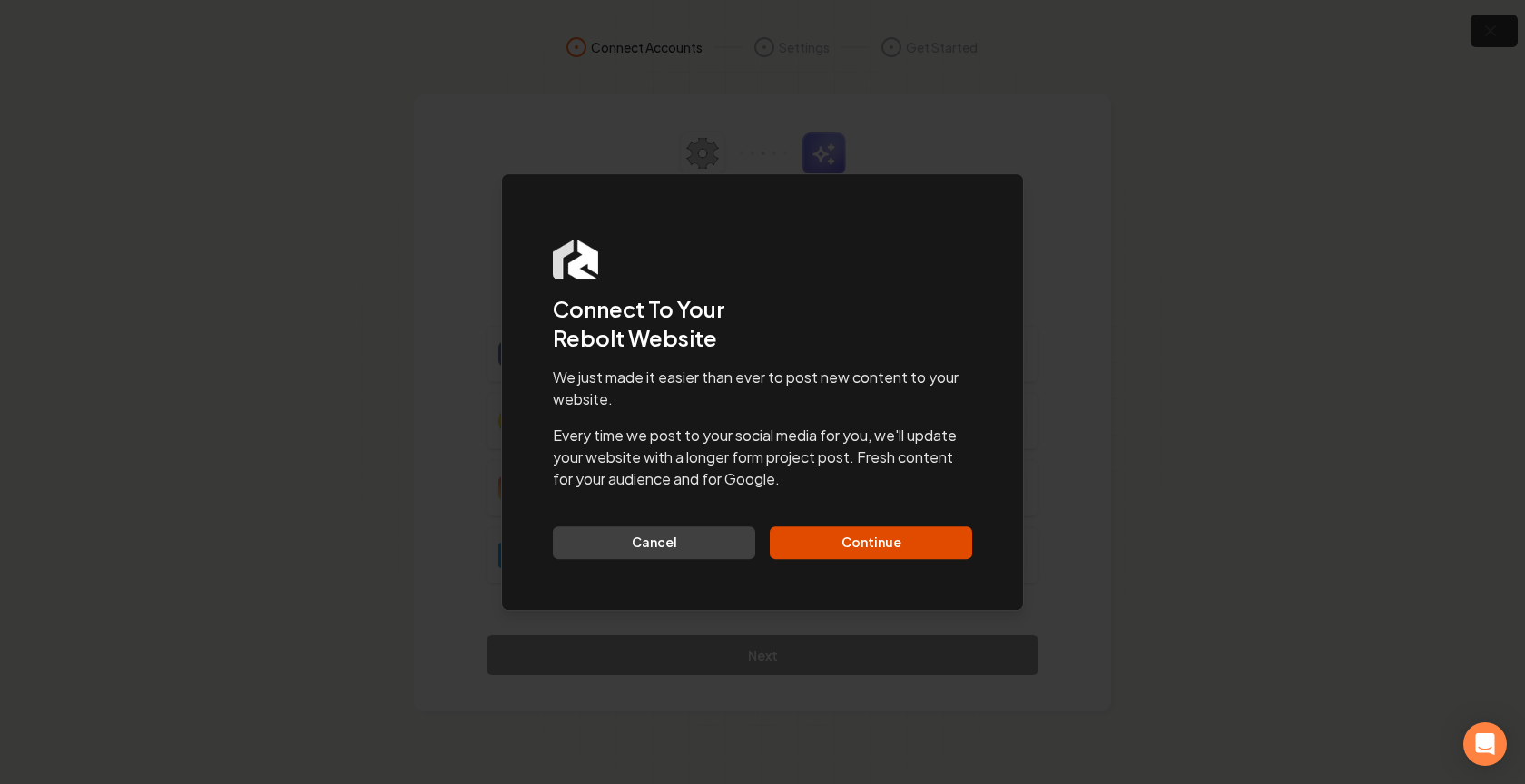 click on "Continue" at bounding box center [871, 543] 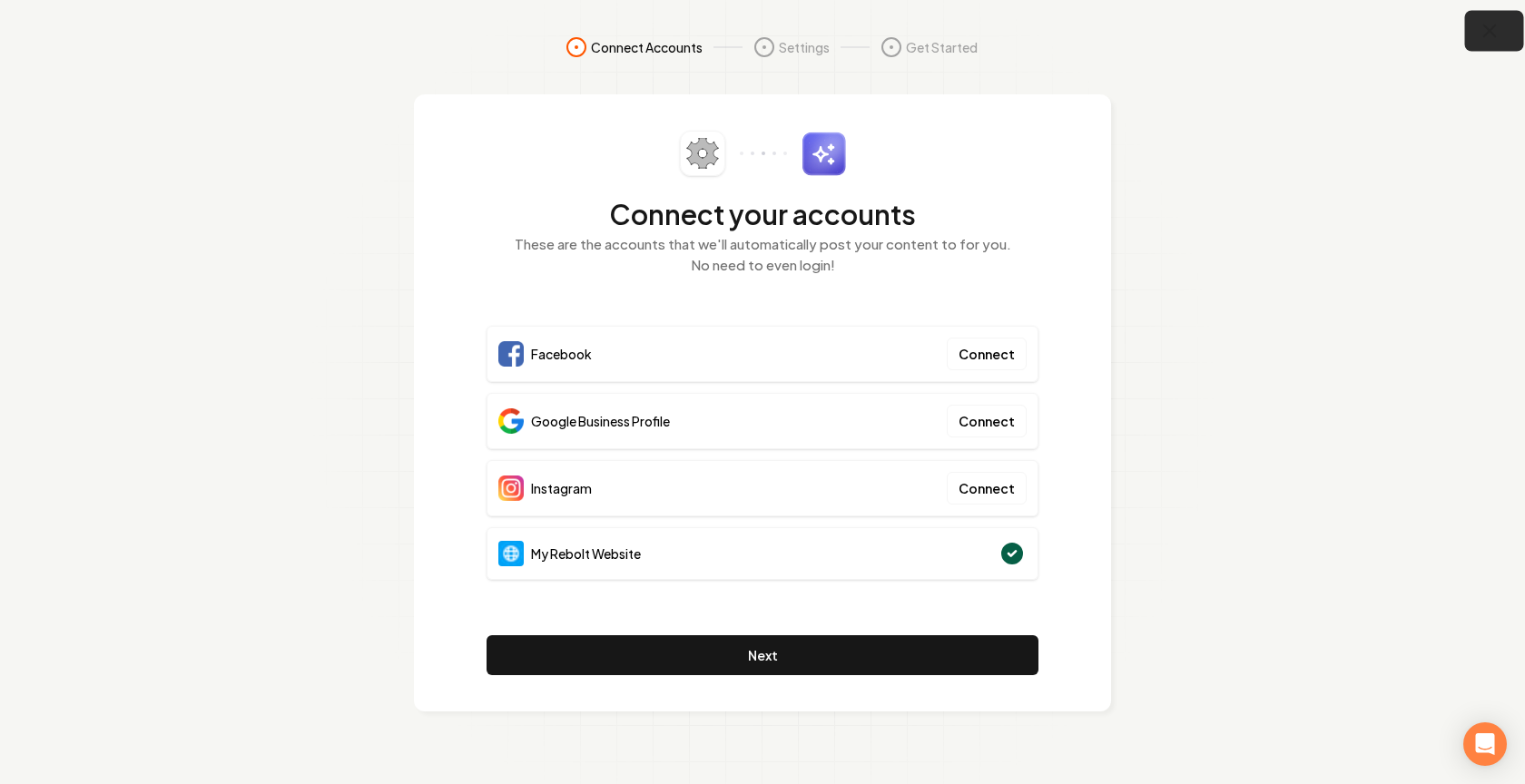 click at bounding box center (1494, 31) 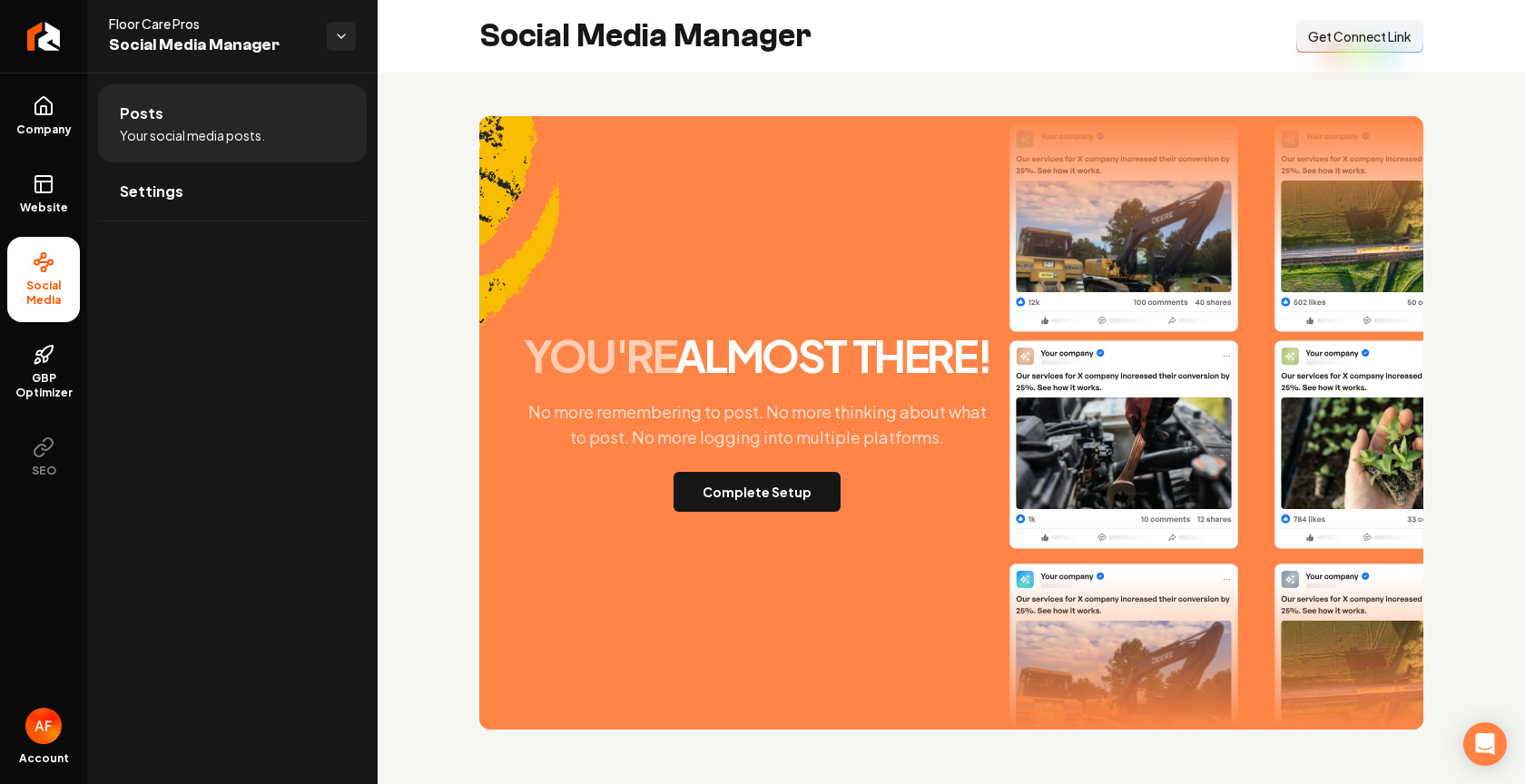 drag, startPoint x: 1330, startPoint y: 43, endPoint x: 1229, endPoint y: 4, distance: 108.26819 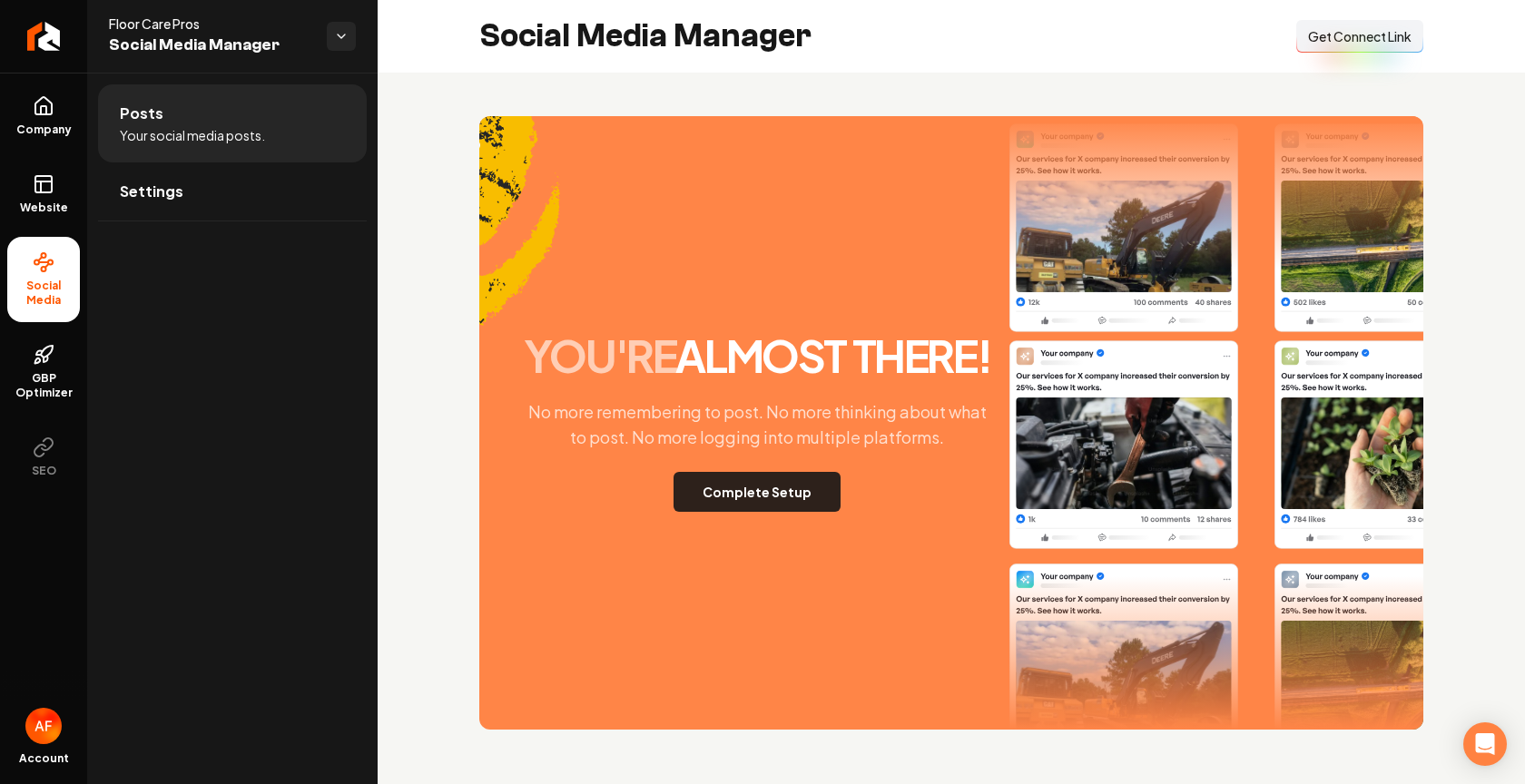 click on "Complete Setup" at bounding box center (757, 492) 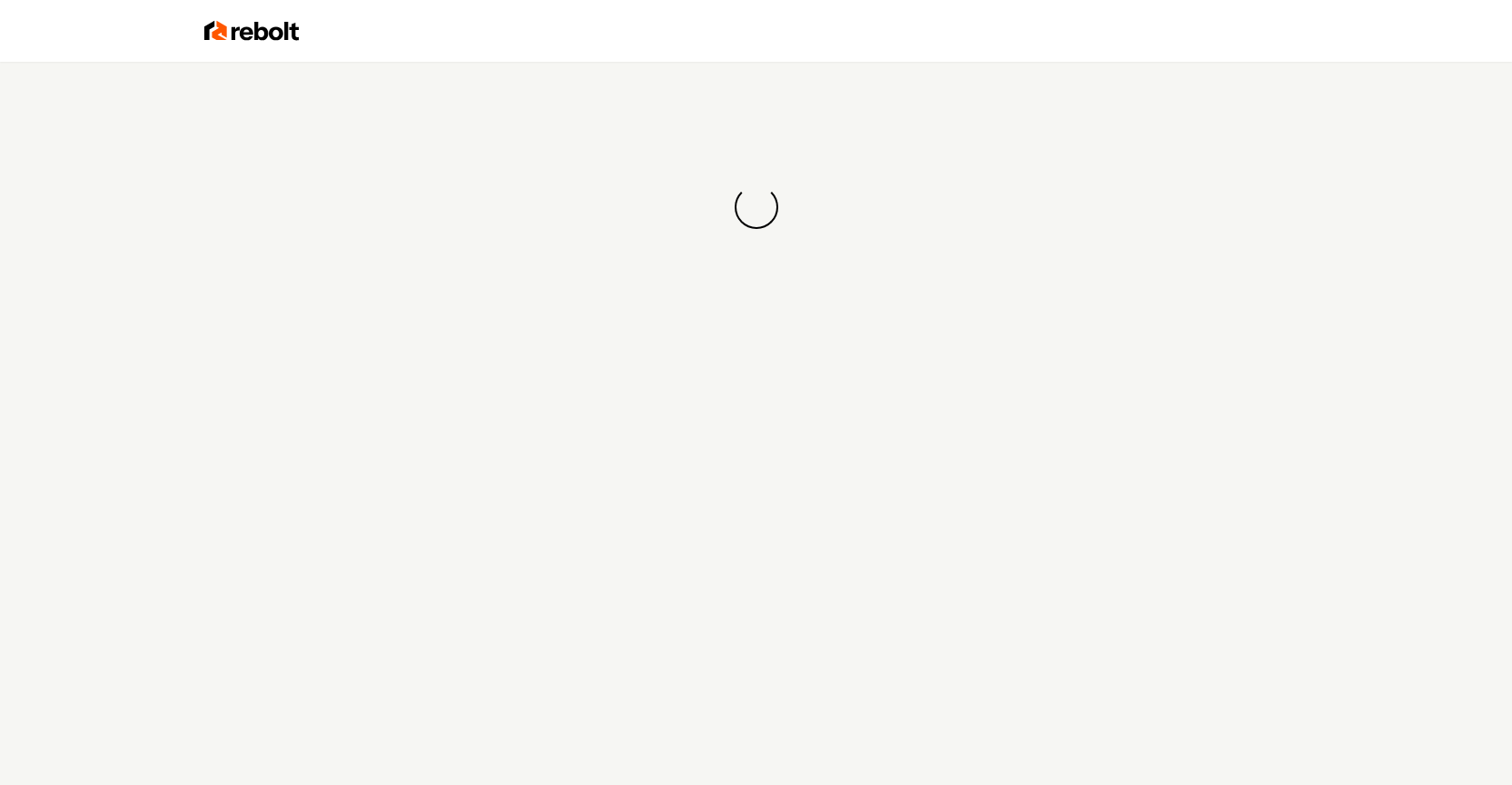 scroll, scrollTop: 0, scrollLeft: 0, axis: both 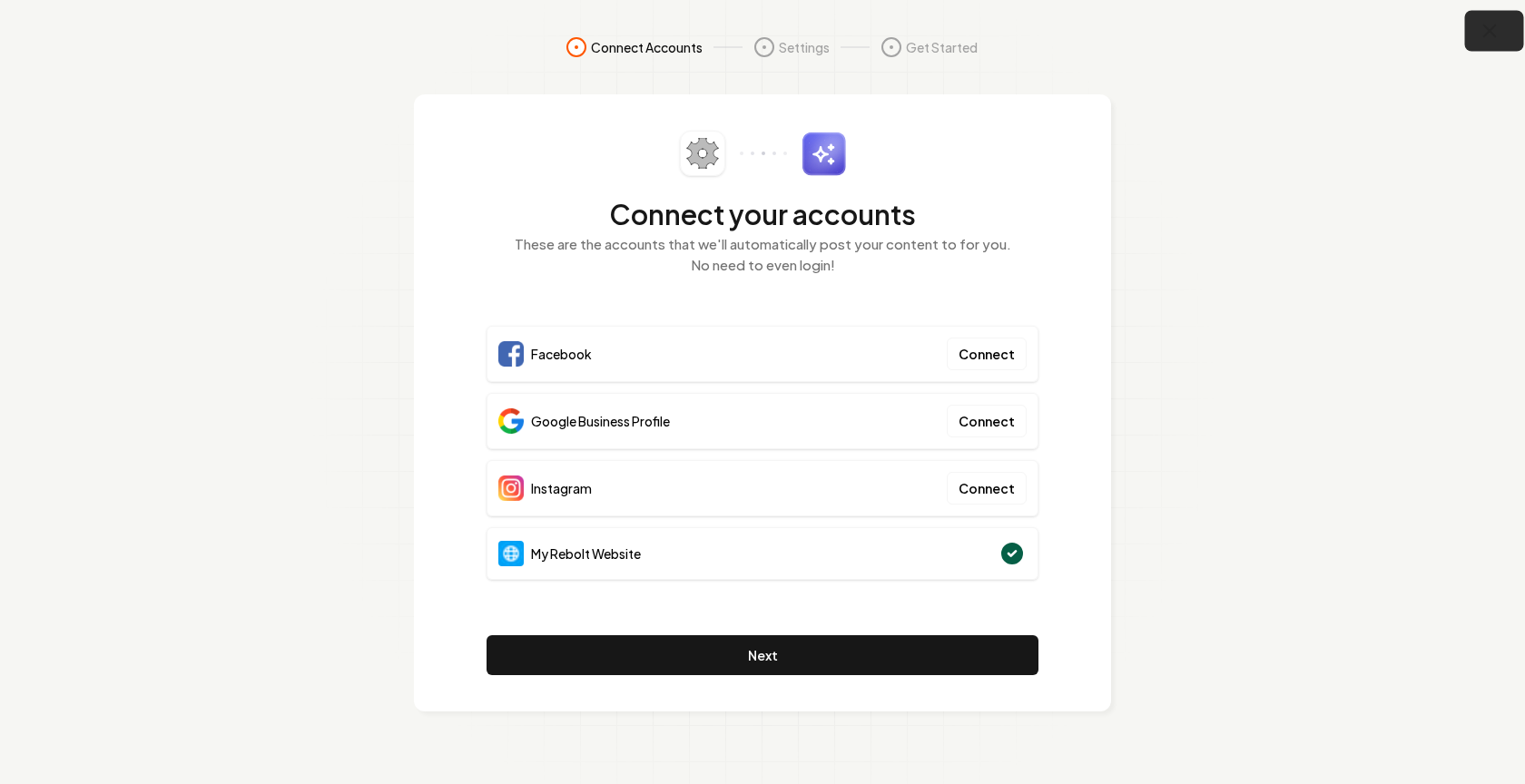 click at bounding box center (1494, 31) 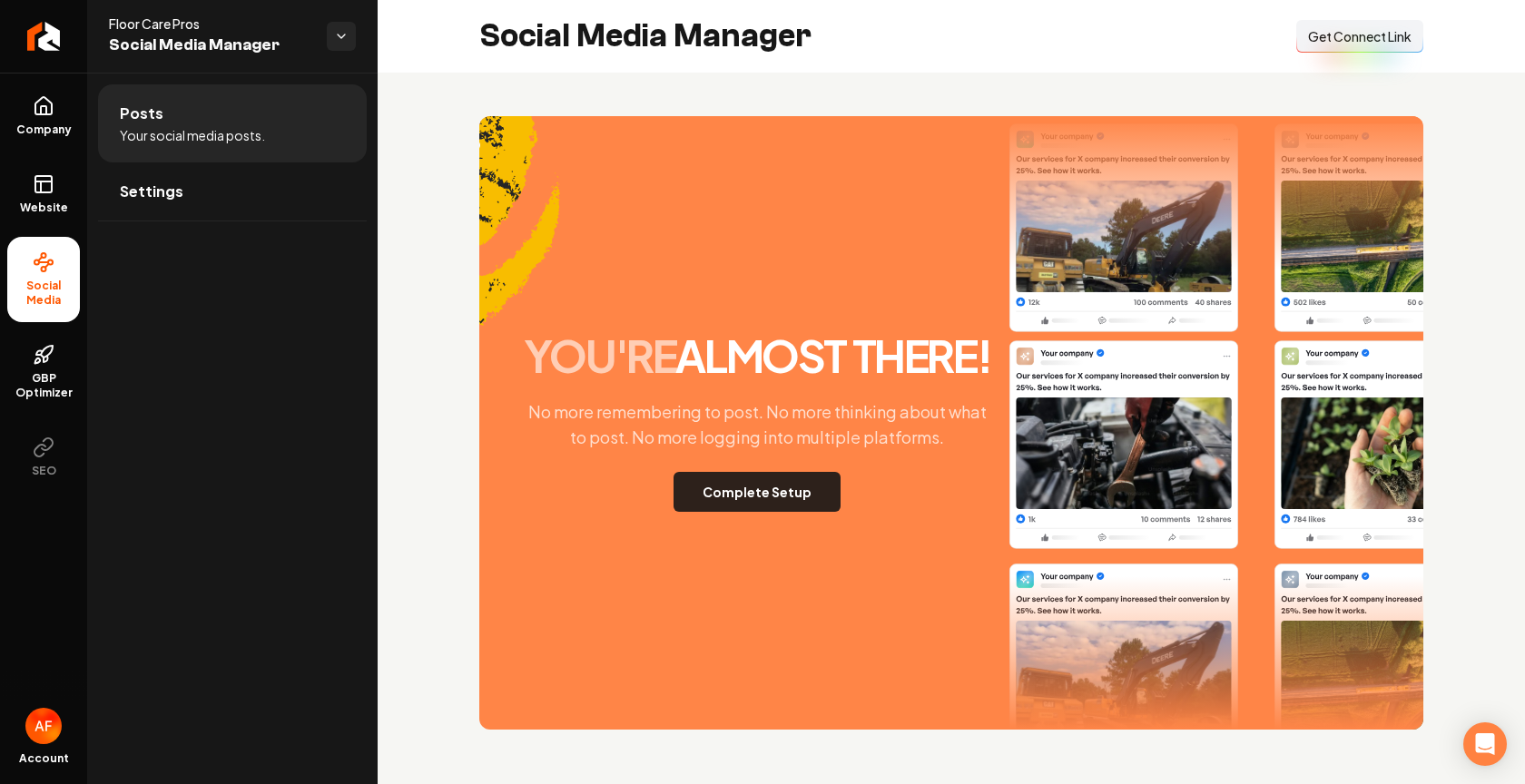 click on "Complete Setup" at bounding box center (757, 492) 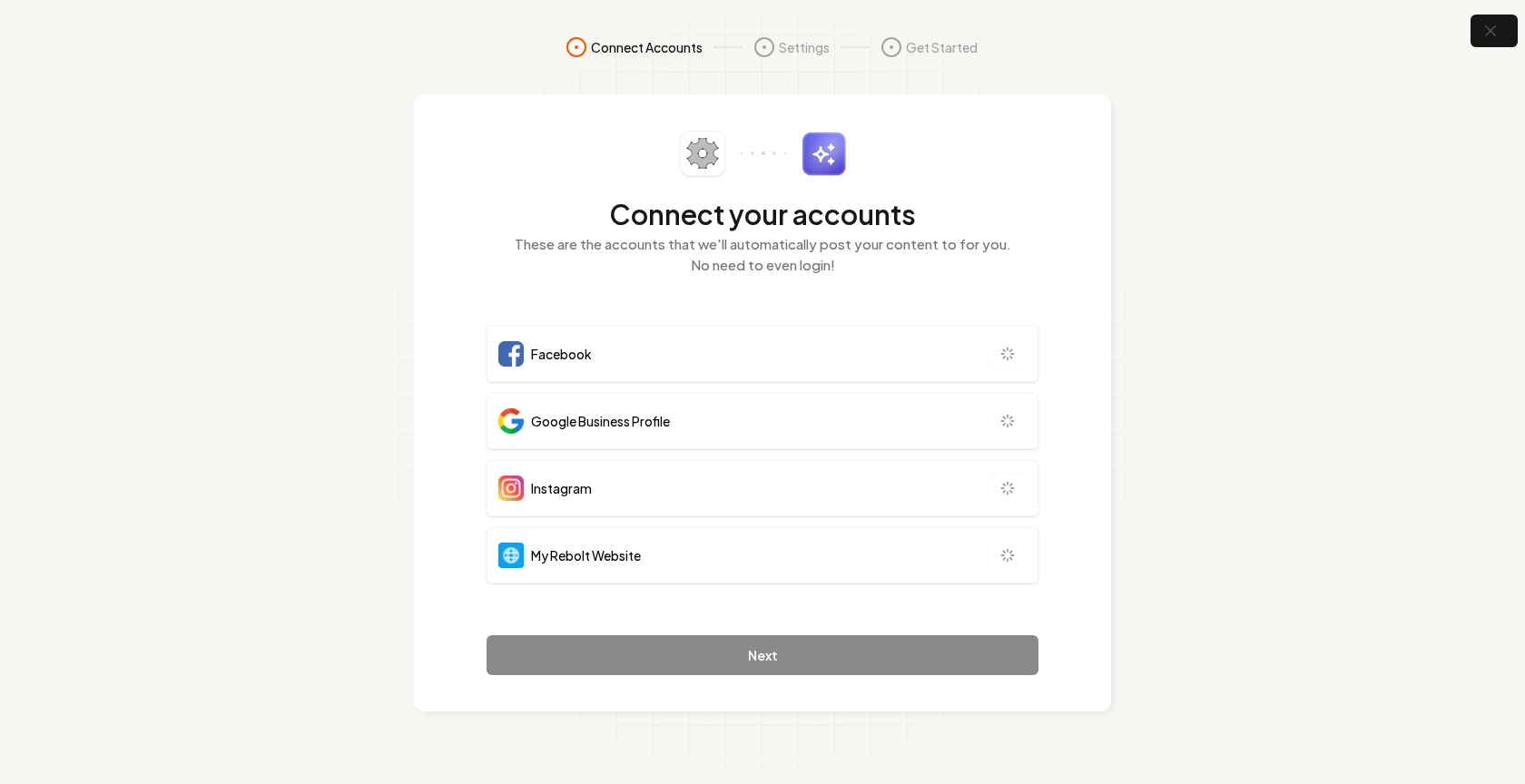 scroll, scrollTop: 0, scrollLeft: 0, axis: both 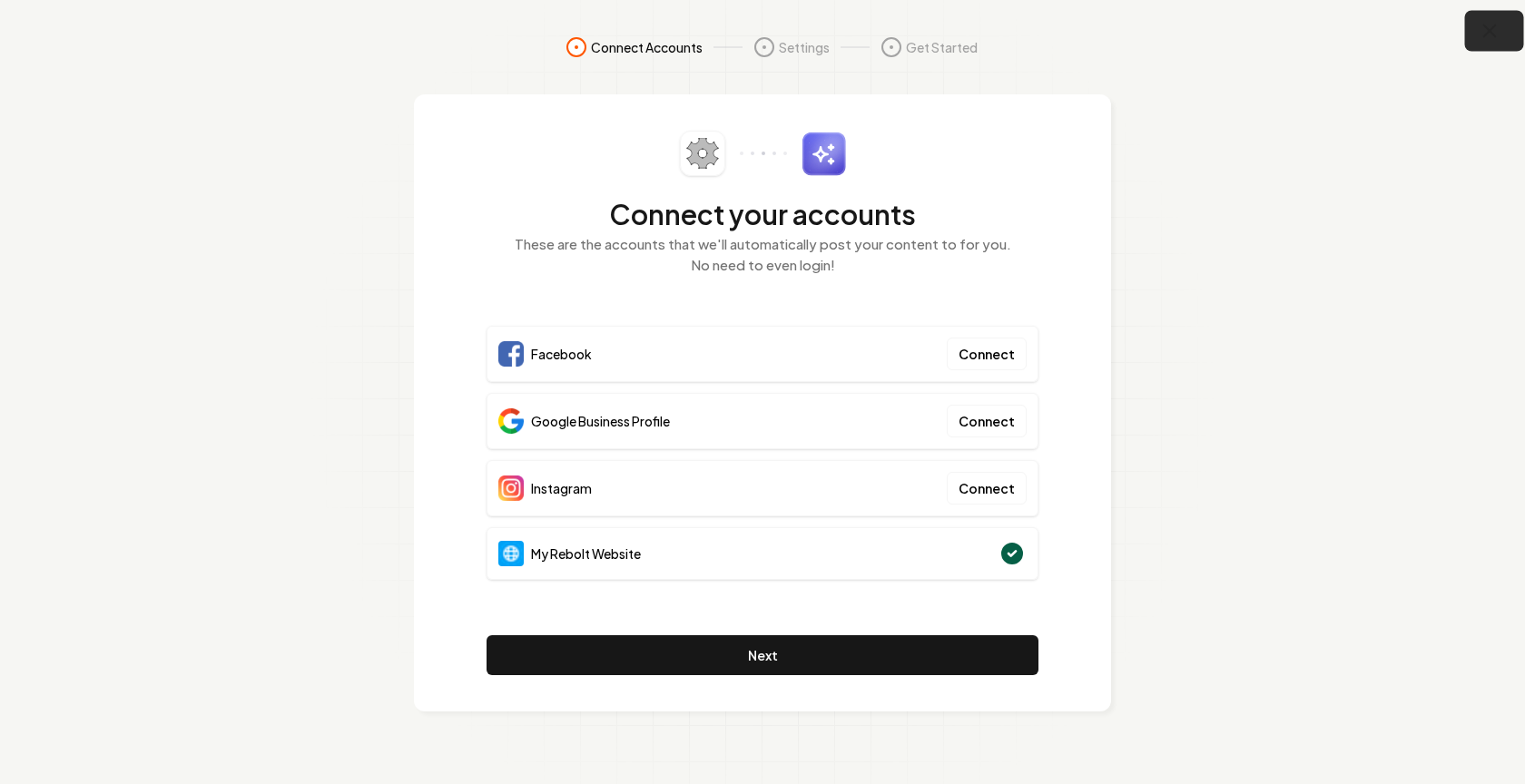 click at bounding box center (1494, 31) 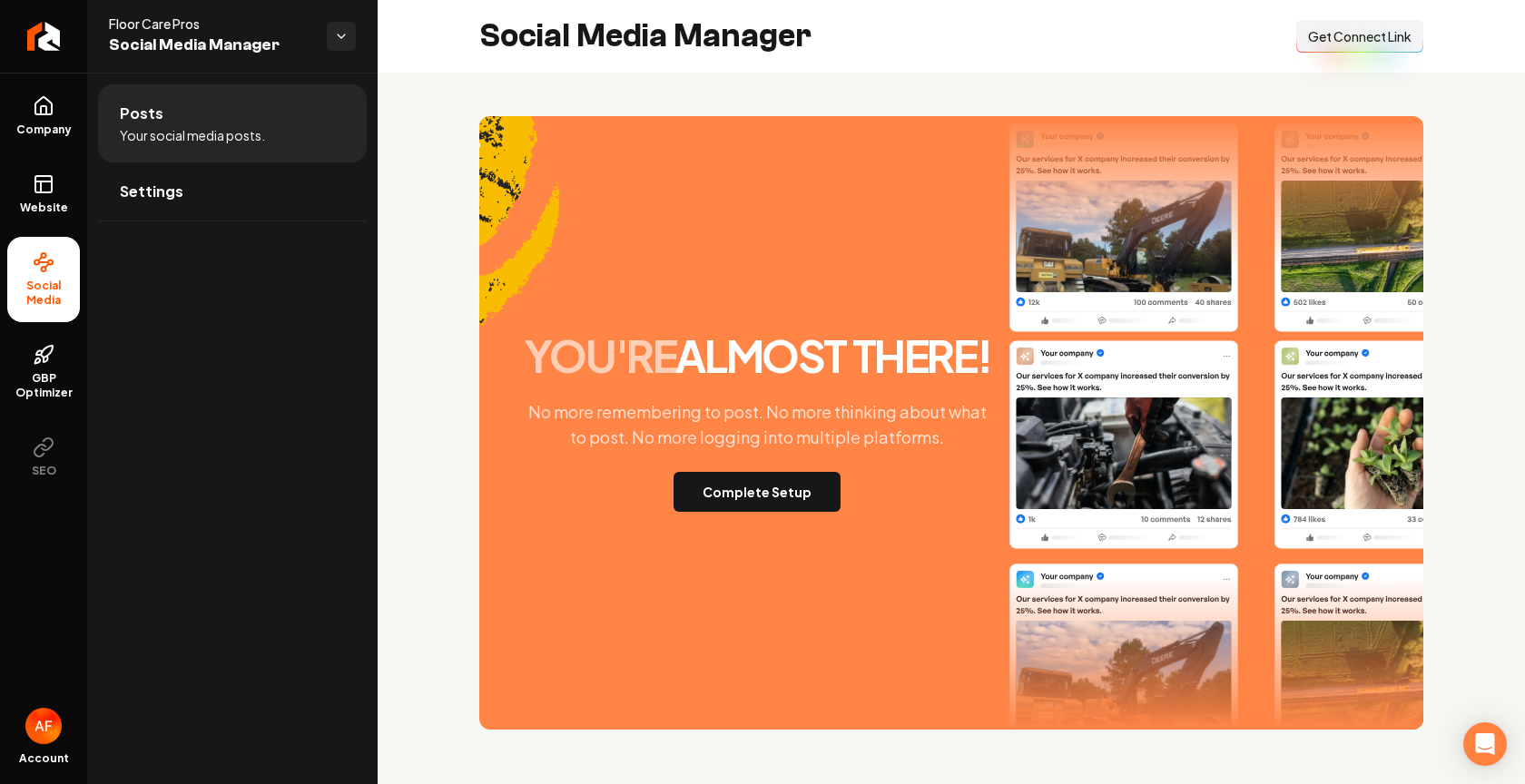 click on "Get Connect Link" at bounding box center (1360, 36) 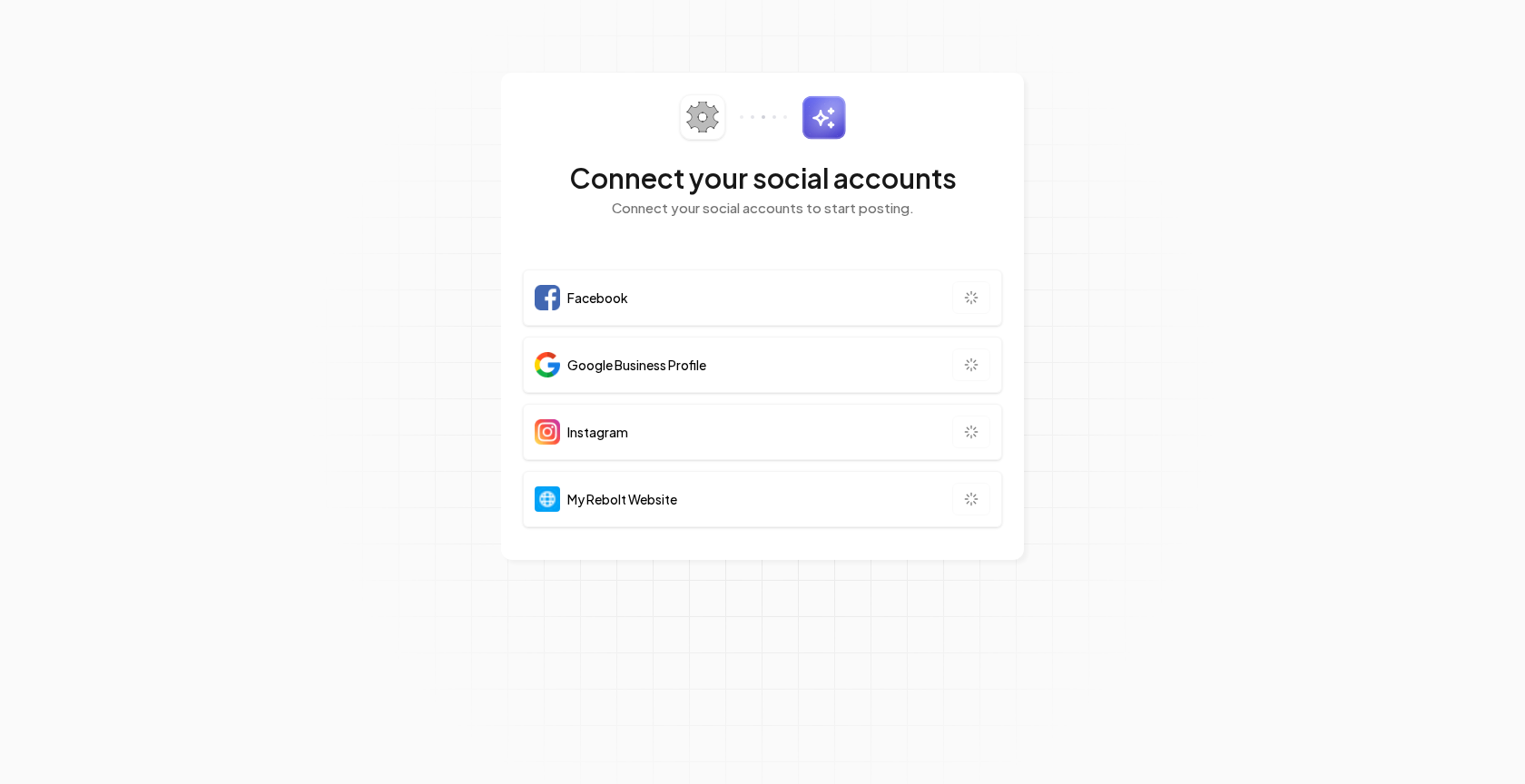 scroll, scrollTop: 0, scrollLeft: 0, axis: both 